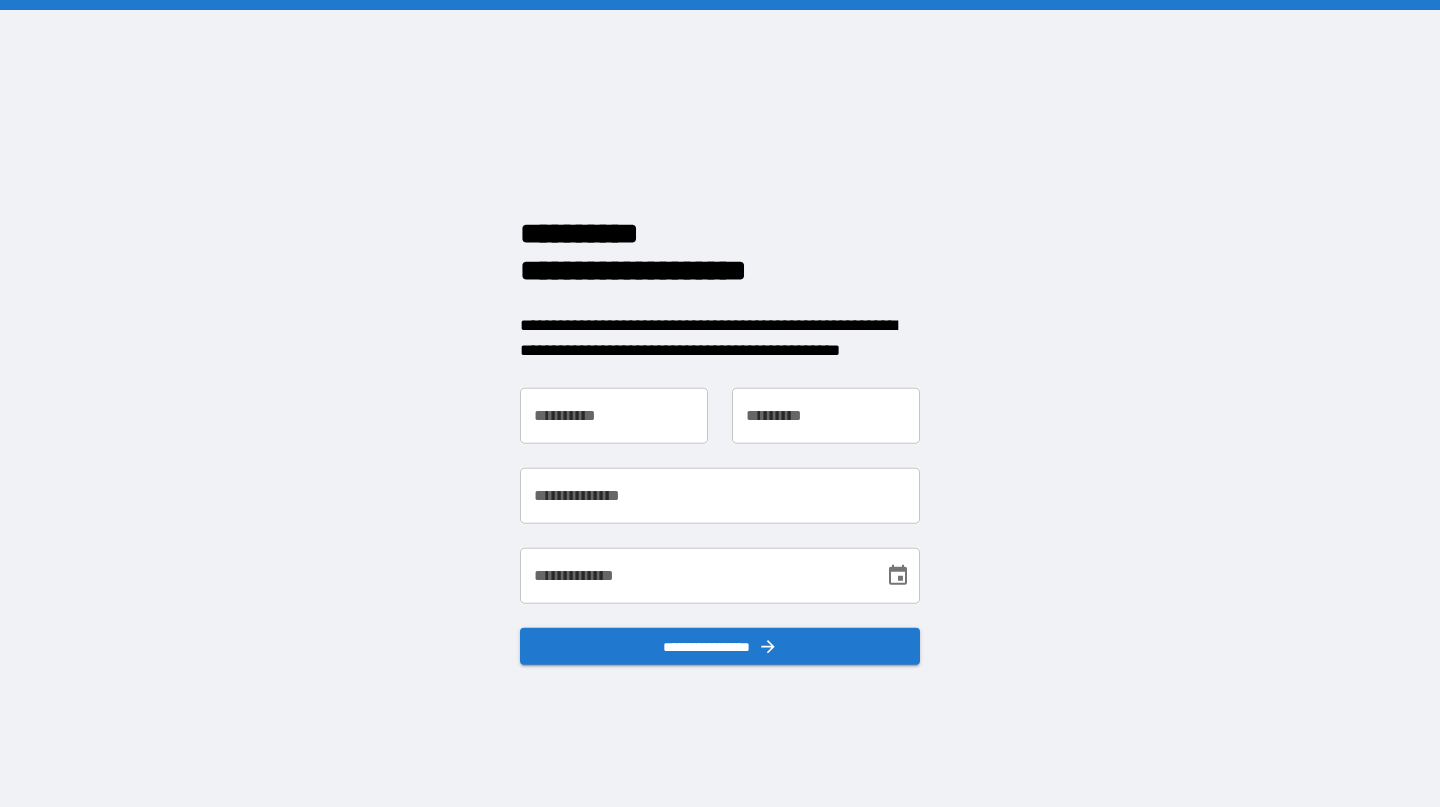 scroll, scrollTop: 0, scrollLeft: 0, axis: both 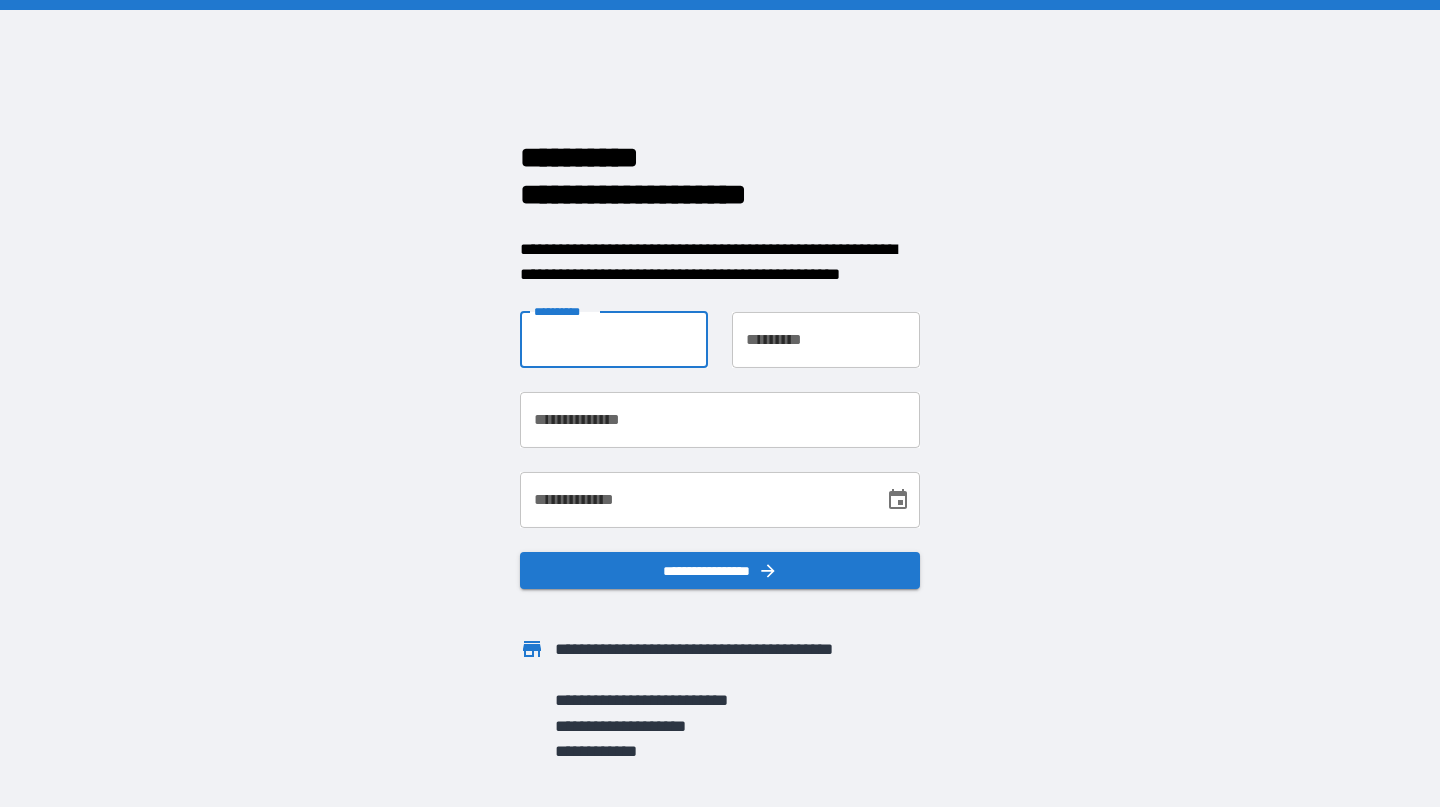 click on "**********" at bounding box center (614, 340) 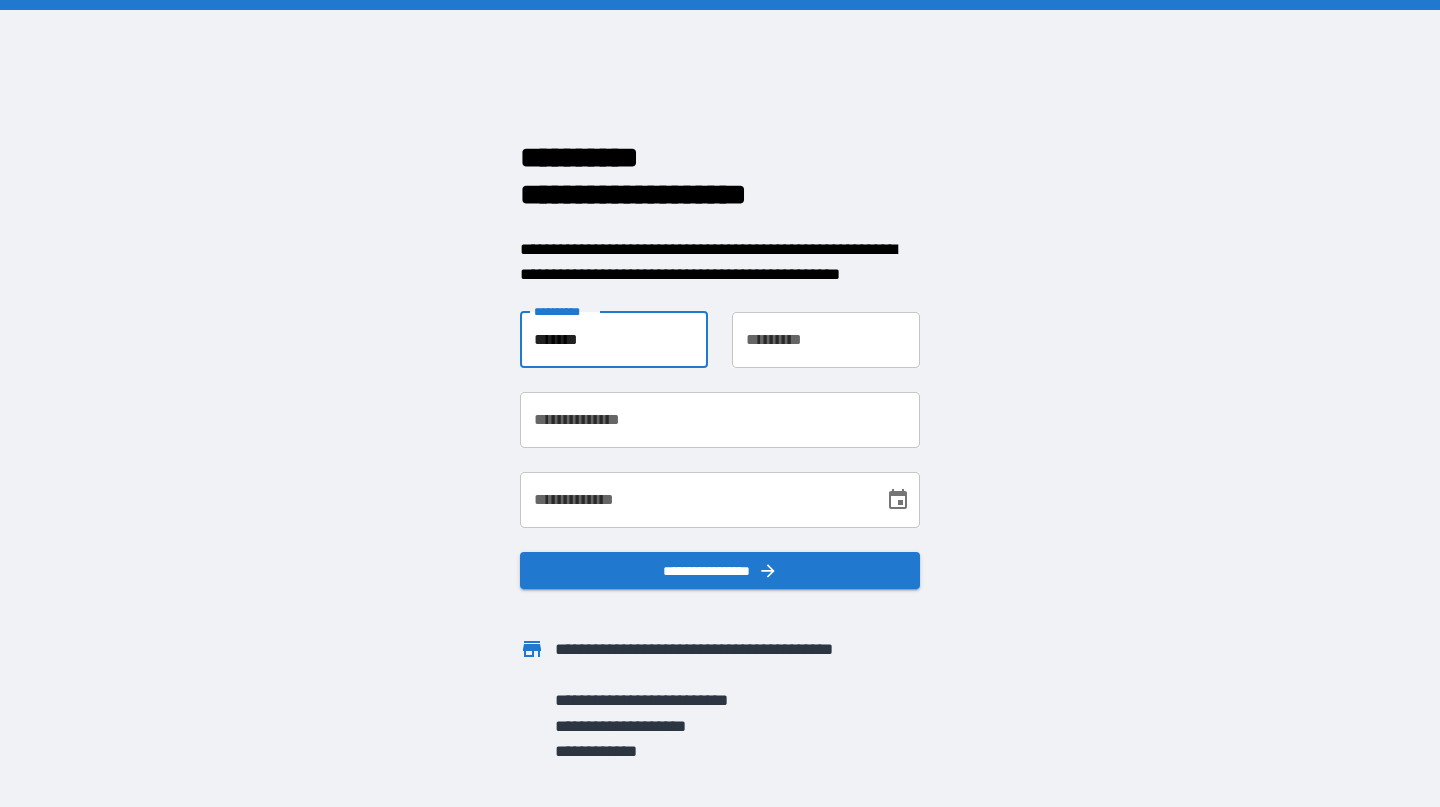 type on "*******" 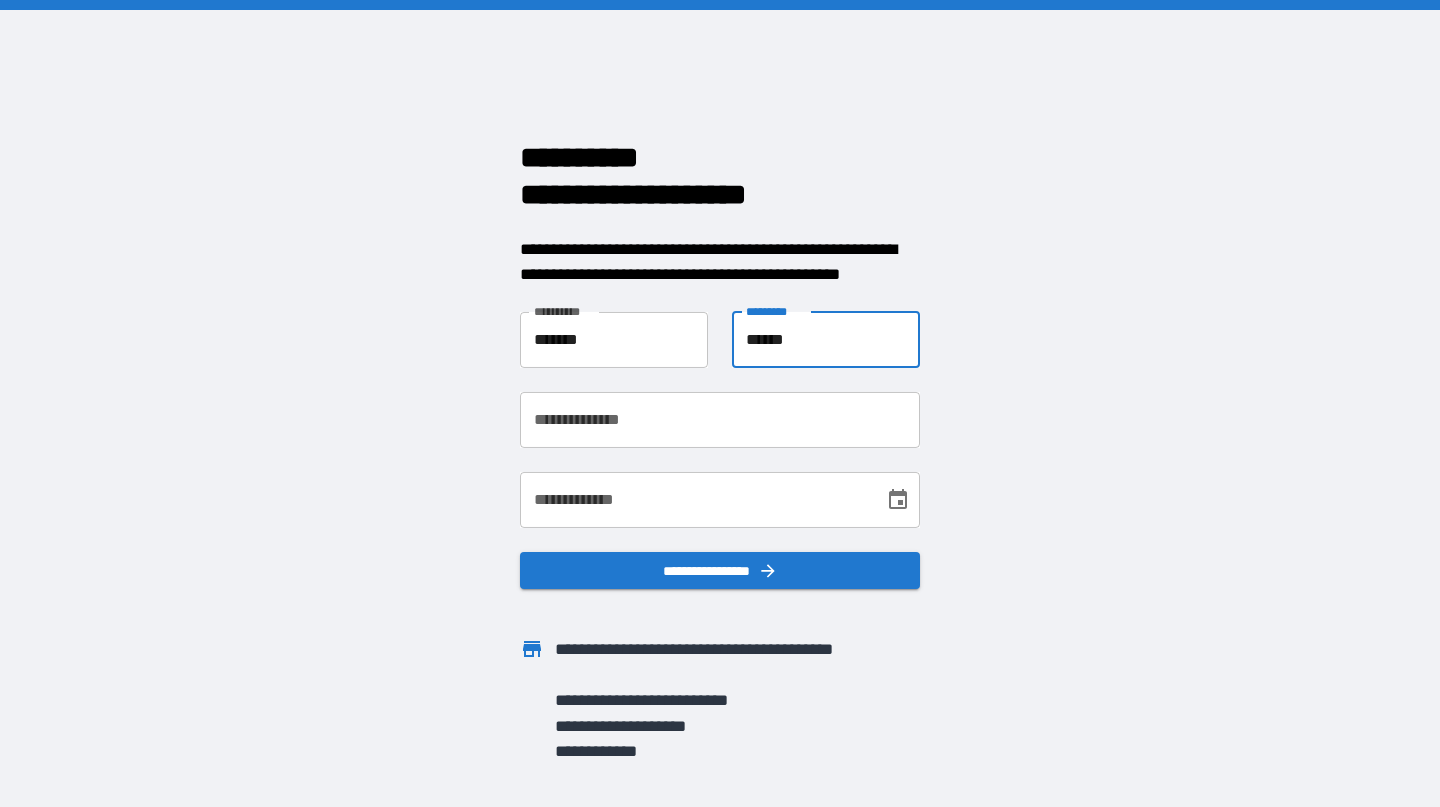 type on "******" 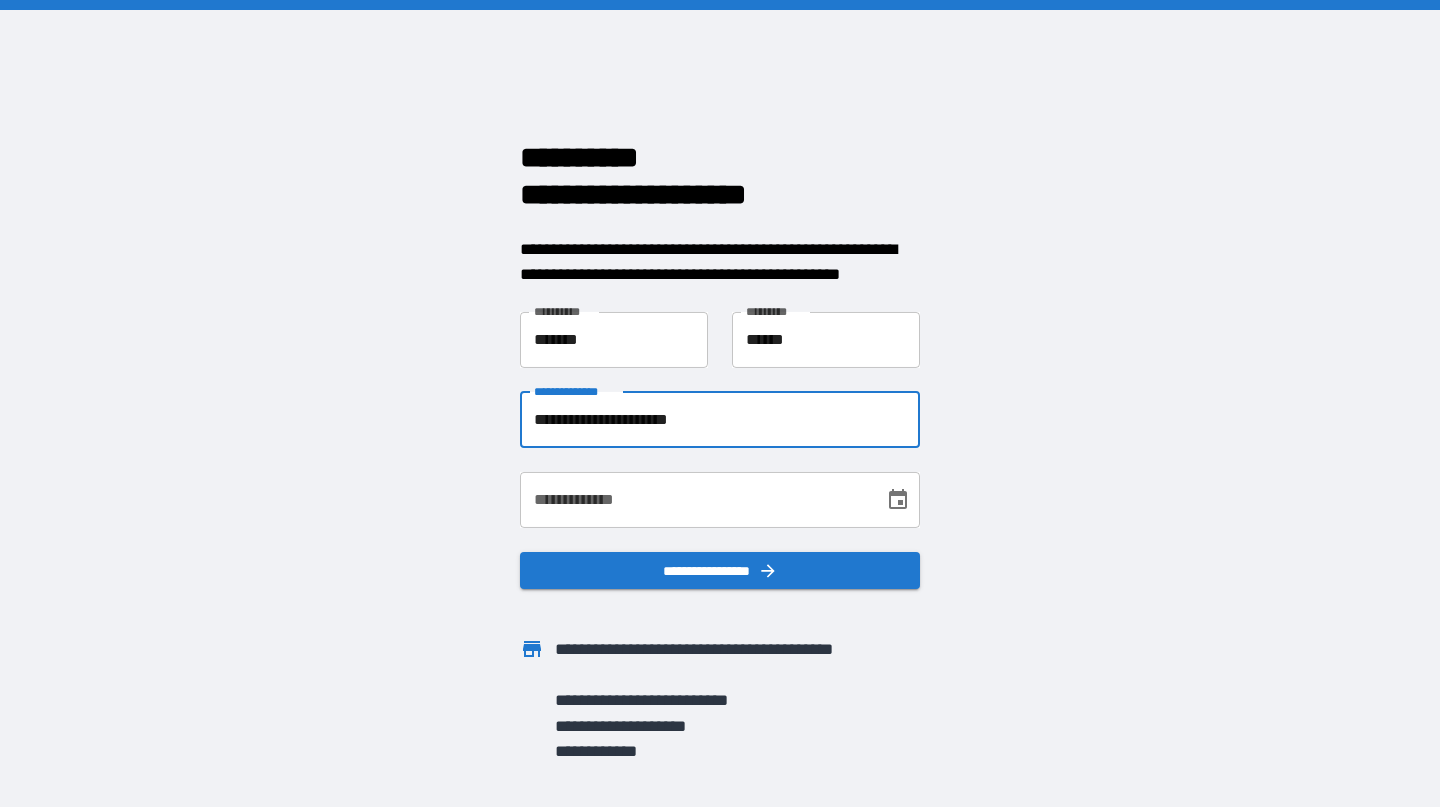 type on "**********" 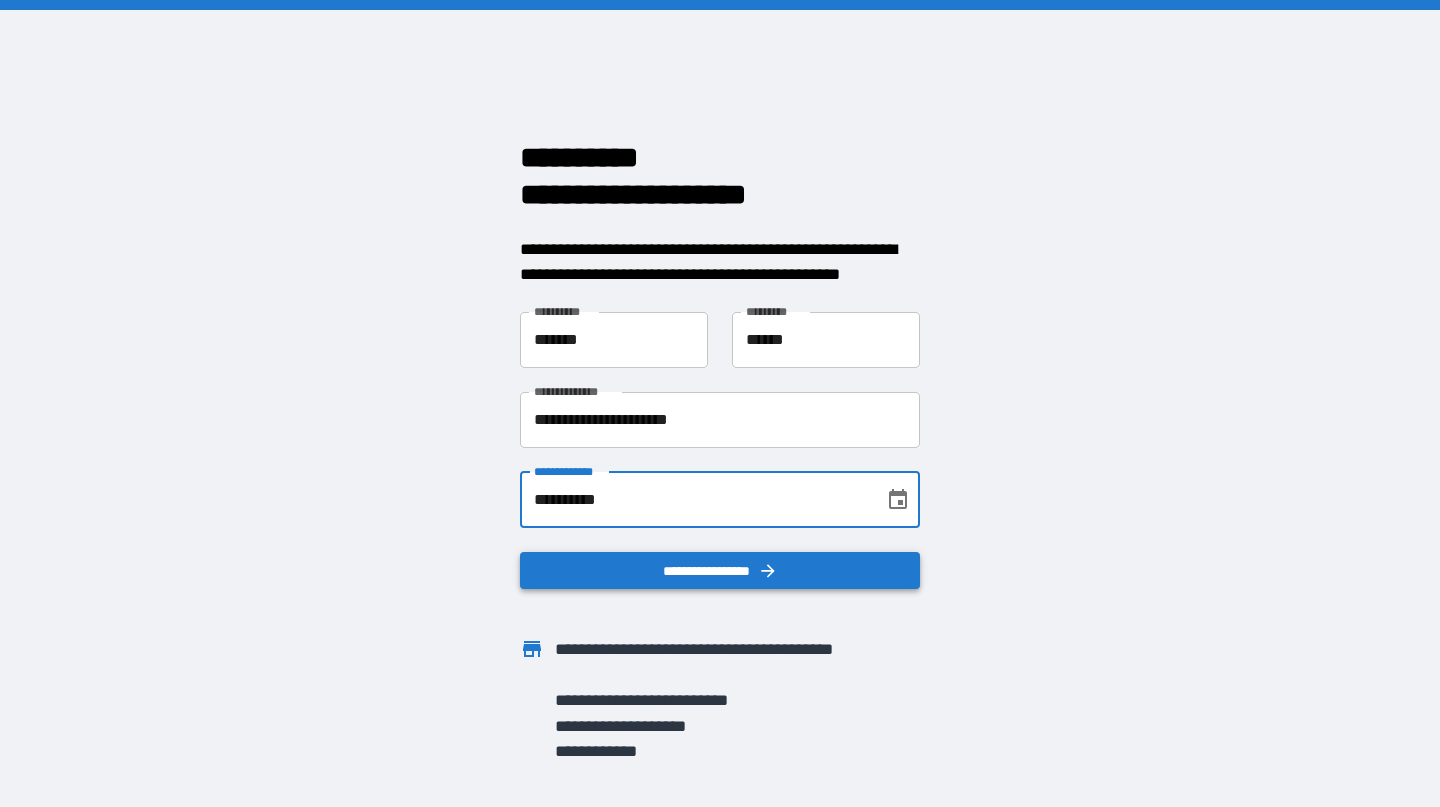 type on "**********" 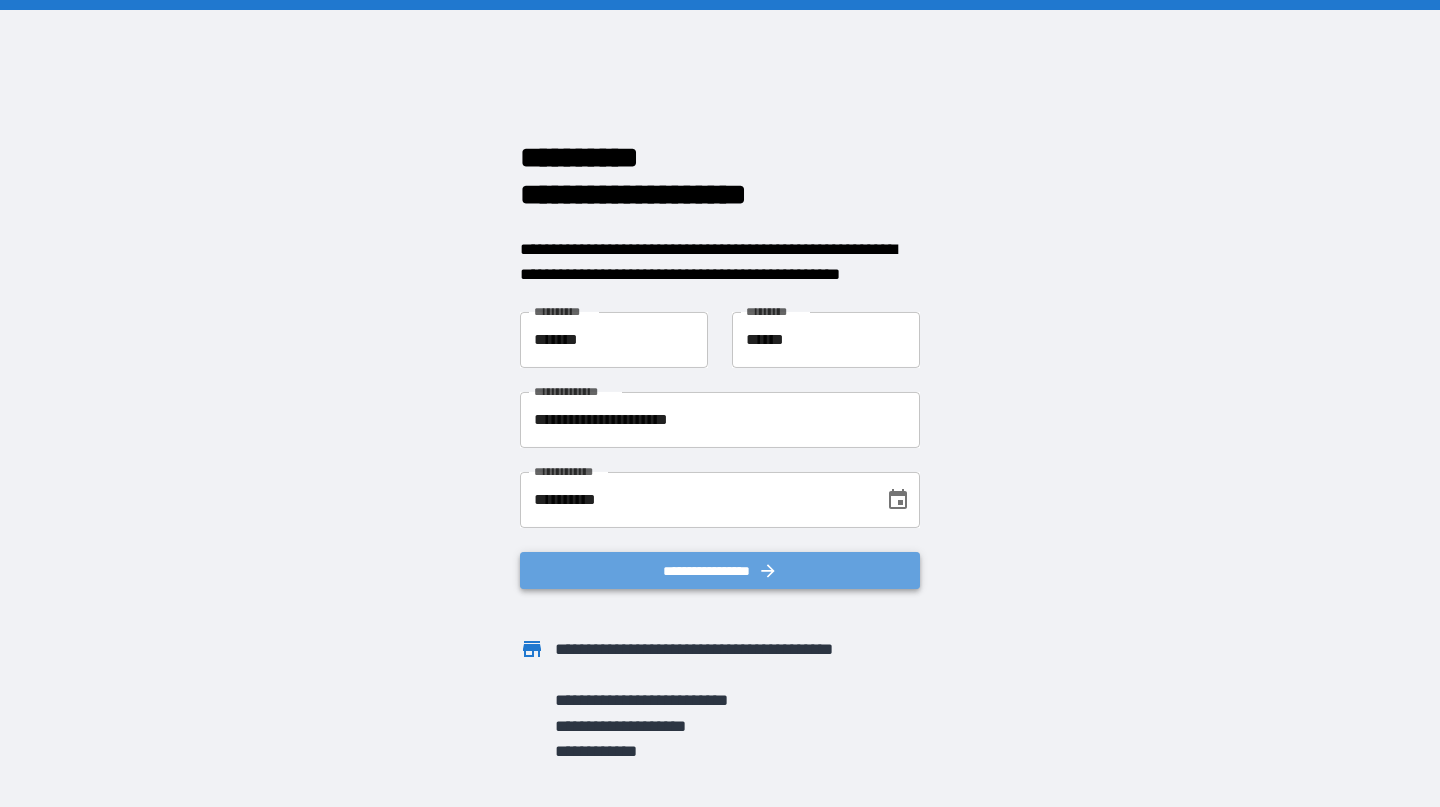 click on "**********" at bounding box center [720, 571] 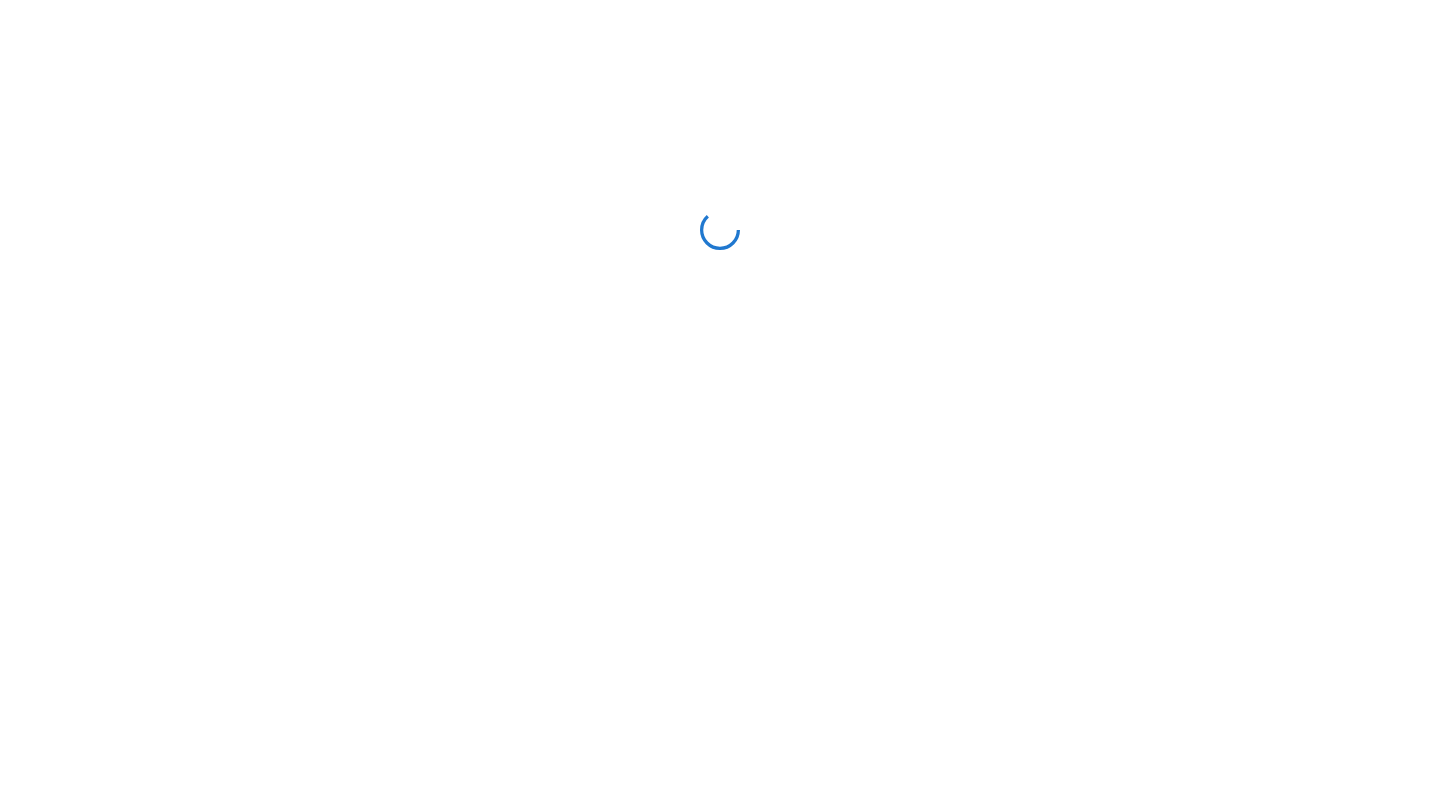 scroll, scrollTop: 0, scrollLeft: 0, axis: both 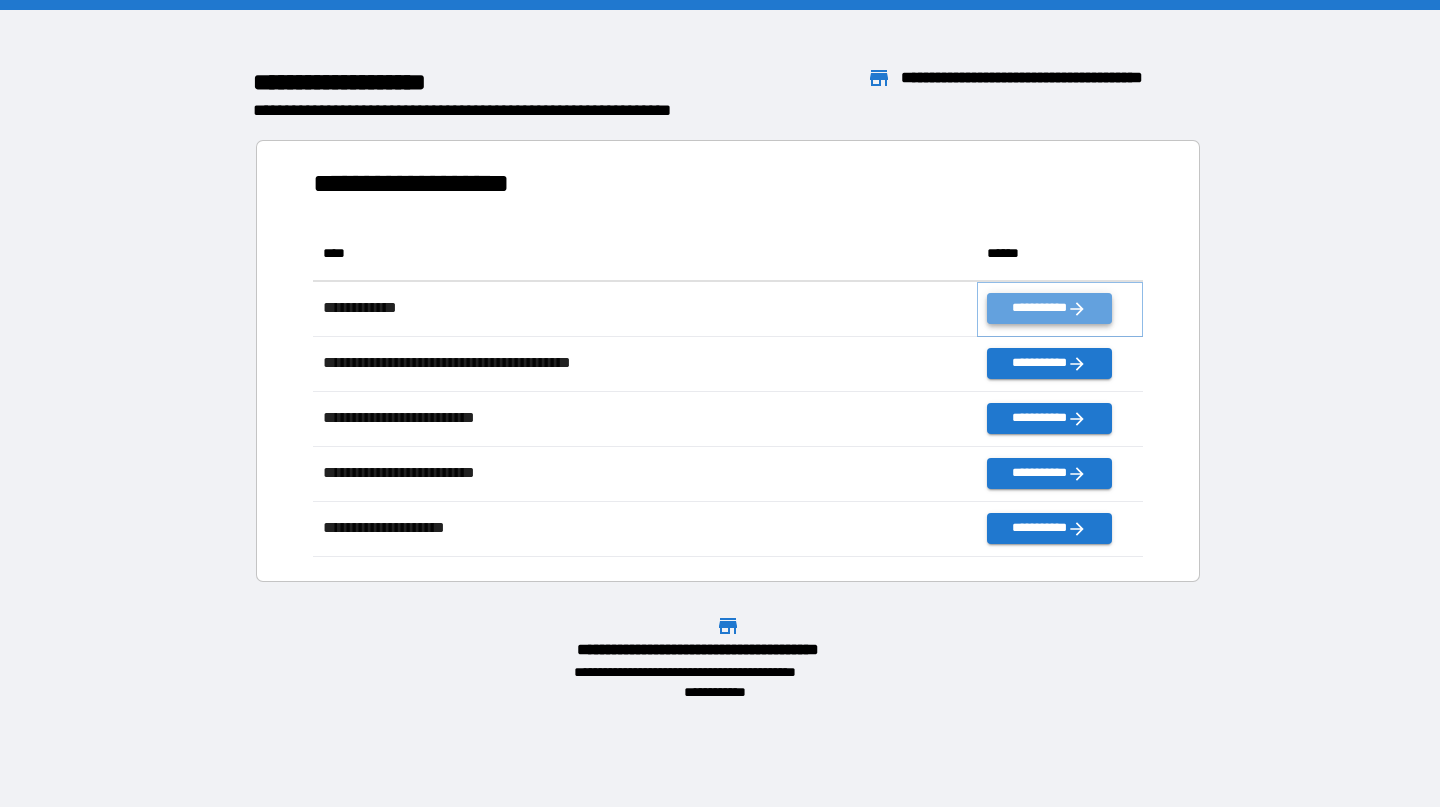 click on "**********" at bounding box center (1049, 308) 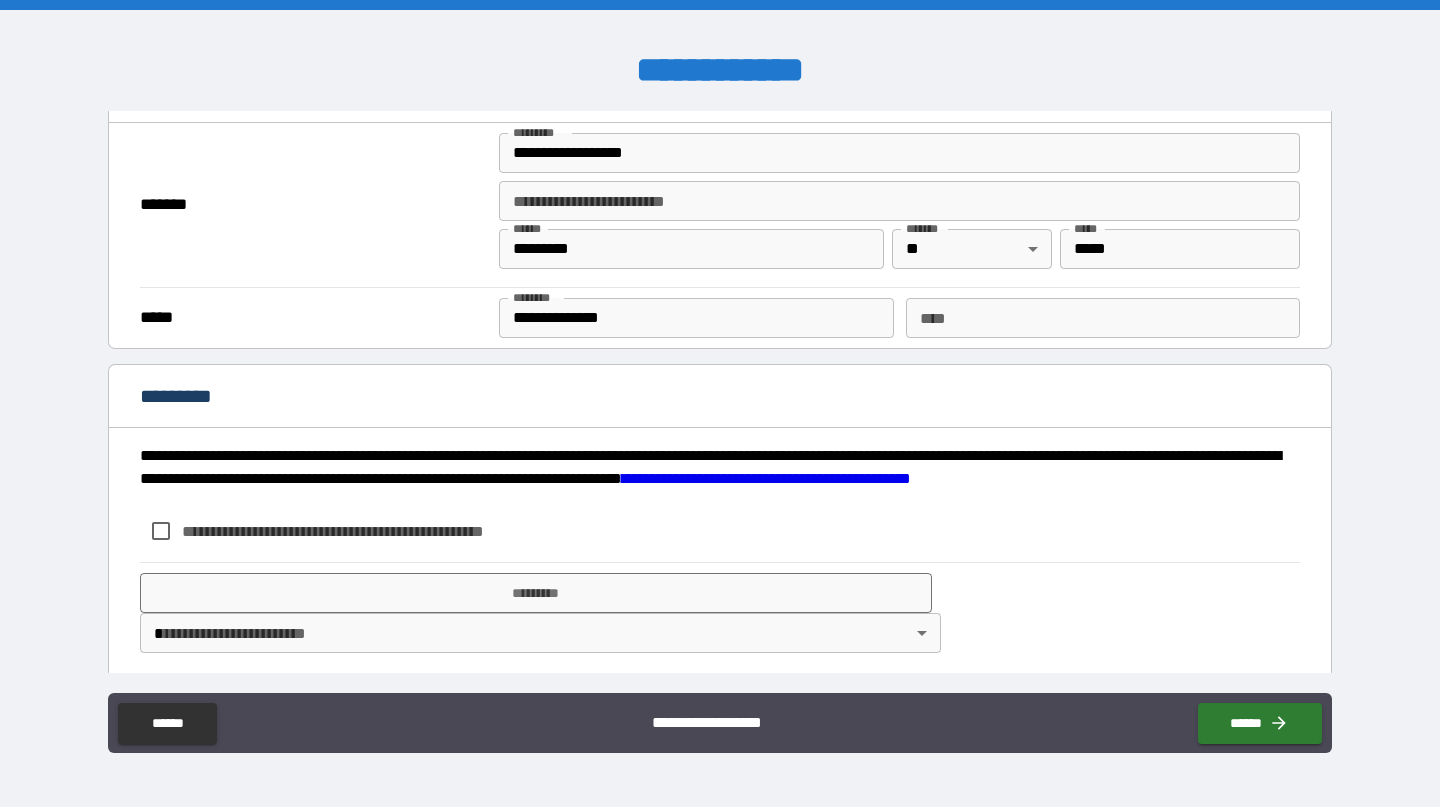 scroll, scrollTop: 1195, scrollLeft: 0, axis: vertical 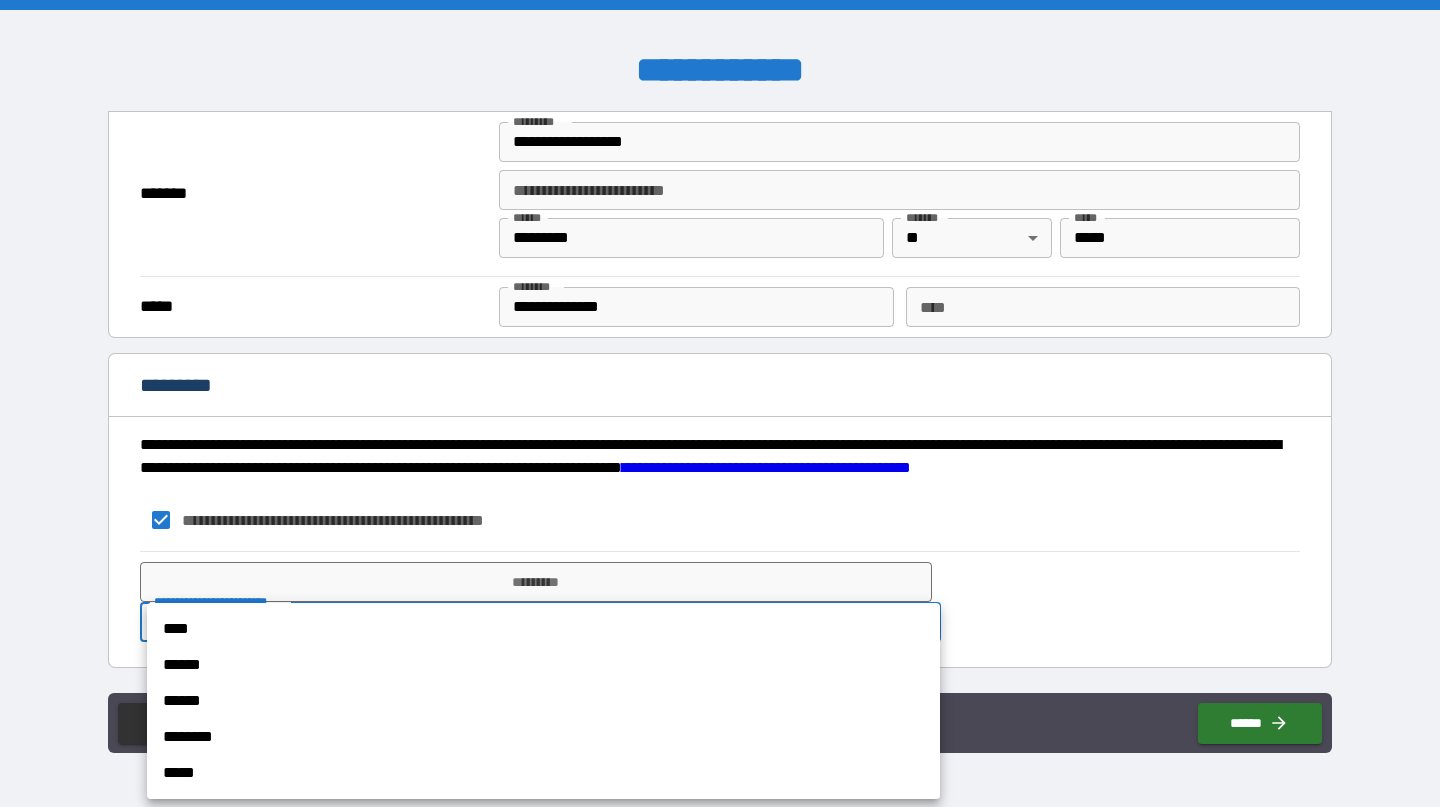click on "**********" at bounding box center (720, 403) 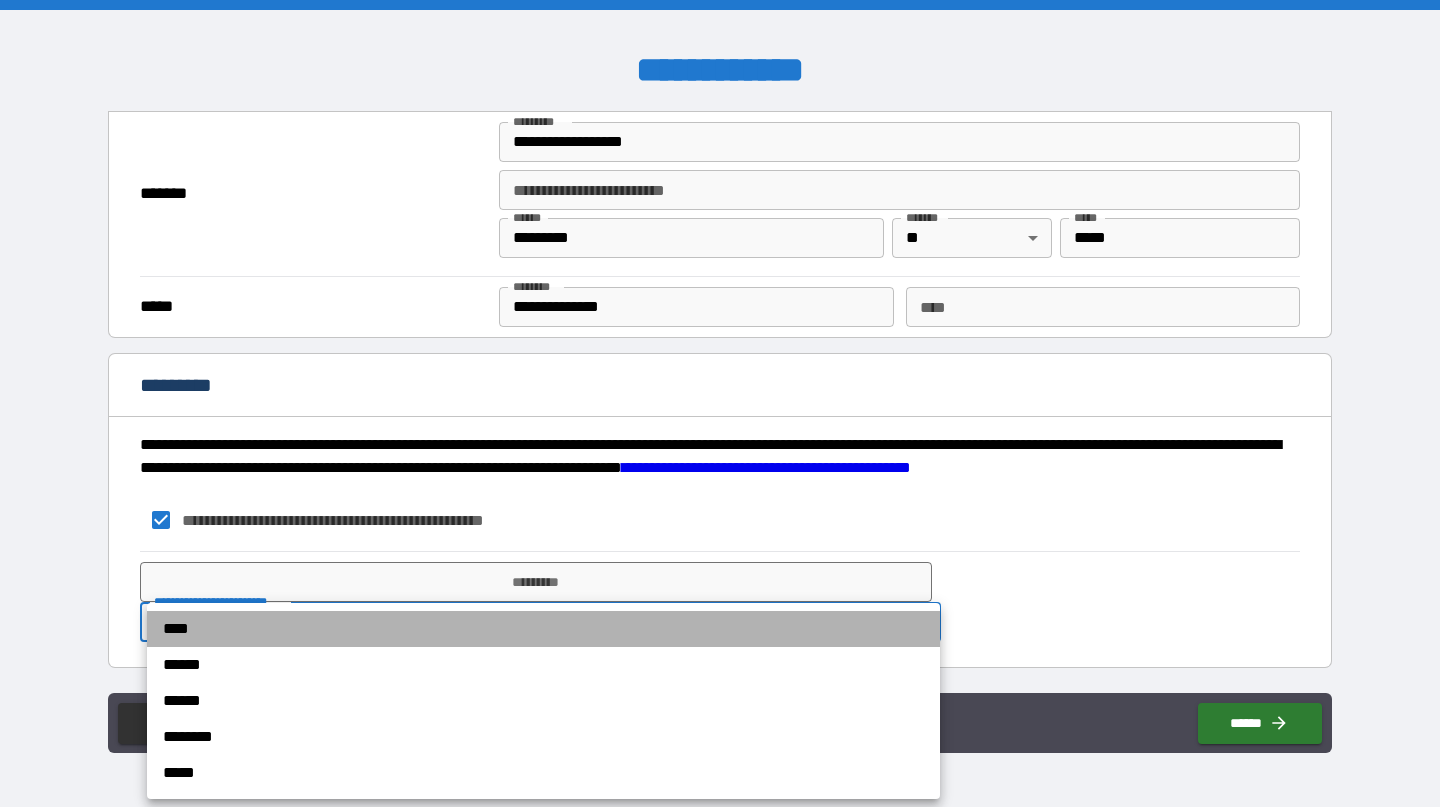 click on "****" at bounding box center [543, 629] 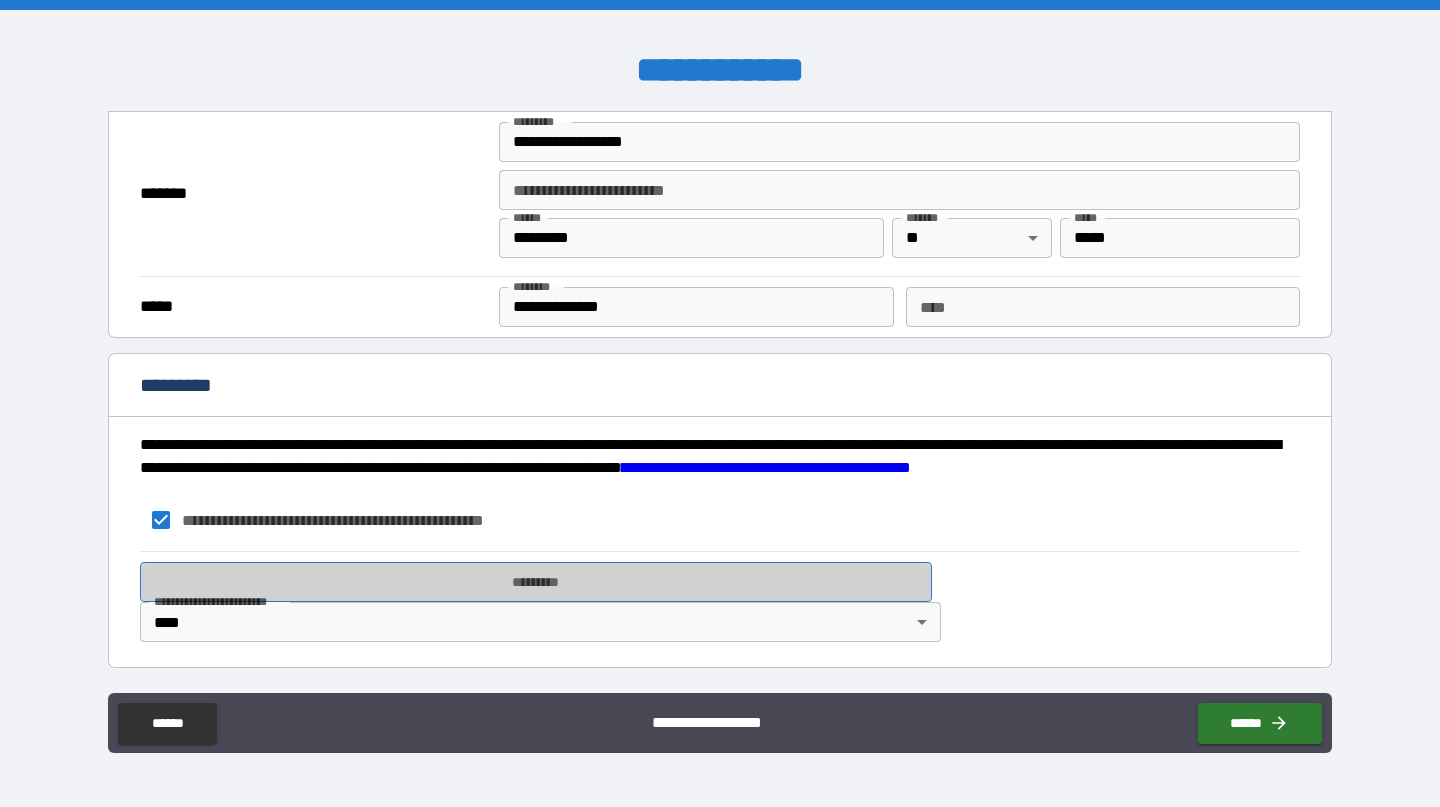 click on "*********" at bounding box center [536, 582] 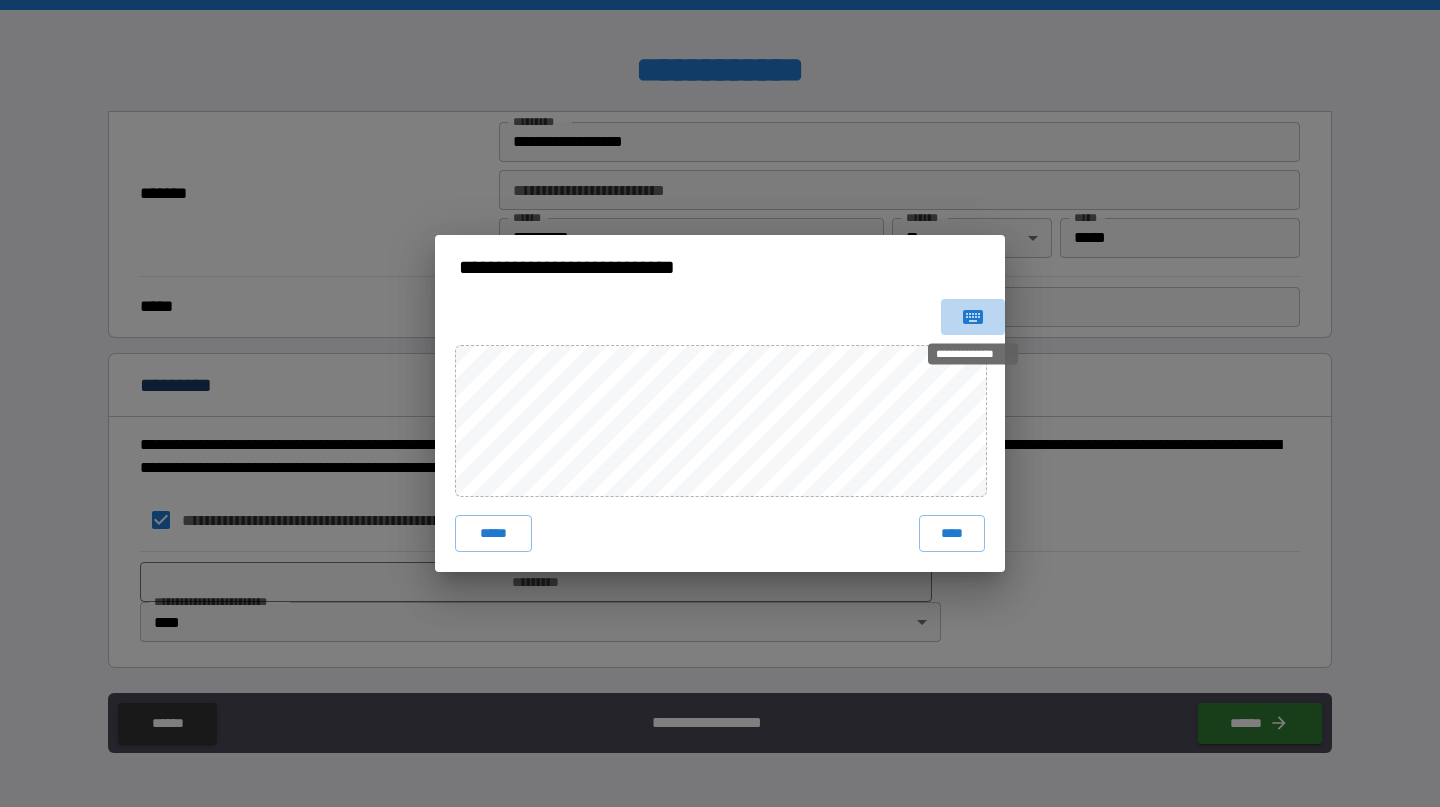 click 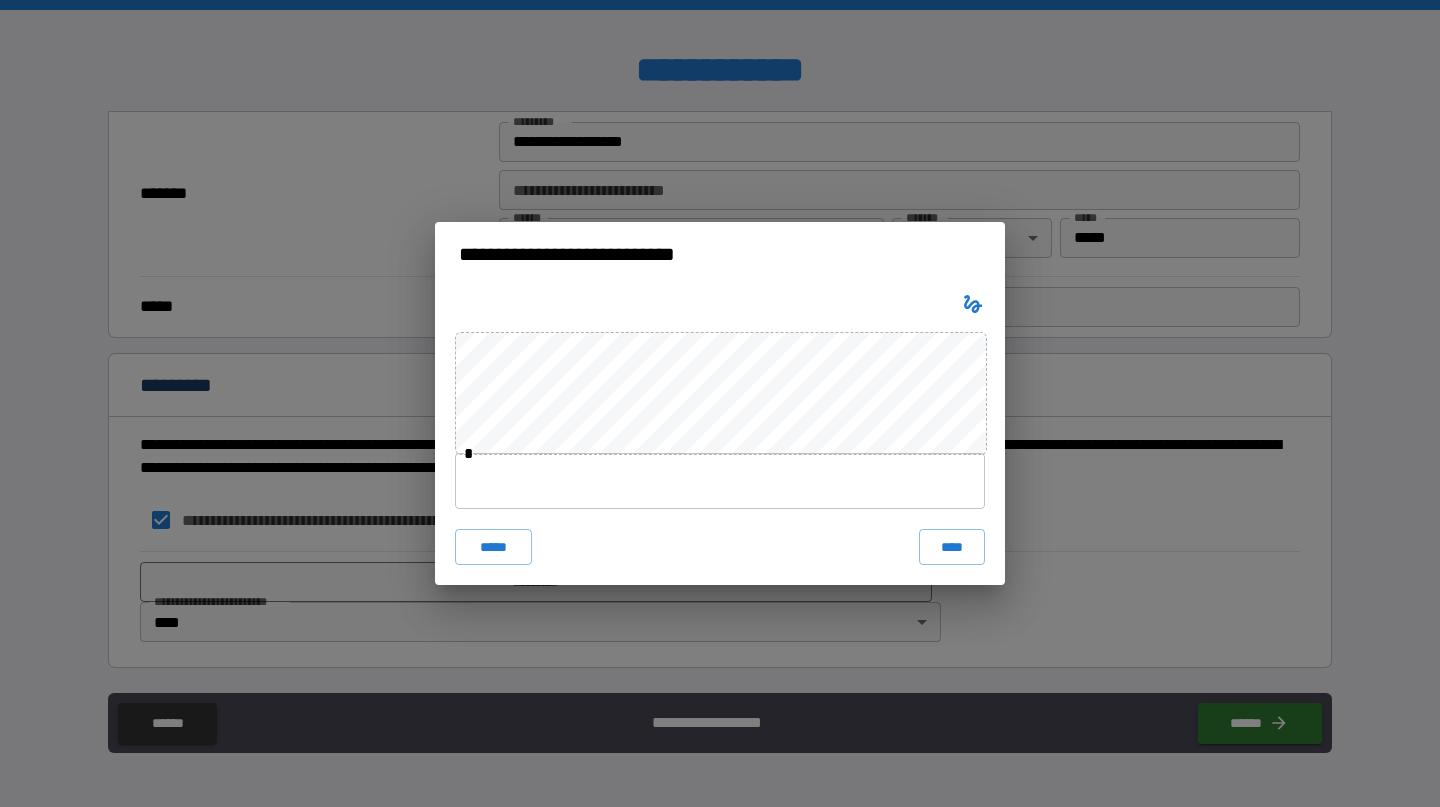 click at bounding box center (720, 481) 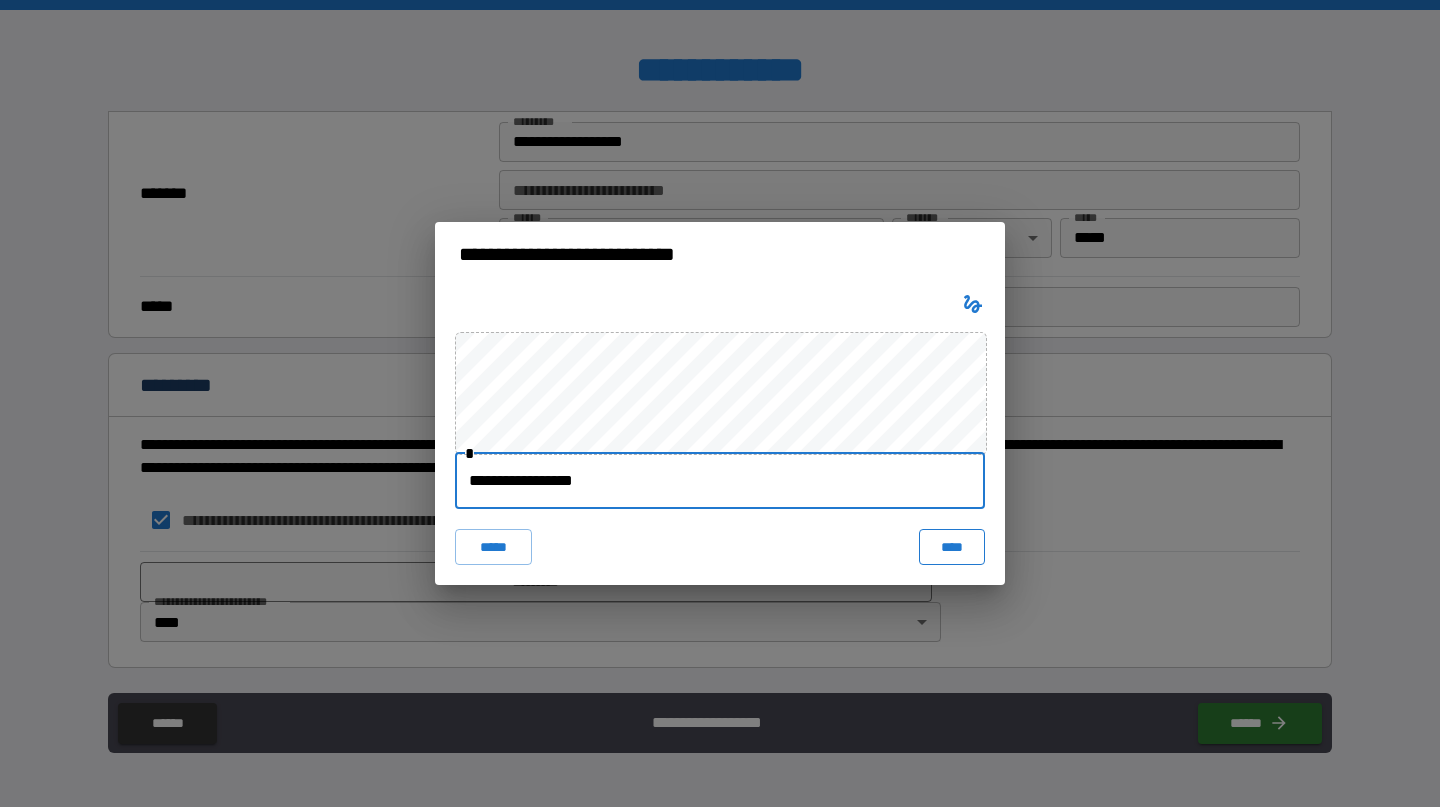 type on "**********" 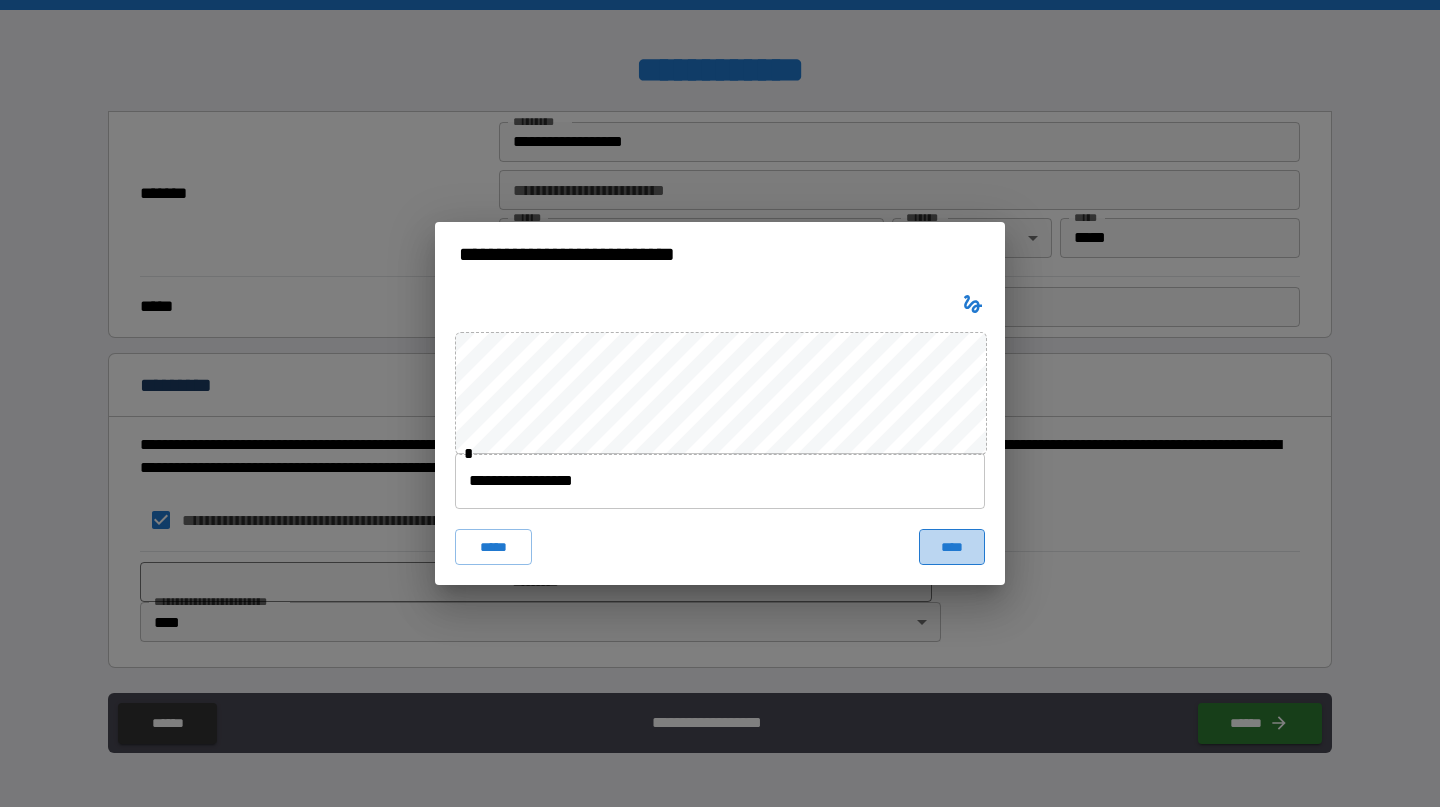 click on "****" at bounding box center (952, 547) 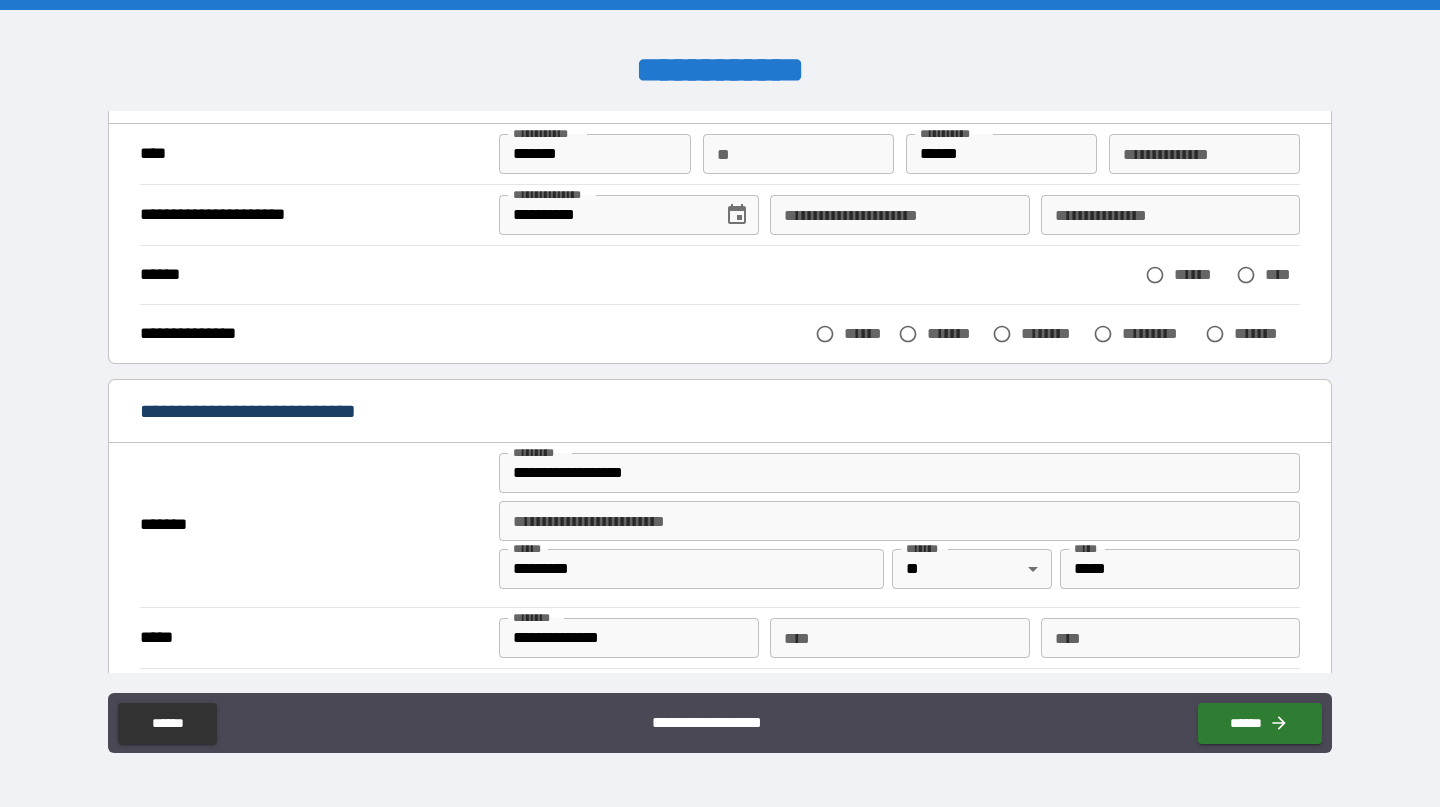 scroll, scrollTop: 0, scrollLeft: 0, axis: both 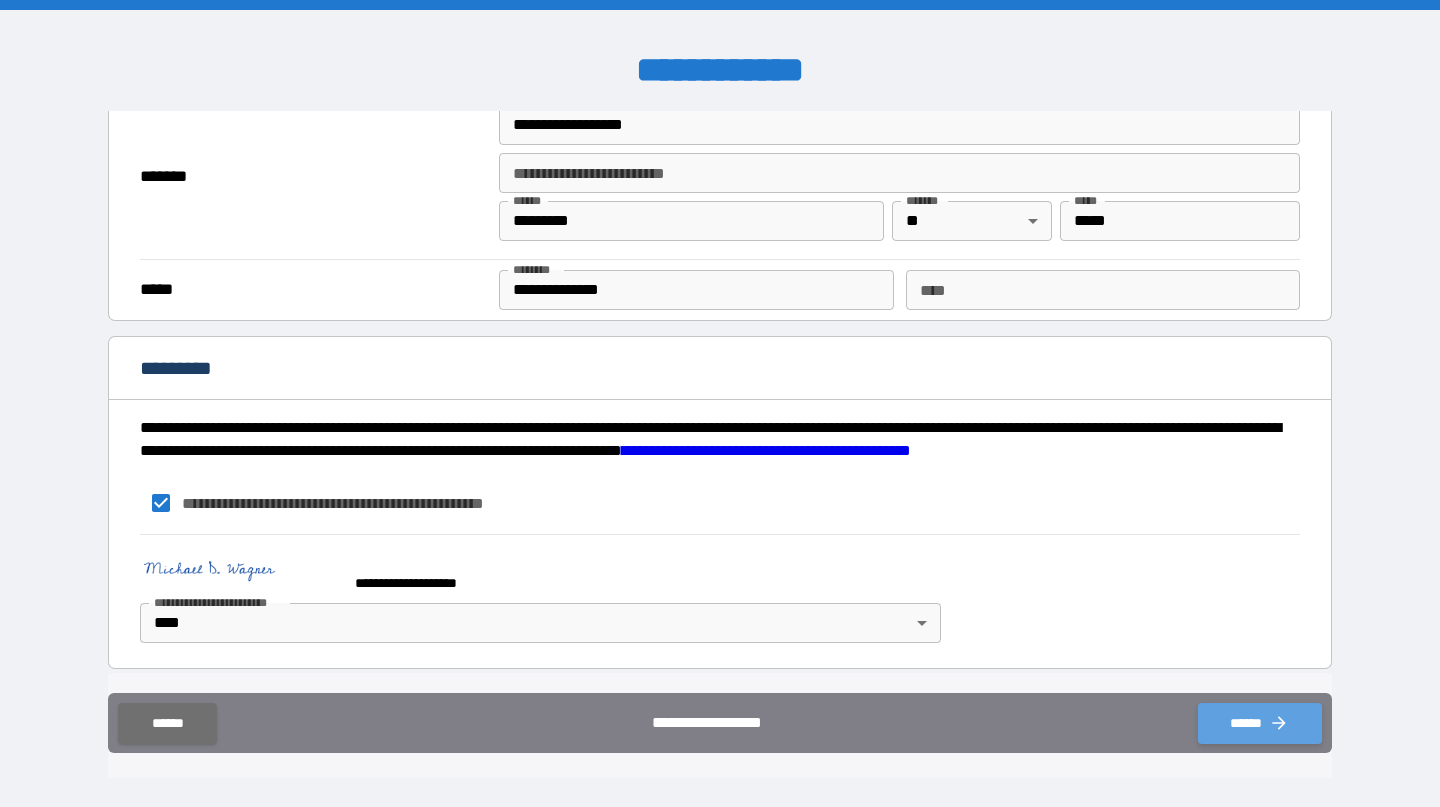click on "******" at bounding box center (1260, 723) 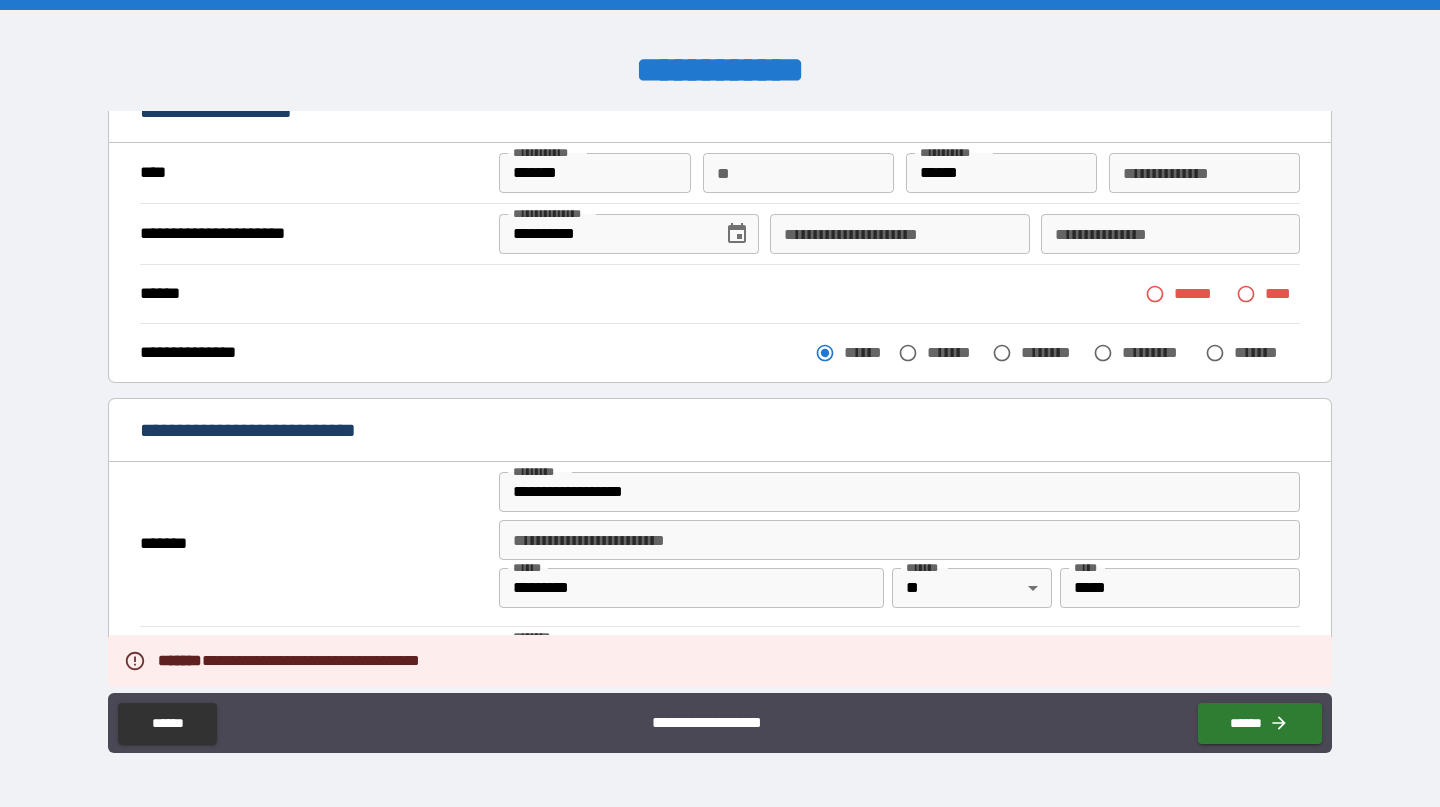 scroll, scrollTop: 0, scrollLeft: 0, axis: both 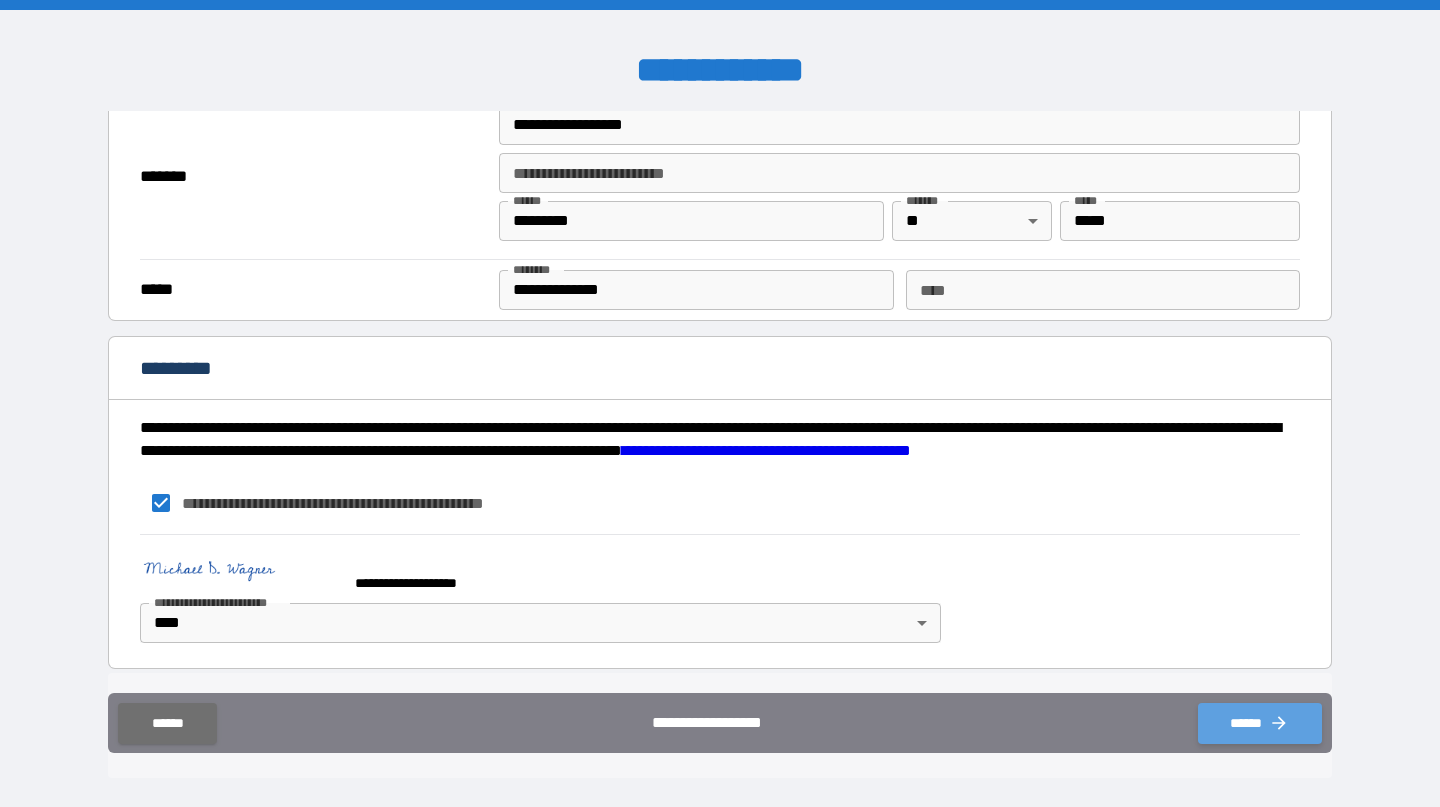 click on "******" at bounding box center [1260, 723] 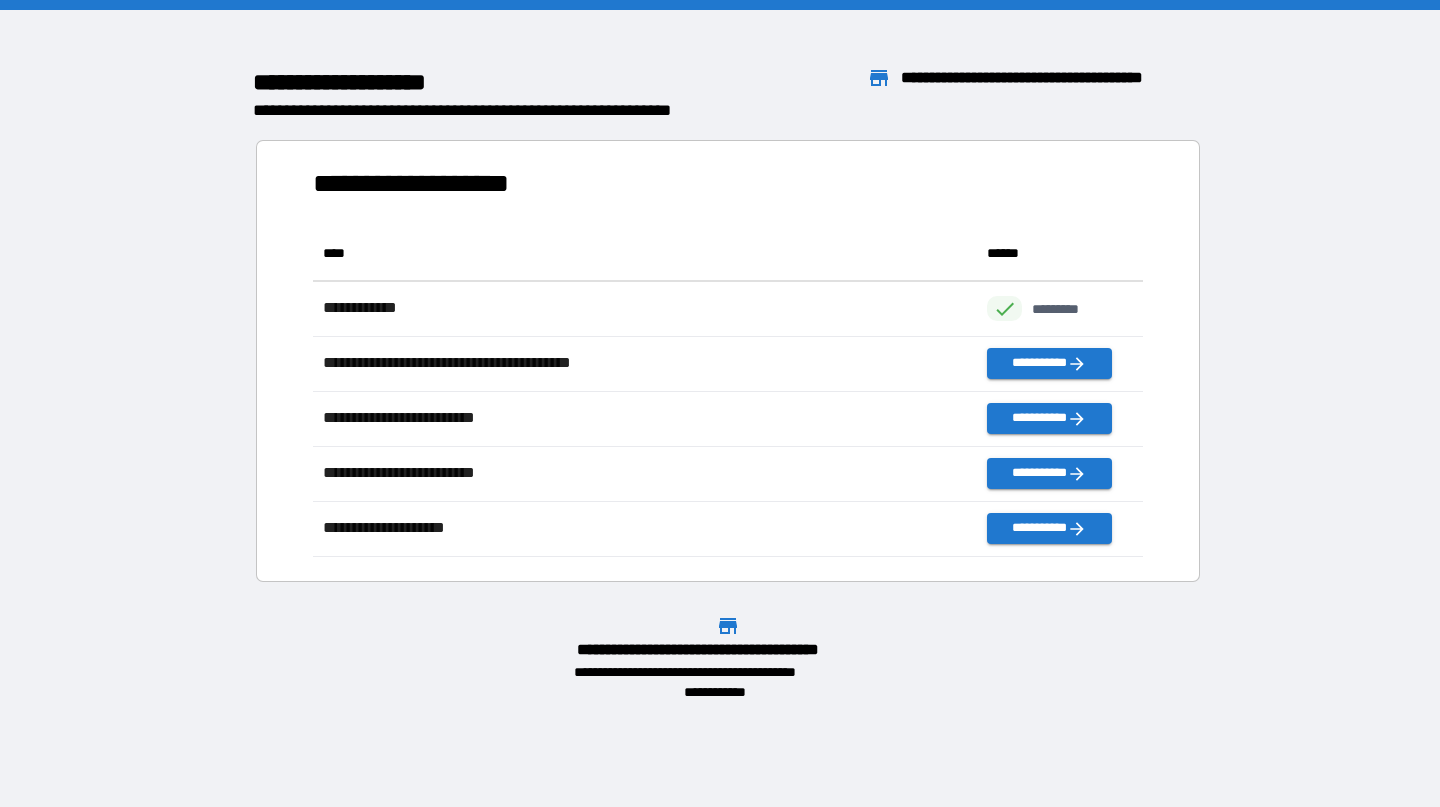 scroll, scrollTop: 16, scrollLeft: 16, axis: both 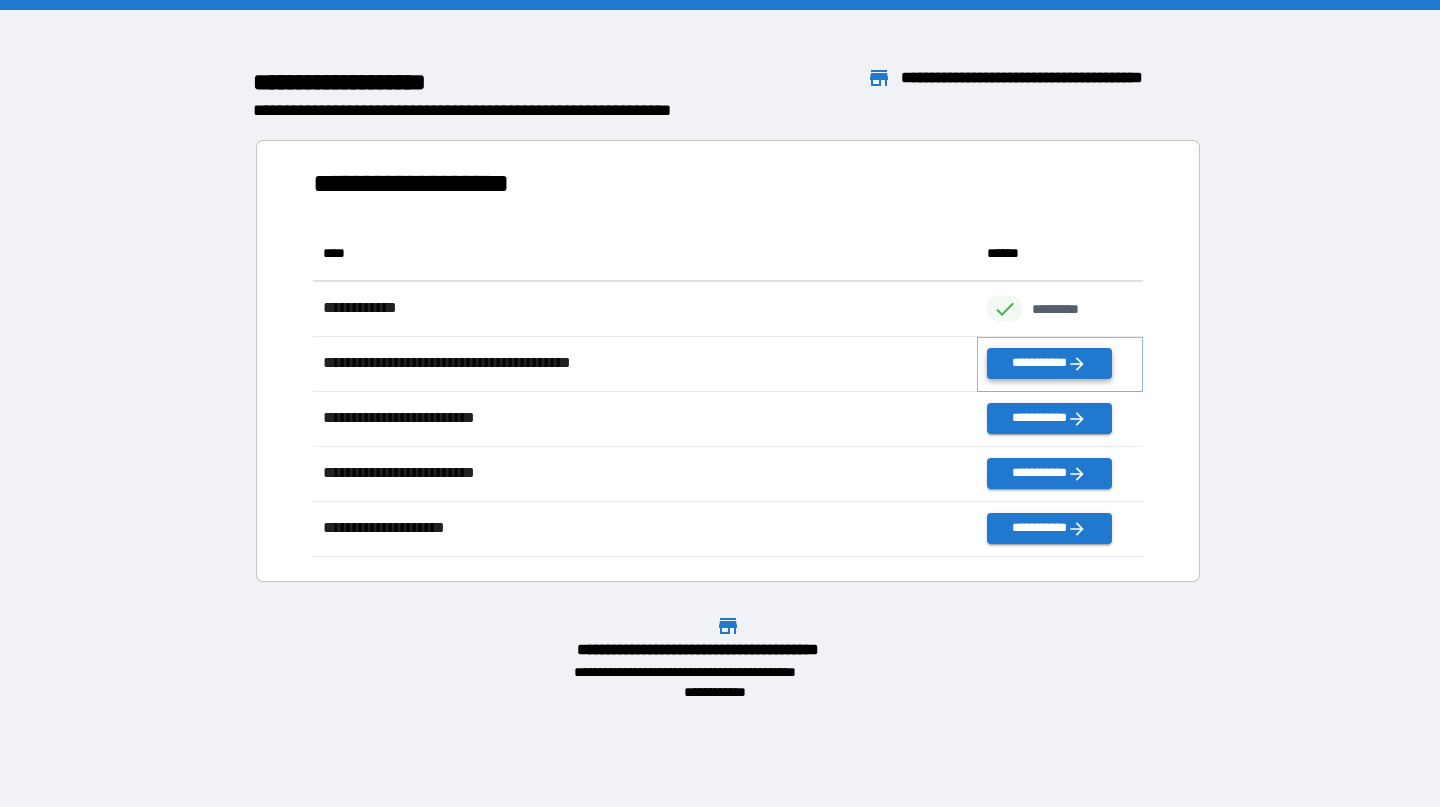 click on "**********" at bounding box center (1049, 363) 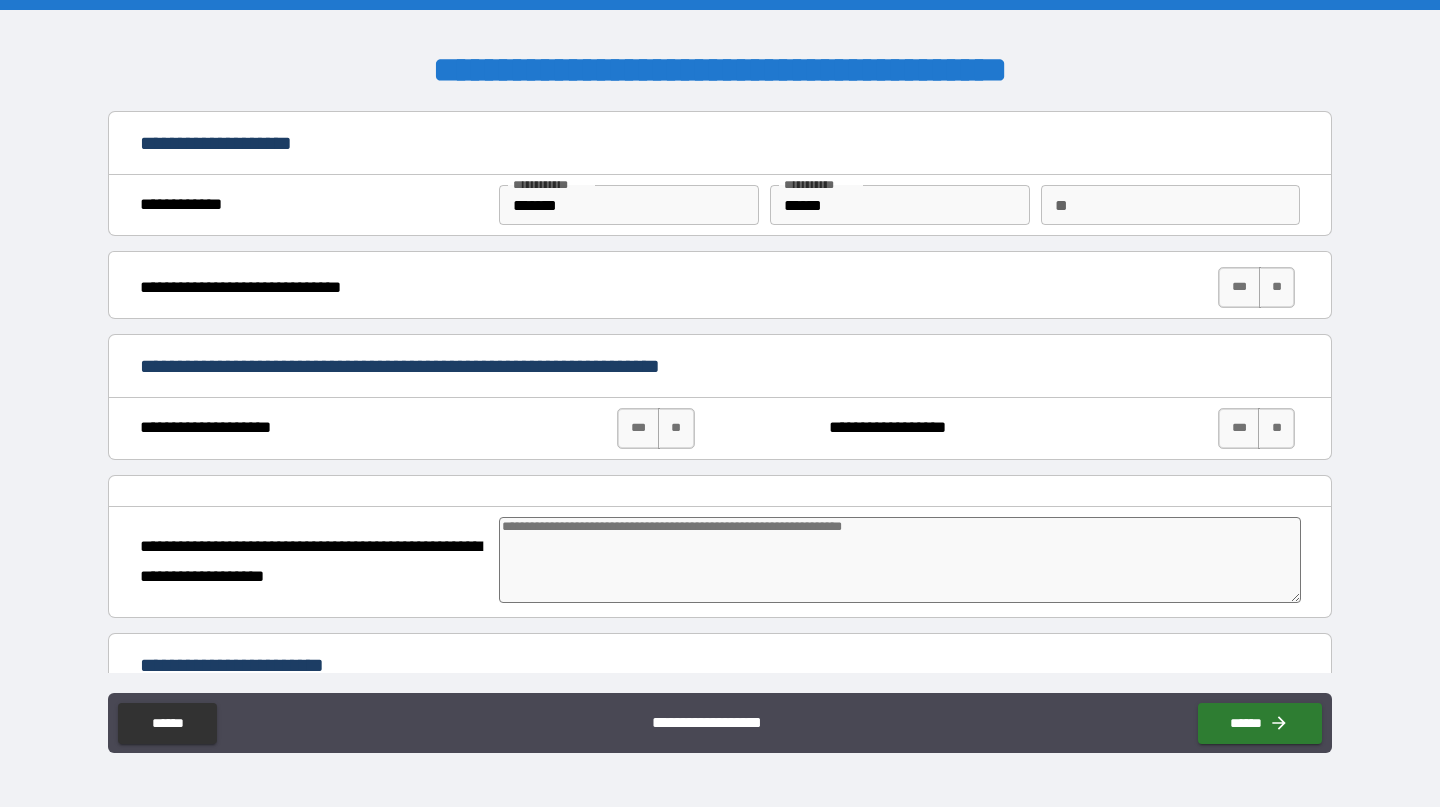 type on "*" 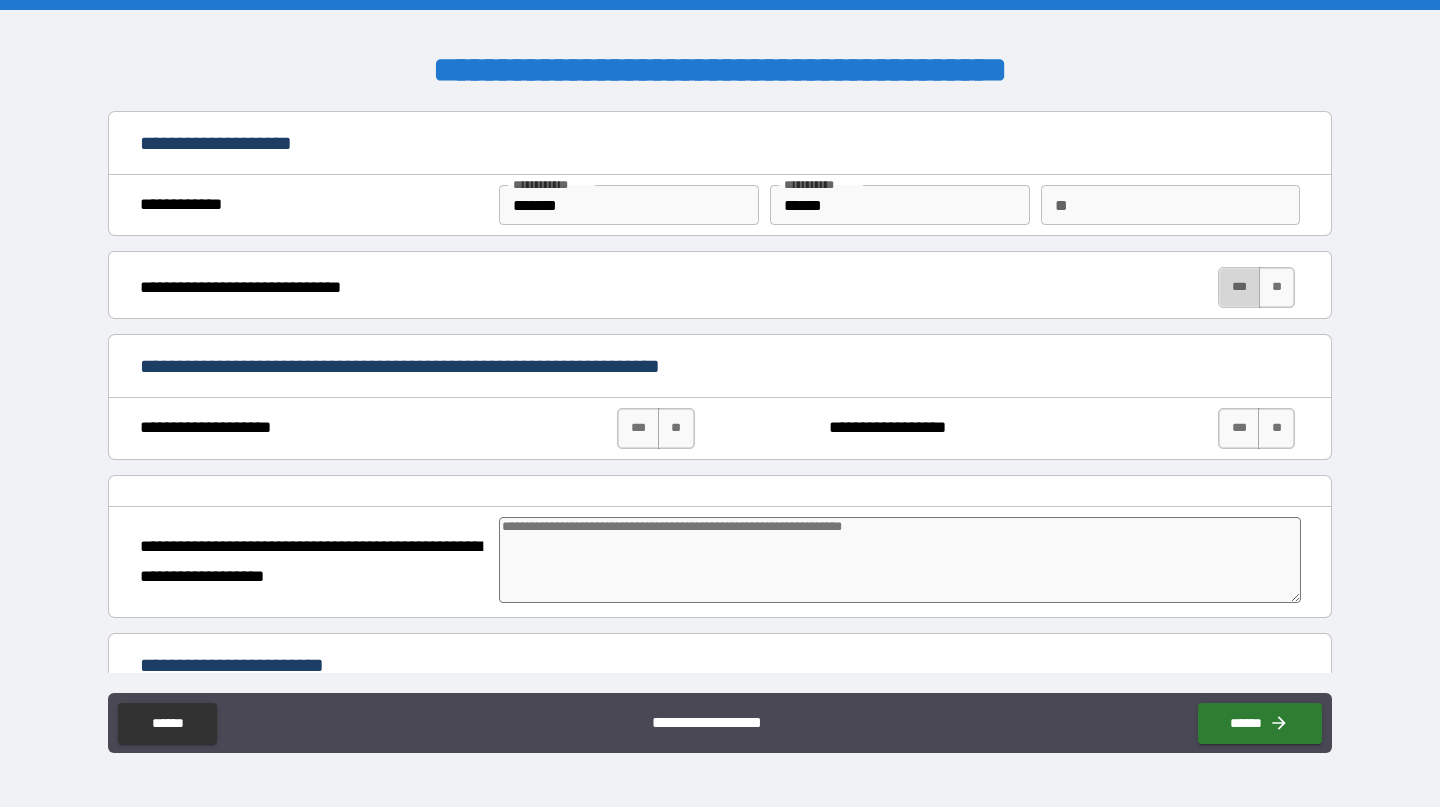 click on "***" at bounding box center (1239, 287) 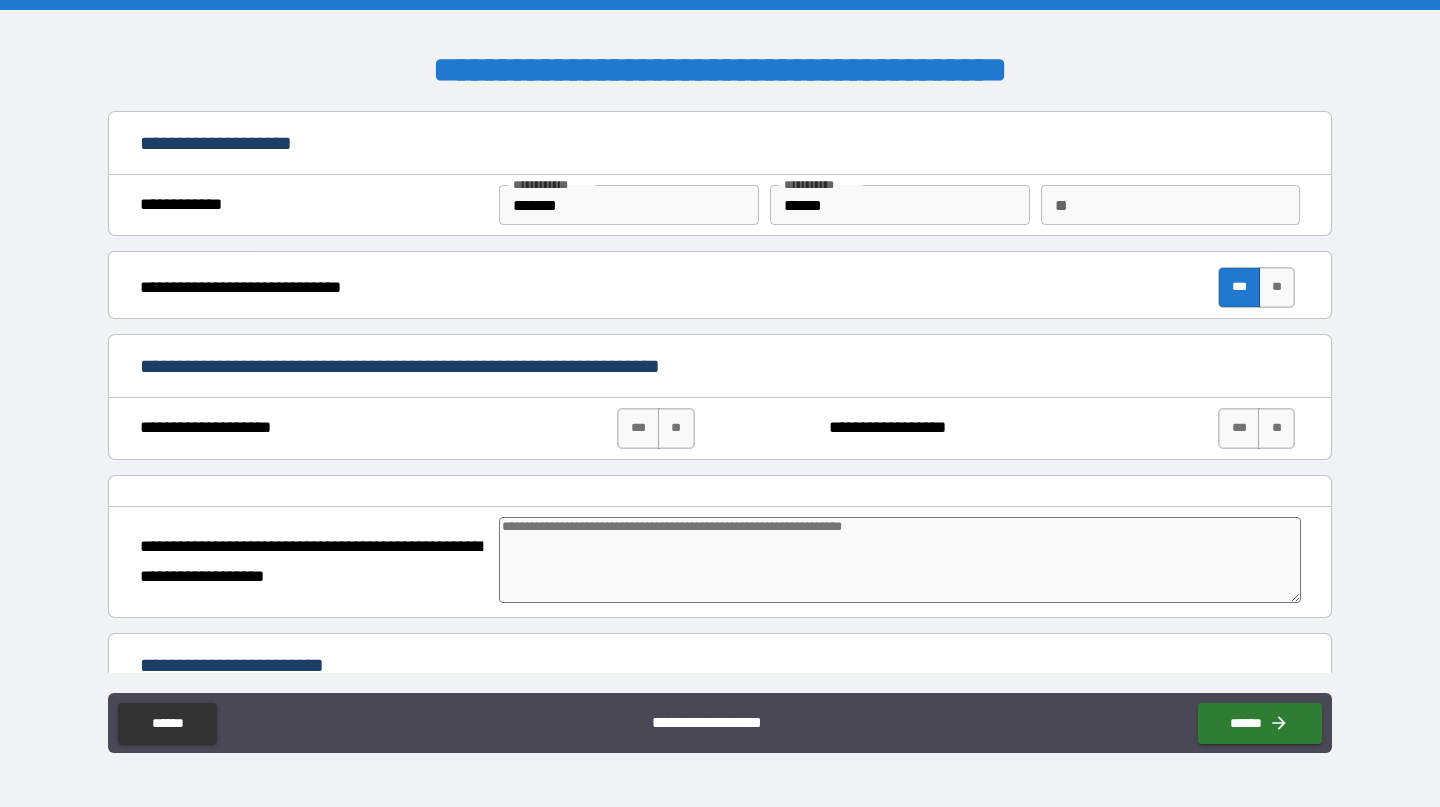 type on "*" 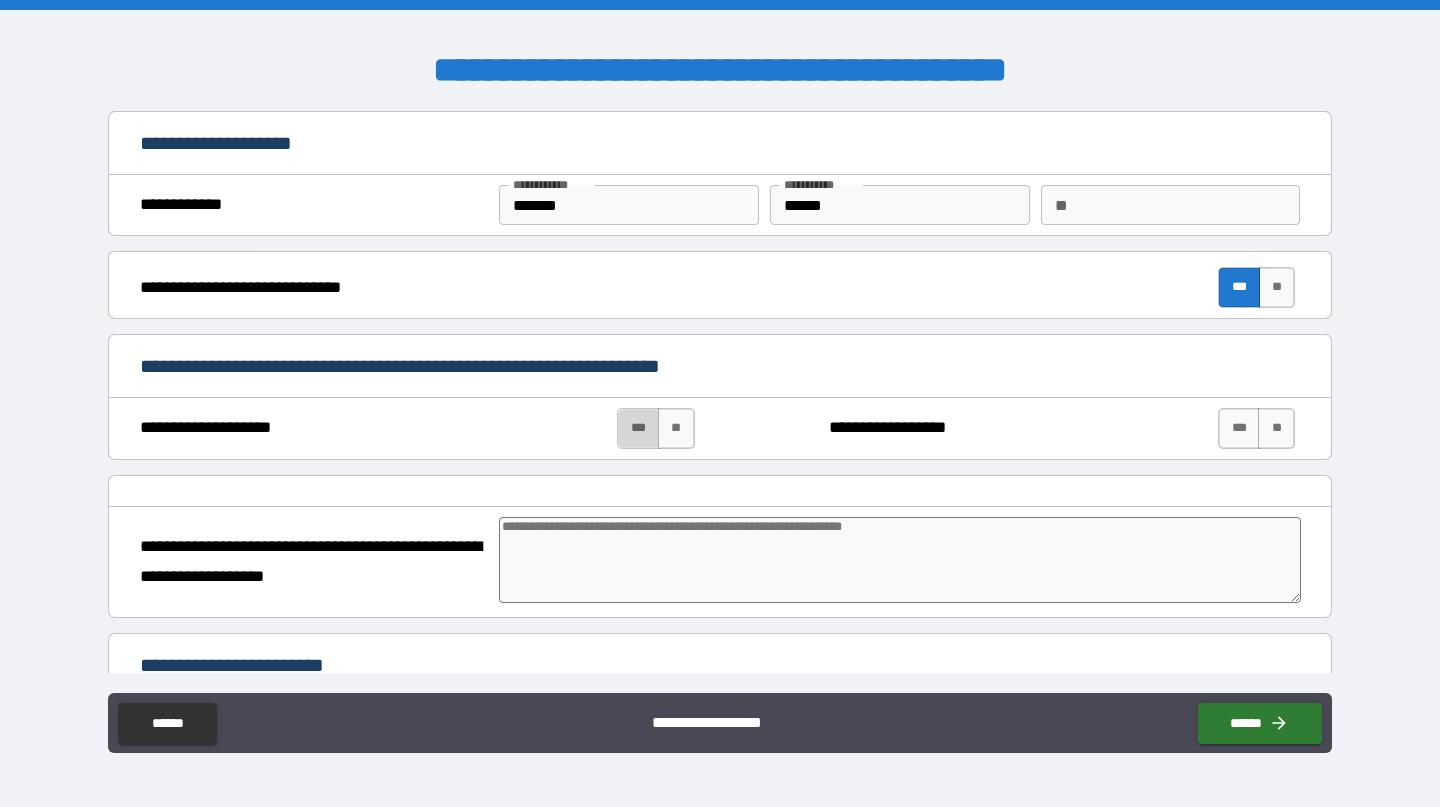 click on "***" at bounding box center [638, 428] 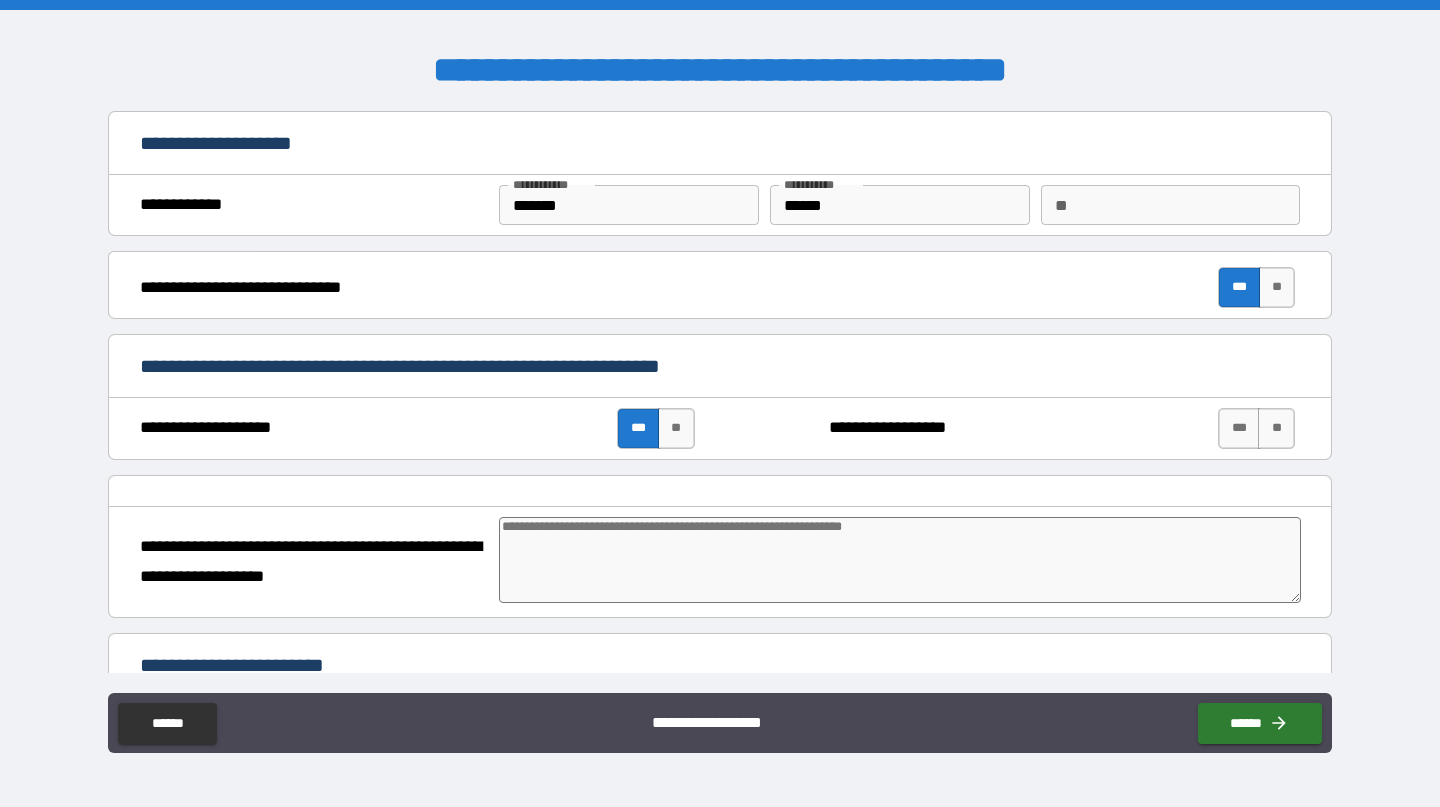 type on "*" 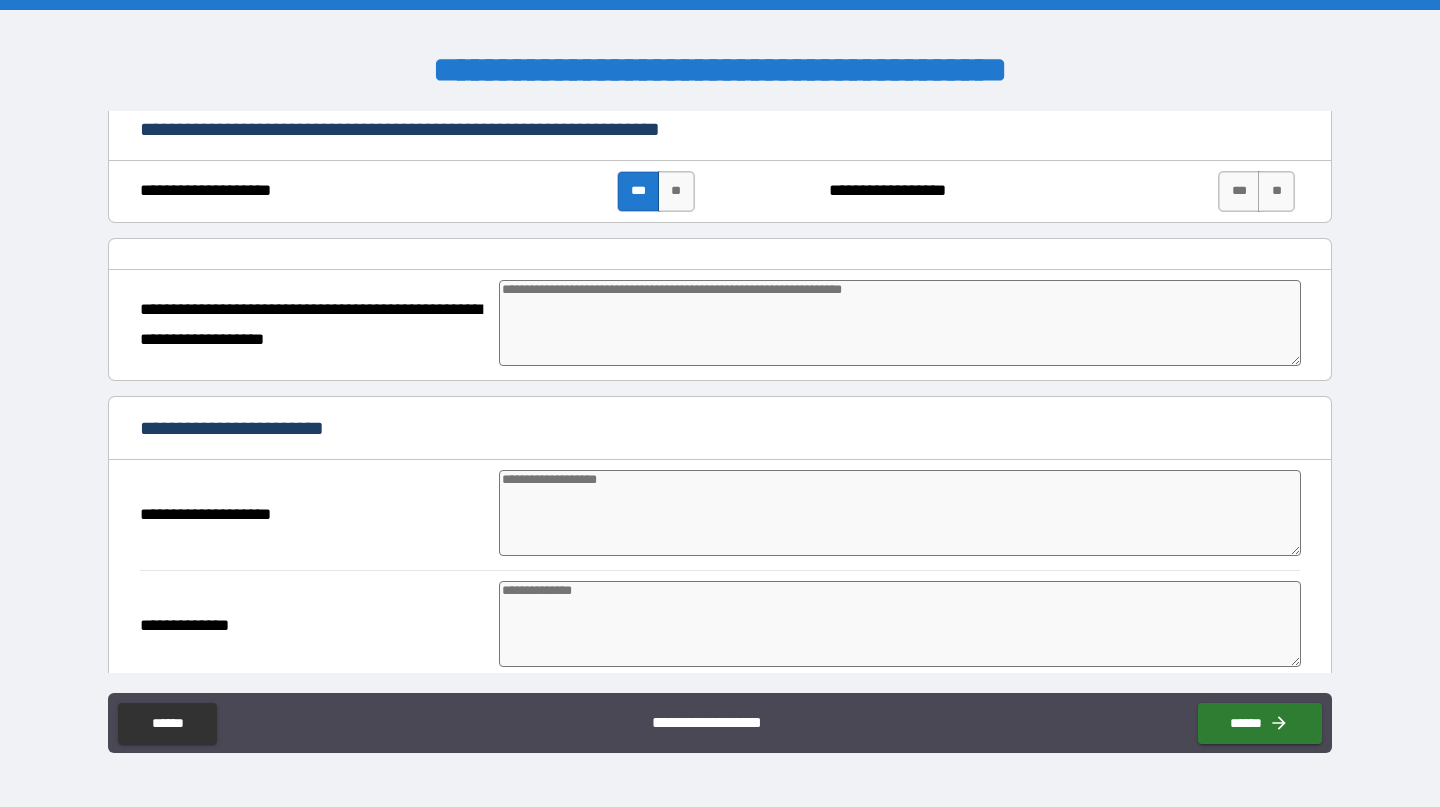 scroll, scrollTop: 239, scrollLeft: 0, axis: vertical 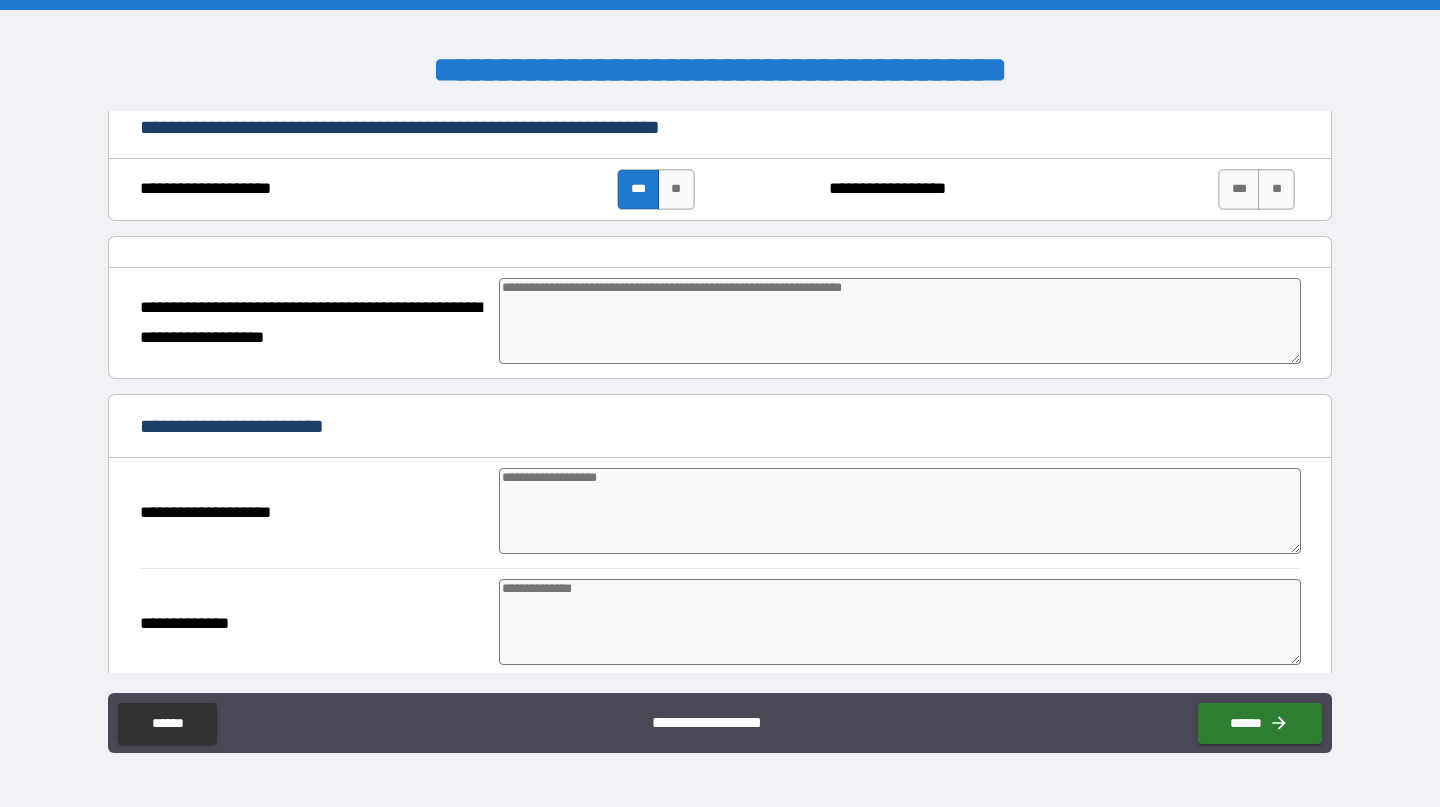 click at bounding box center [900, 321] 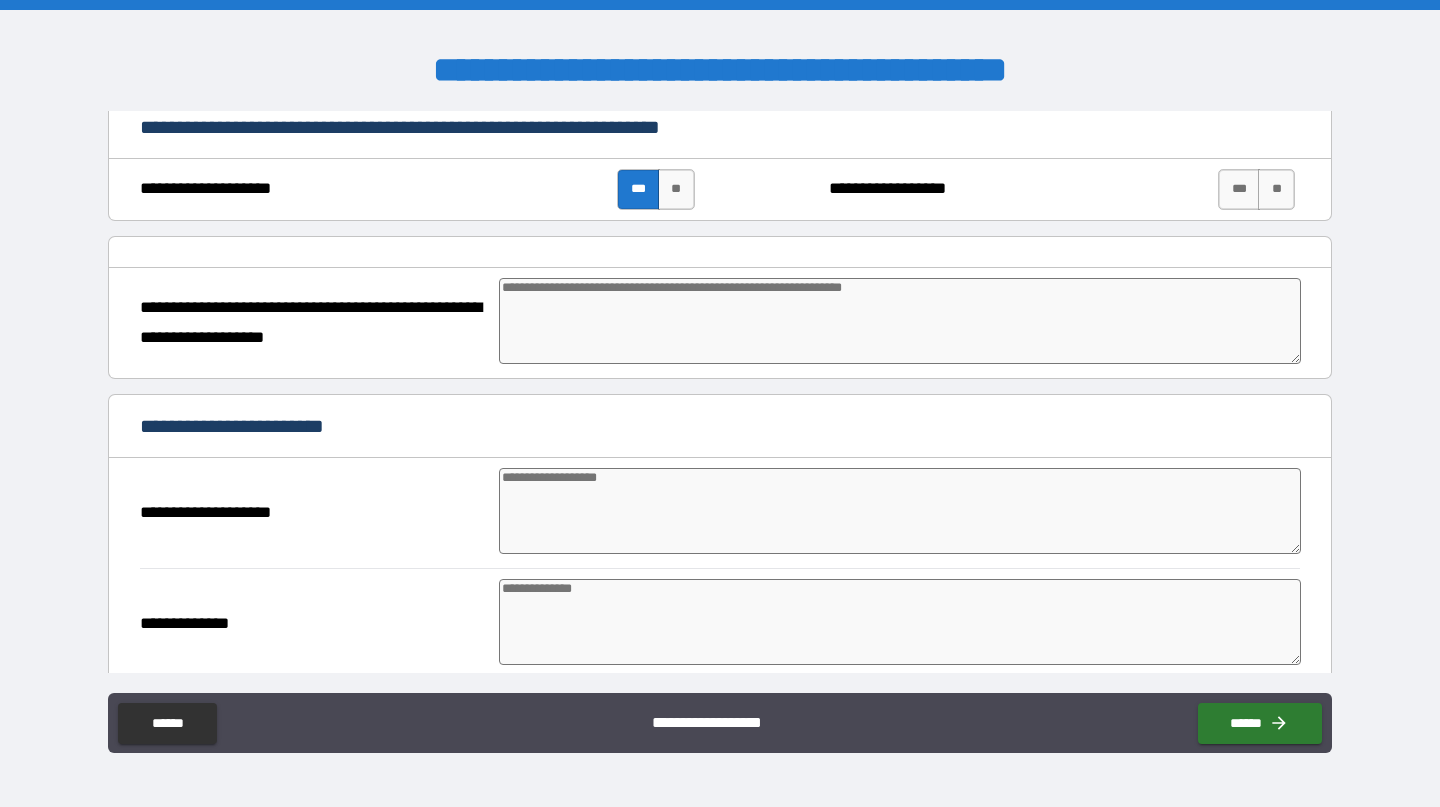 type on "*" 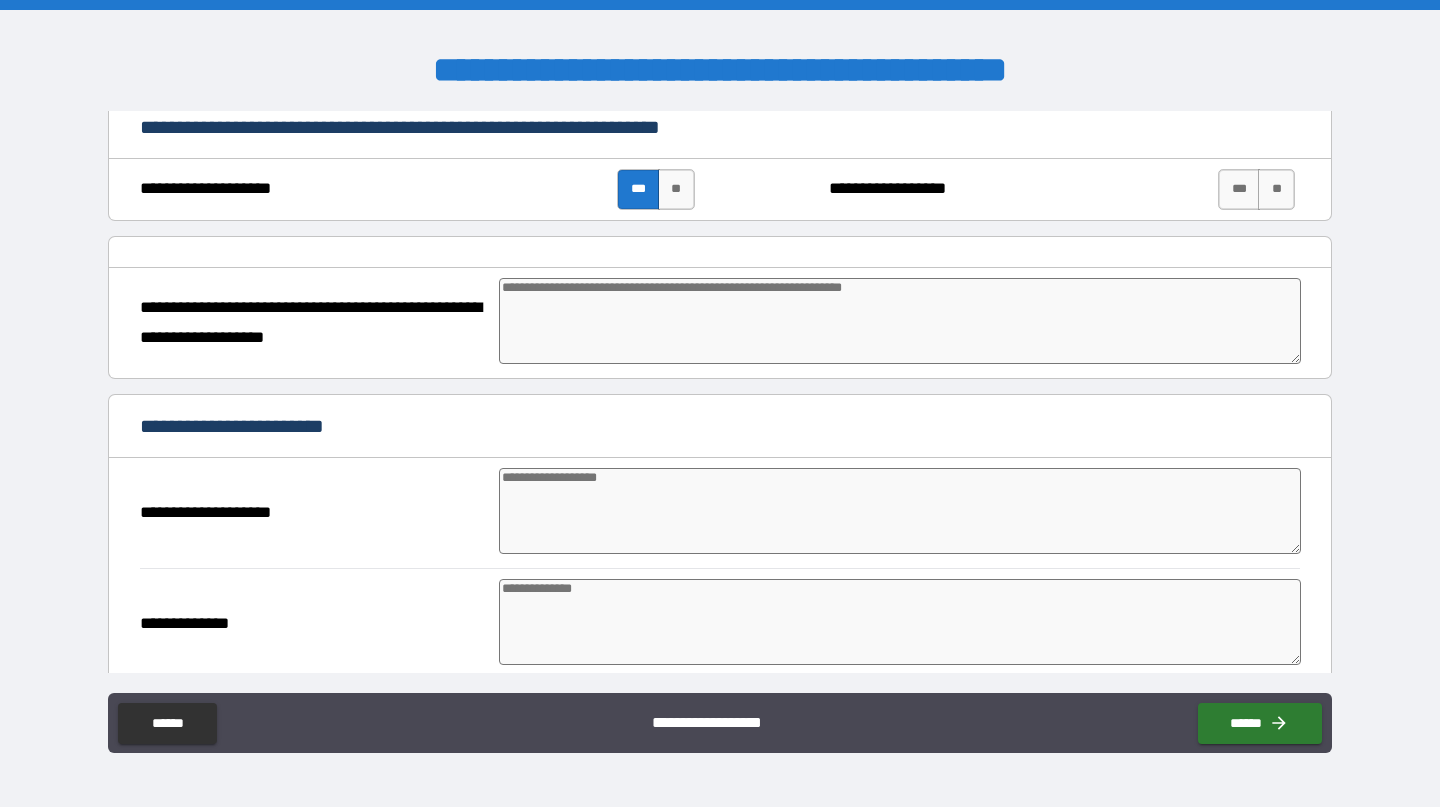 type on "*" 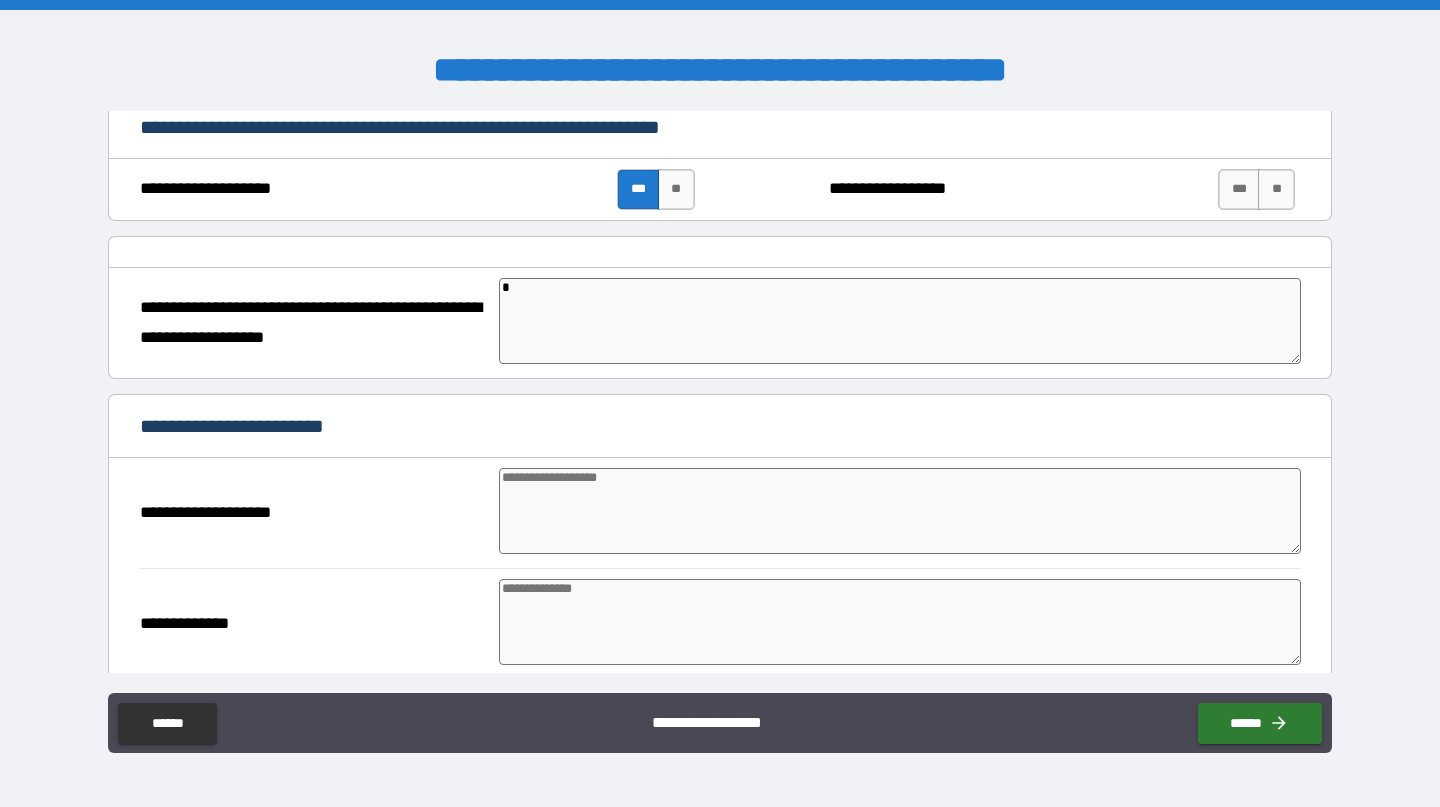 type on "*" 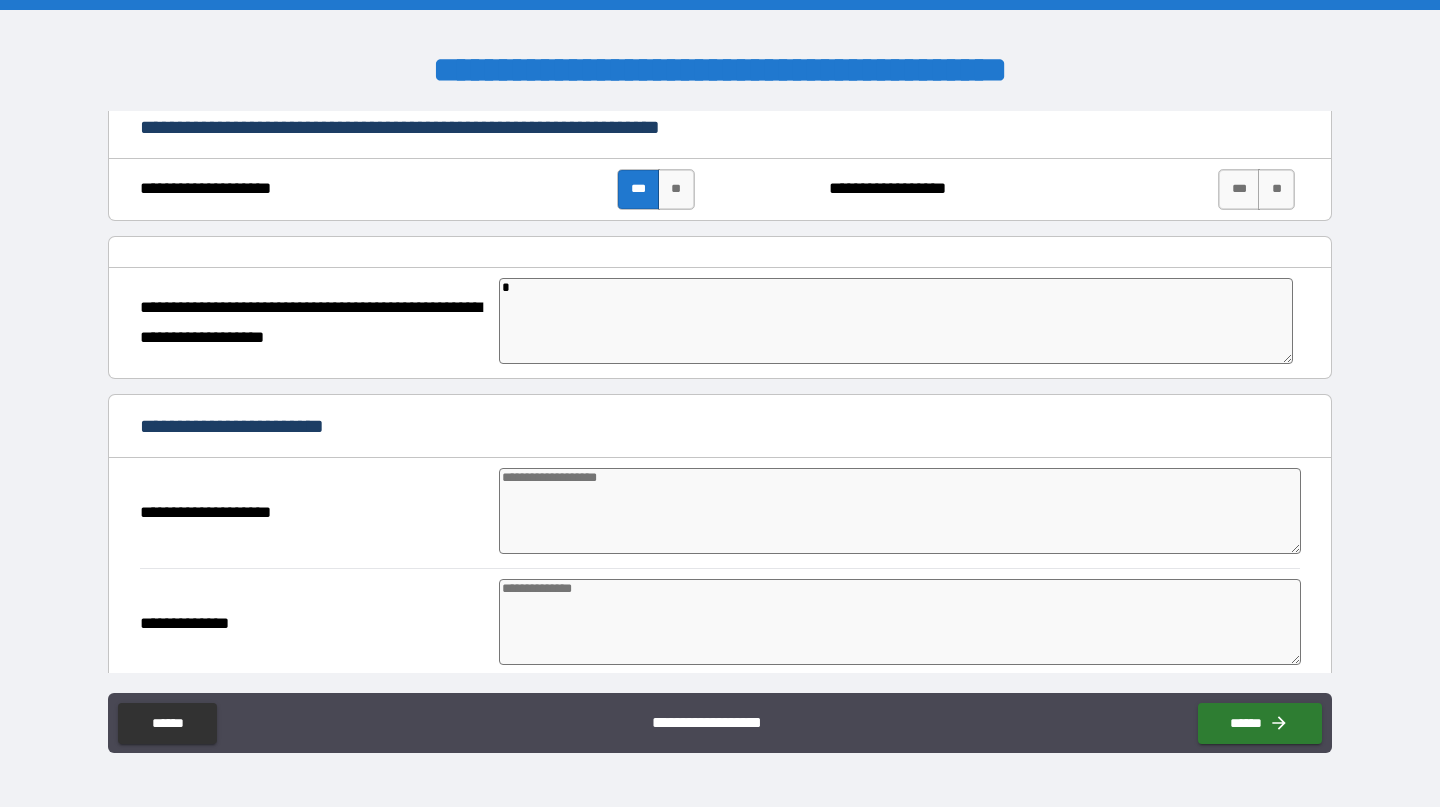 type on "**" 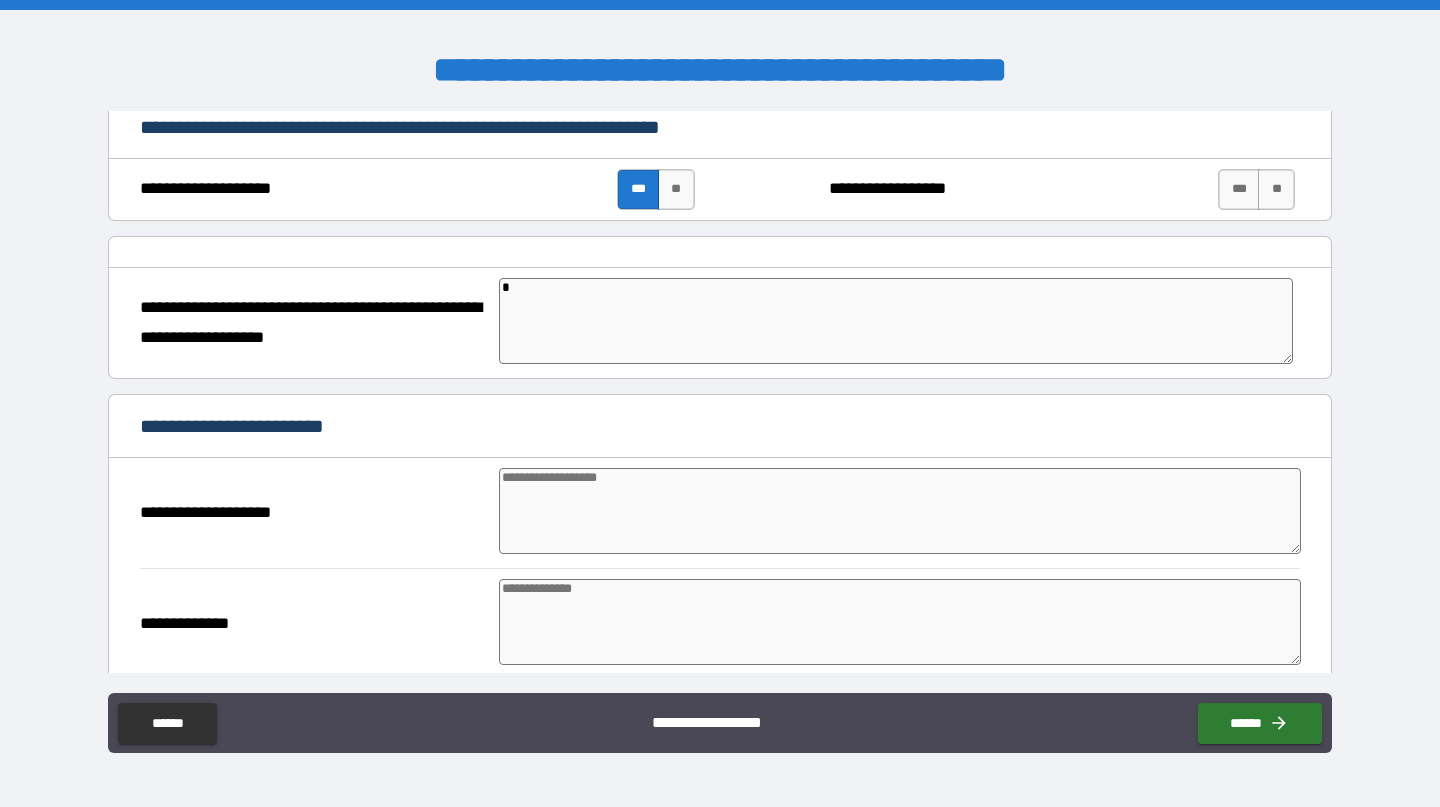 type on "*" 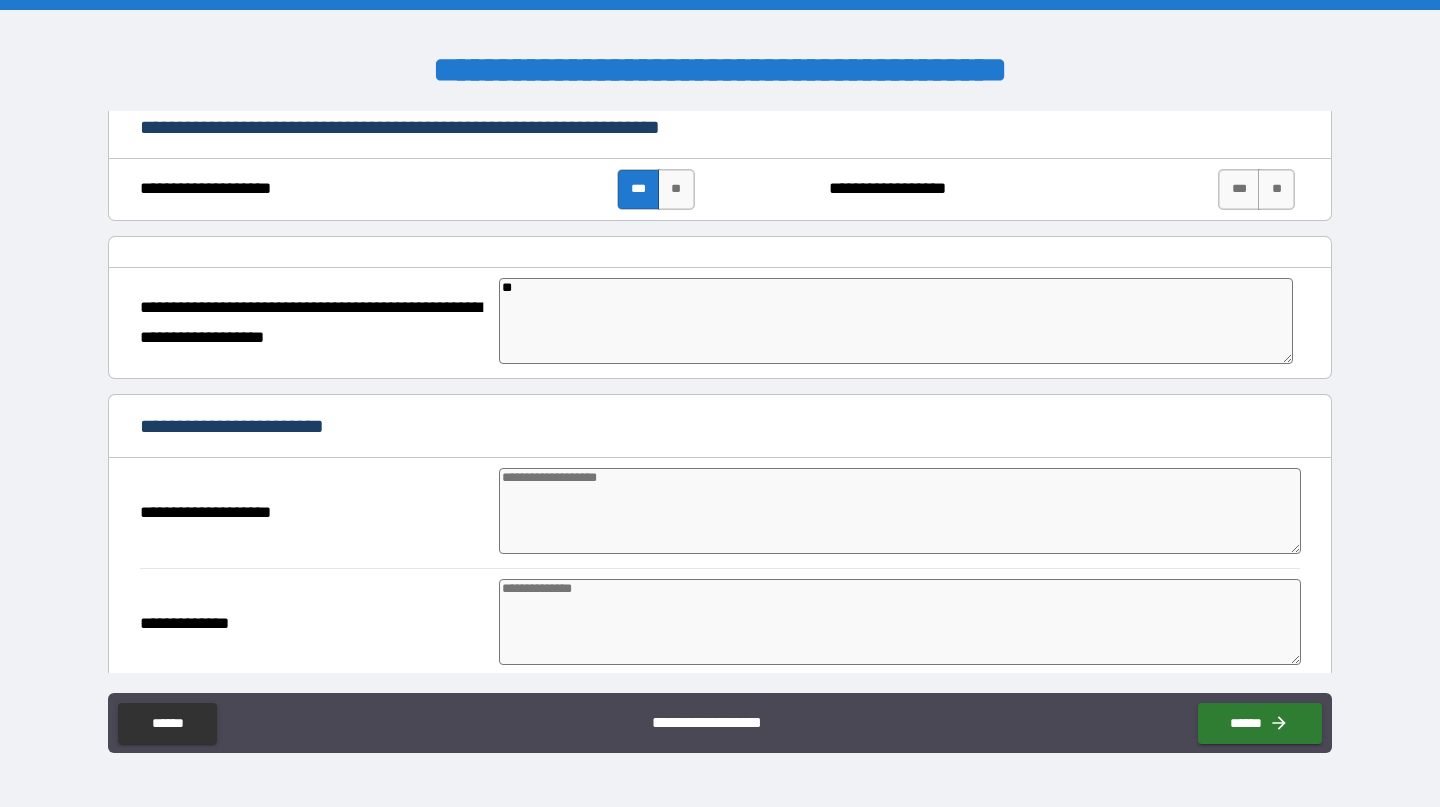 type on "***" 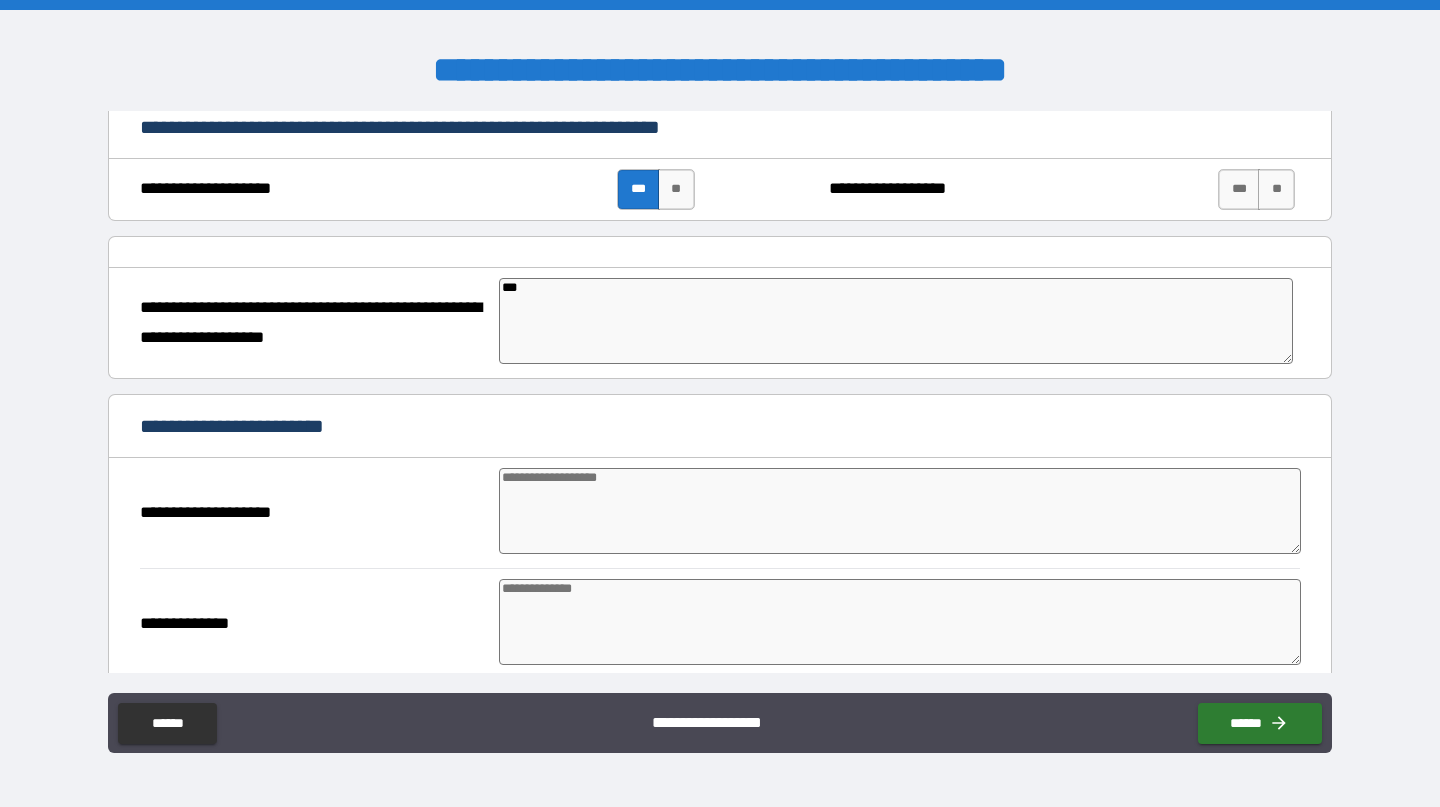 type on "*" 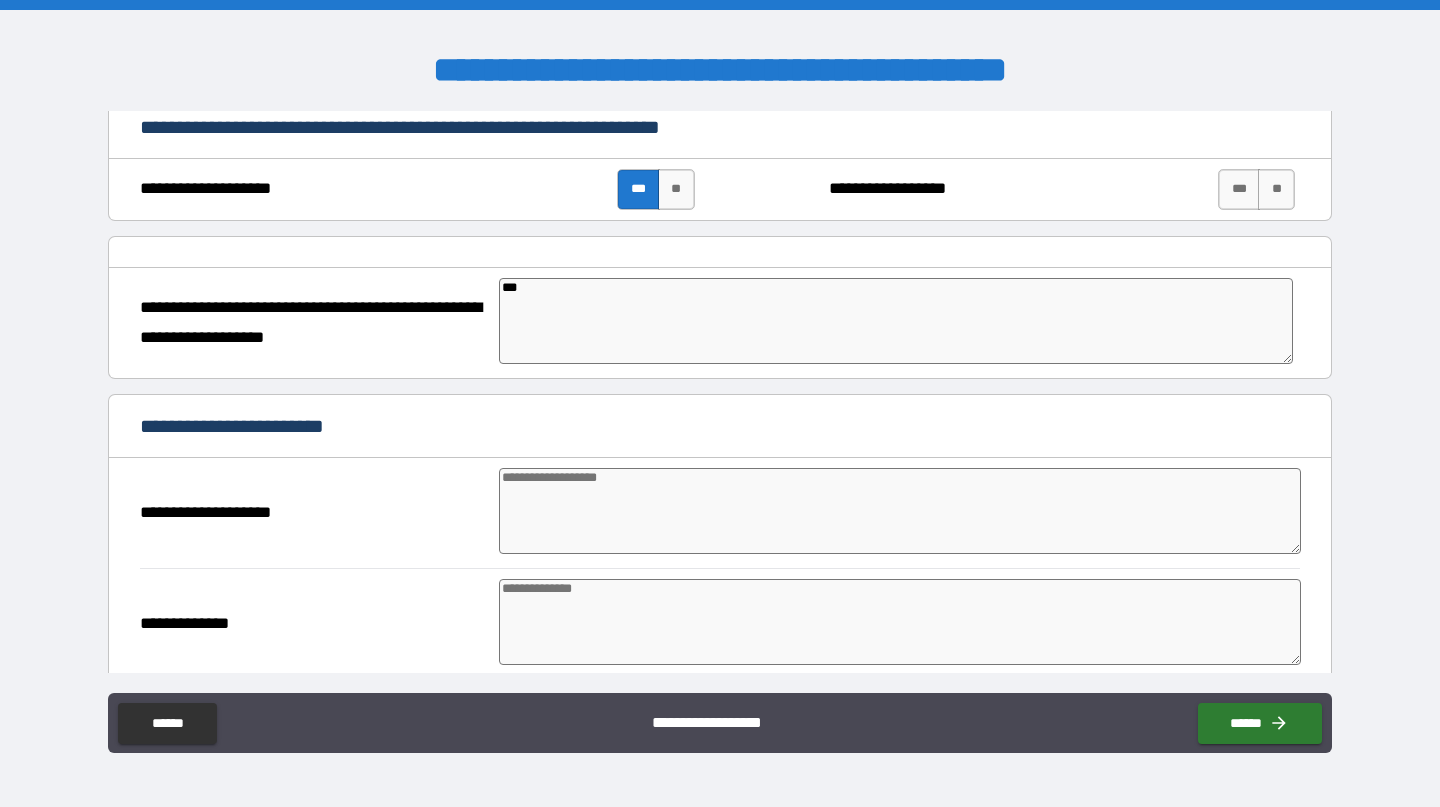 type on "****" 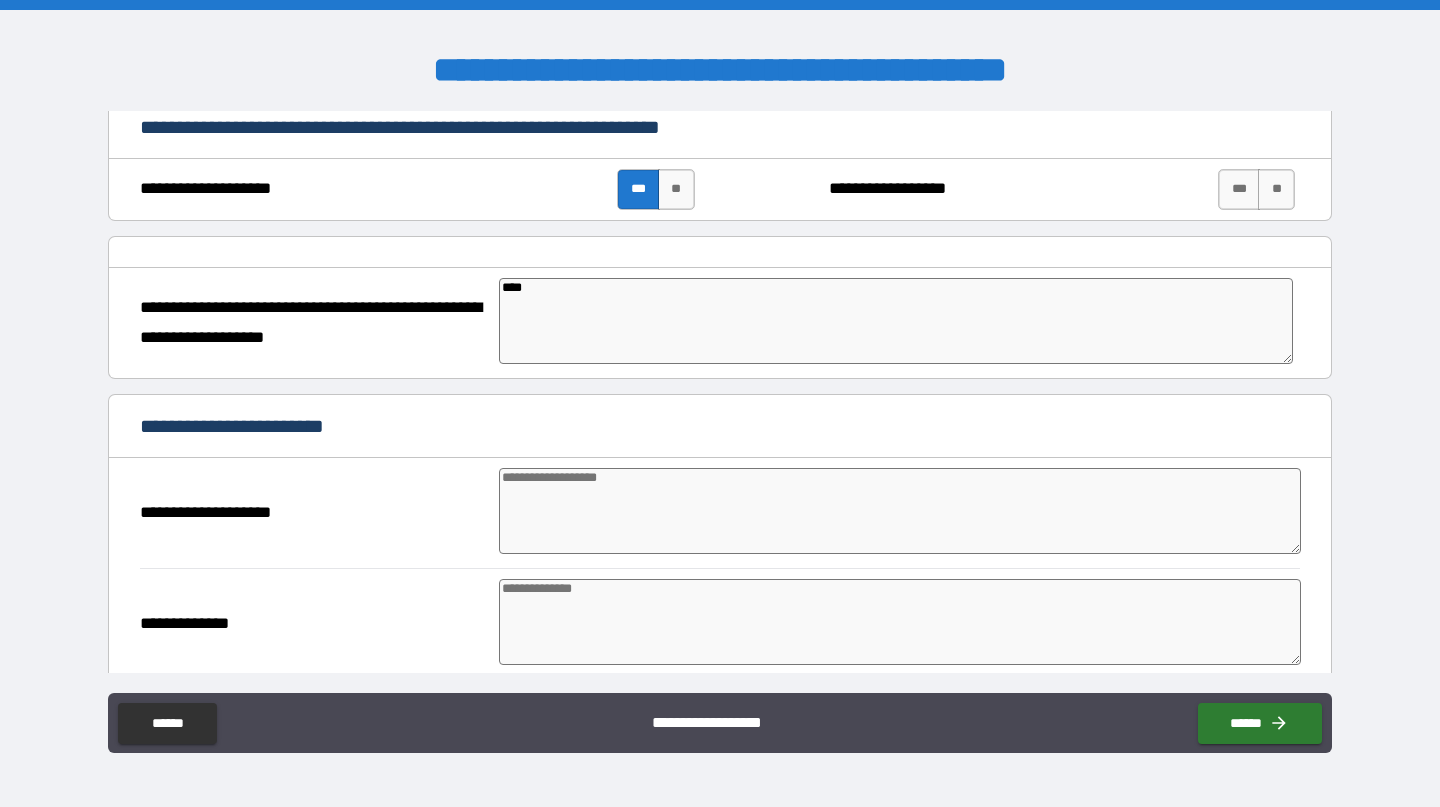 type on "*" 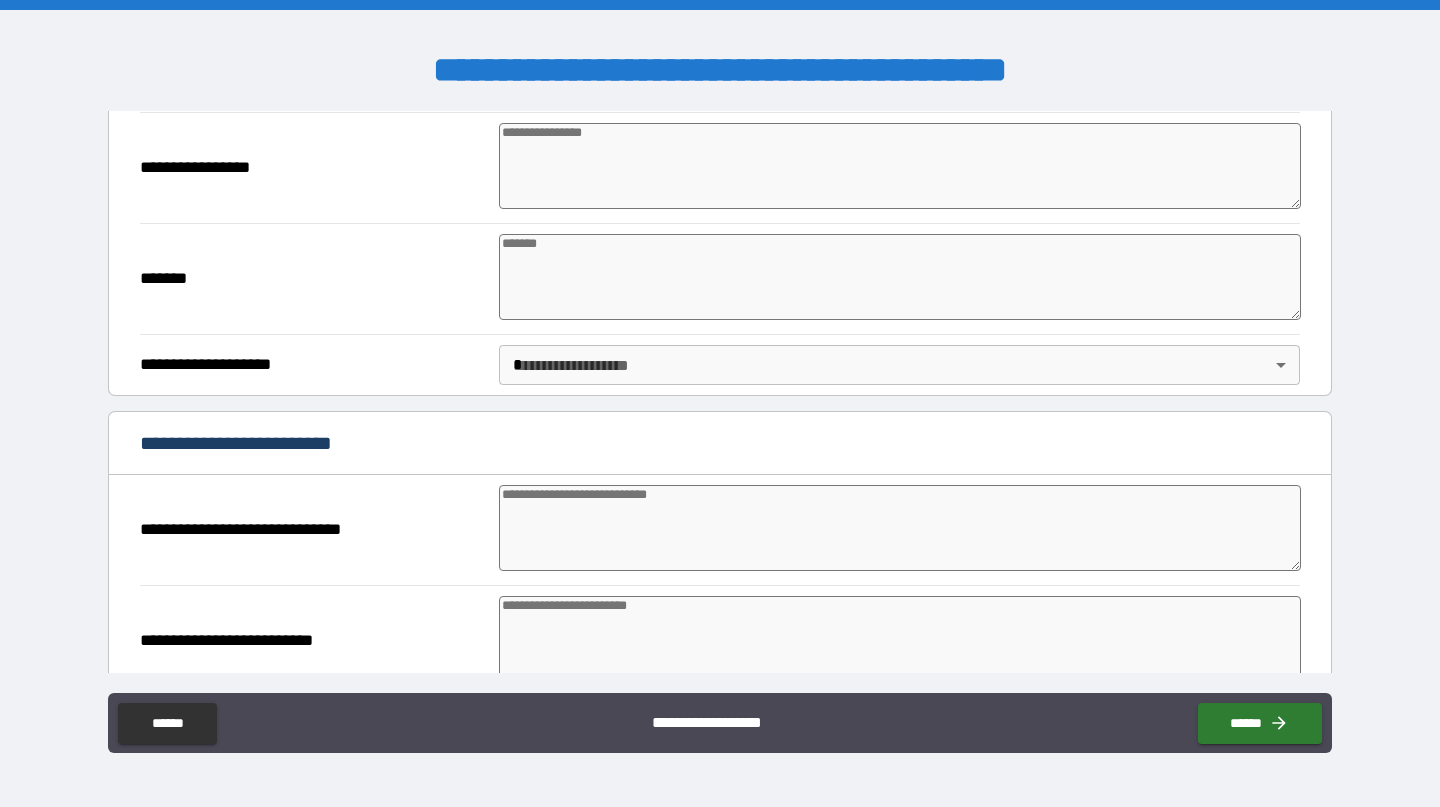 scroll, scrollTop: 924, scrollLeft: 0, axis: vertical 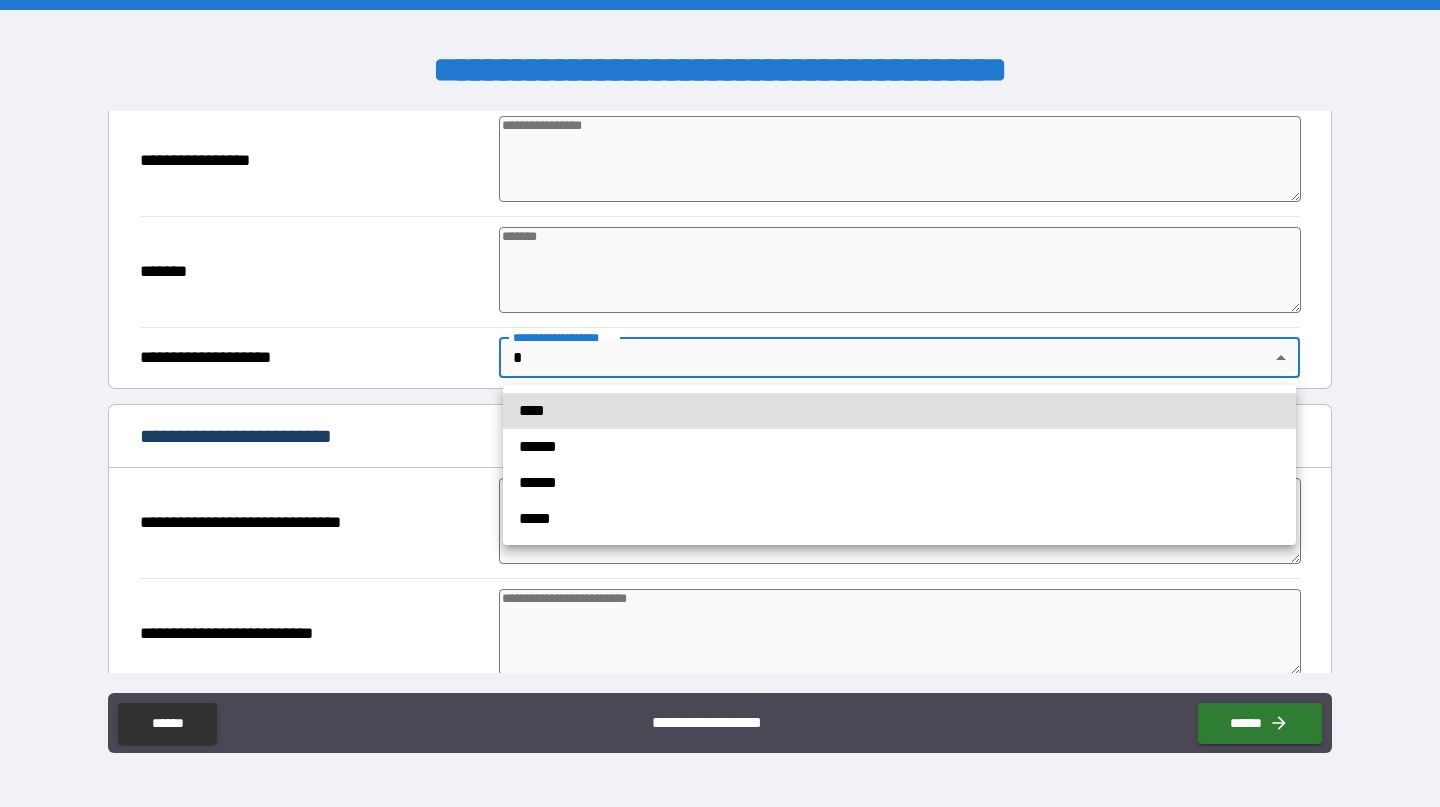 click on "**********" at bounding box center (720, 403) 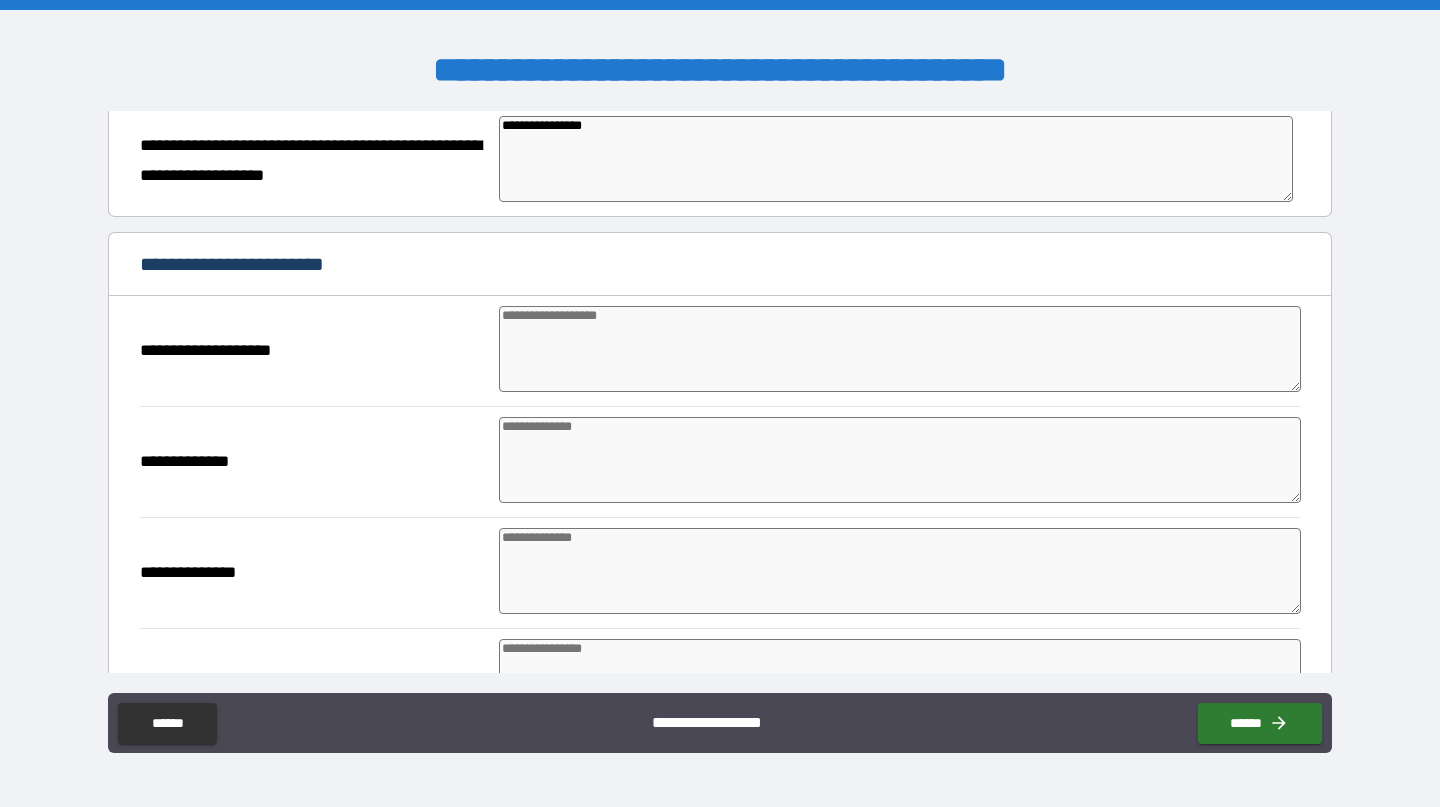 scroll, scrollTop: 396, scrollLeft: 0, axis: vertical 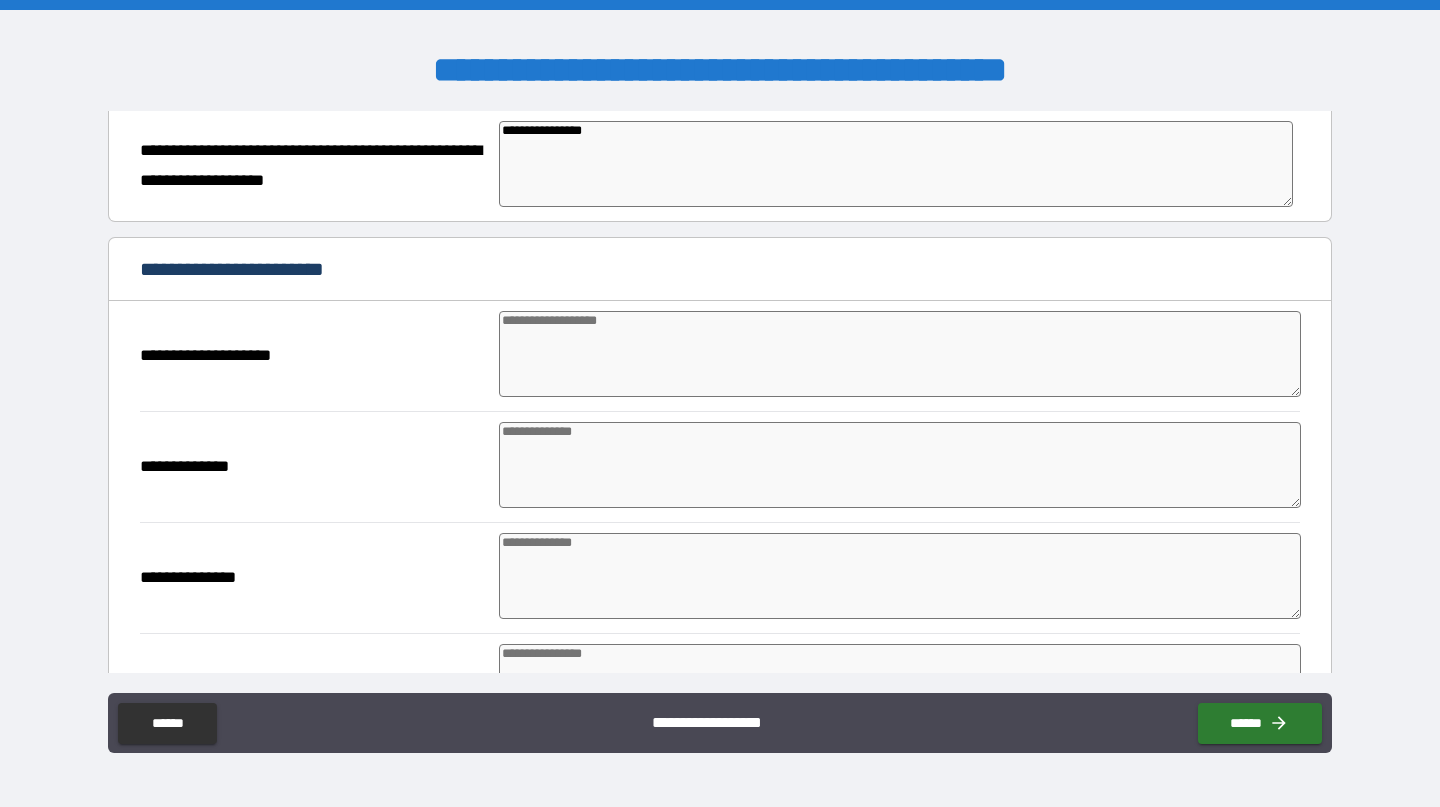click at bounding box center [900, 354] 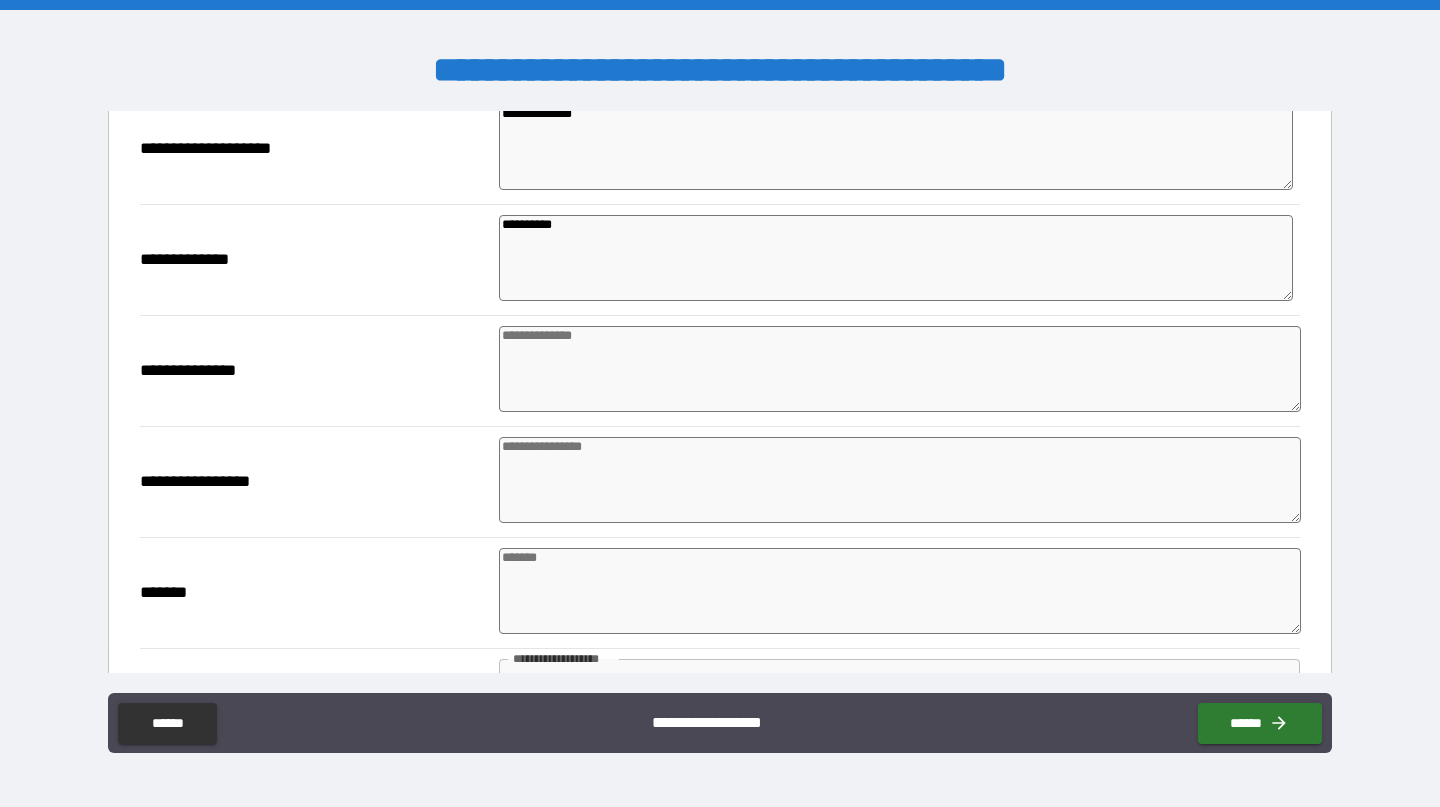 scroll, scrollTop: 614, scrollLeft: 0, axis: vertical 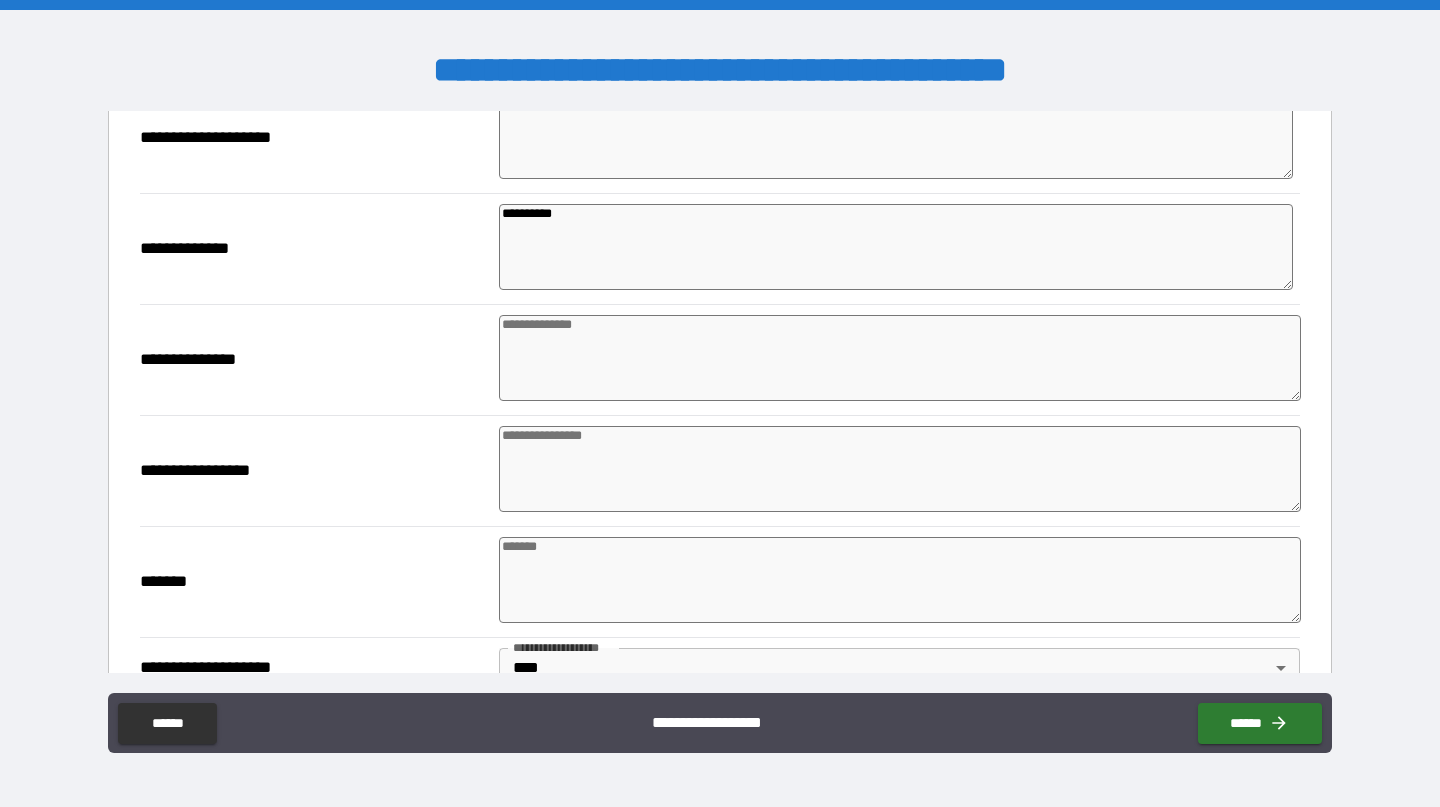 click at bounding box center [900, 358] 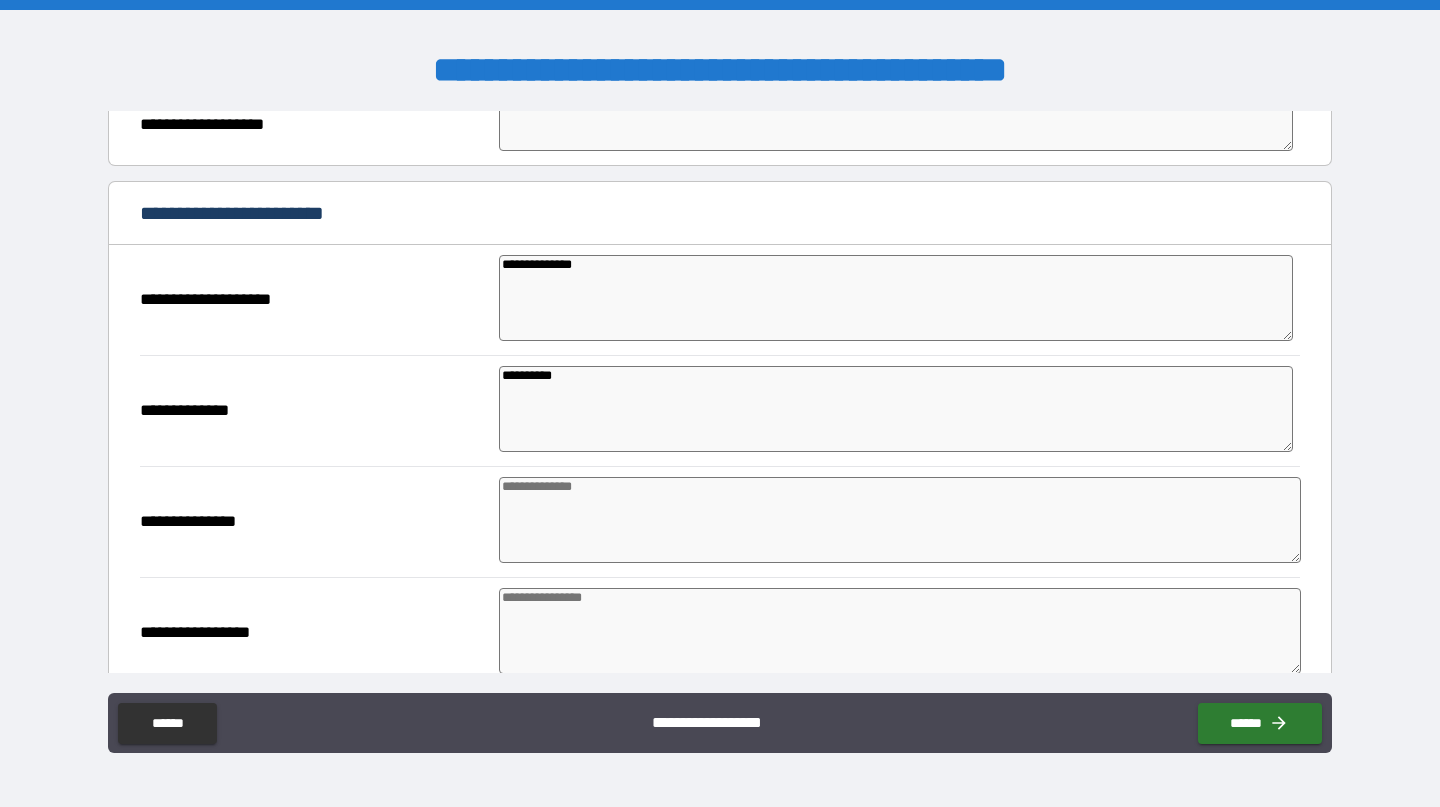 scroll, scrollTop: 456, scrollLeft: 0, axis: vertical 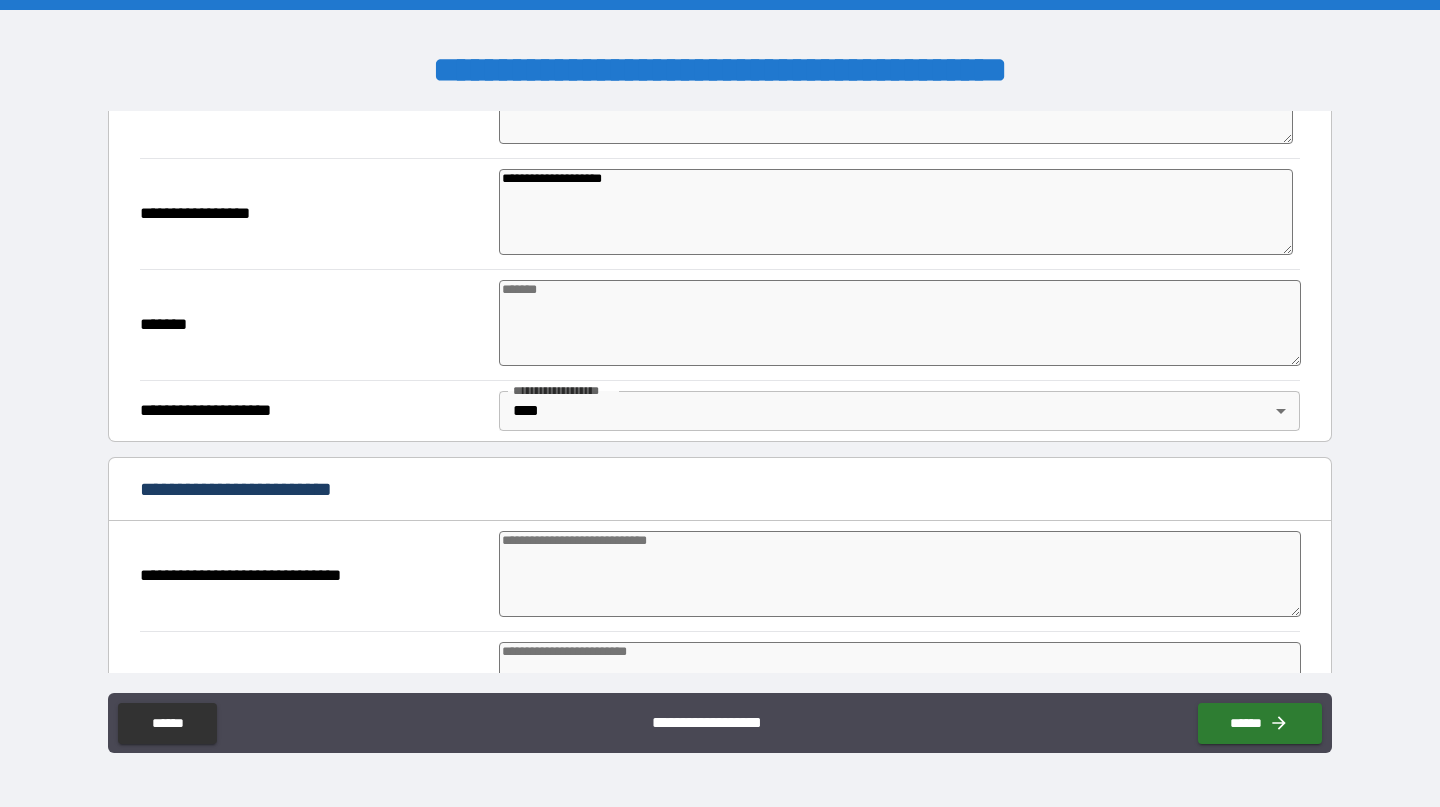 click at bounding box center (900, 323) 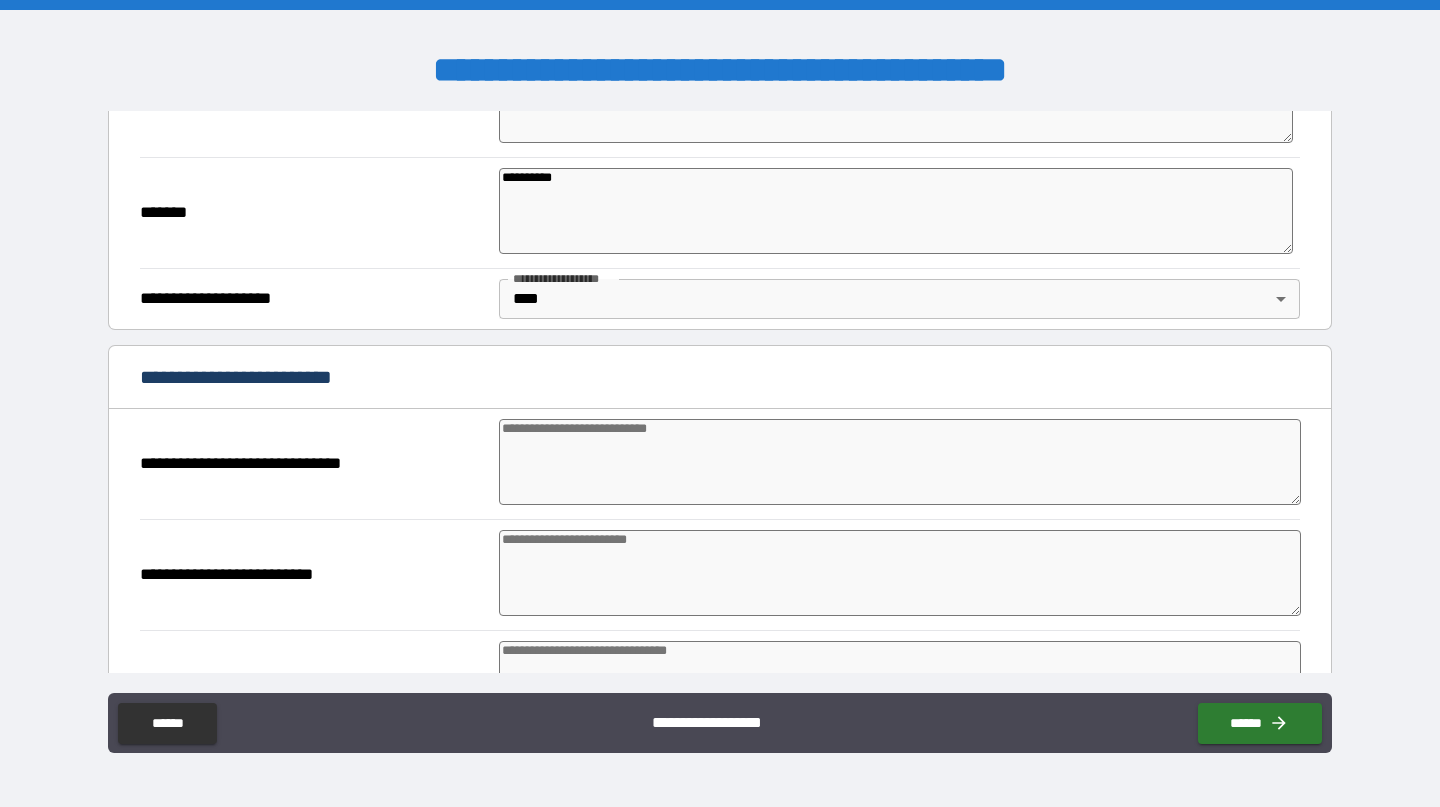 scroll, scrollTop: 985, scrollLeft: 0, axis: vertical 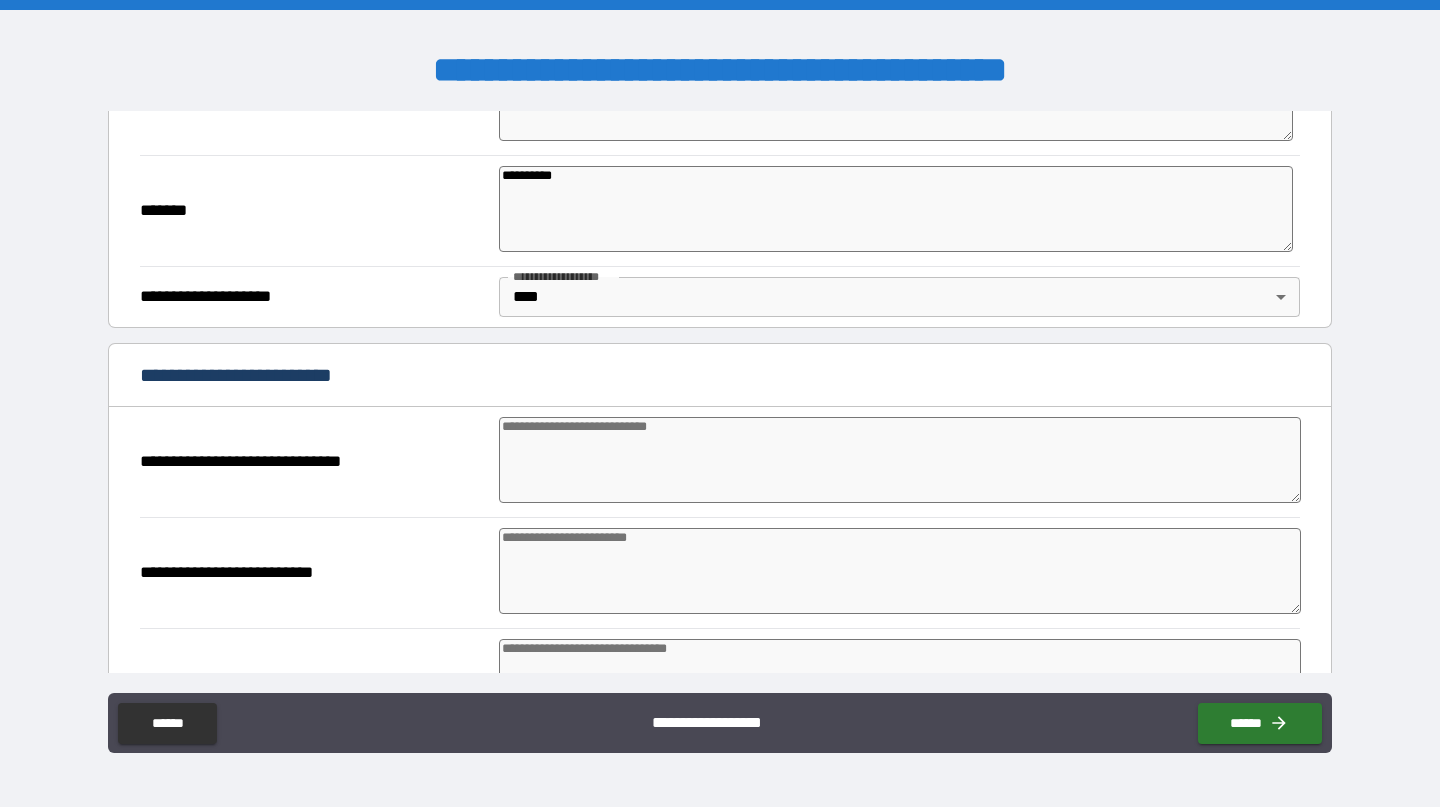 click on "**********" at bounding box center (896, 209) 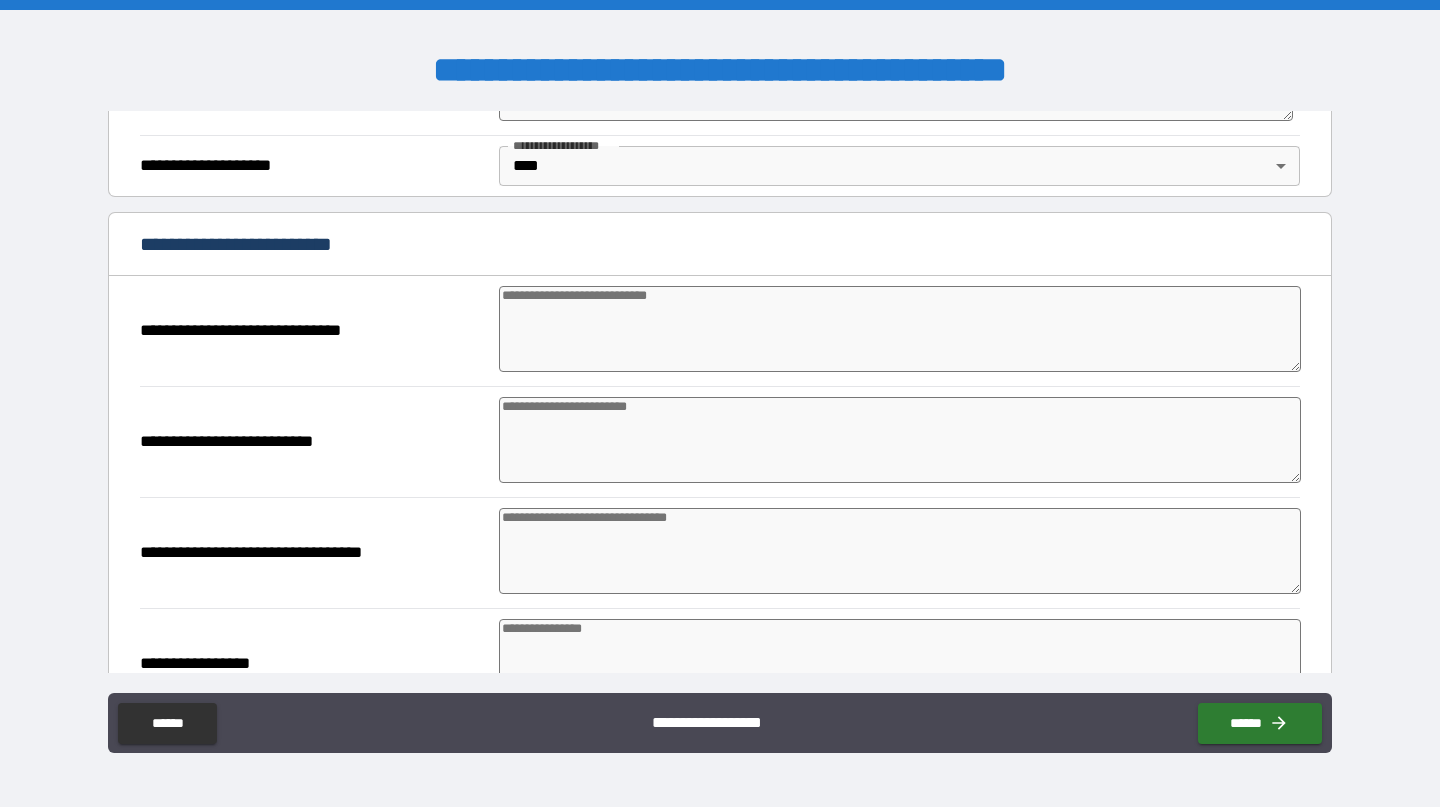 scroll, scrollTop: 1118, scrollLeft: 0, axis: vertical 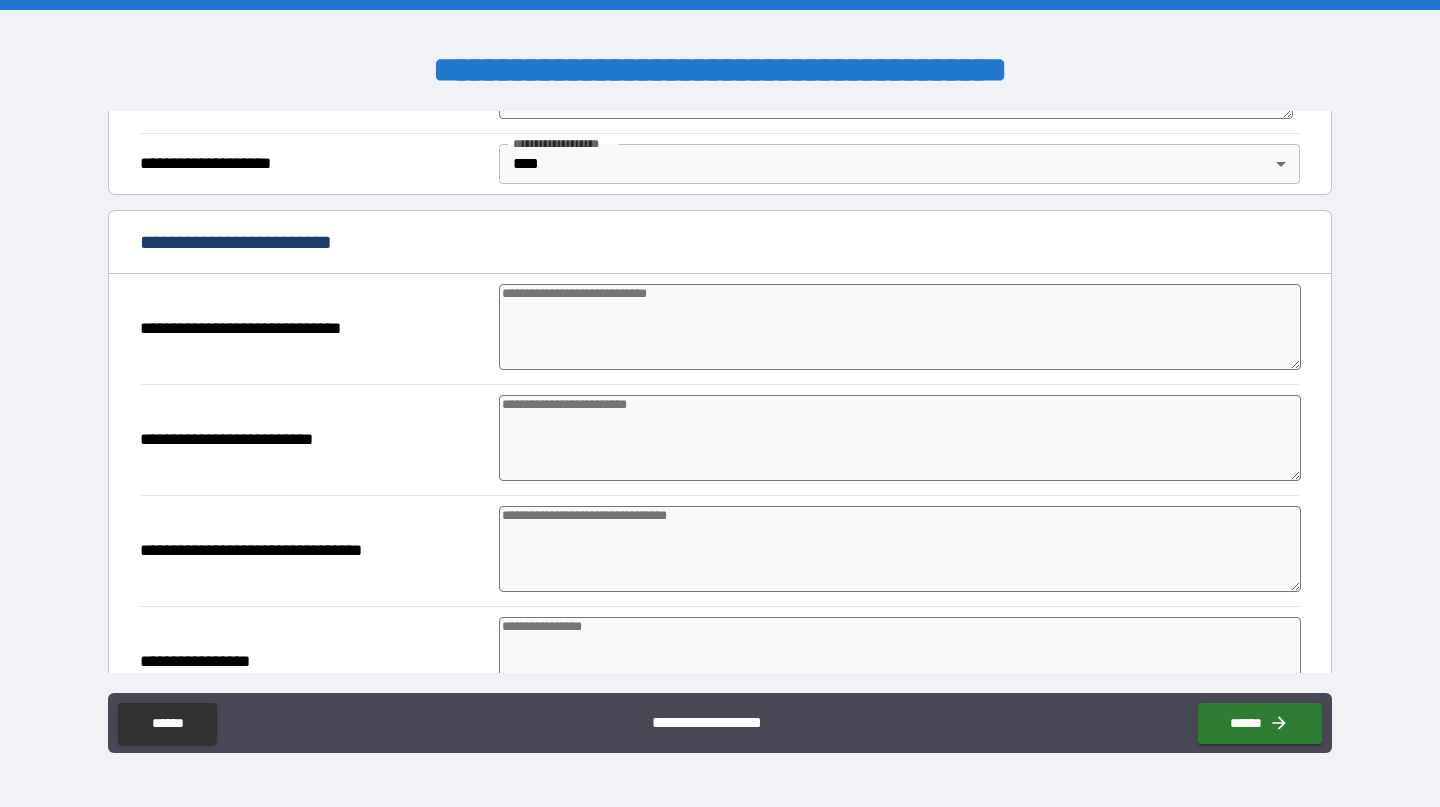 click at bounding box center (900, 327) 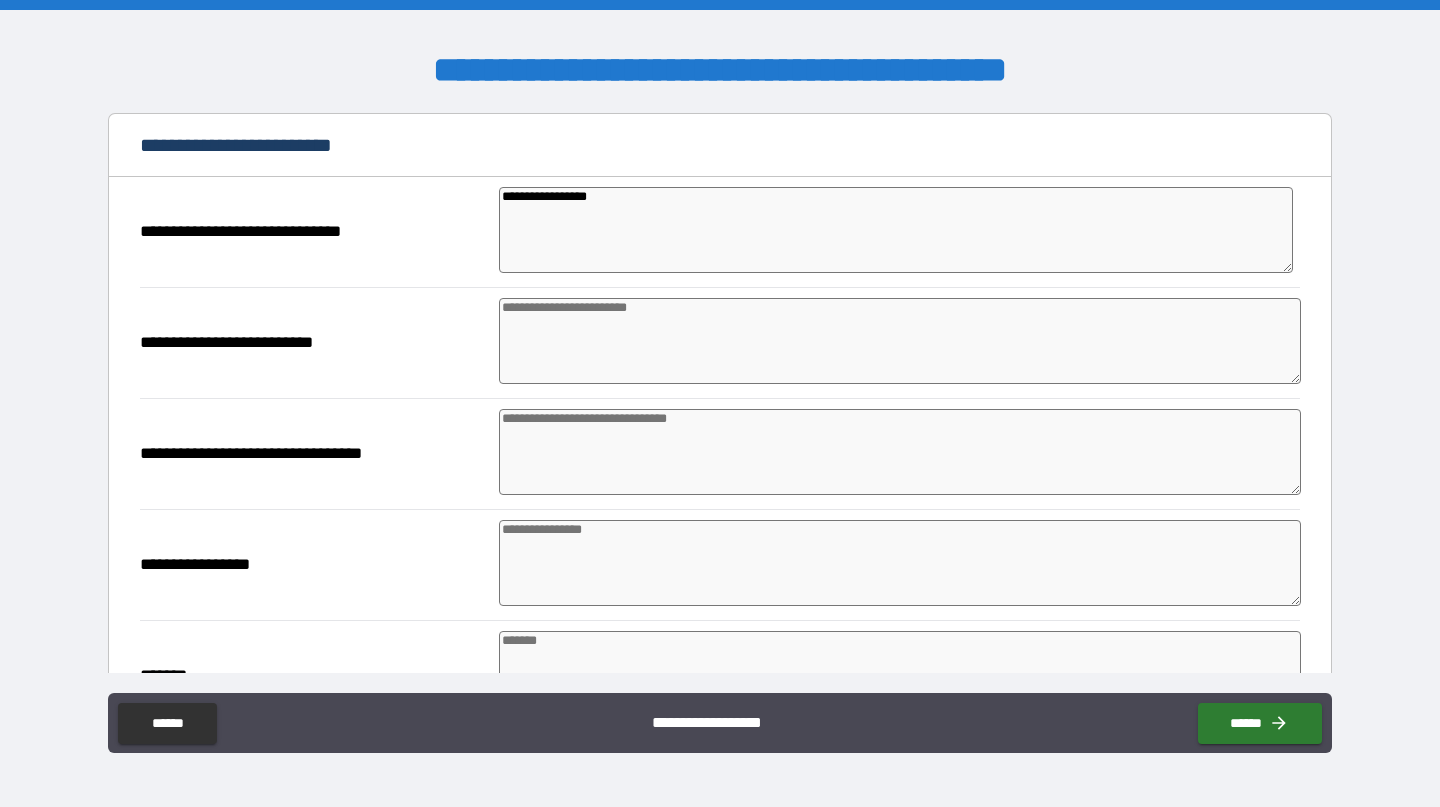 scroll, scrollTop: 1222, scrollLeft: 0, axis: vertical 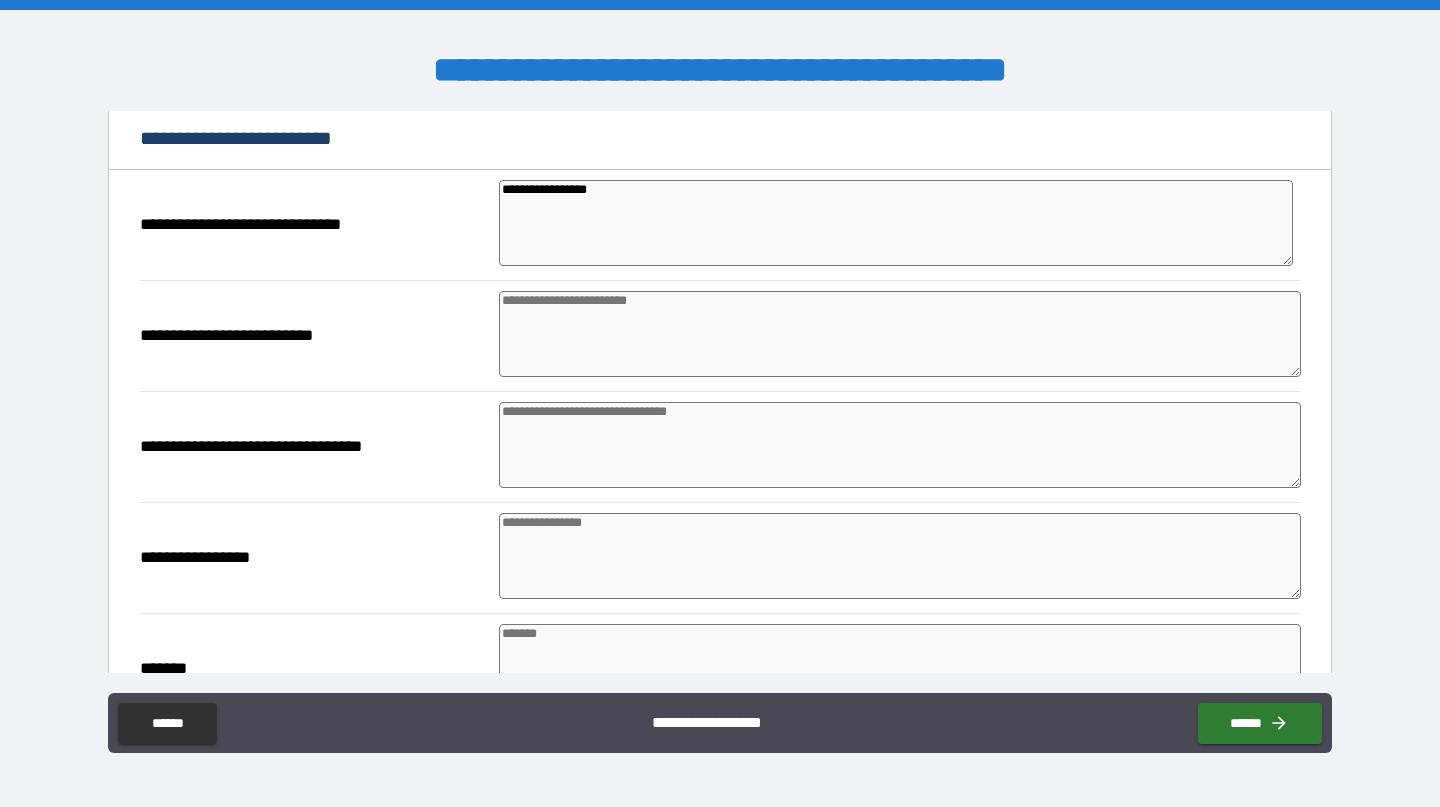 click at bounding box center [900, 334] 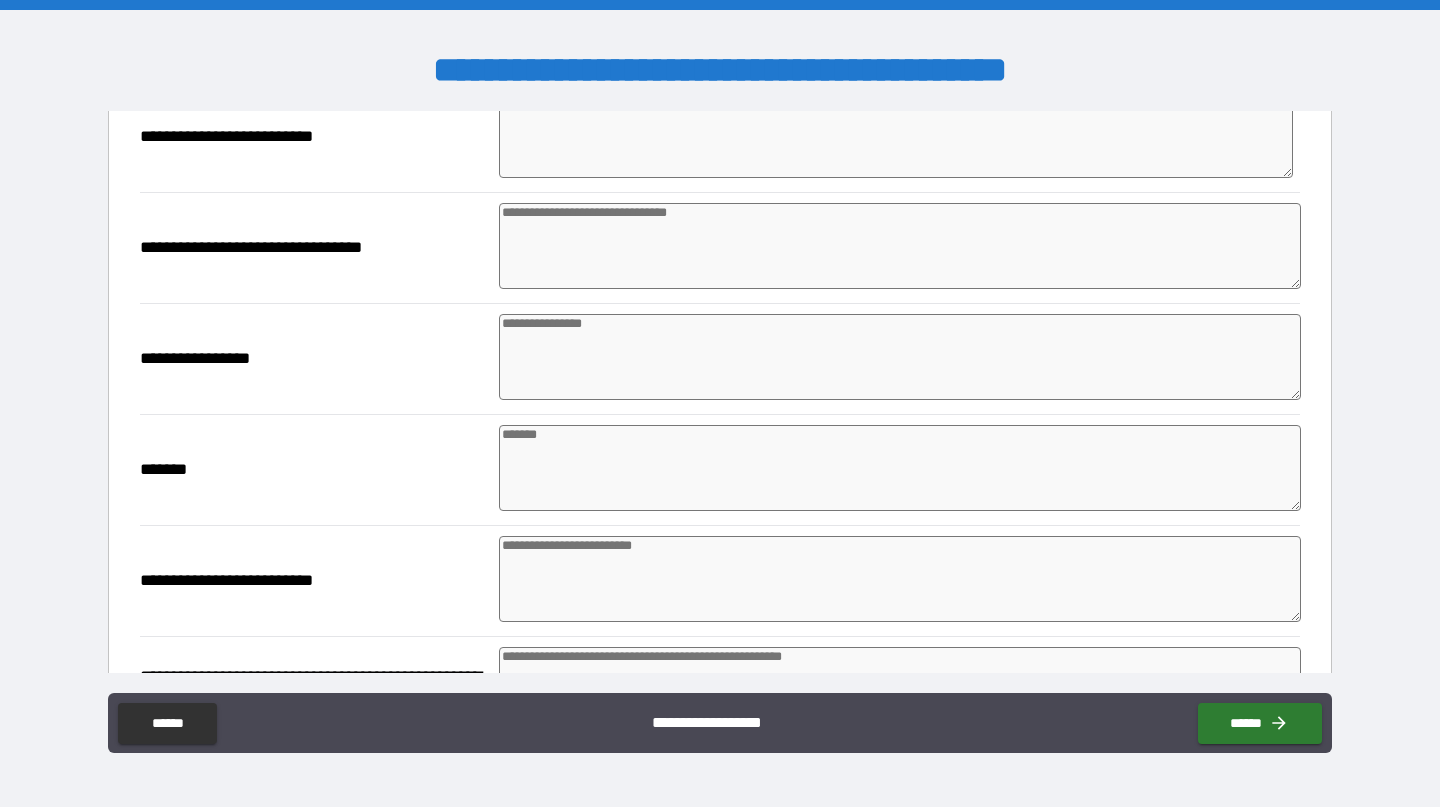scroll, scrollTop: 1424, scrollLeft: 0, axis: vertical 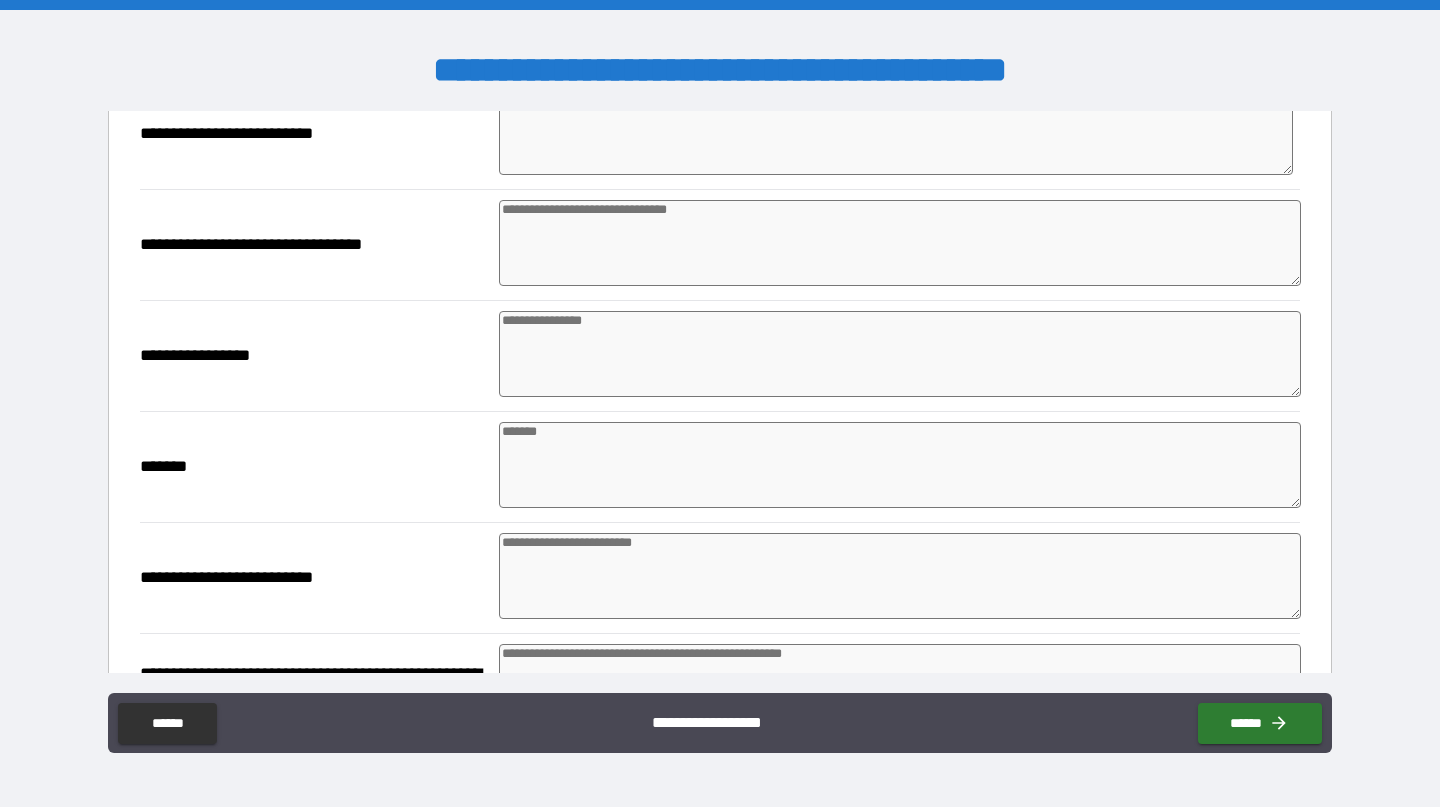 click at bounding box center [900, 243] 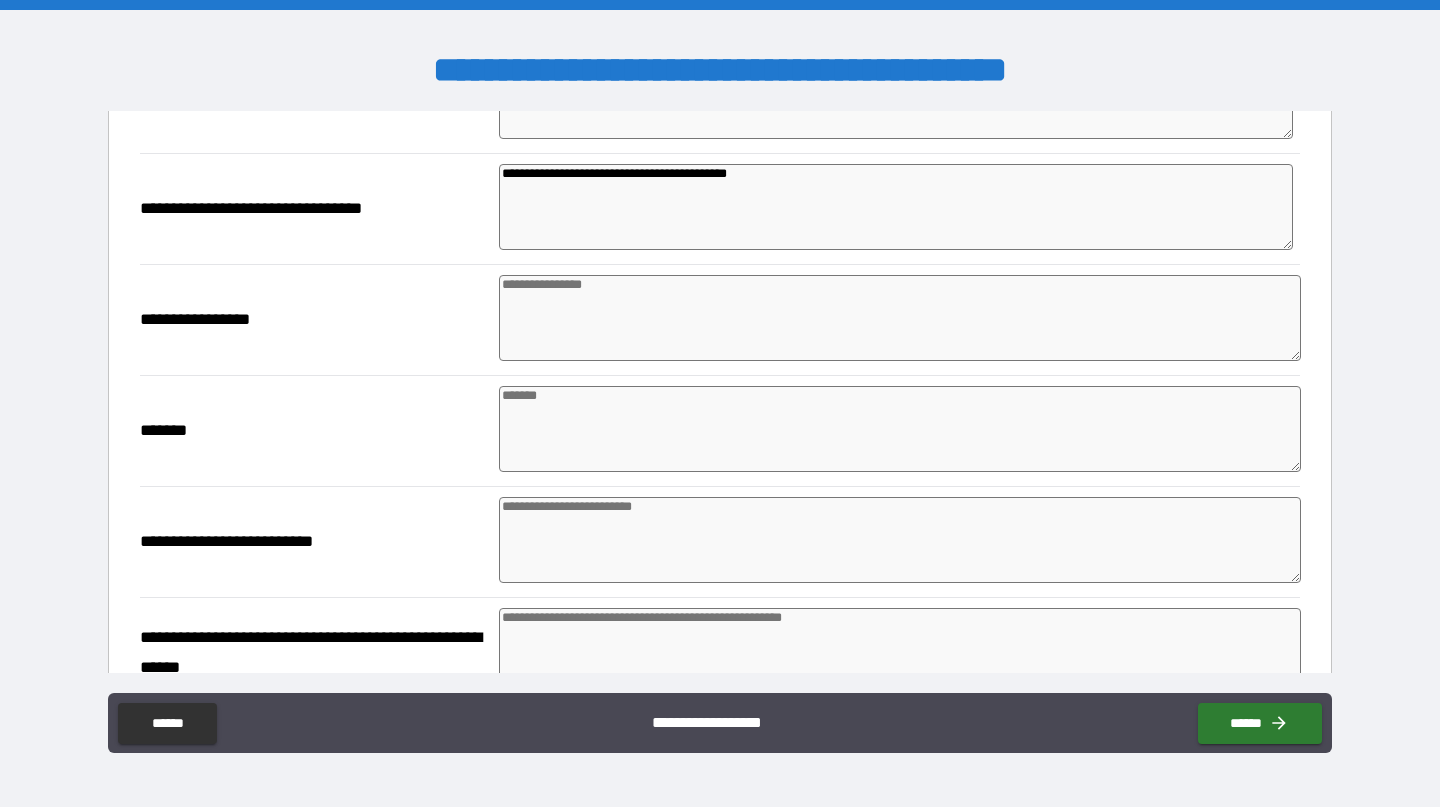 scroll, scrollTop: 1463, scrollLeft: 0, axis: vertical 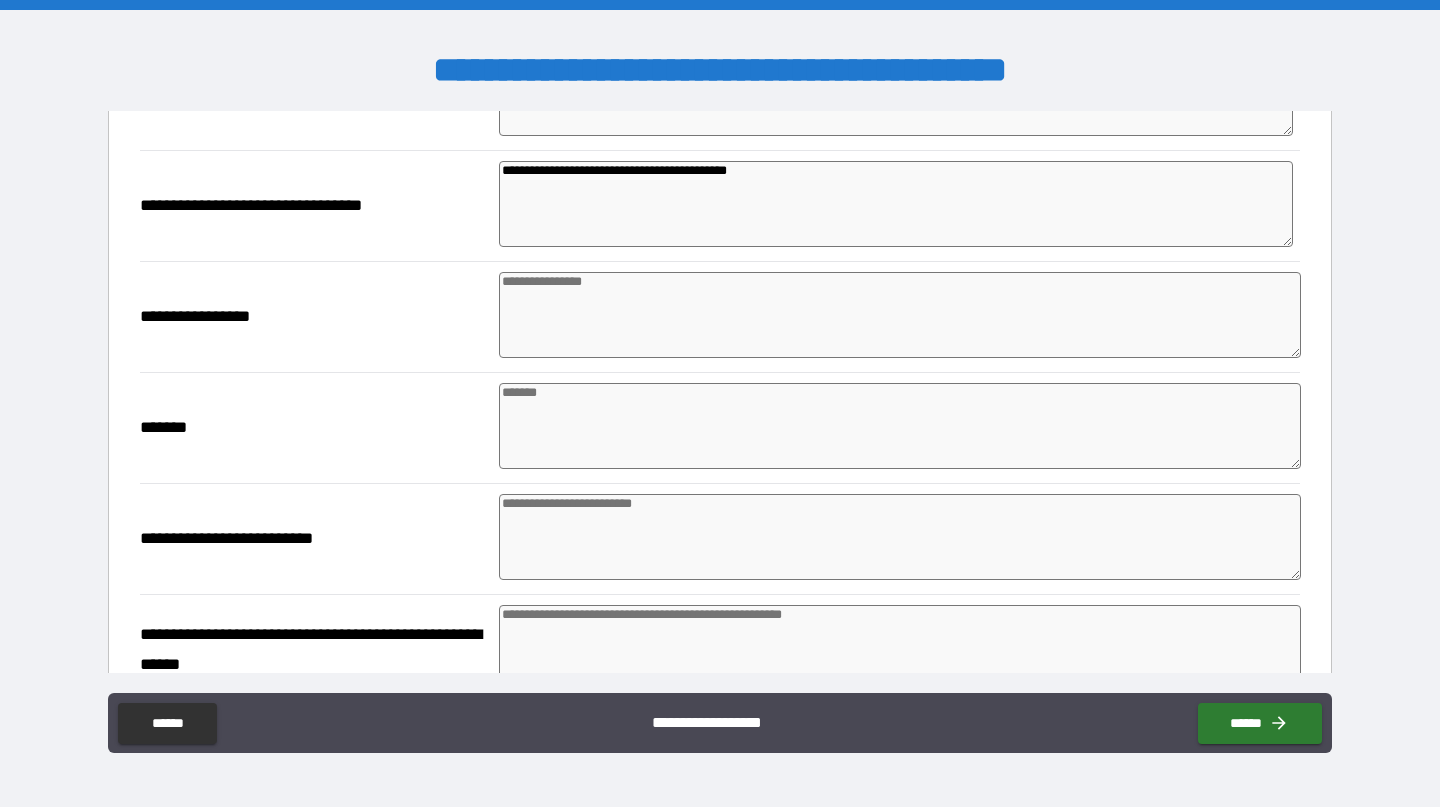 click at bounding box center (900, 315) 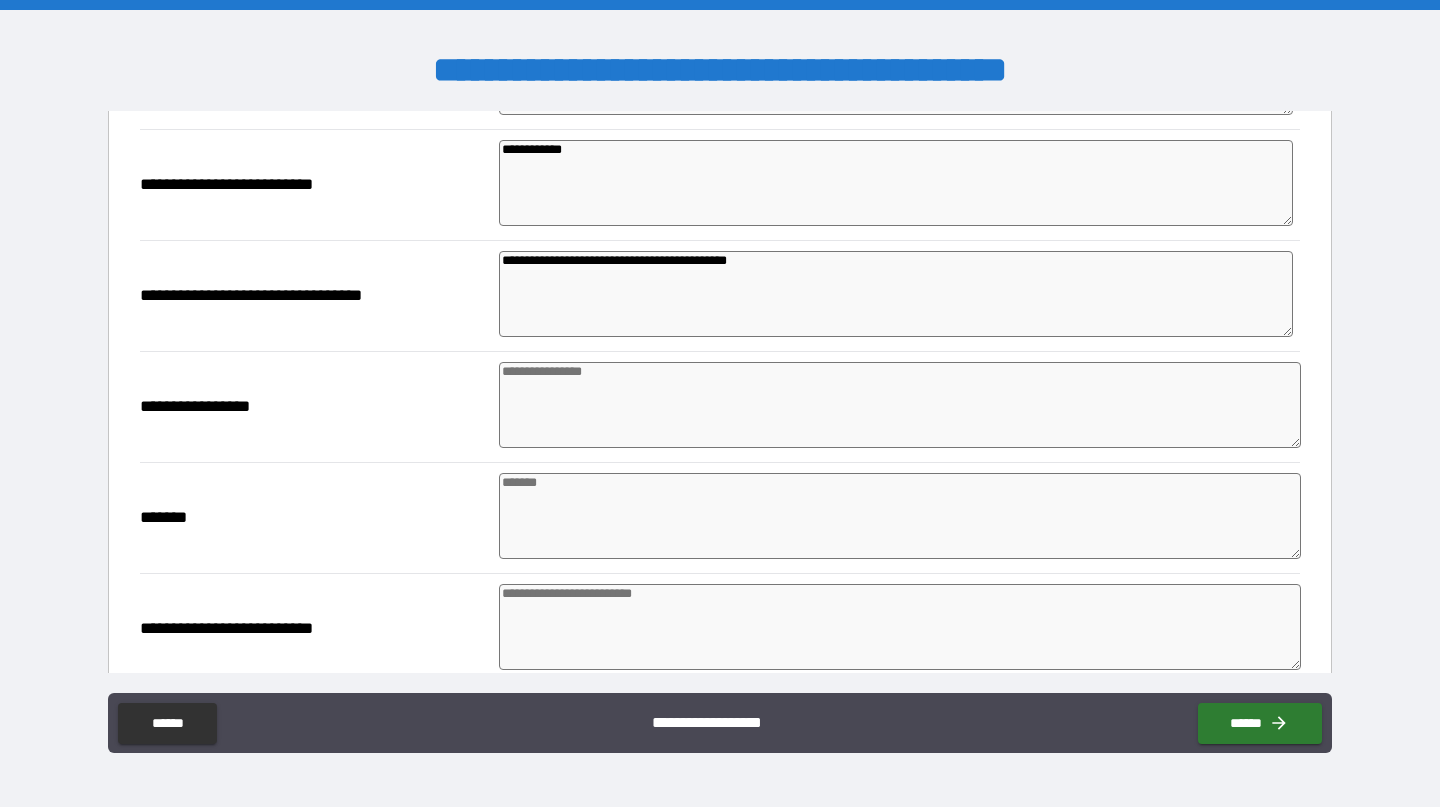 scroll, scrollTop: 1373, scrollLeft: 0, axis: vertical 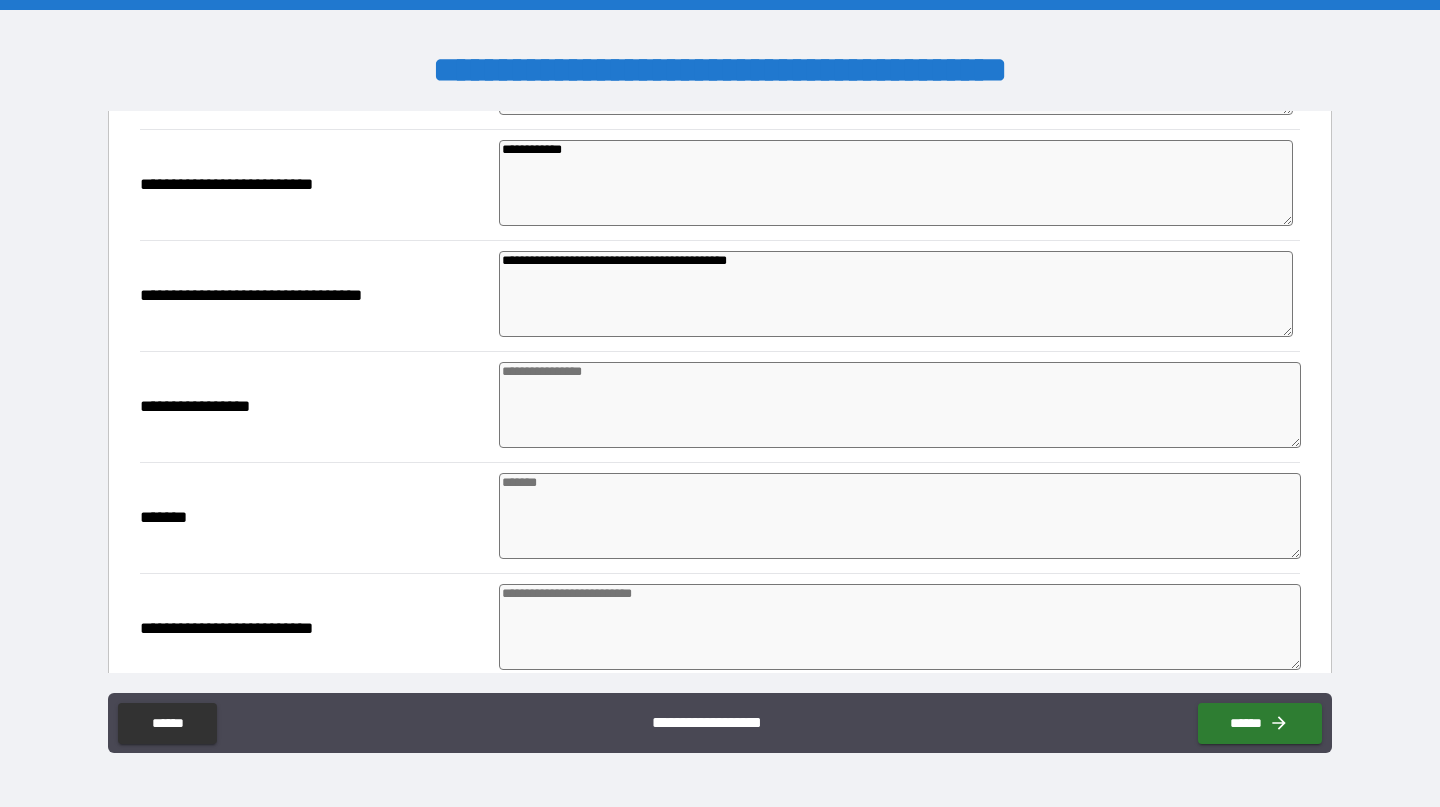 drag, startPoint x: 595, startPoint y: 262, endPoint x: 775, endPoint y: 259, distance: 180.025 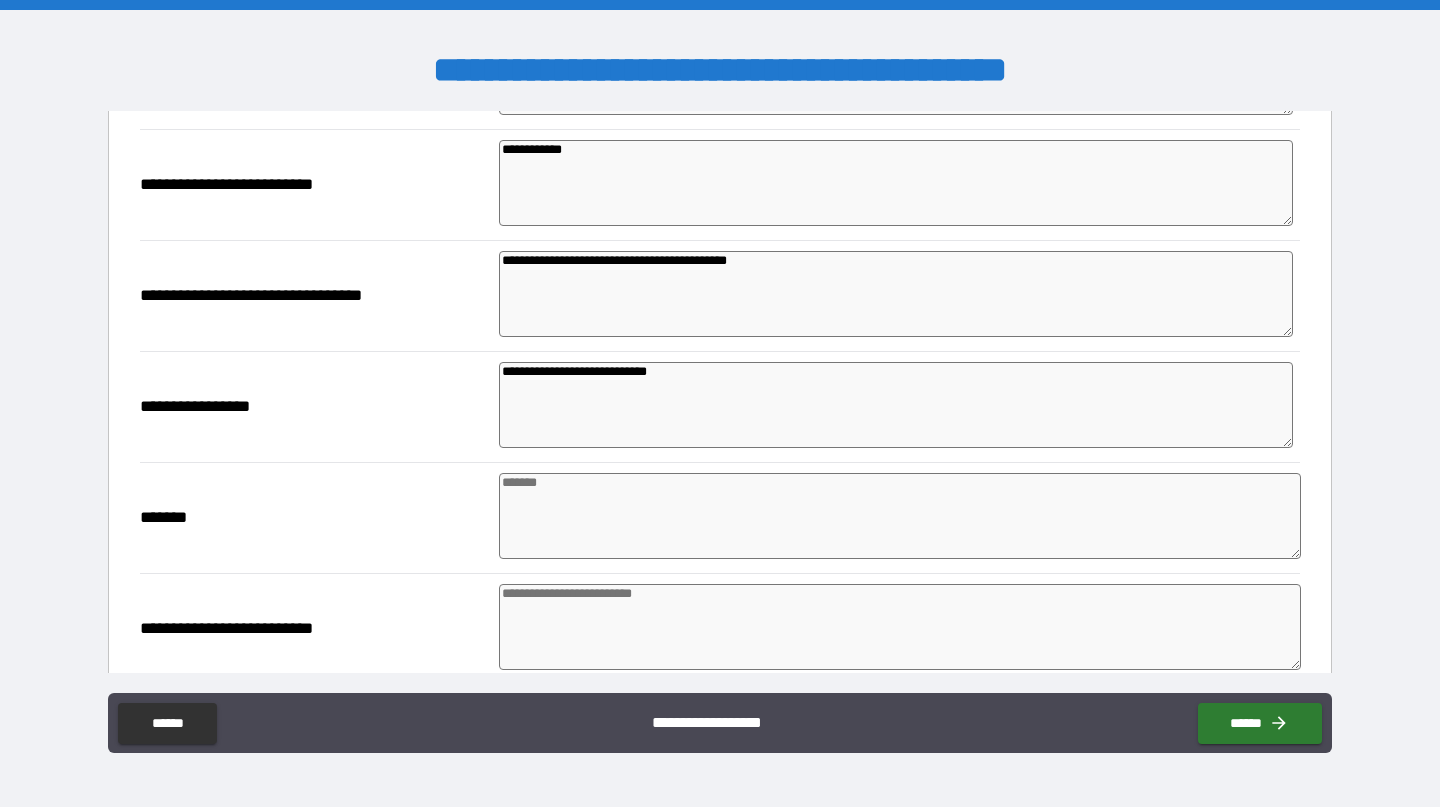 click on "**********" at bounding box center (896, 405) 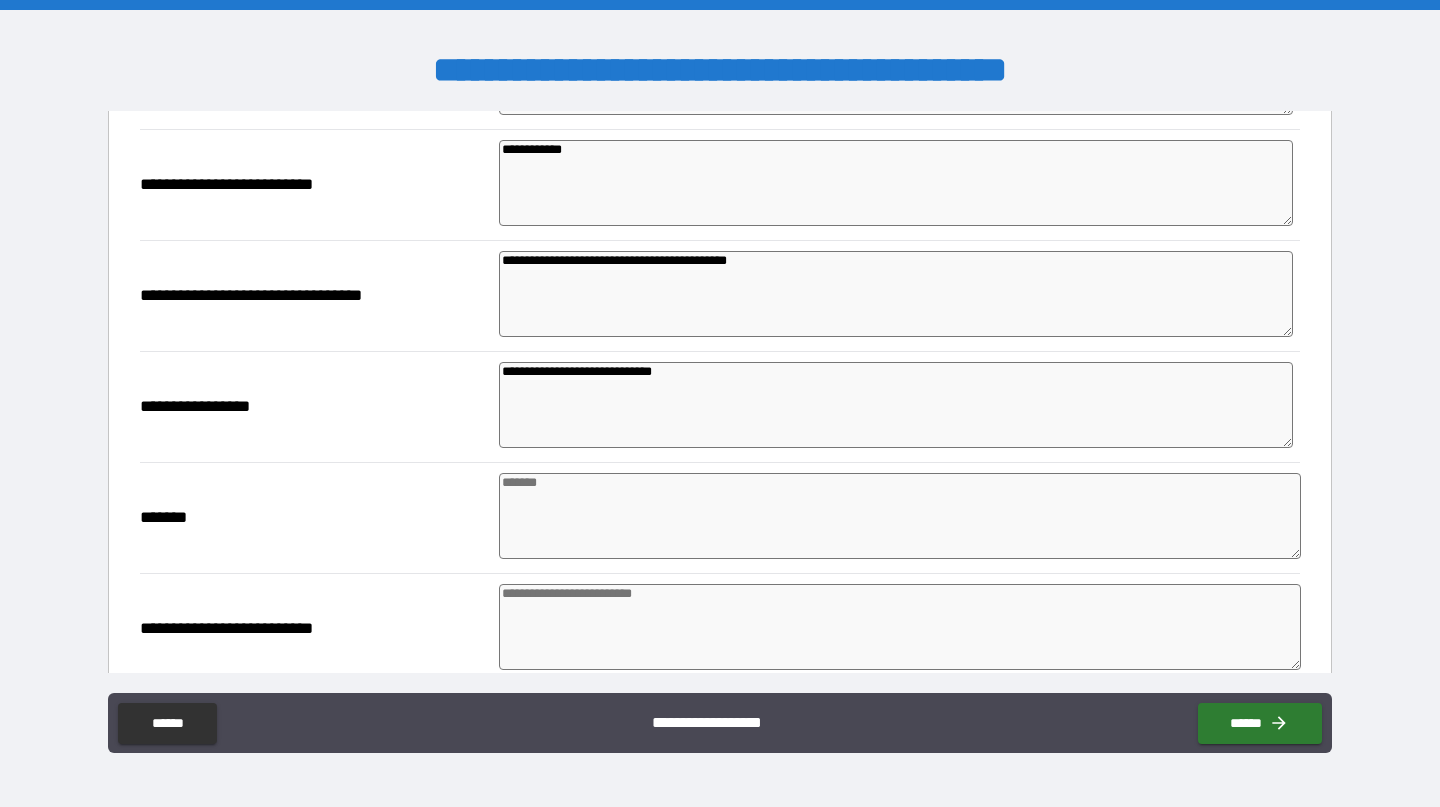 click on "**********" at bounding box center [896, 294] 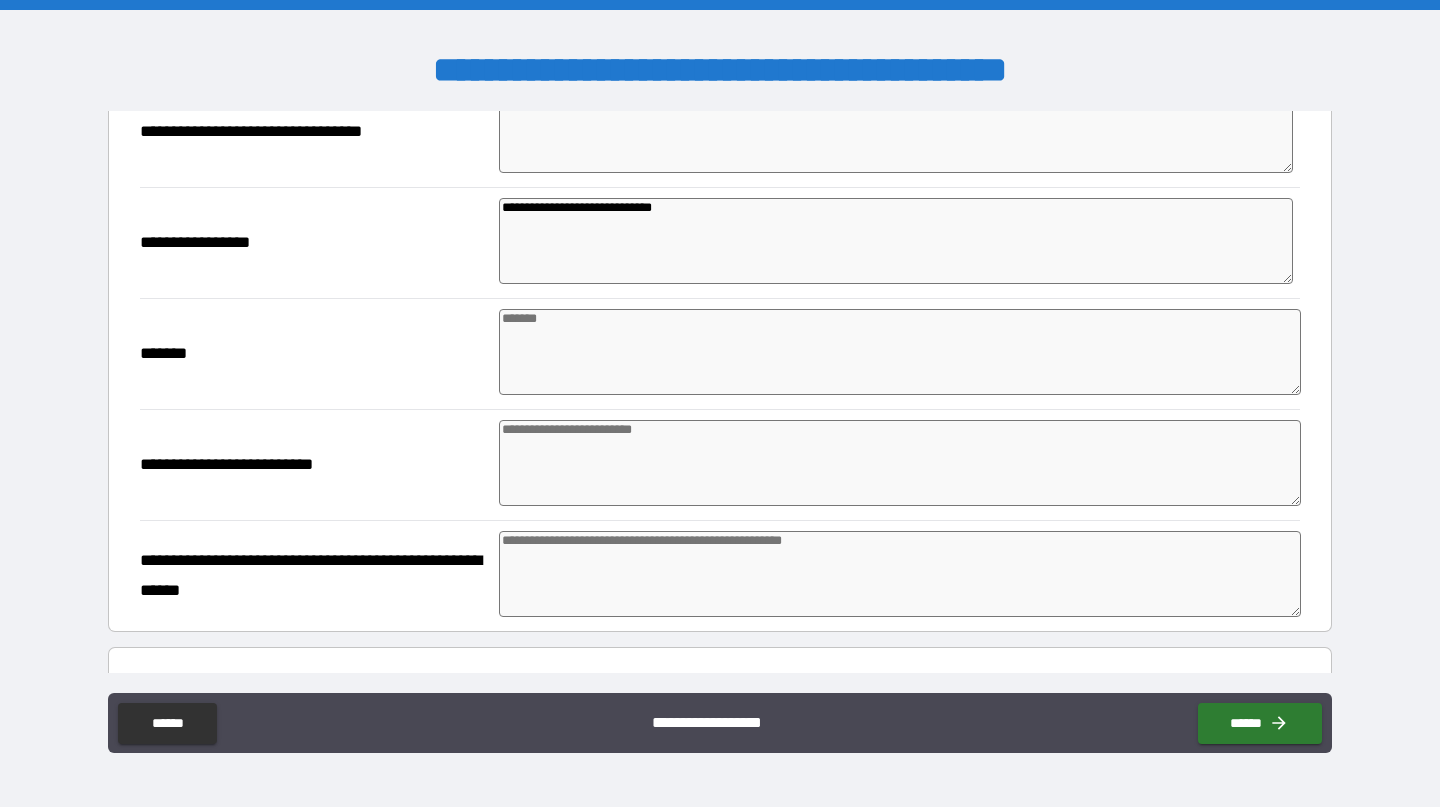 scroll, scrollTop: 1541, scrollLeft: 0, axis: vertical 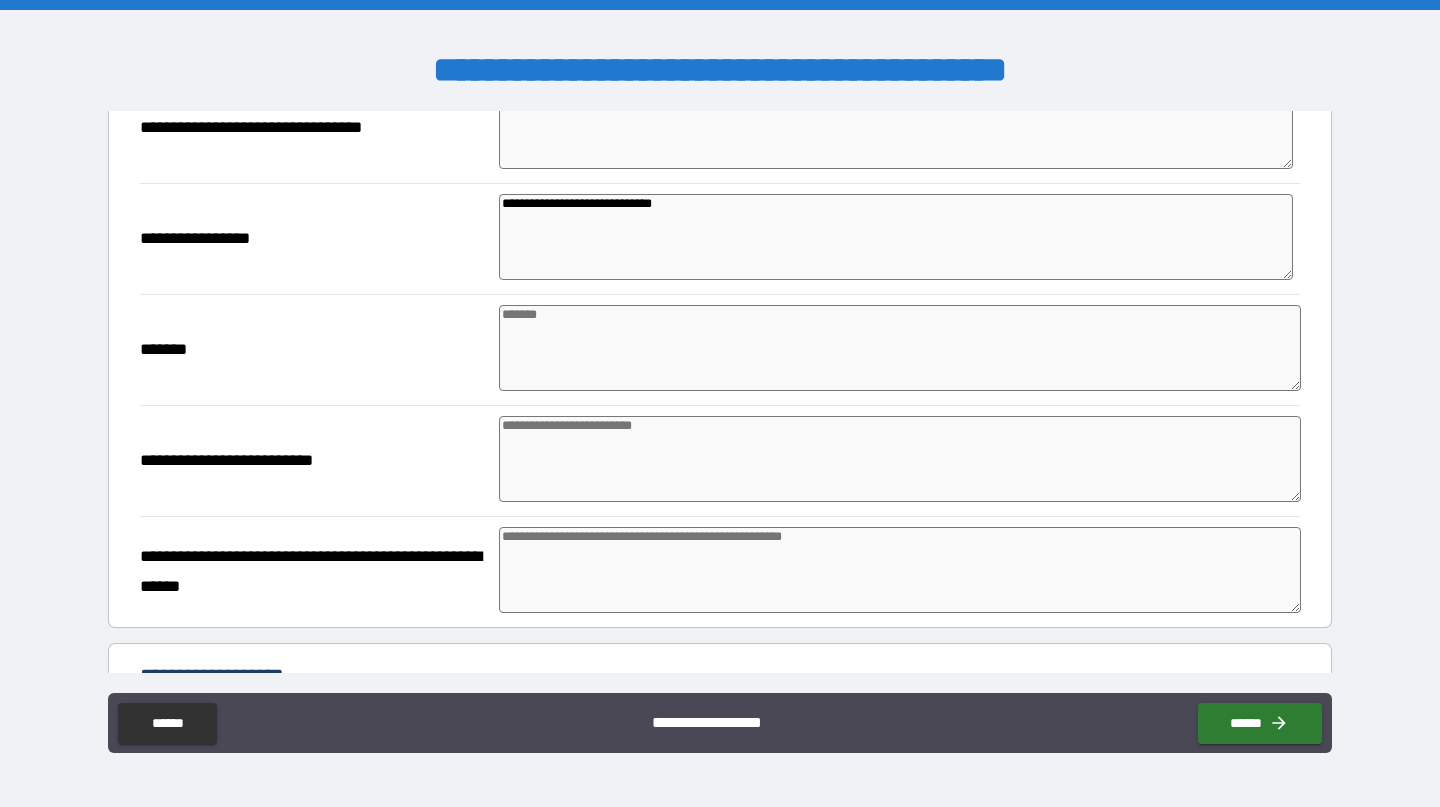 click at bounding box center (900, 348) 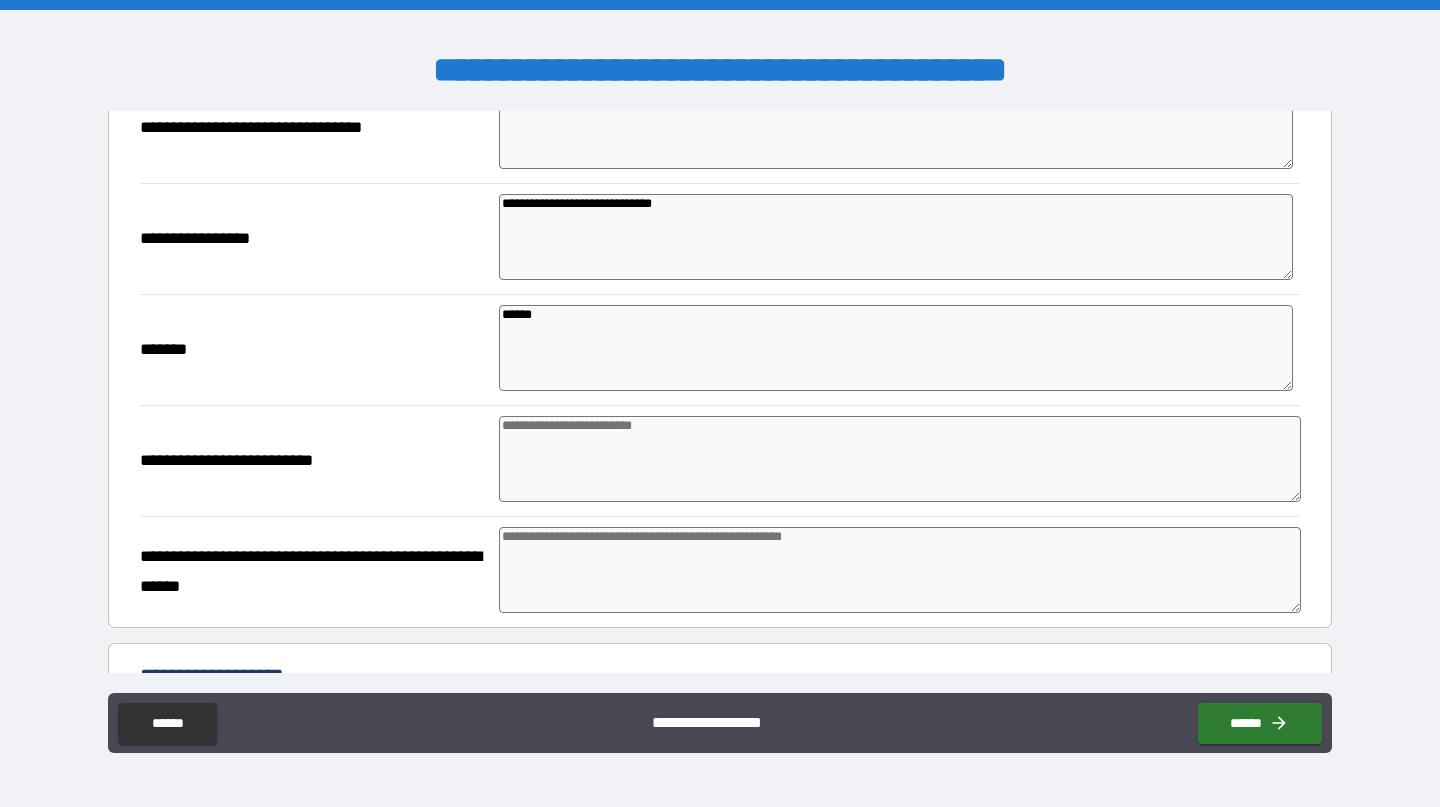 click at bounding box center [900, 459] 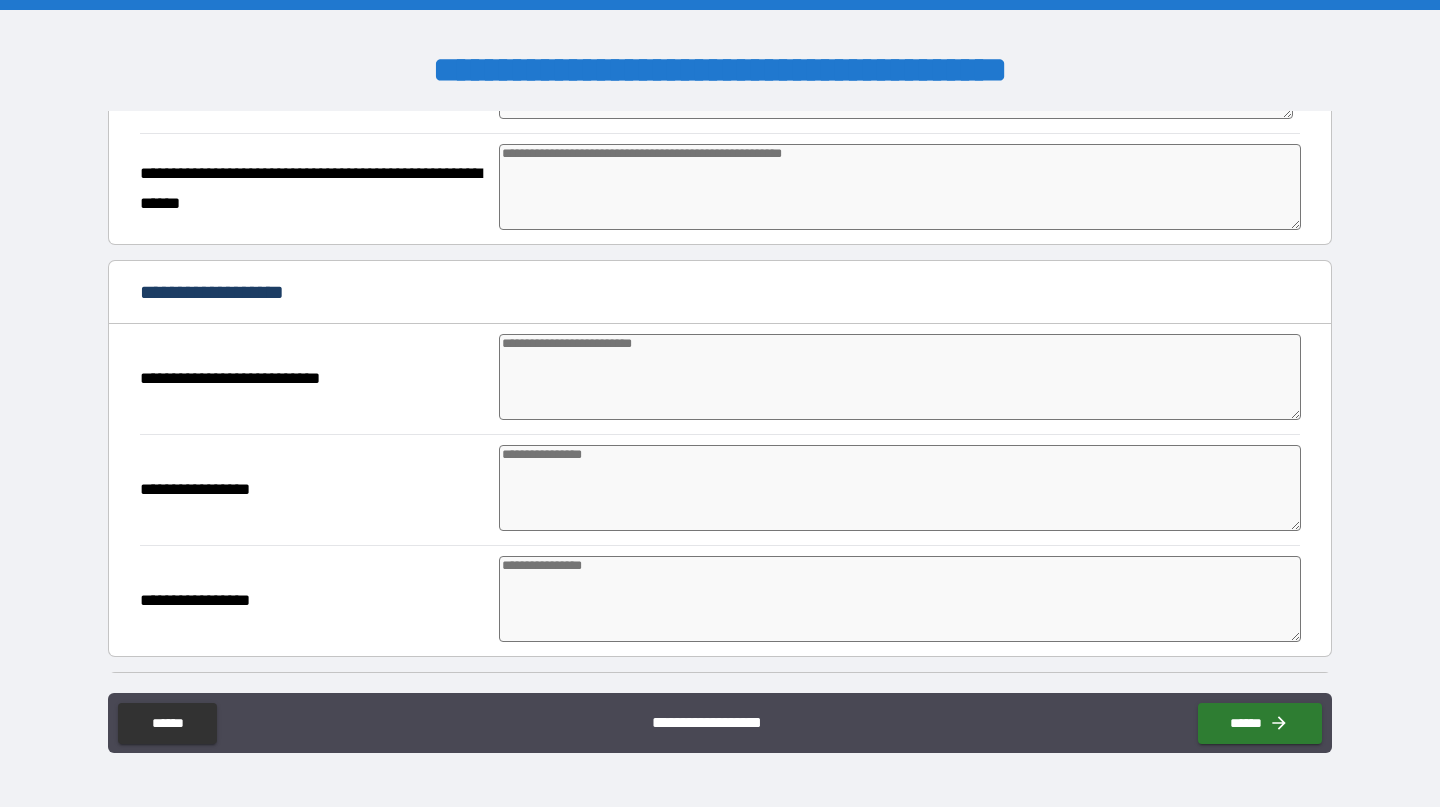scroll, scrollTop: 1926, scrollLeft: 0, axis: vertical 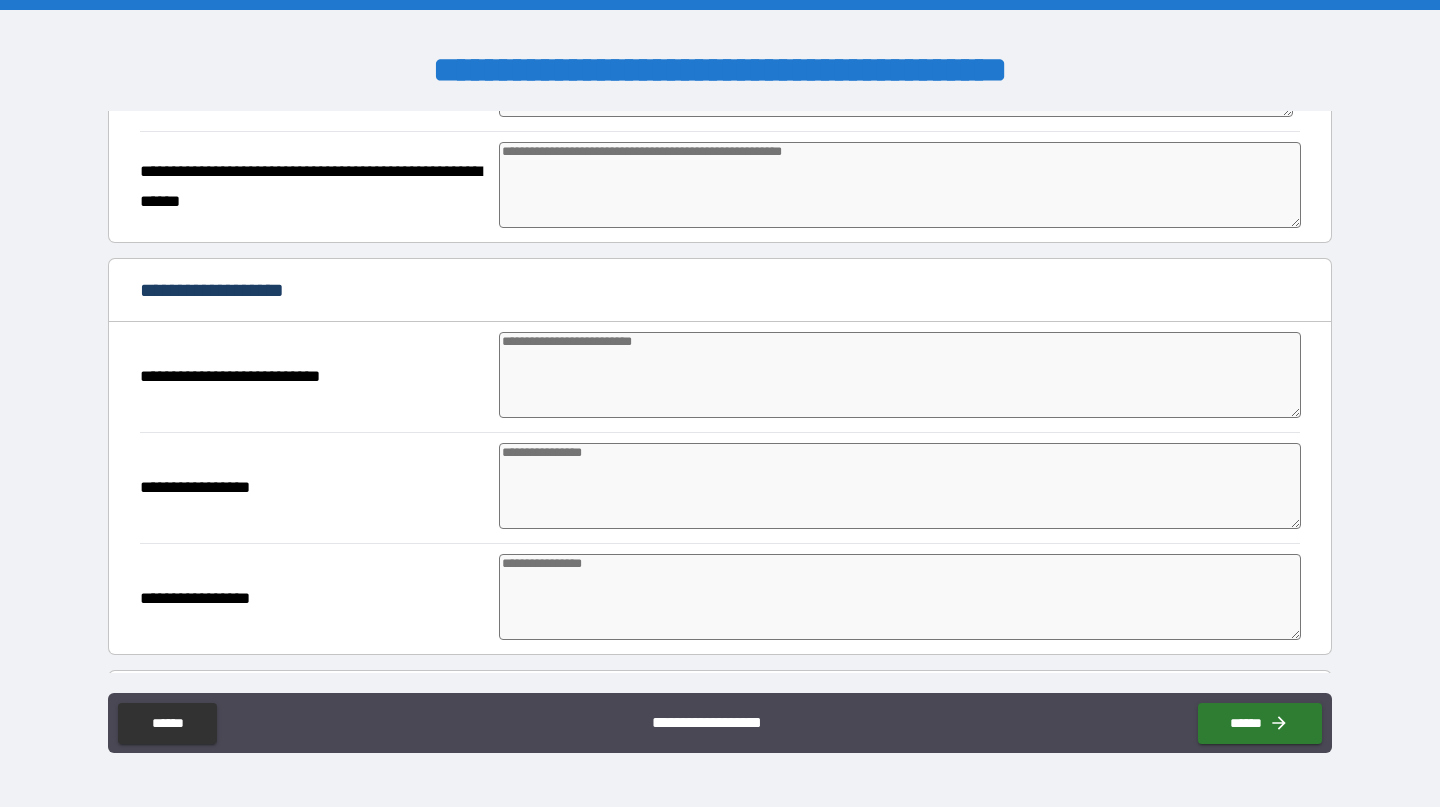 click at bounding box center [900, 375] 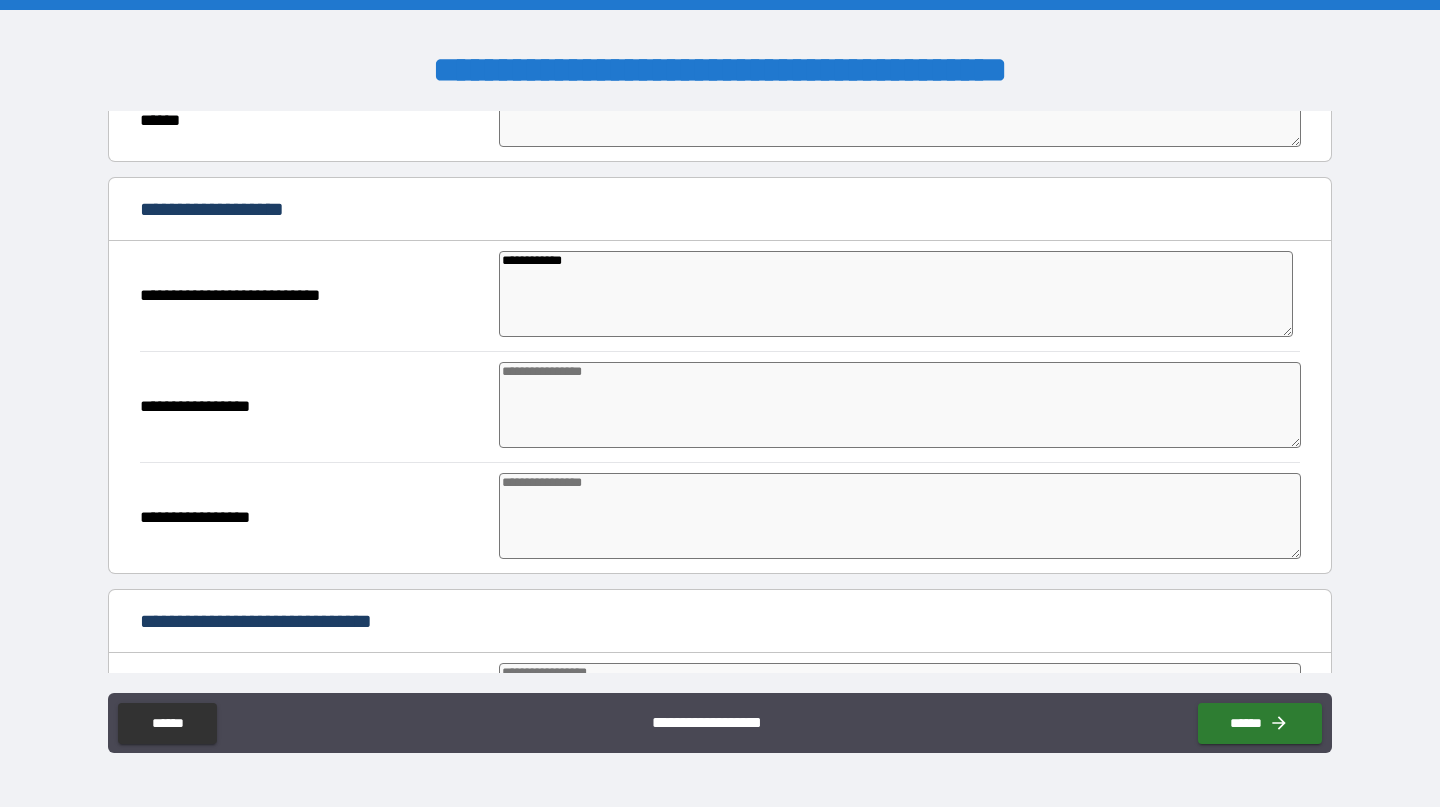 scroll, scrollTop: 2010, scrollLeft: 0, axis: vertical 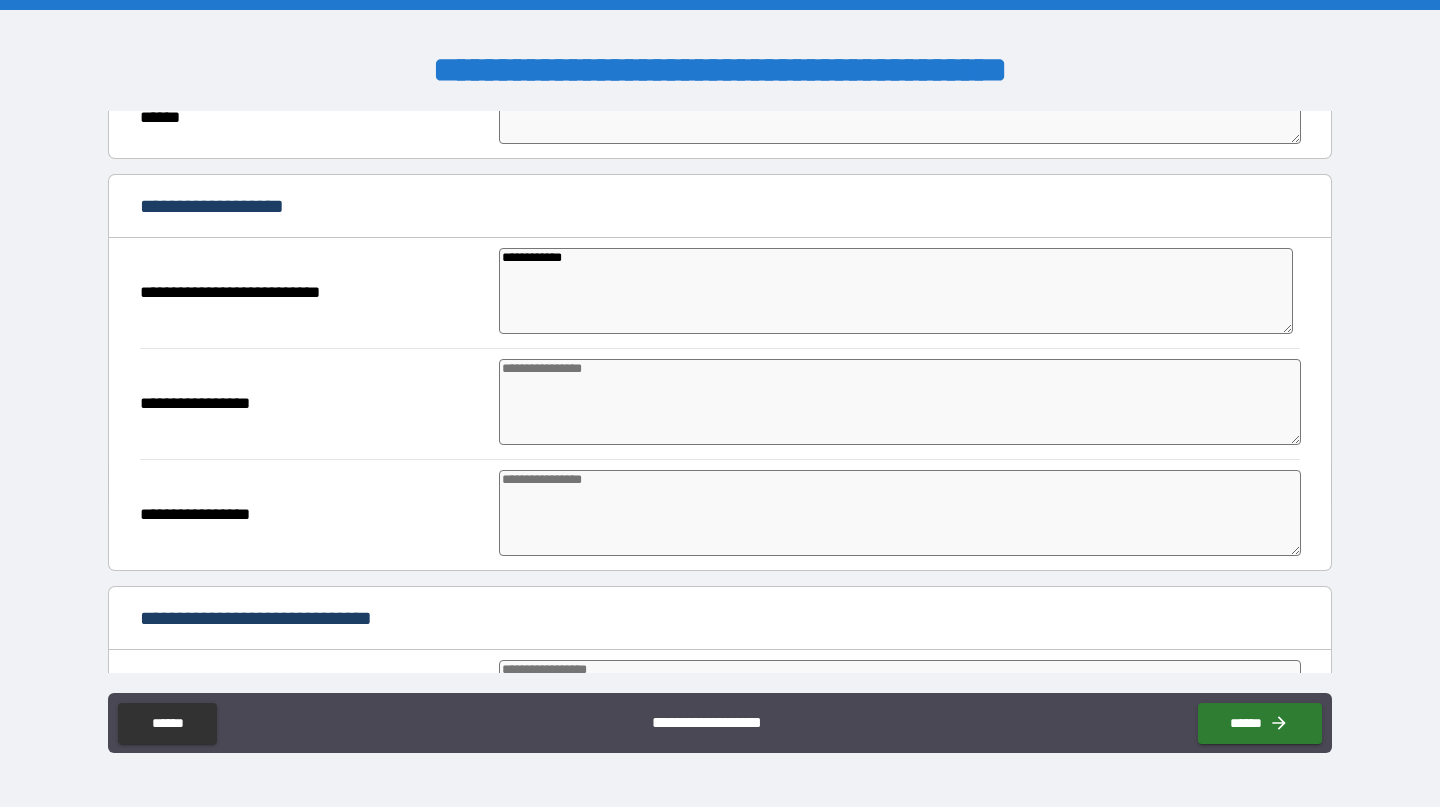 click at bounding box center (900, 402) 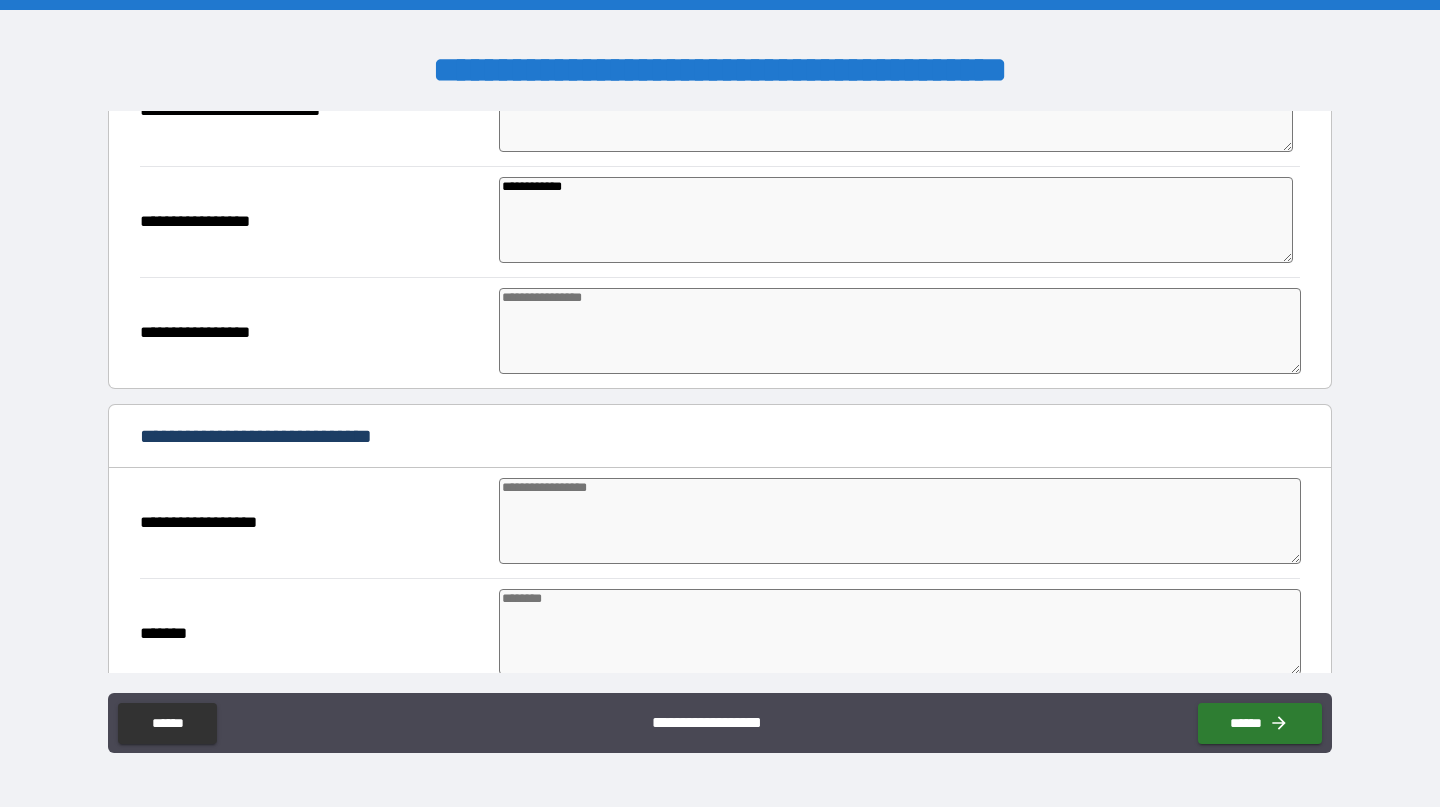scroll, scrollTop: 2213, scrollLeft: 0, axis: vertical 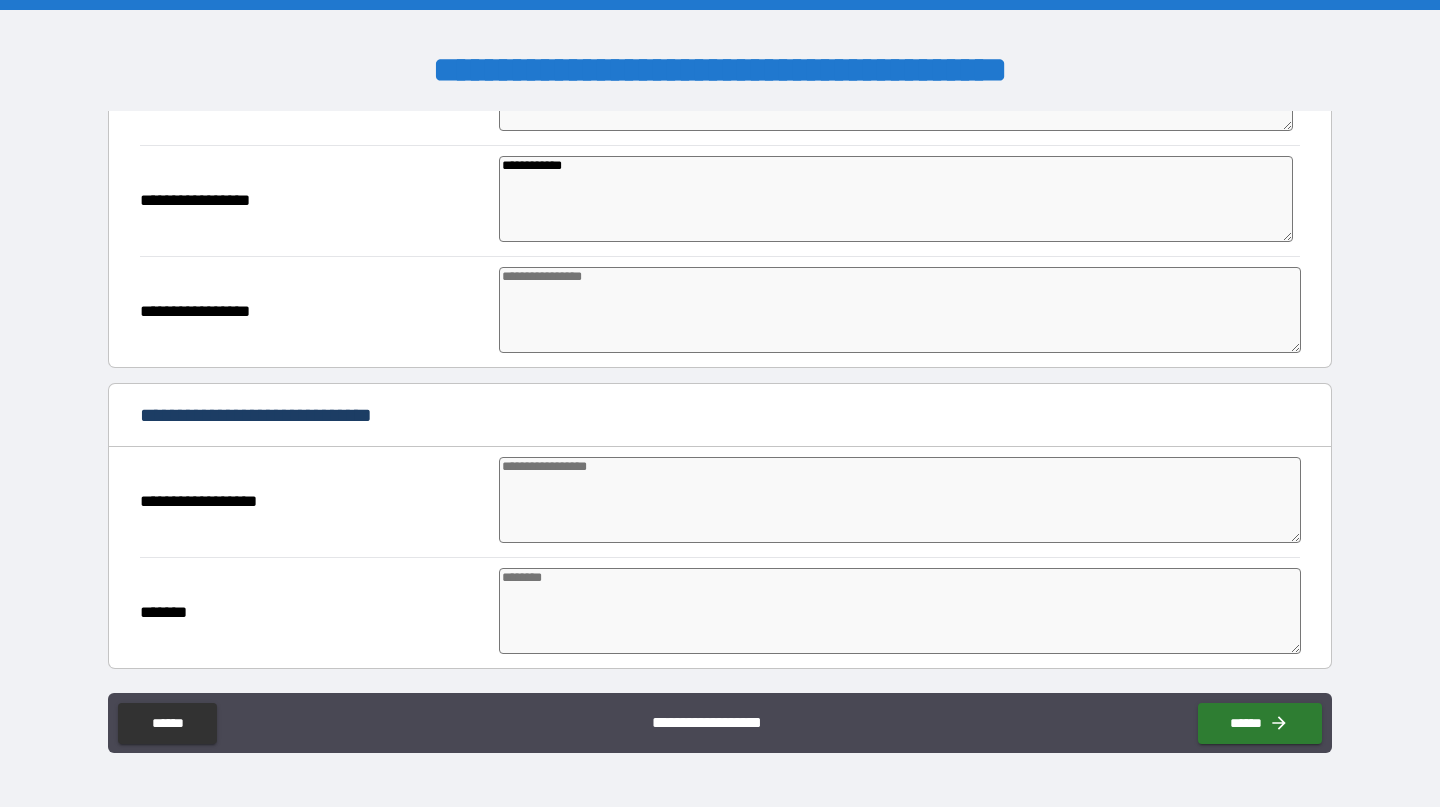click at bounding box center [900, 310] 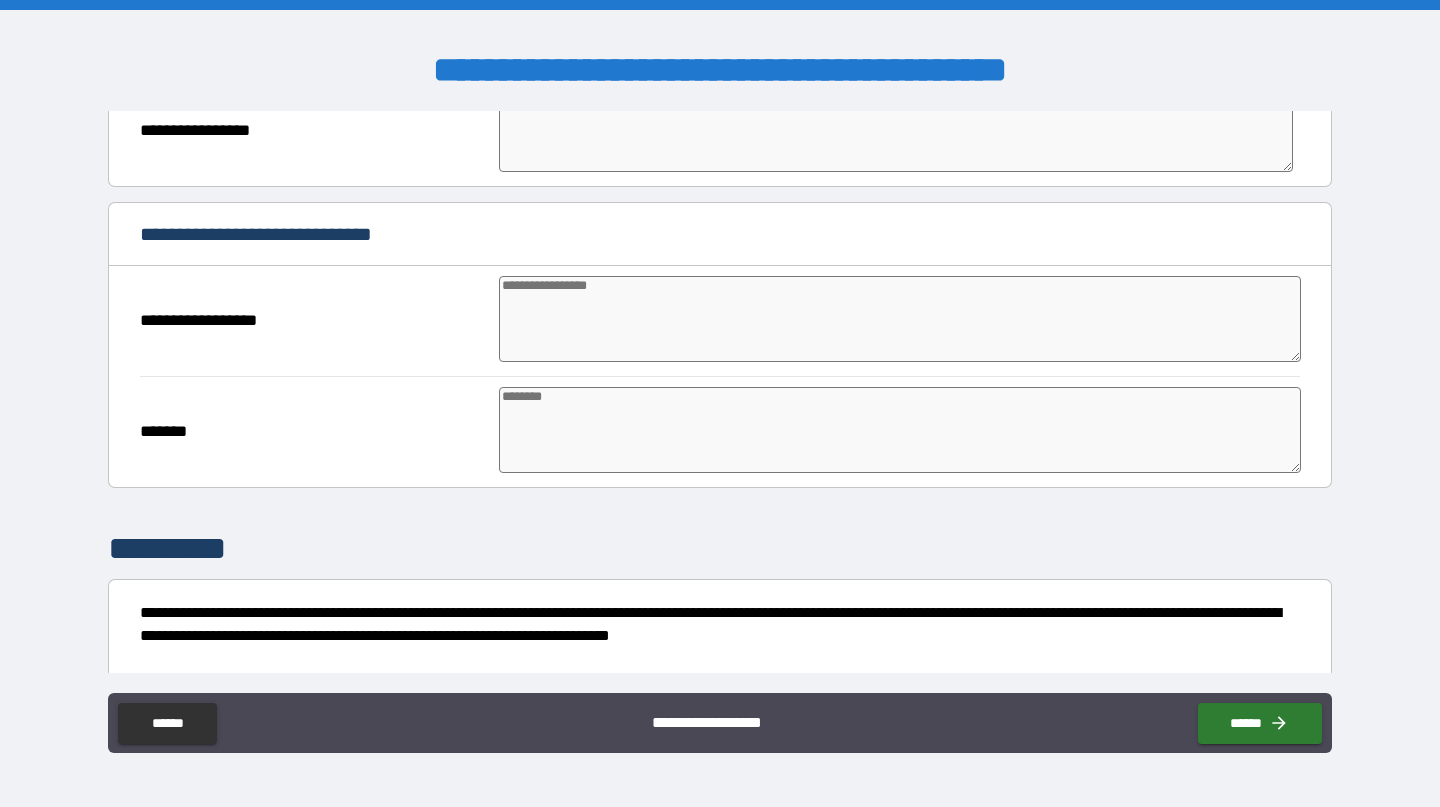scroll, scrollTop: 2392, scrollLeft: 0, axis: vertical 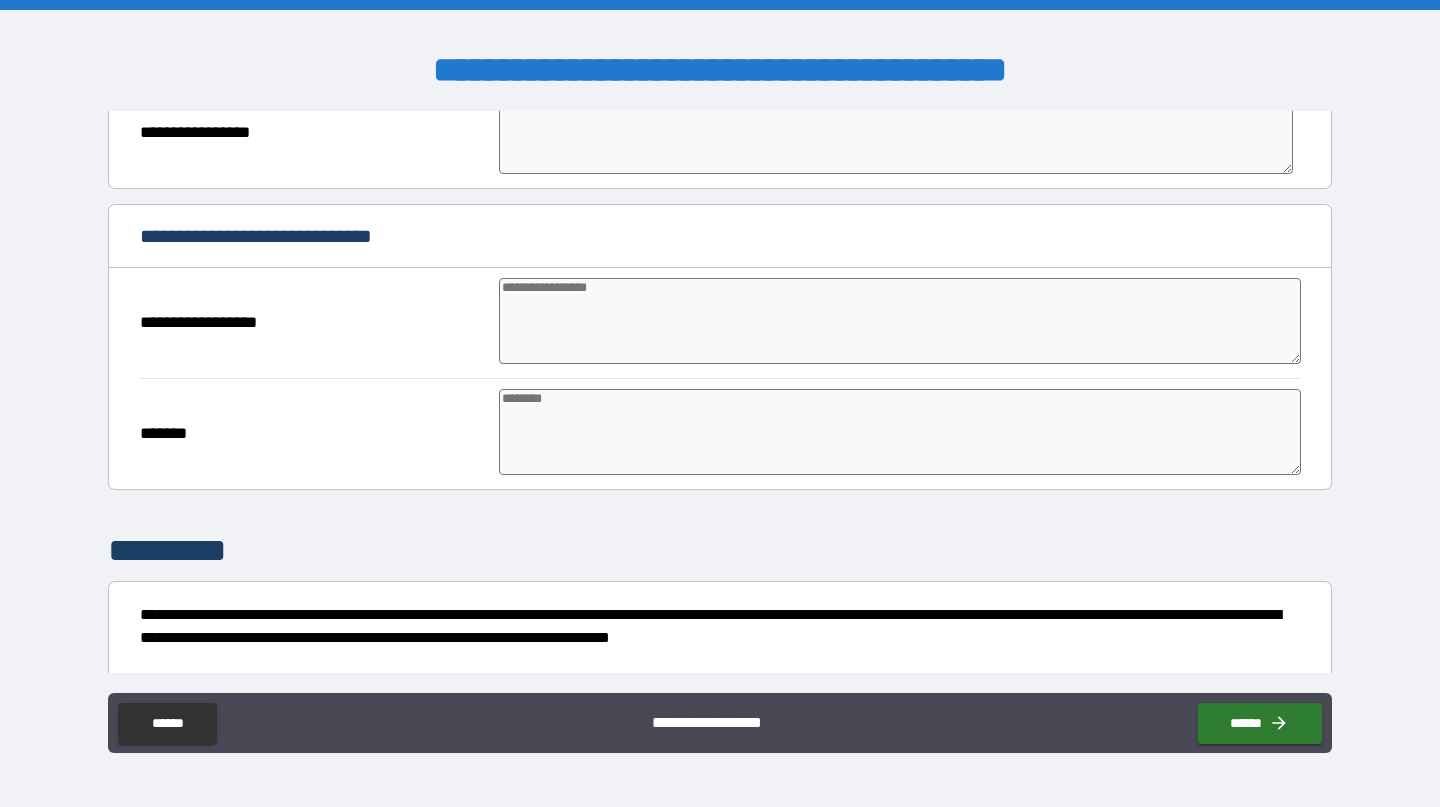 click at bounding box center [900, 321] 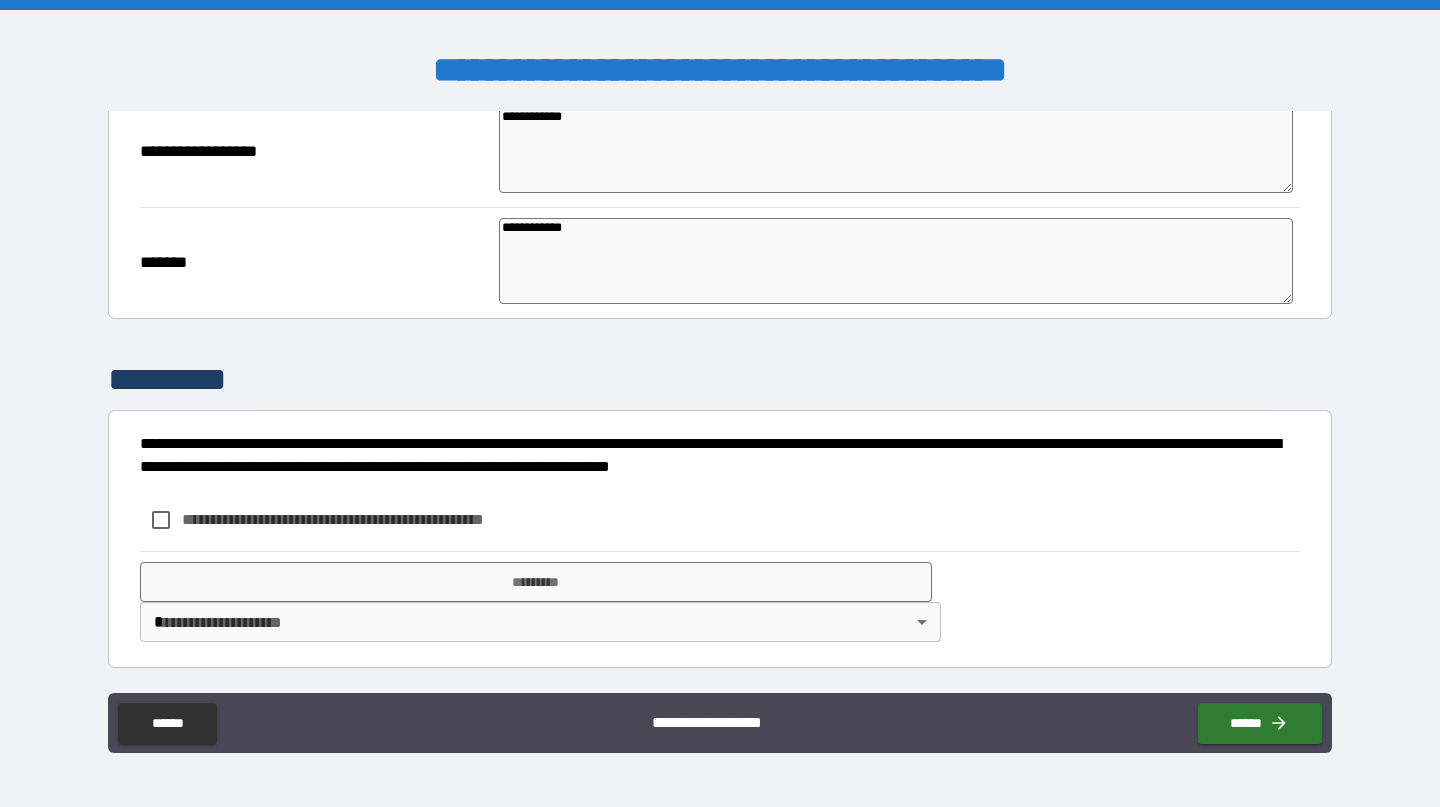 scroll, scrollTop: 2562, scrollLeft: 0, axis: vertical 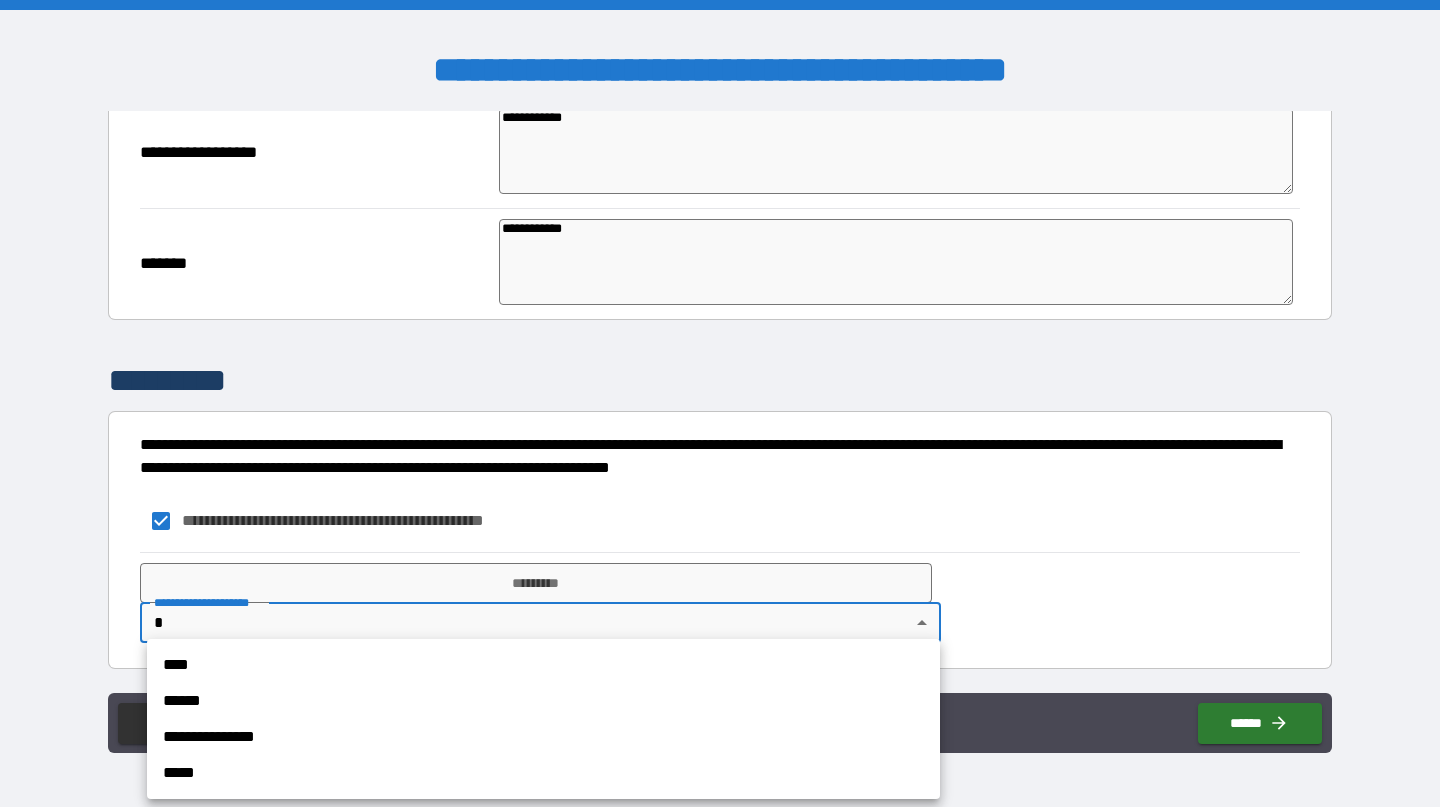 click on "**********" at bounding box center (720, 403) 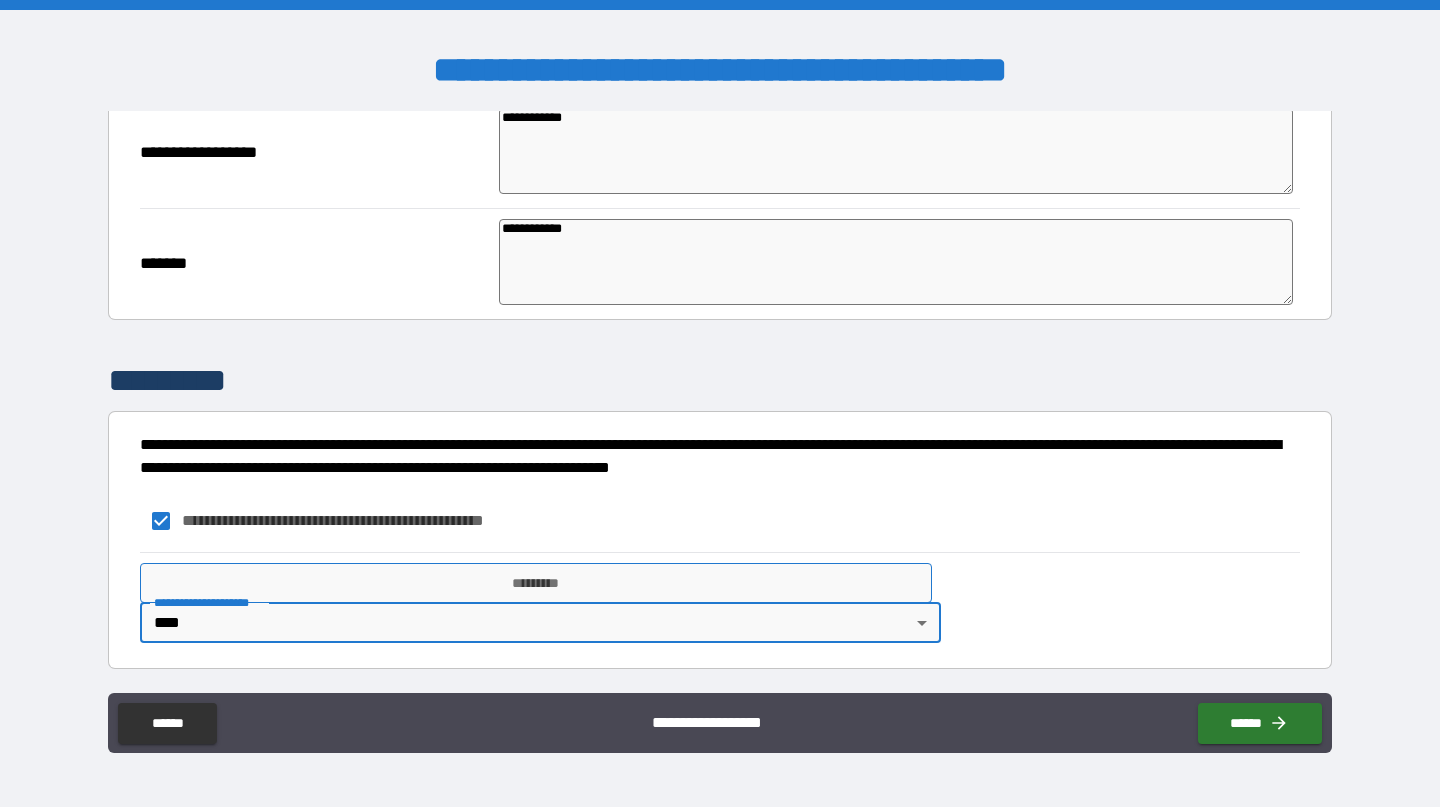 click on "*********" at bounding box center [536, 583] 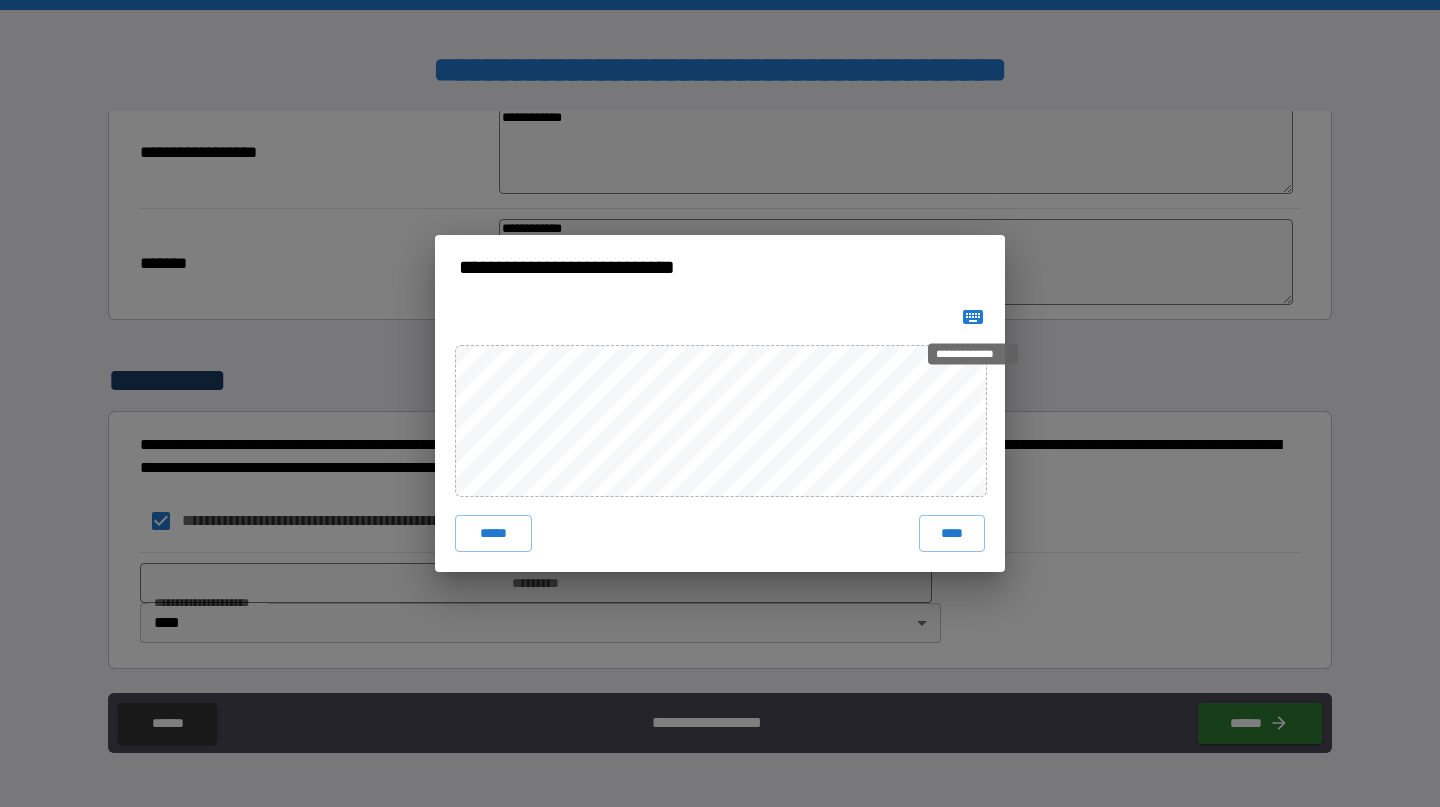 click 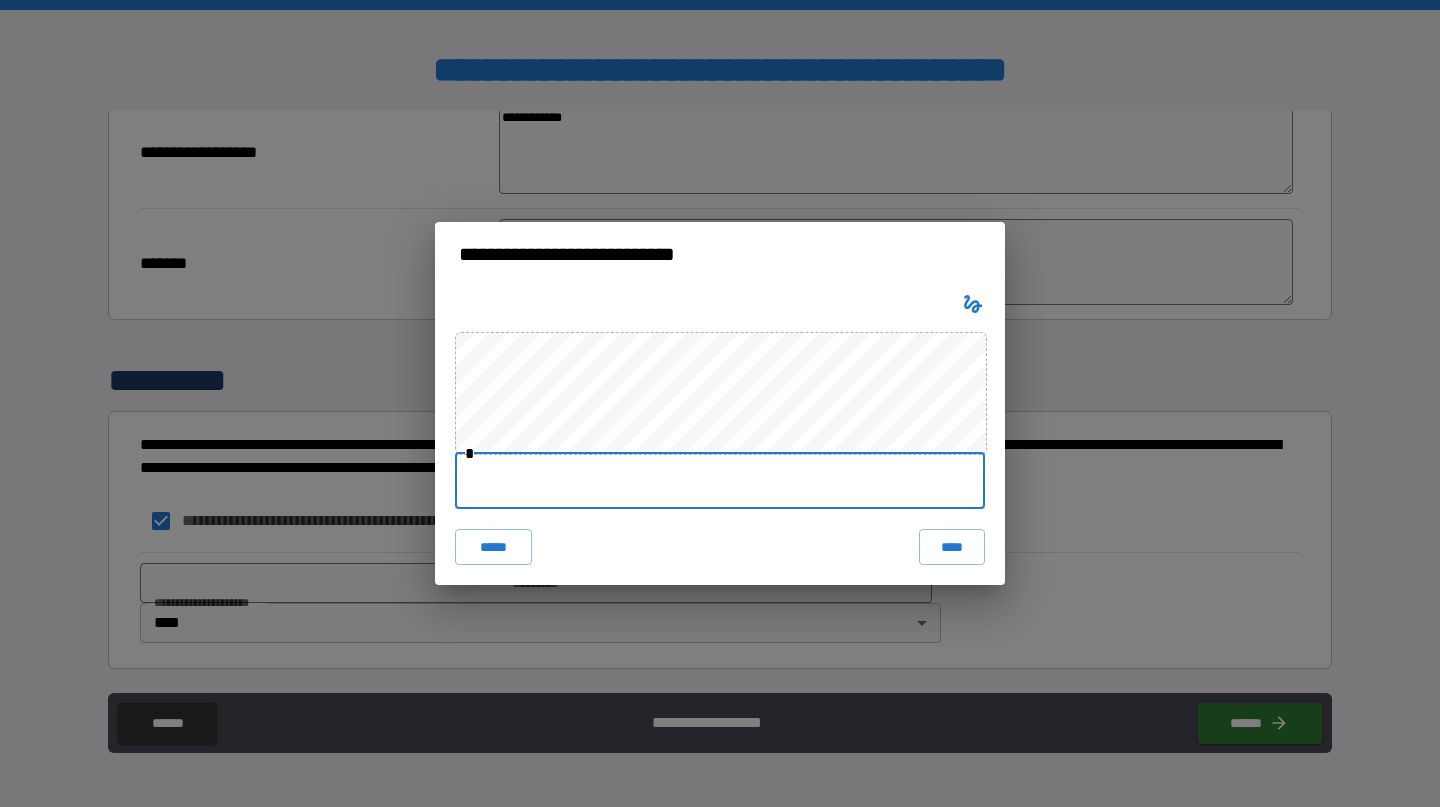 click at bounding box center [720, 481] 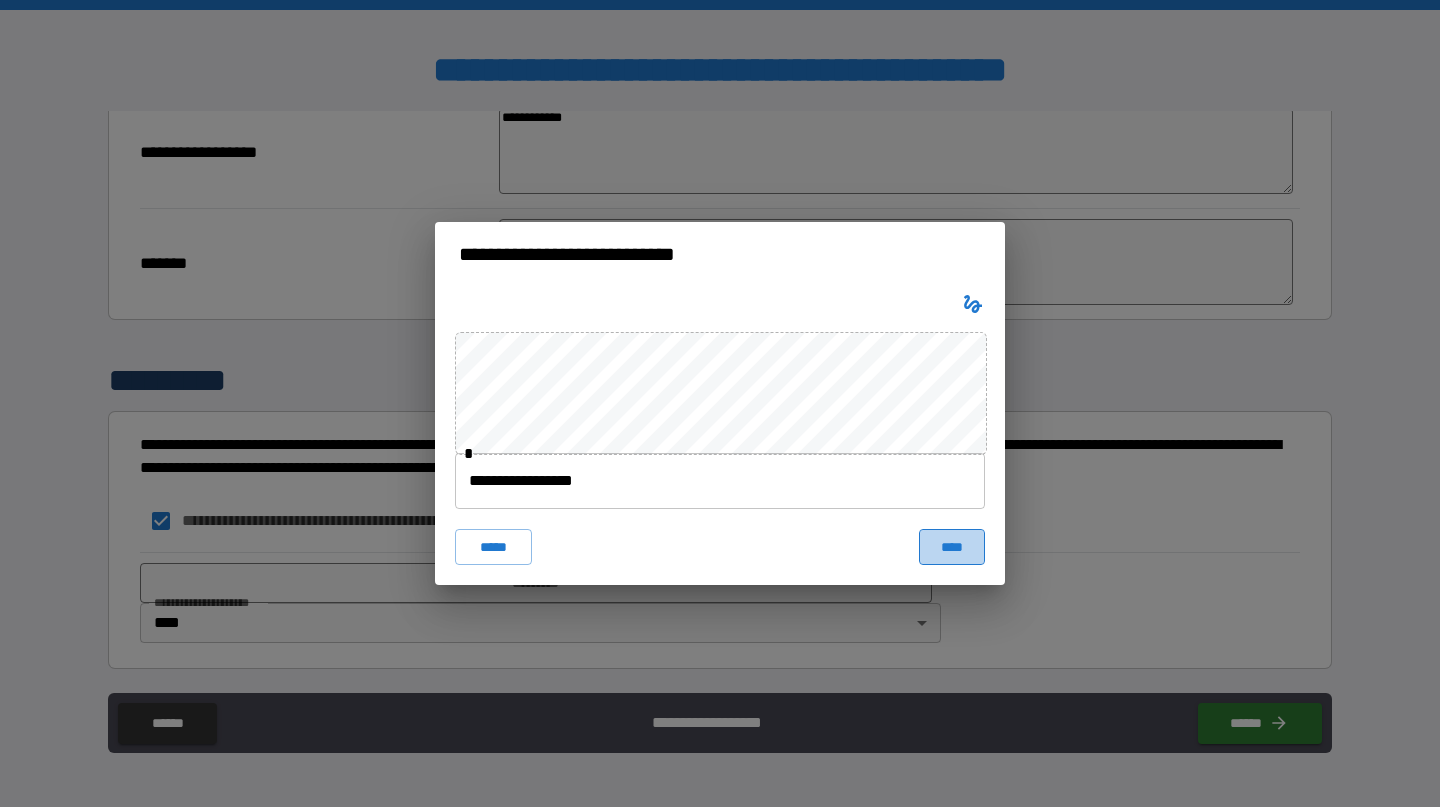 click on "****" at bounding box center (952, 547) 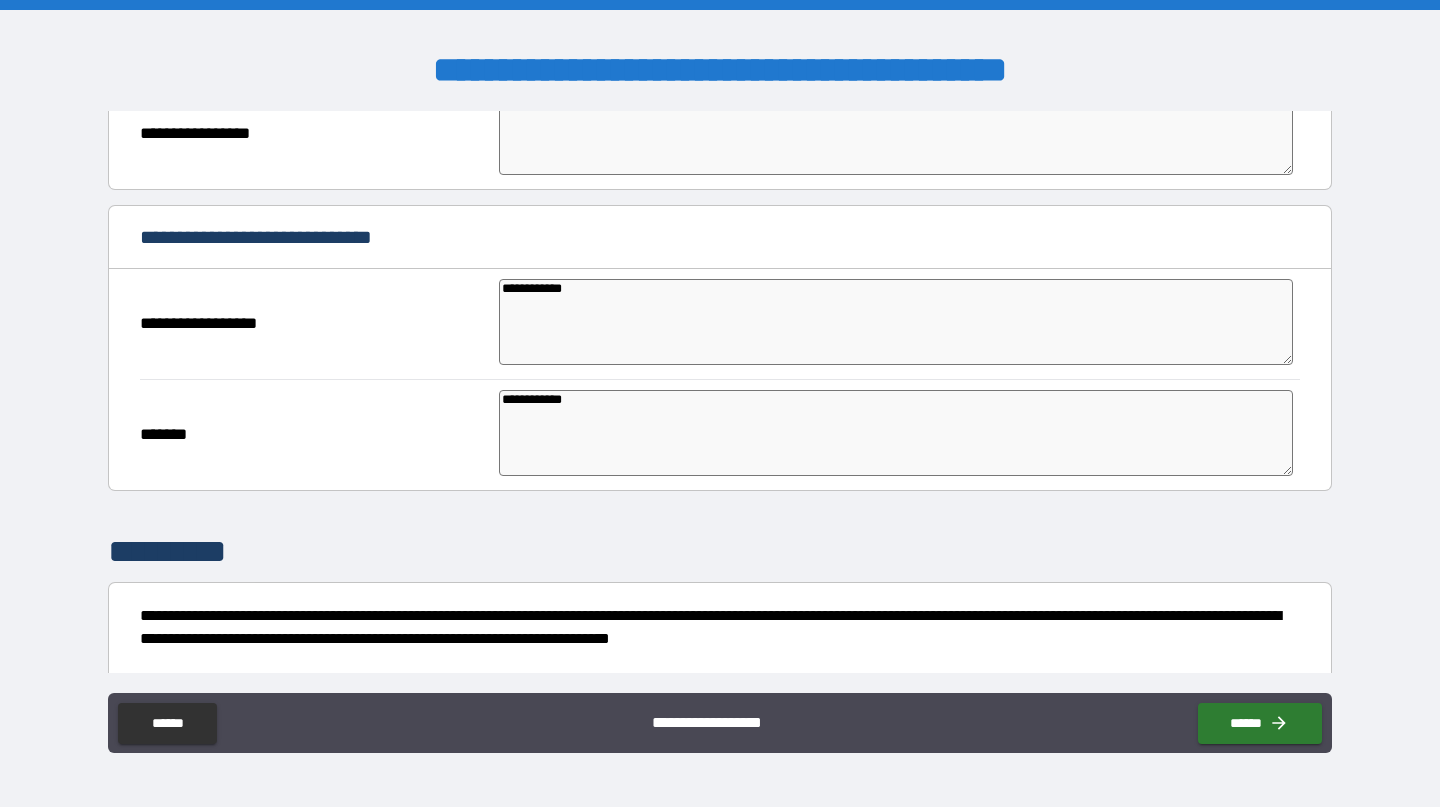 scroll, scrollTop: 2580, scrollLeft: 0, axis: vertical 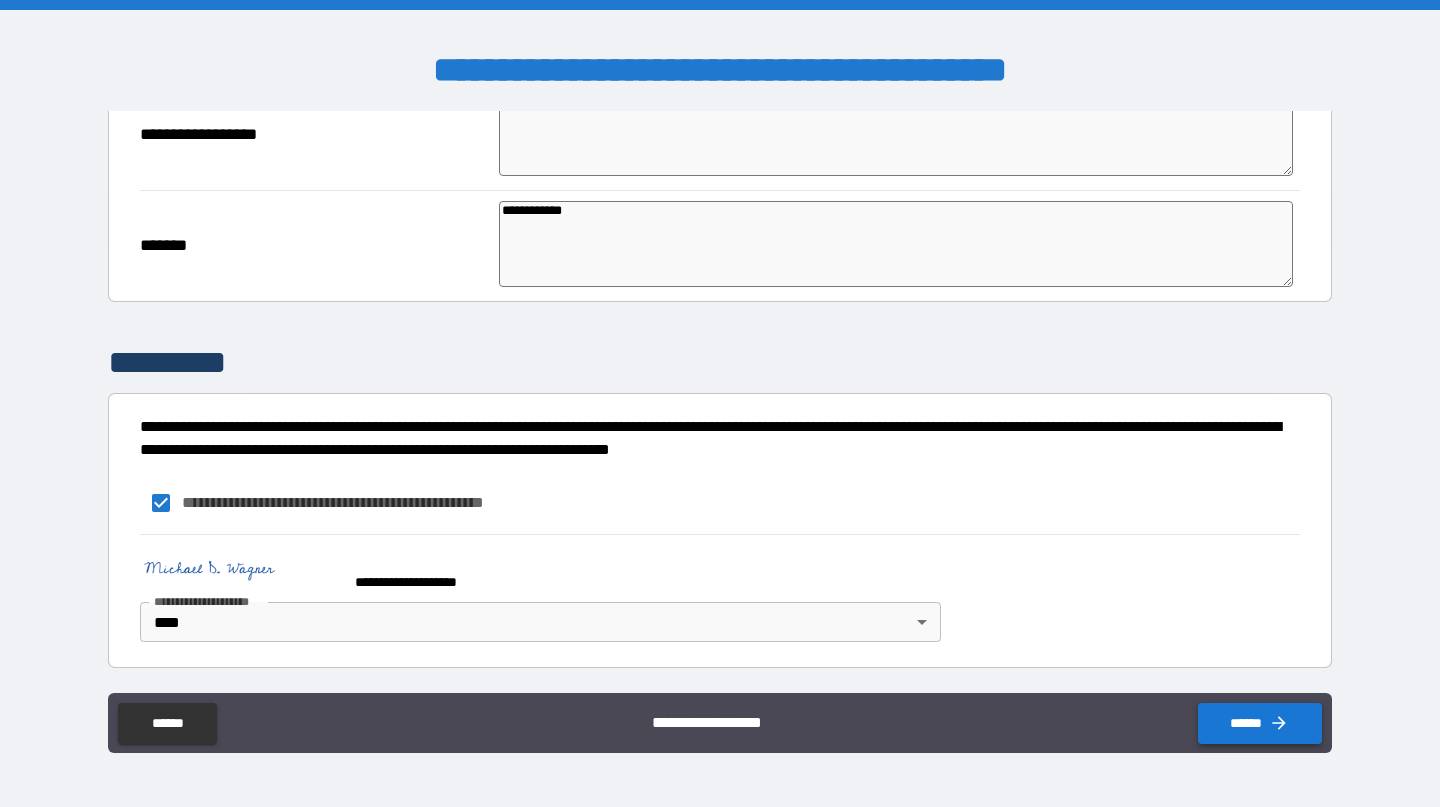 click on "******" at bounding box center [1260, 723] 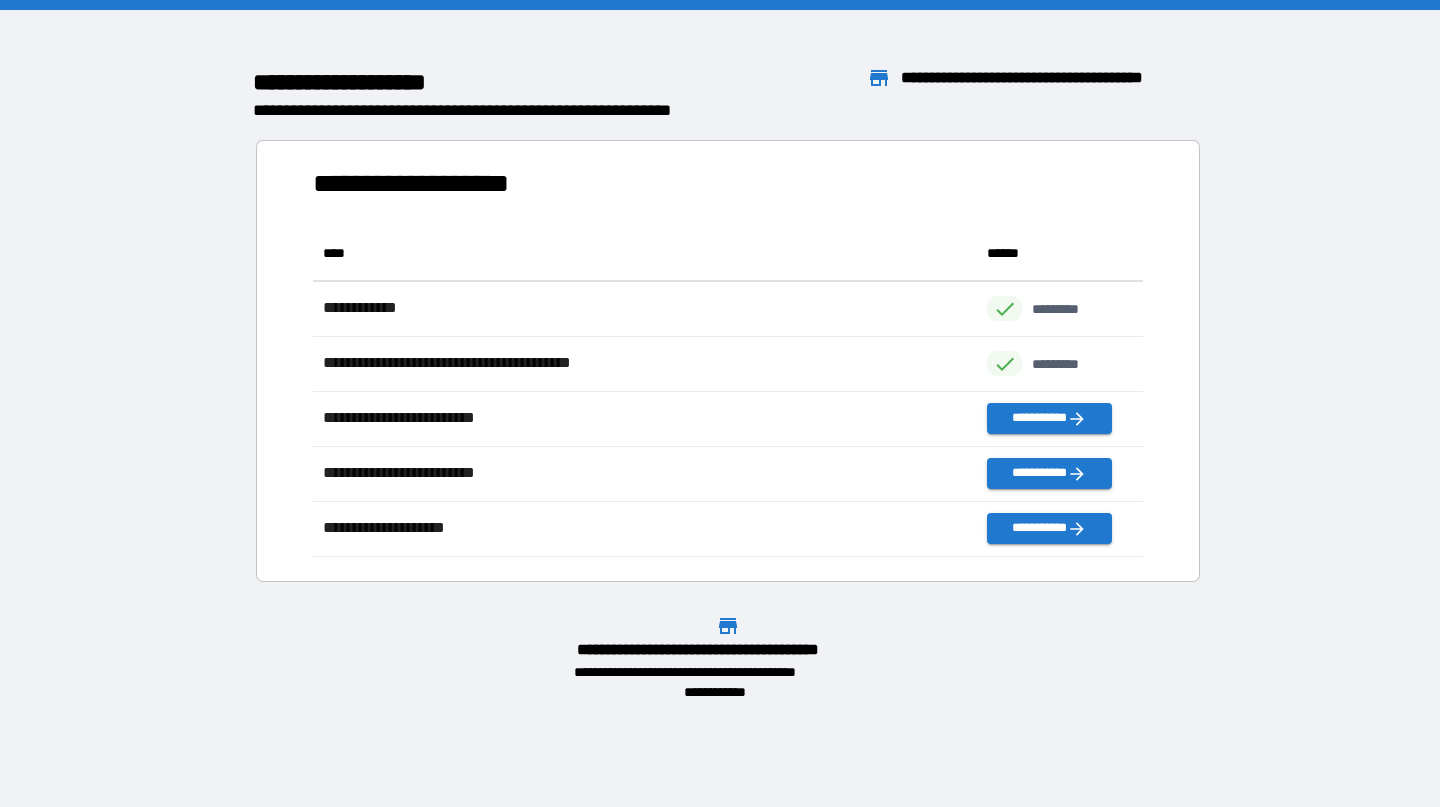 scroll, scrollTop: 16, scrollLeft: 16, axis: both 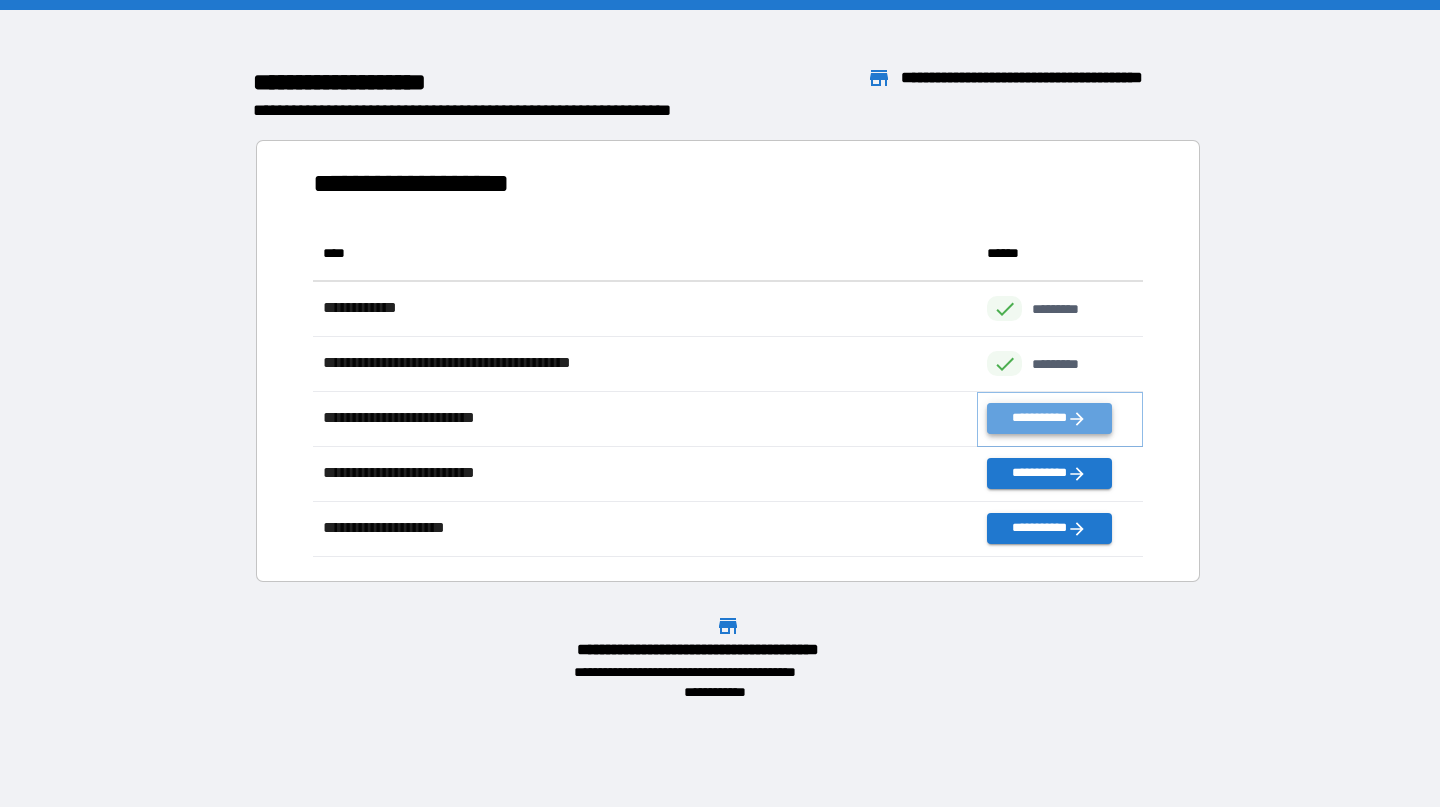 click on "**********" at bounding box center [1049, 418] 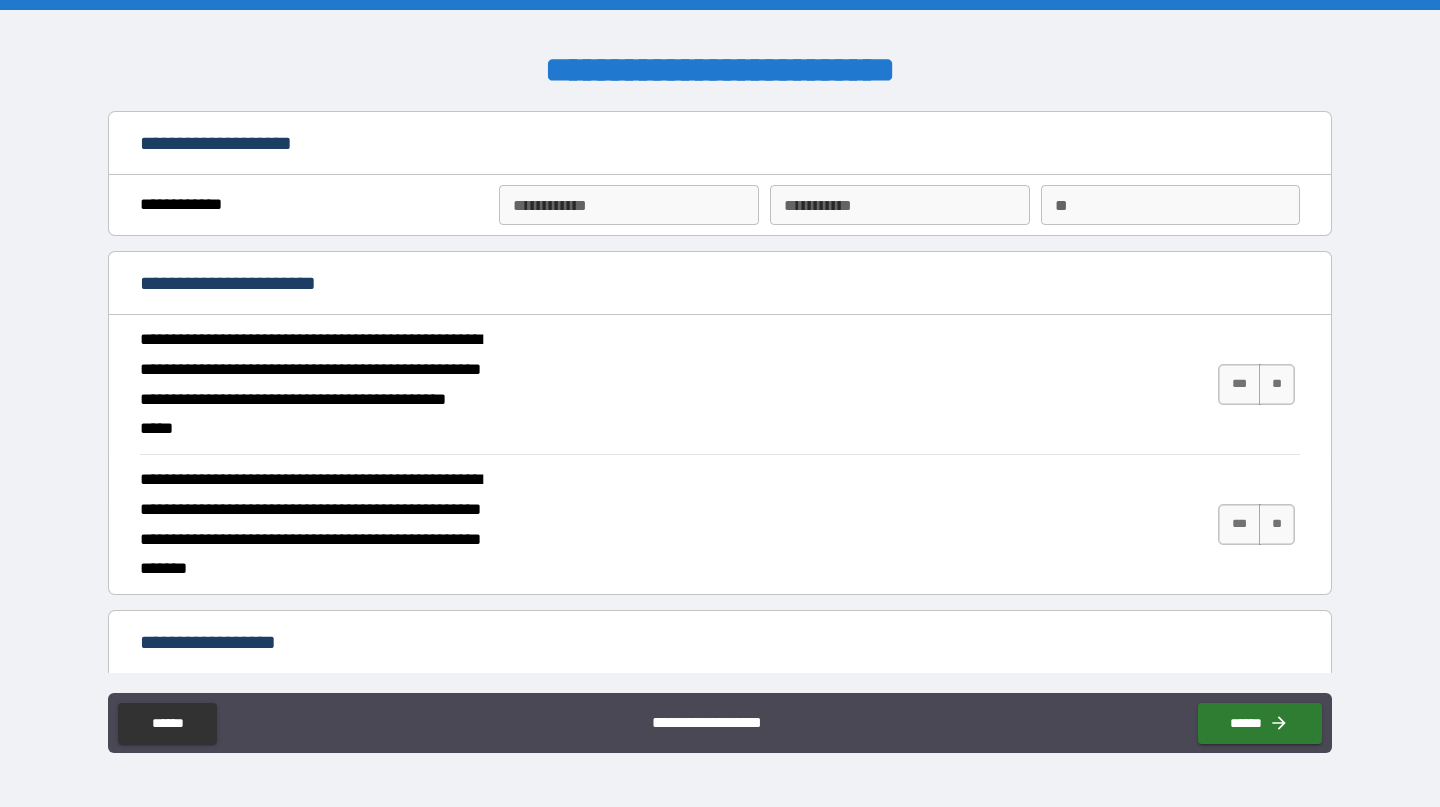 click on "**********" at bounding box center [628, 205] 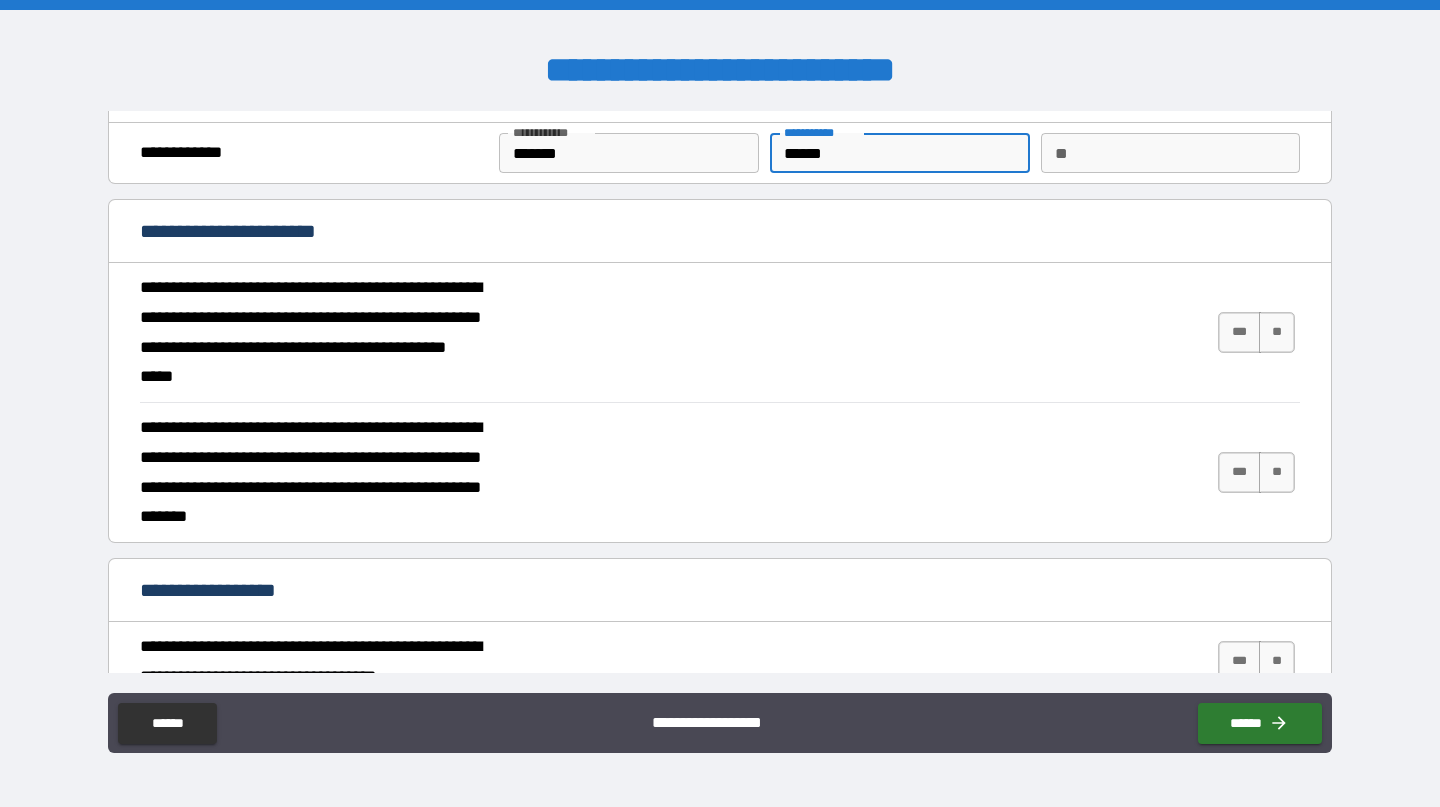scroll, scrollTop: 55, scrollLeft: 0, axis: vertical 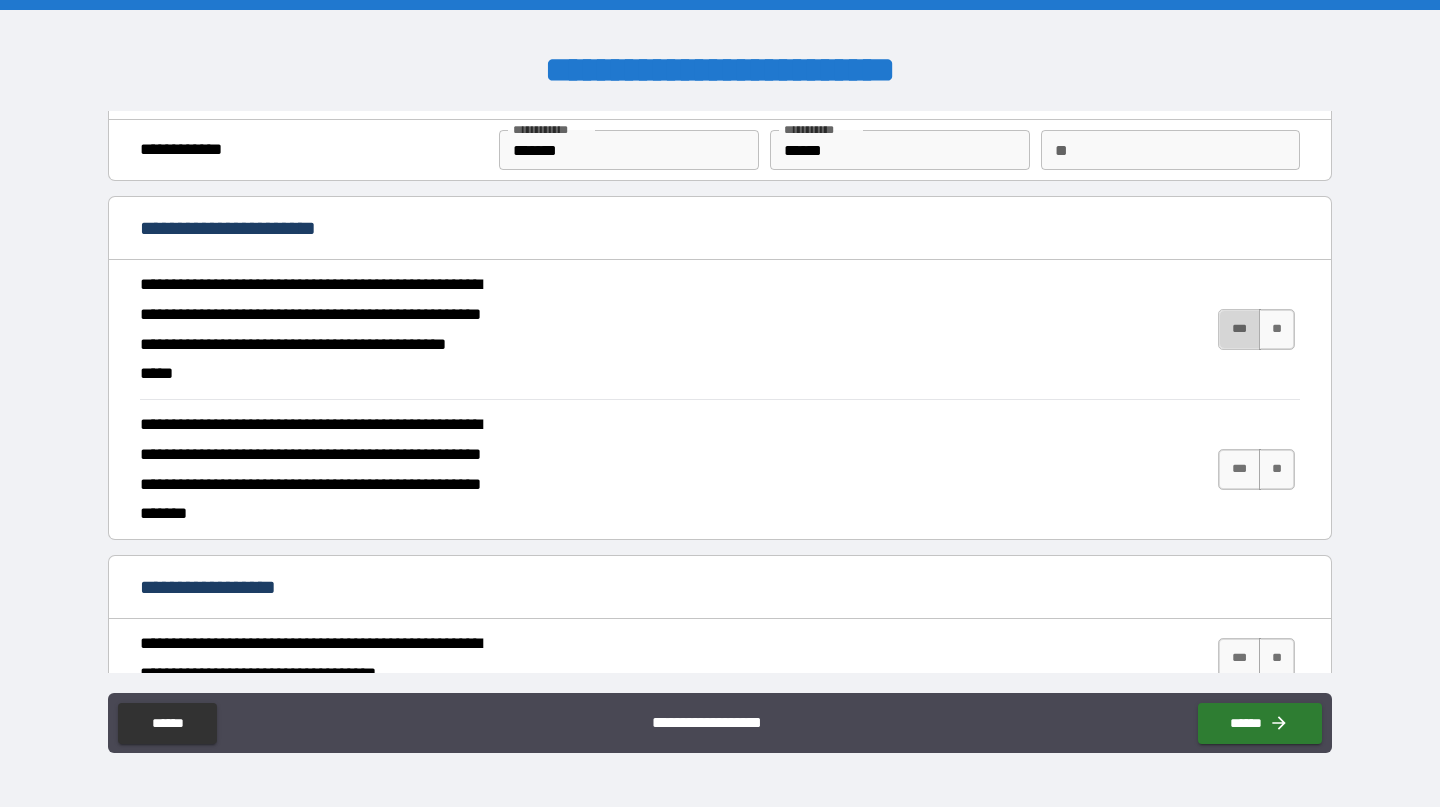 click on "***" at bounding box center [1239, 329] 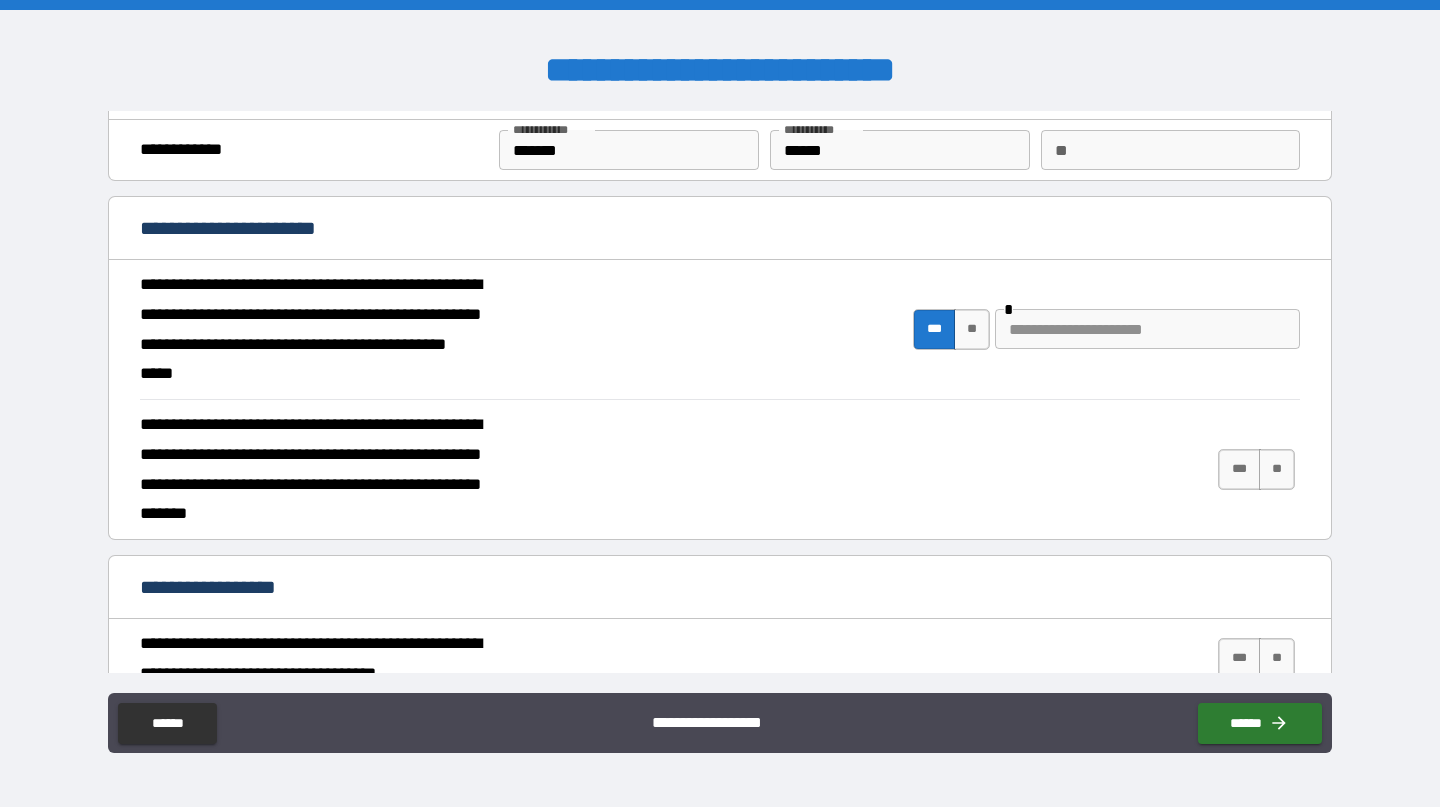 click at bounding box center (1147, 329) 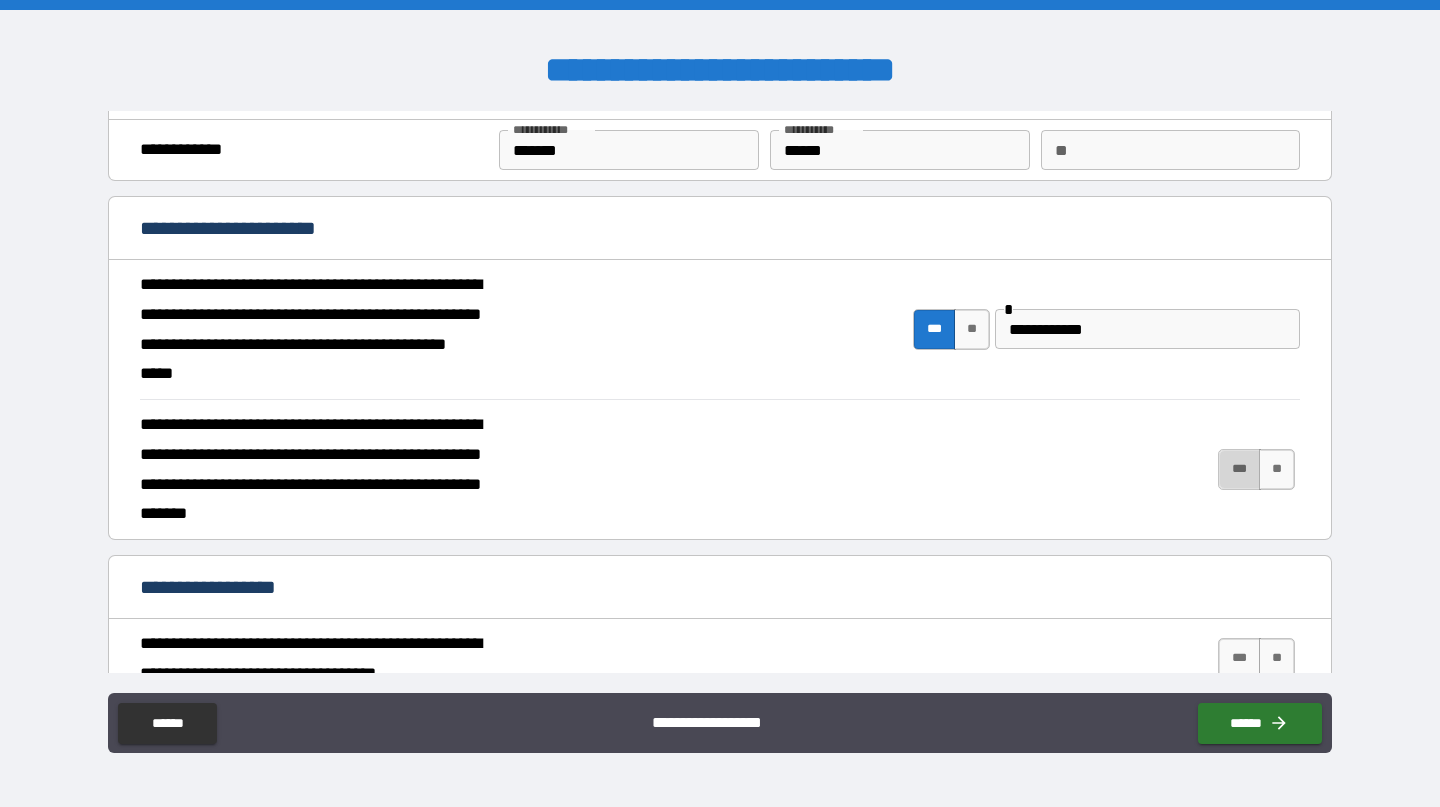 click on "***" at bounding box center [1239, 469] 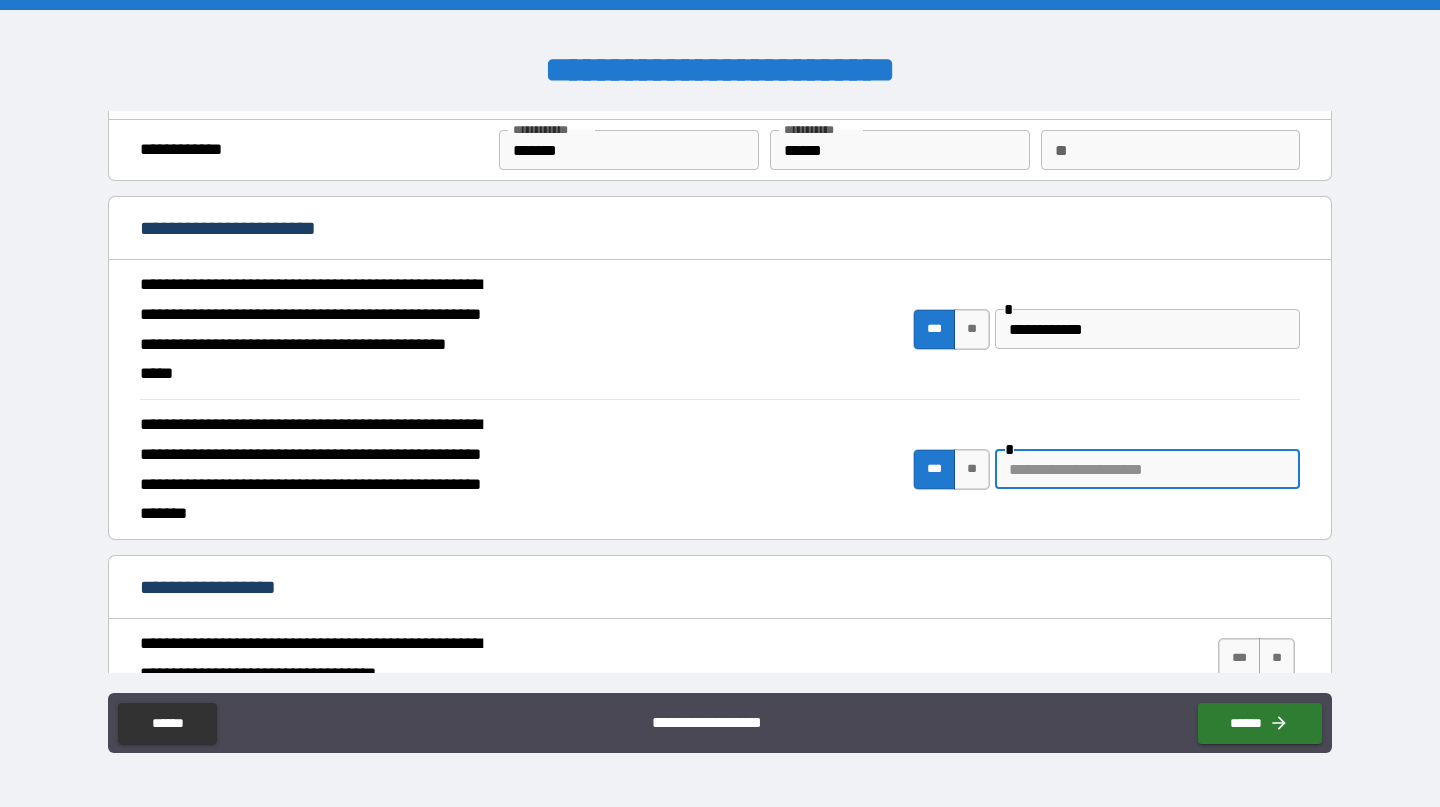 click at bounding box center [1147, 469] 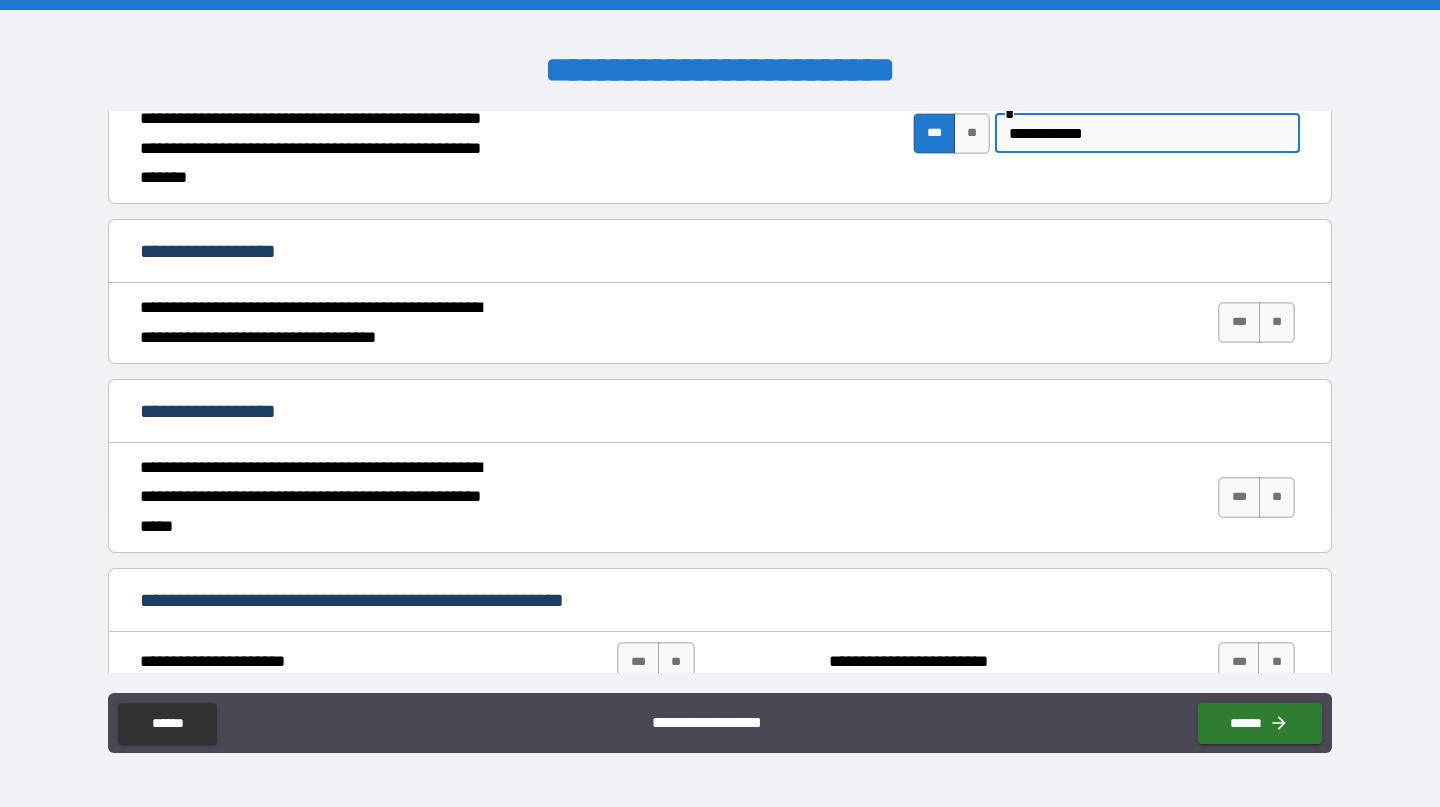 scroll, scrollTop: 398, scrollLeft: 0, axis: vertical 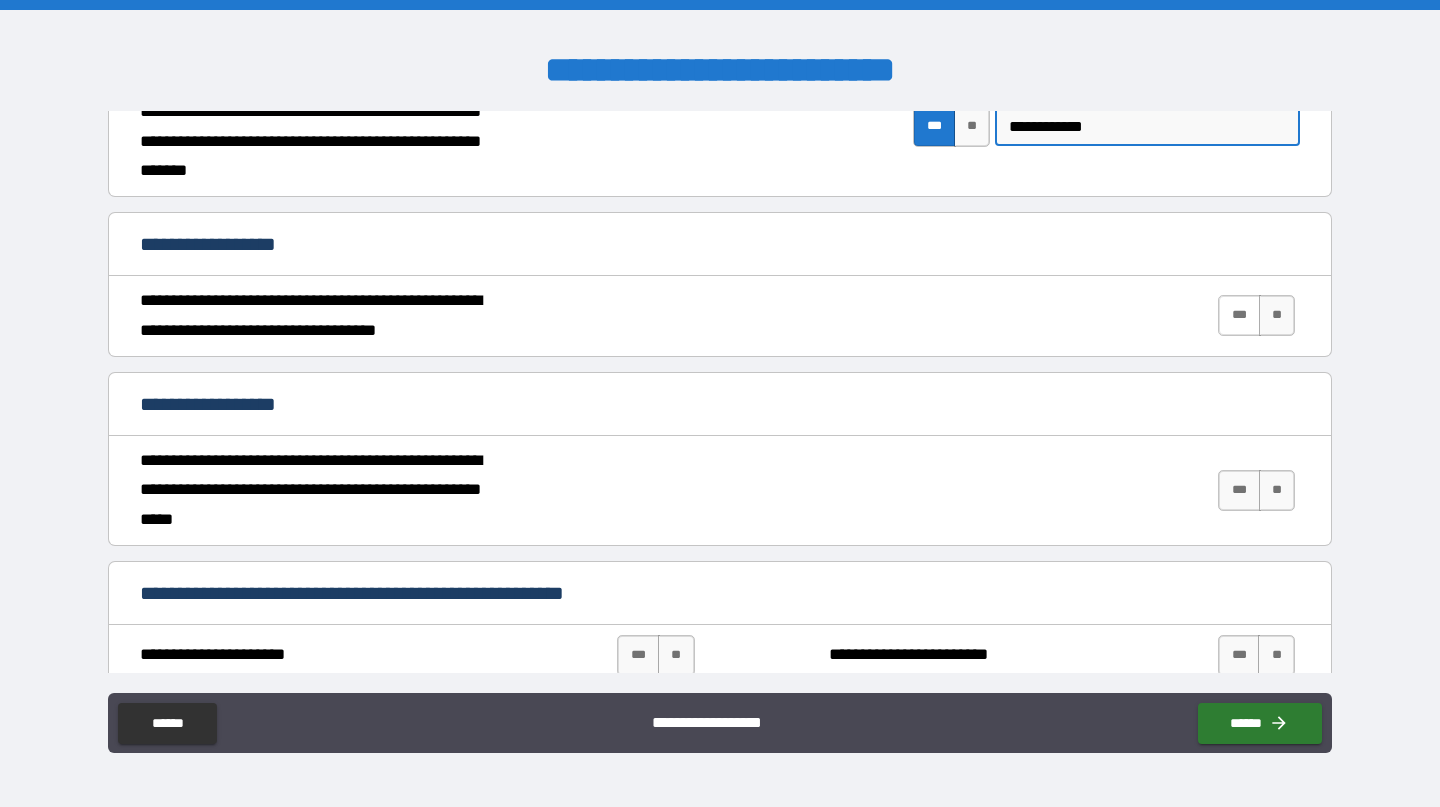 click on "***" at bounding box center (1239, 315) 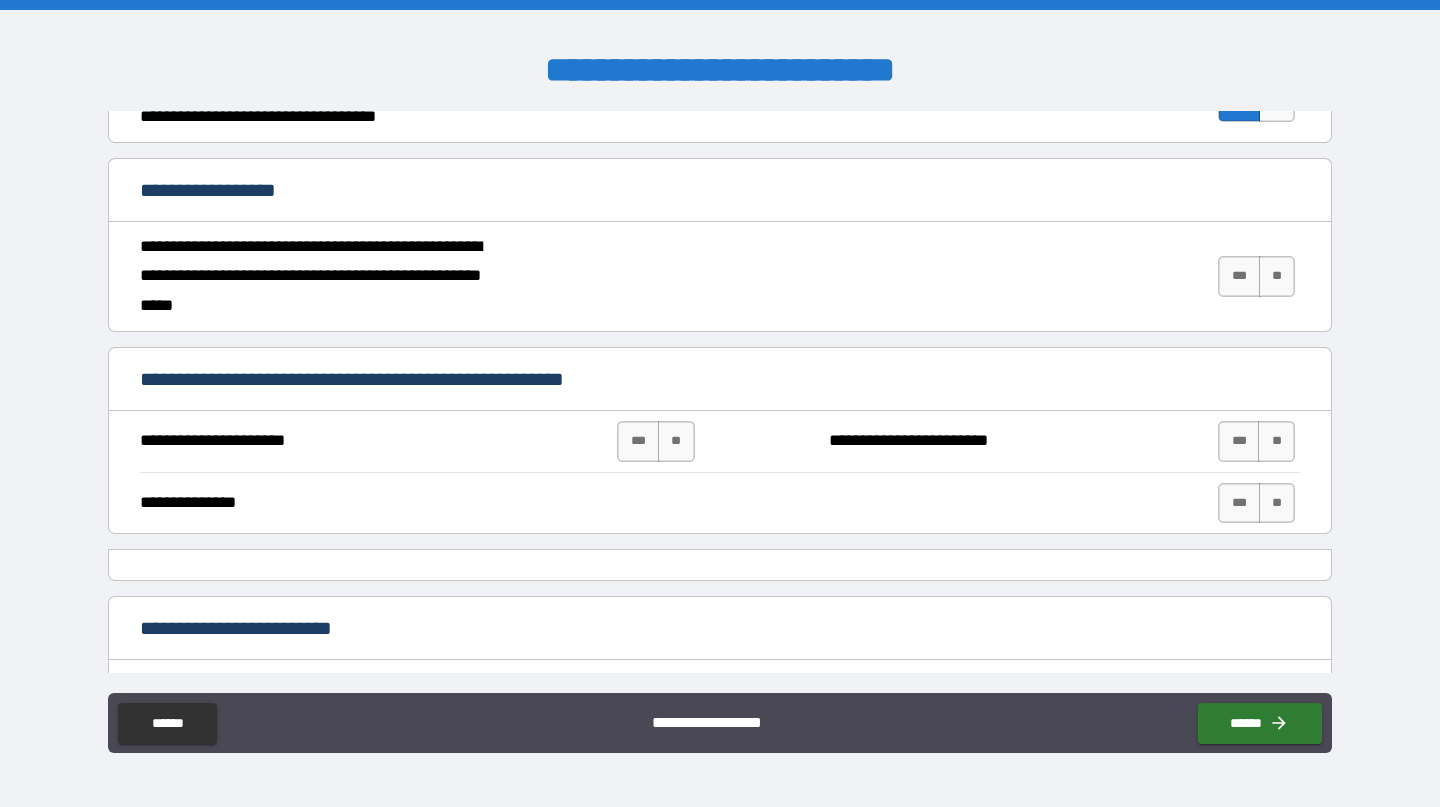 scroll, scrollTop: 632, scrollLeft: 0, axis: vertical 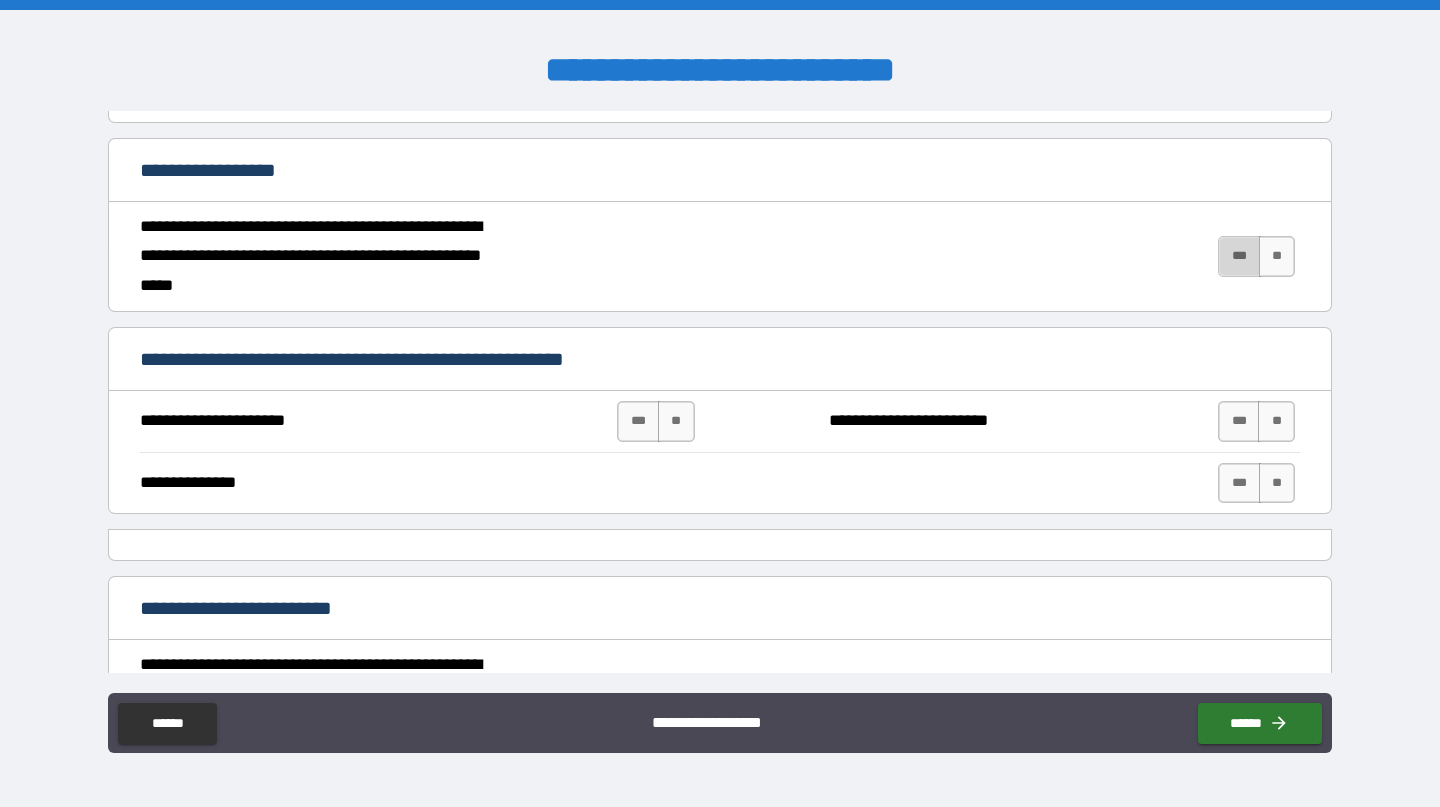 click on "***" at bounding box center (1239, 256) 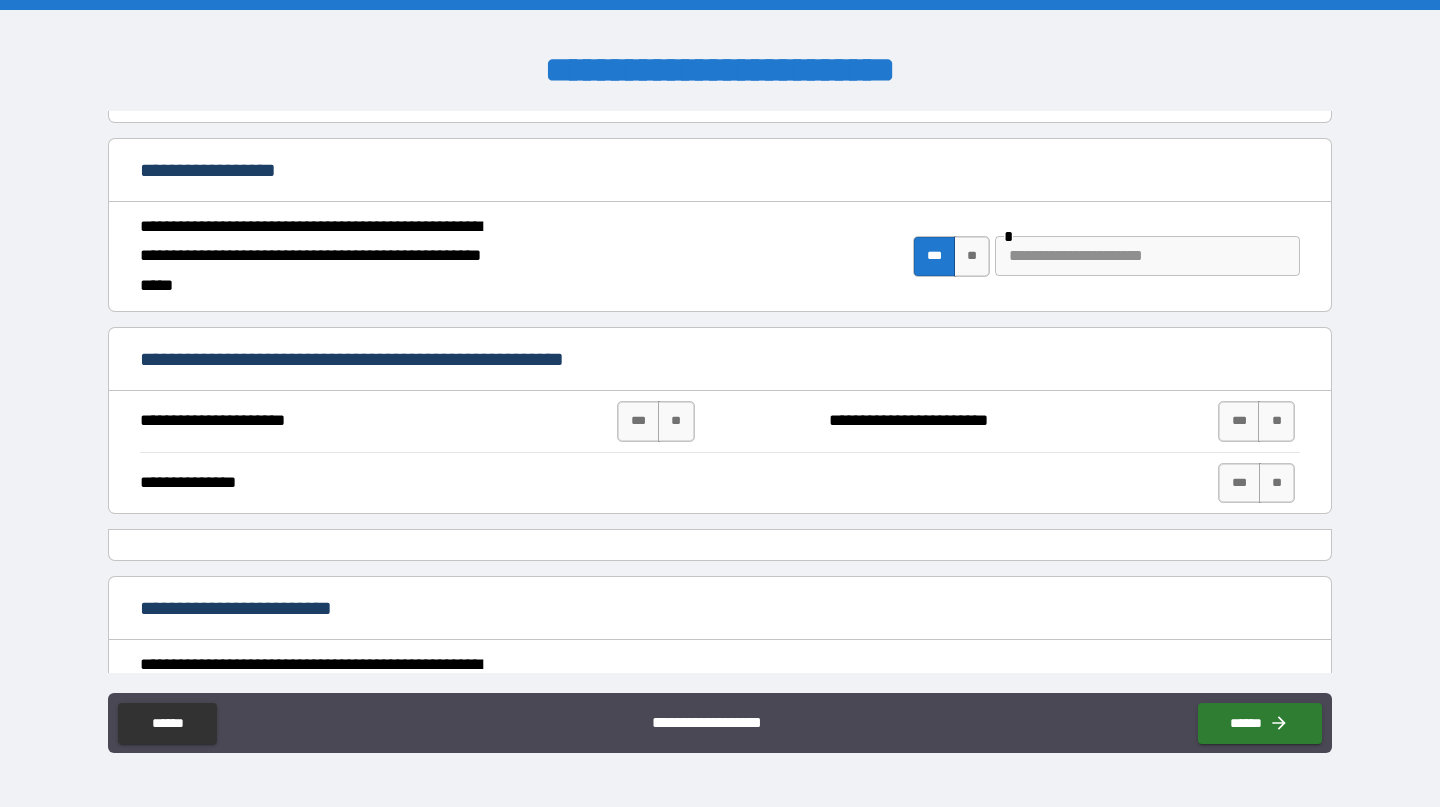 click at bounding box center (1147, 256) 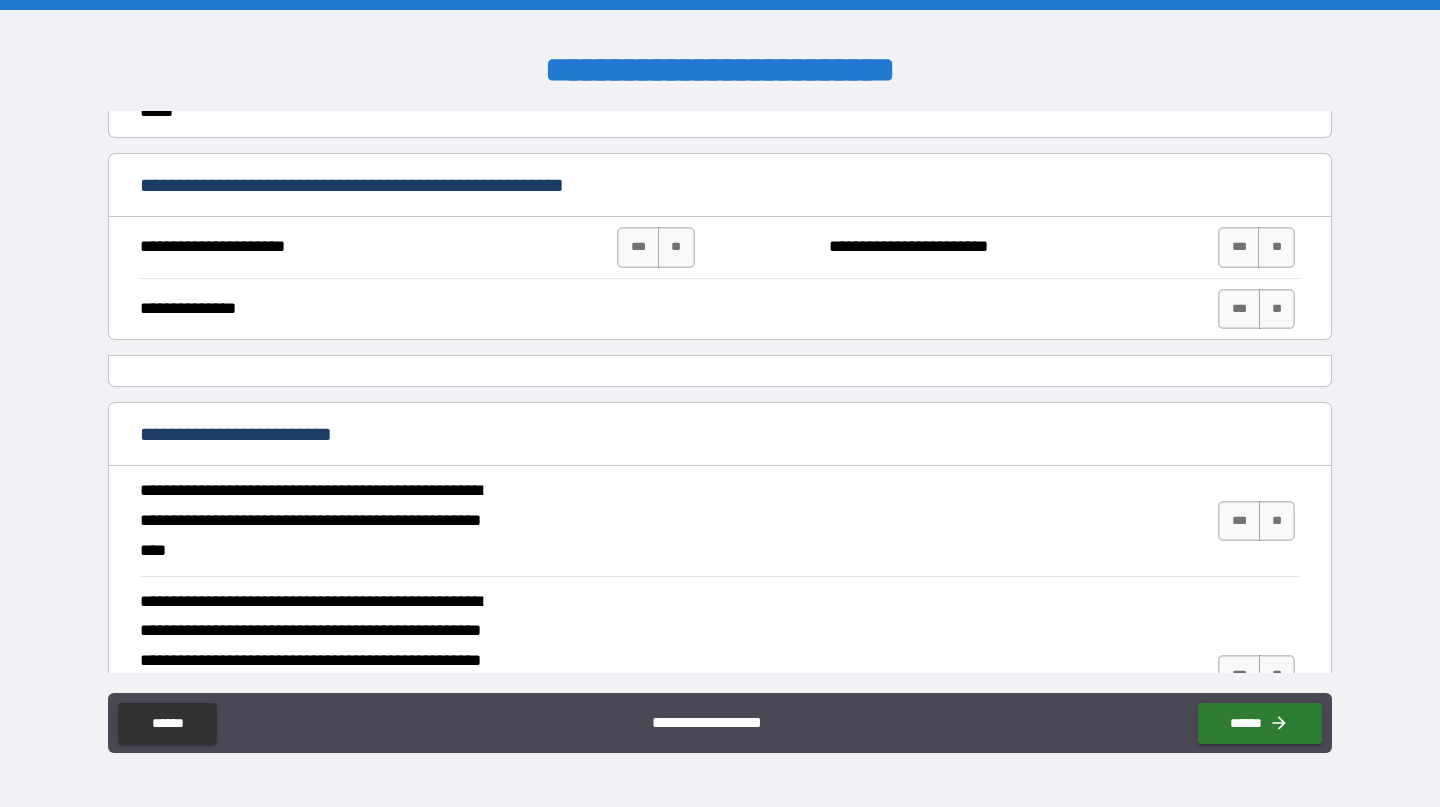 scroll, scrollTop: 814, scrollLeft: 0, axis: vertical 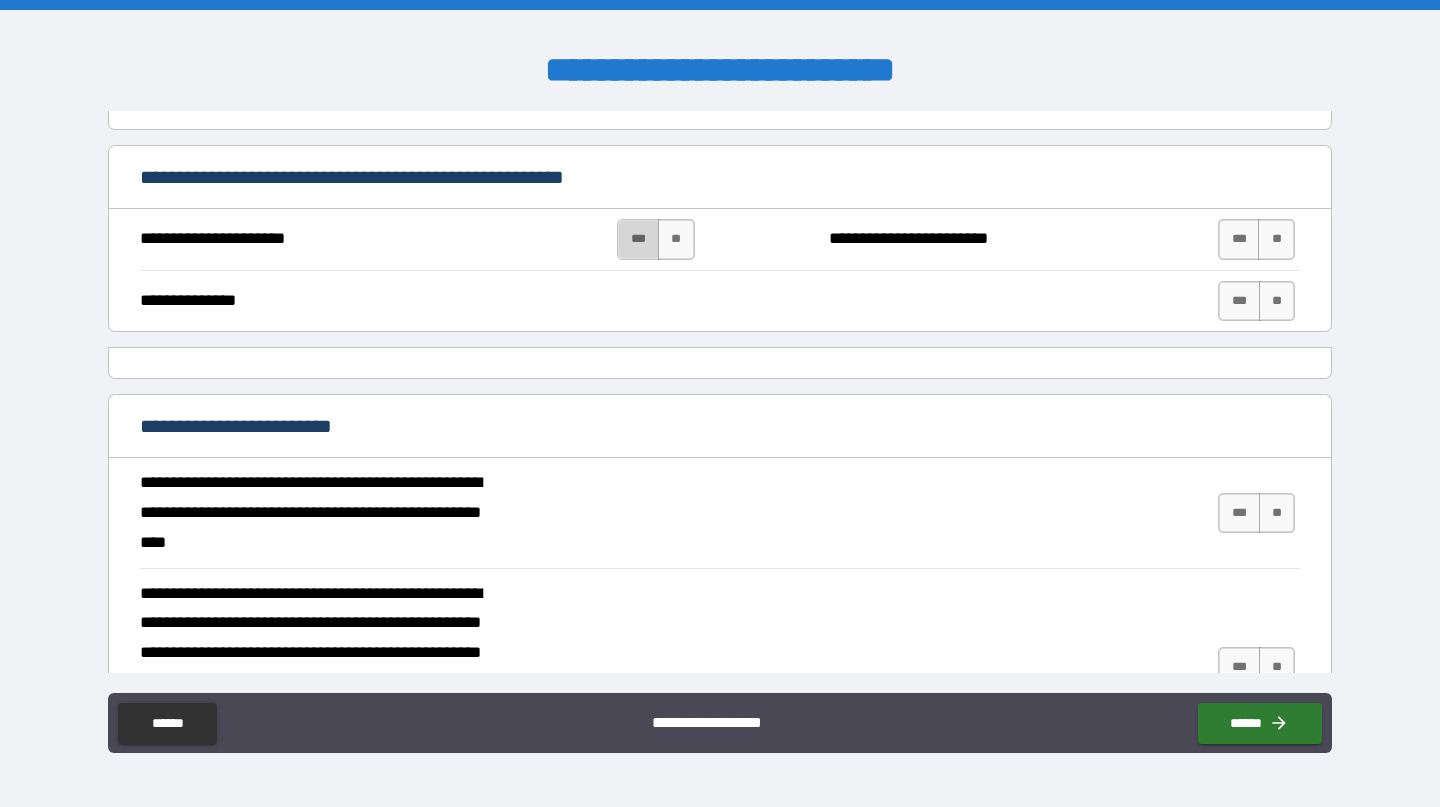 click on "***" at bounding box center (638, 239) 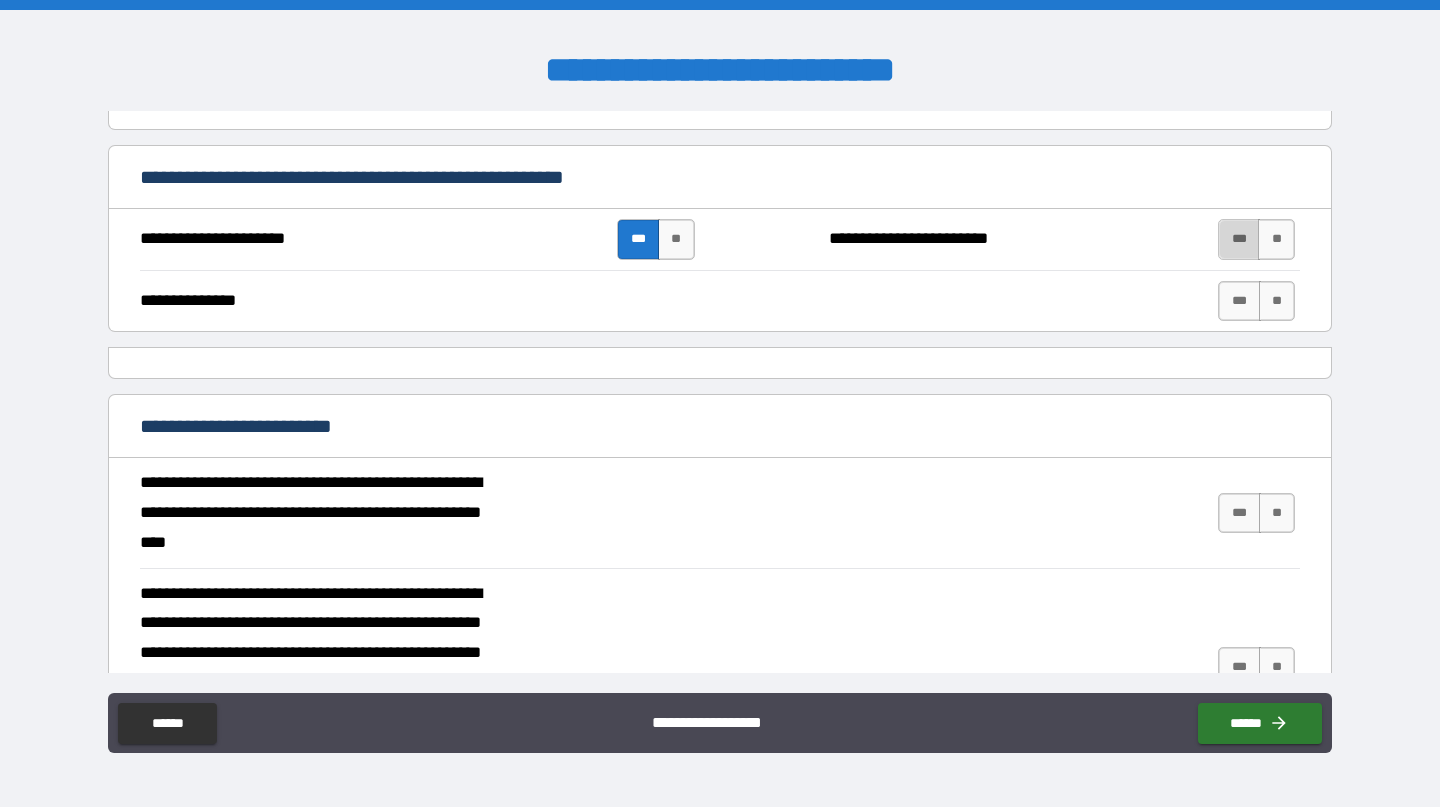 click on "***" at bounding box center [1239, 239] 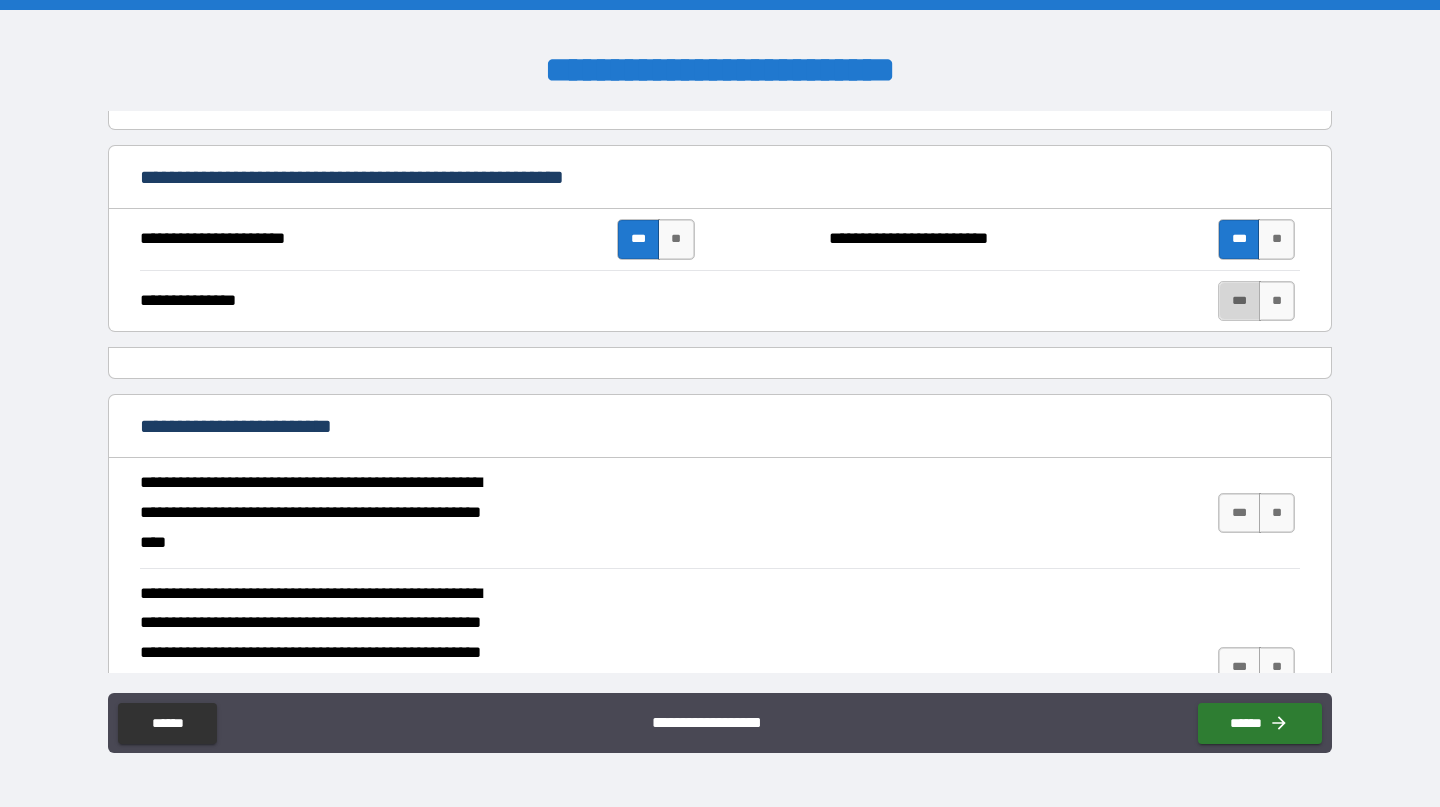 click on "***" at bounding box center [1239, 301] 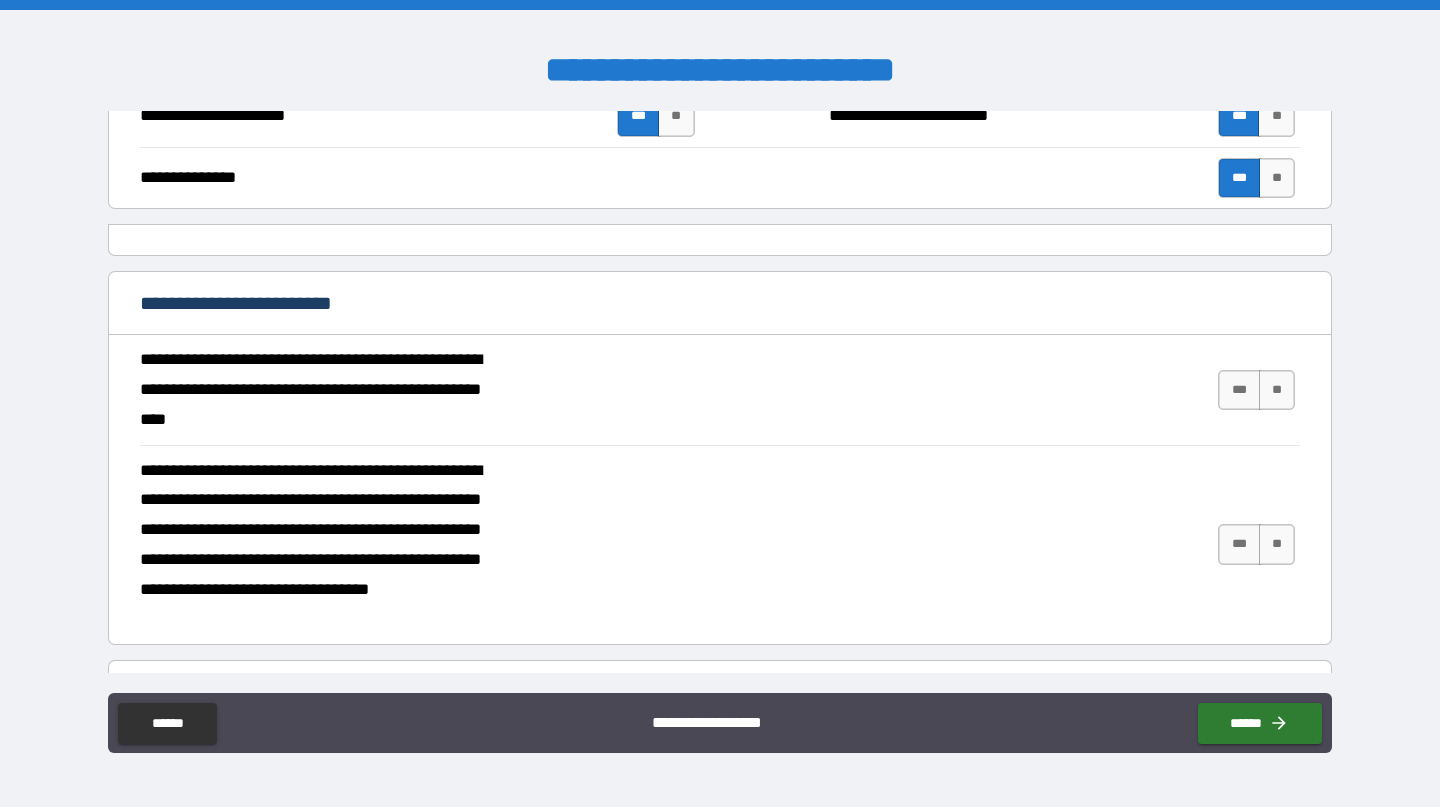 scroll, scrollTop: 948, scrollLeft: 0, axis: vertical 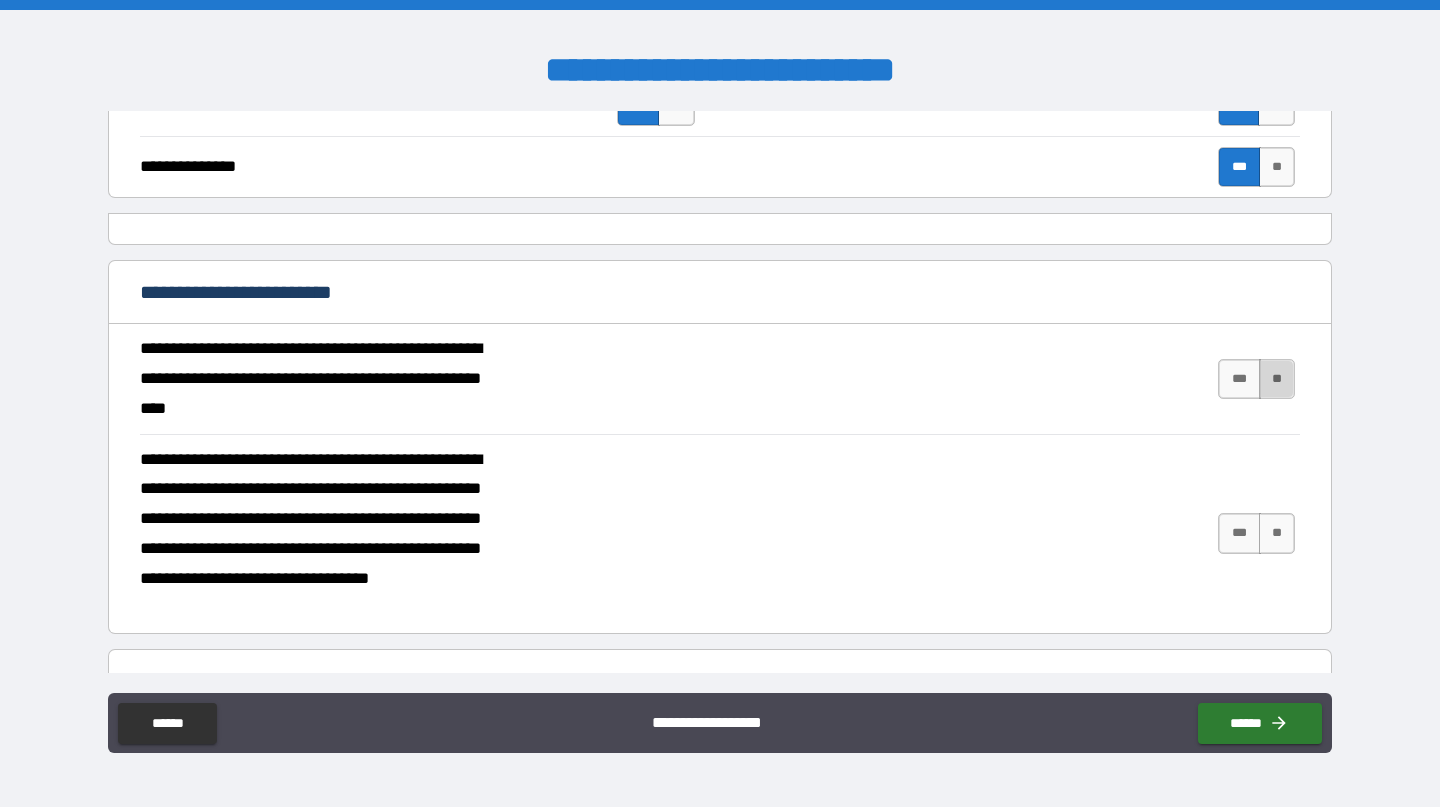click on "**" at bounding box center [1277, 379] 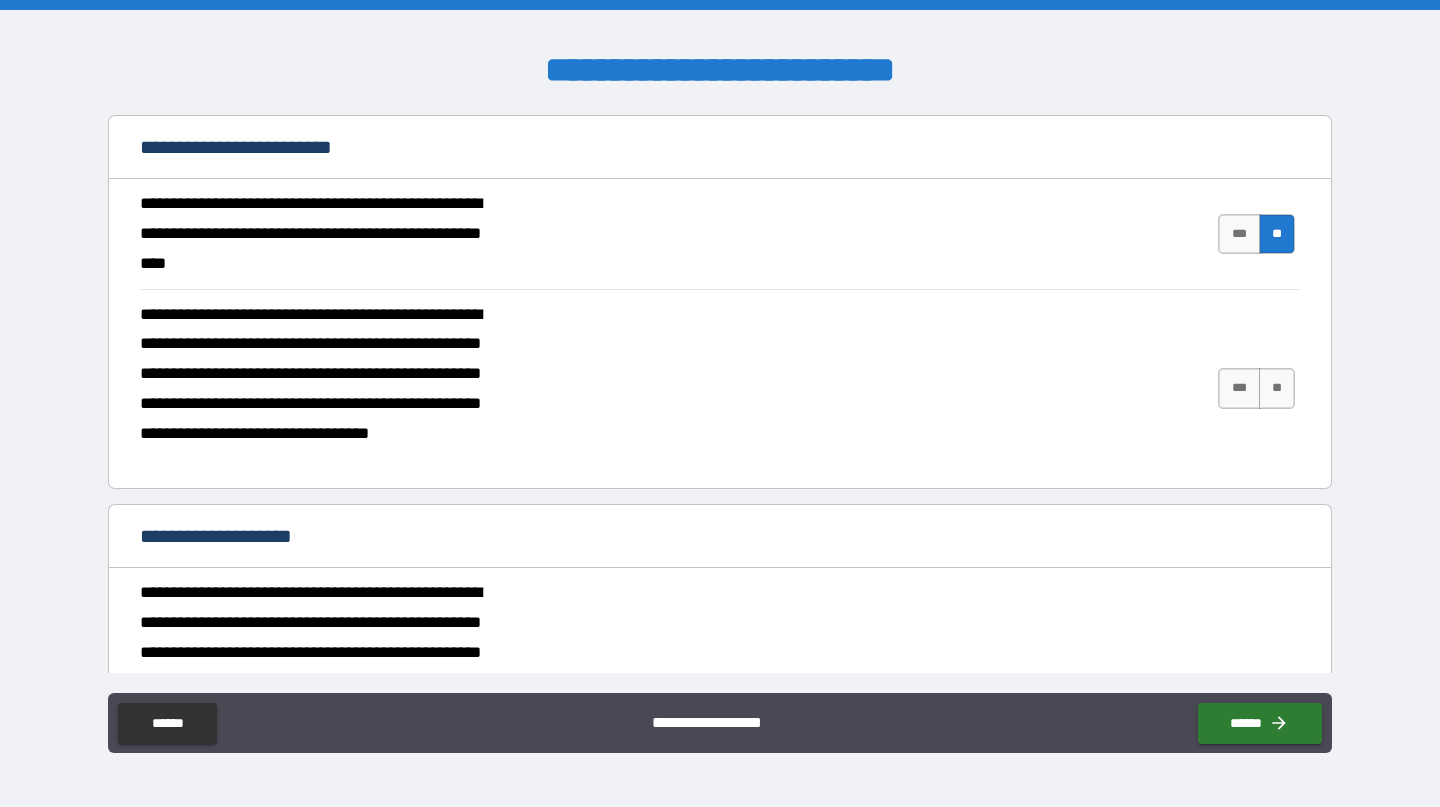 scroll, scrollTop: 1106, scrollLeft: 0, axis: vertical 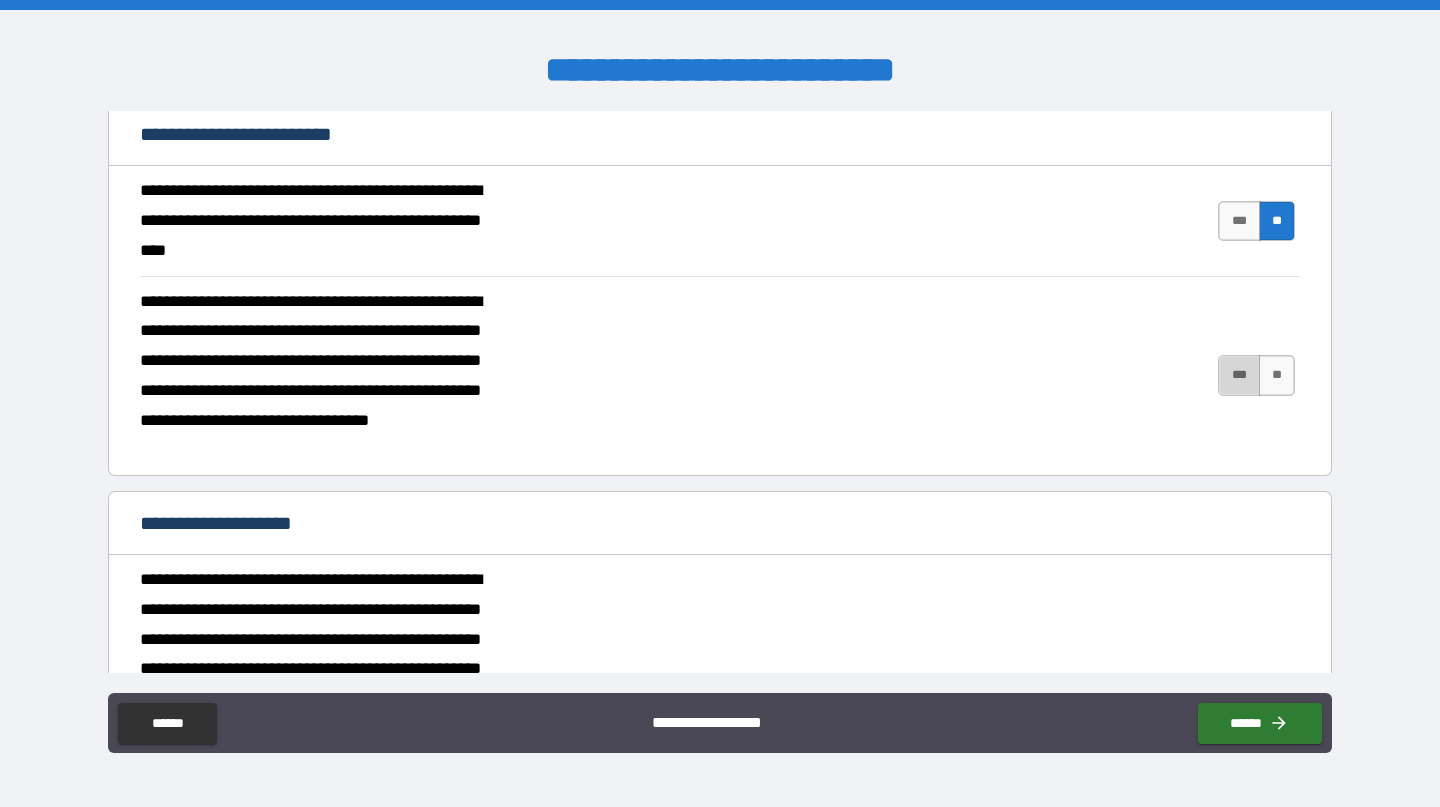 click on "***" at bounding box center (1239, 375) 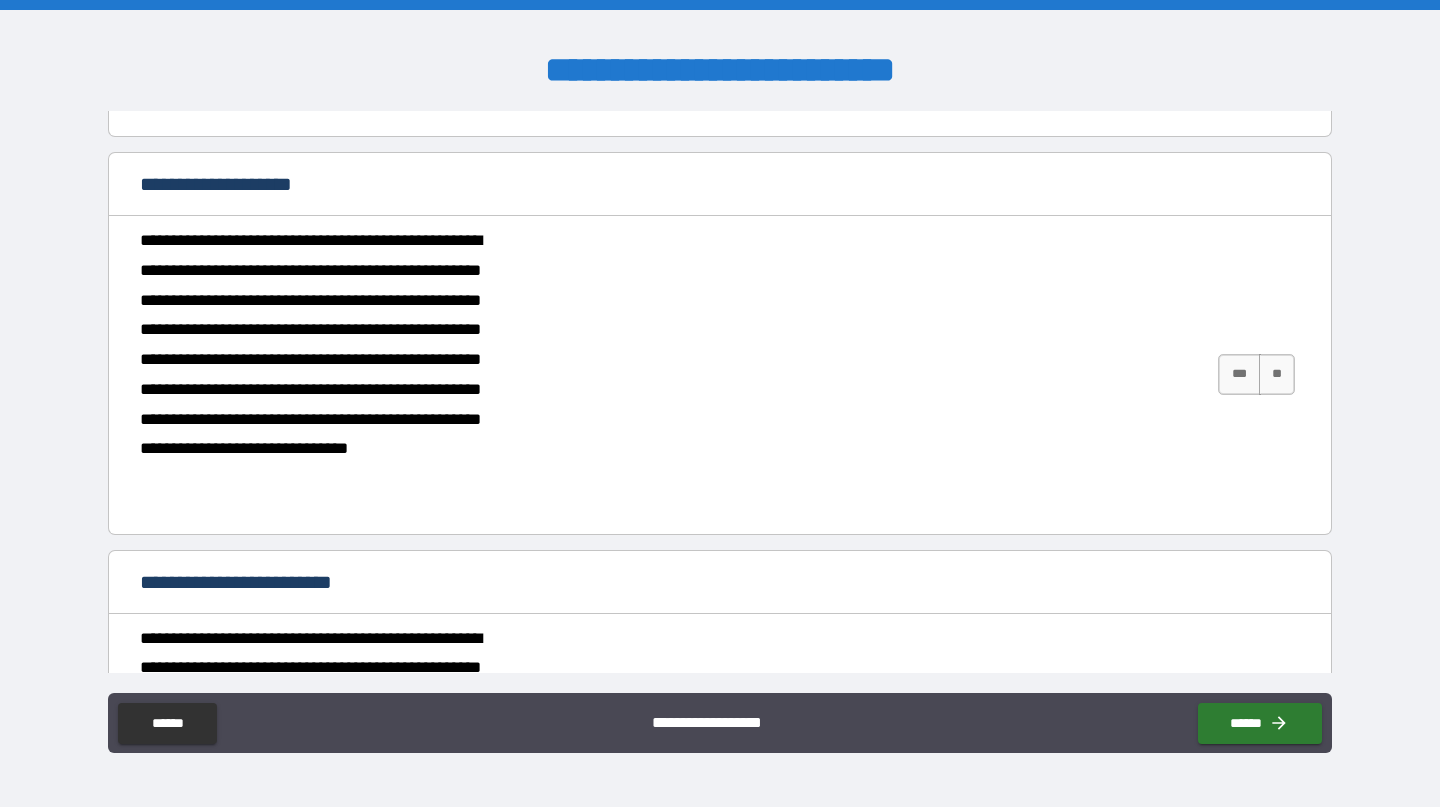 scroll, scrollTop: 1449, scrollLeft: 0, axis: vertical 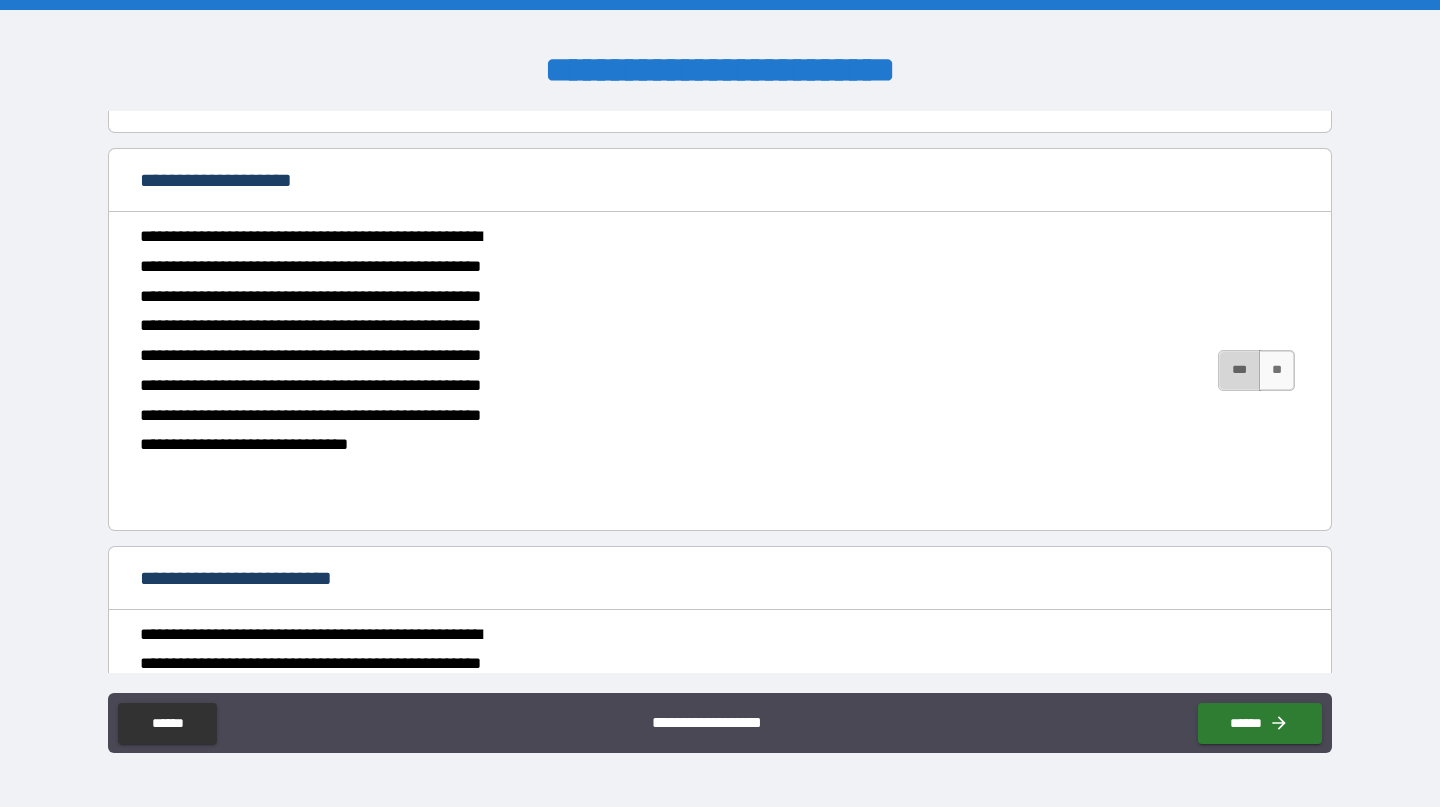 click on "***" at bounding box center [1239, 370] 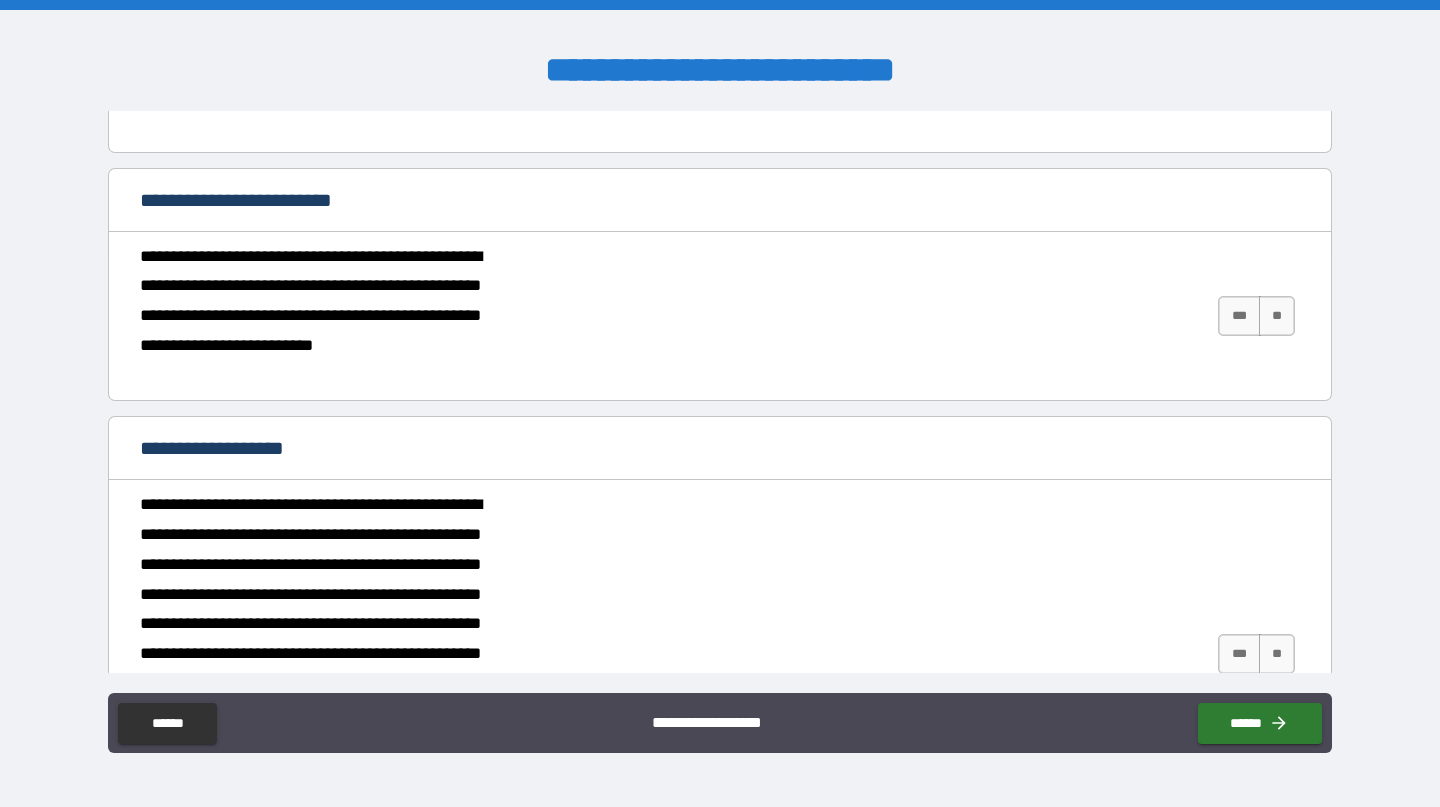 scroll, scrollTop: 1852, scrollLeft: 0, axis: vertical 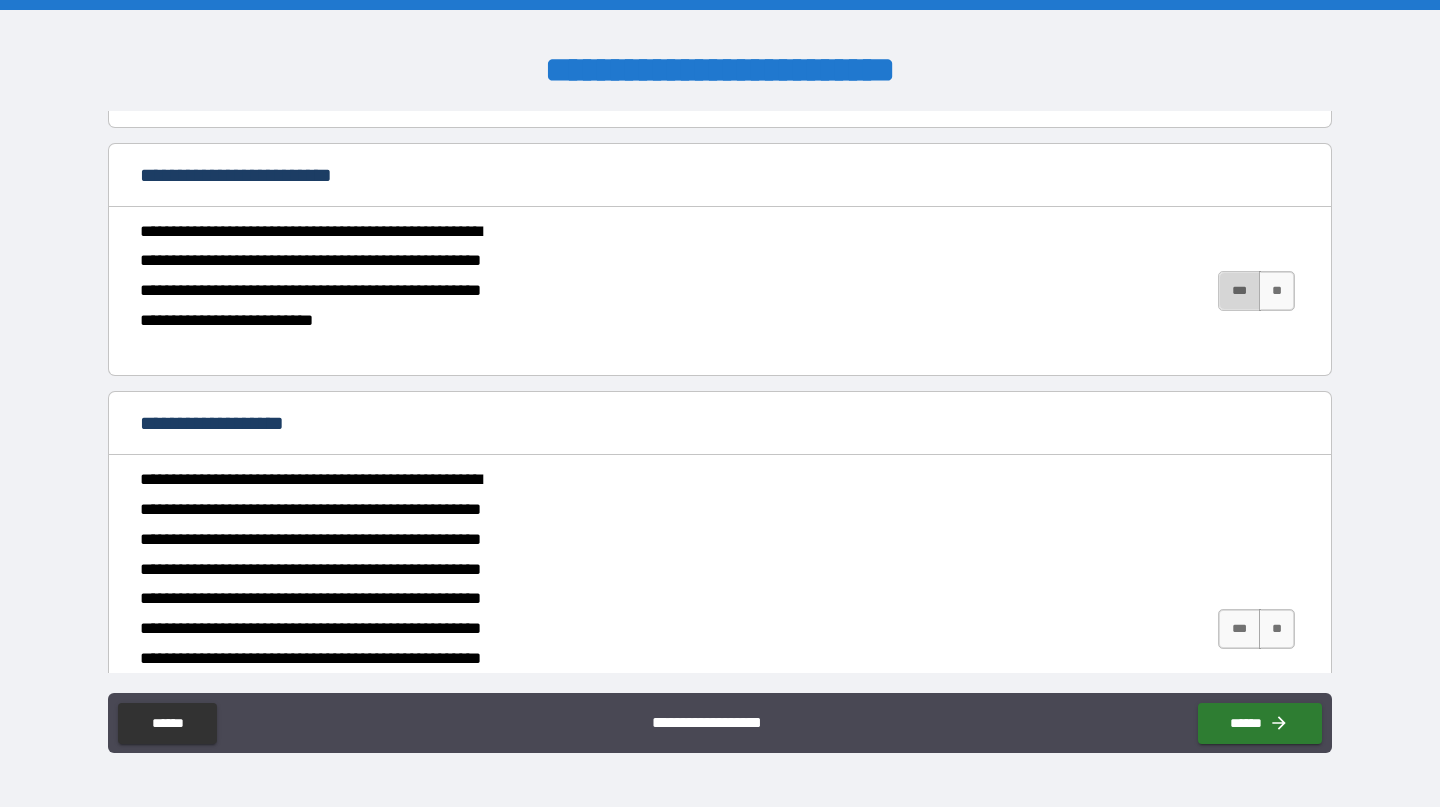 click on "***" at bounding box center (1239, 291) 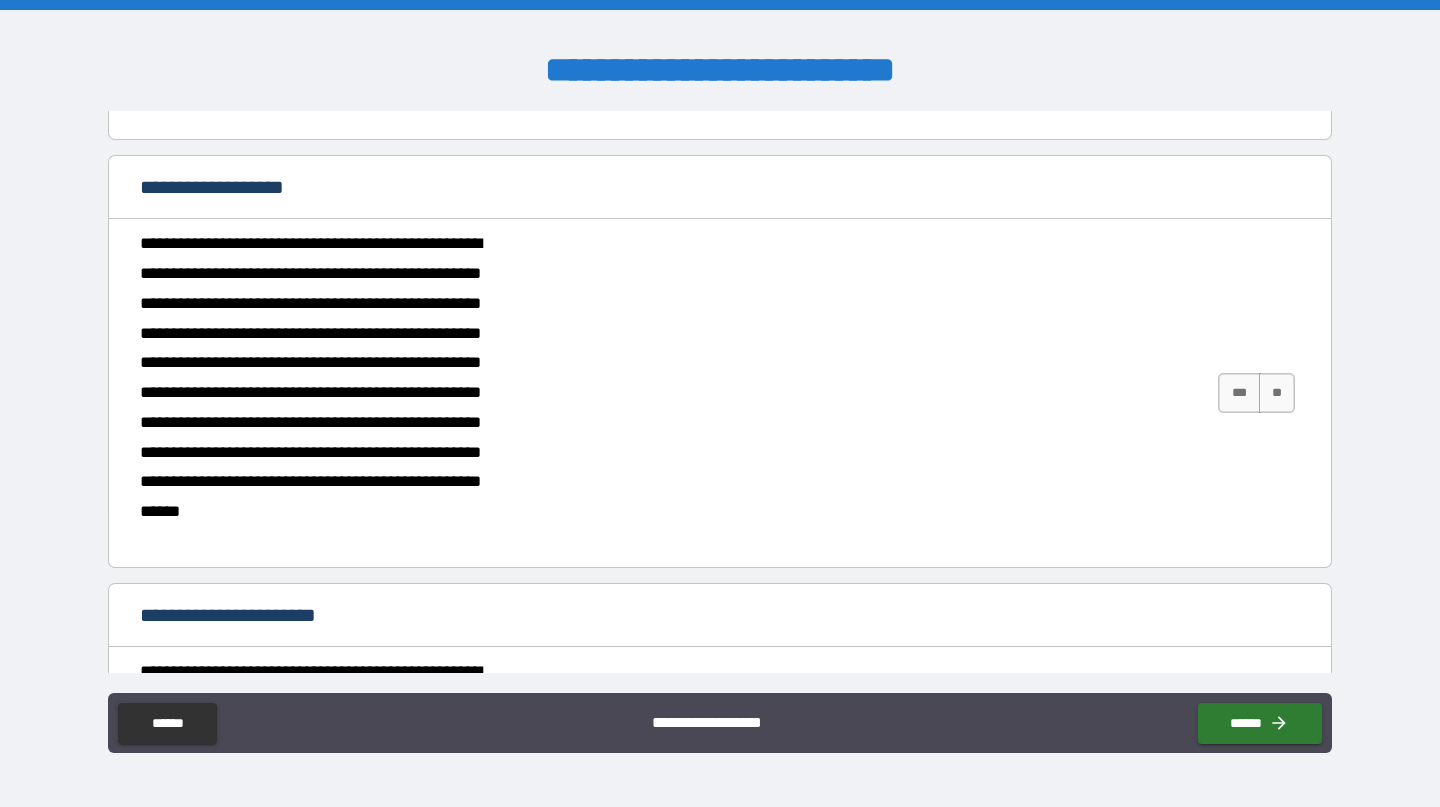 scroll, scrollTop: 2090, scrollLeft: 0, axis: vertical 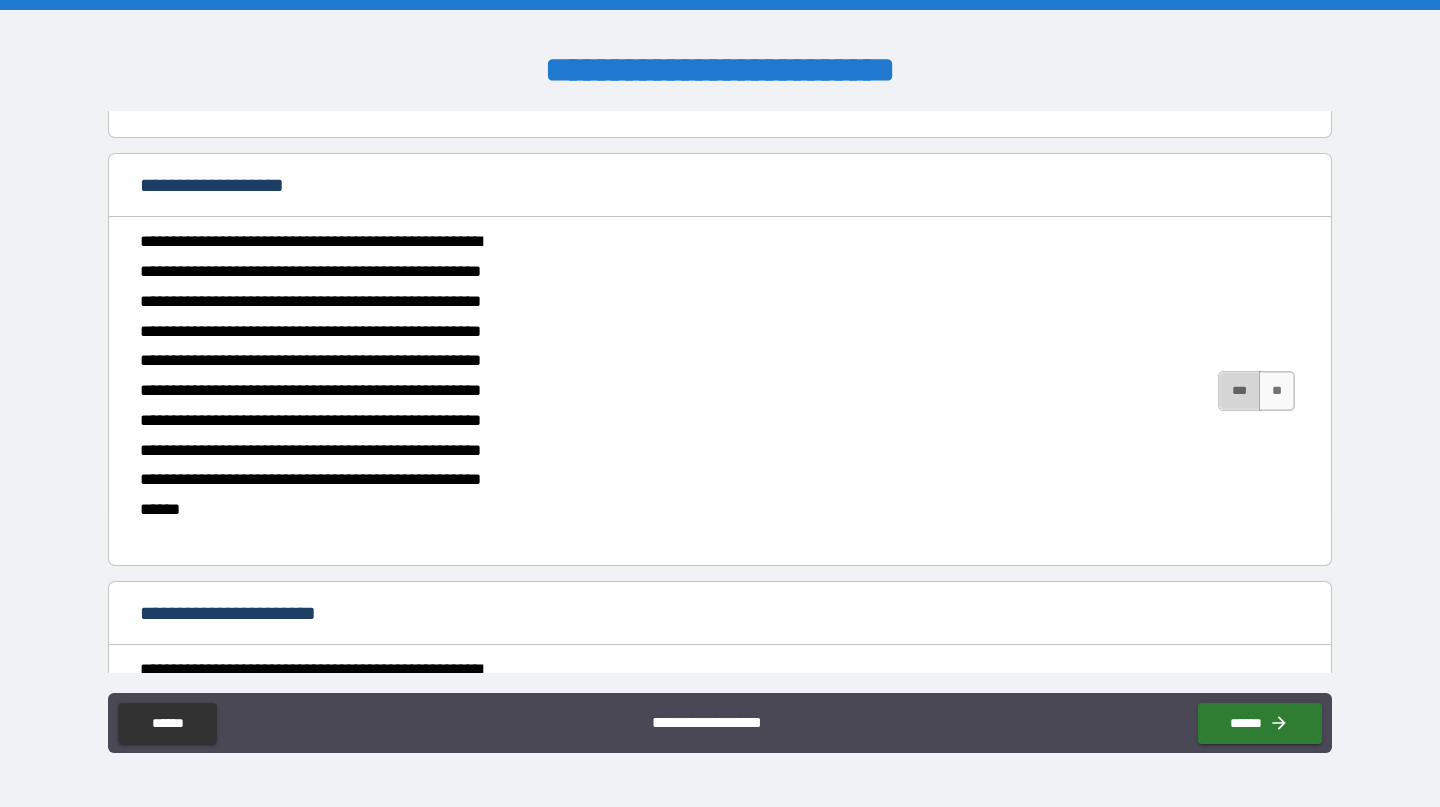 click on "***" at bounding box center (1239, 391) 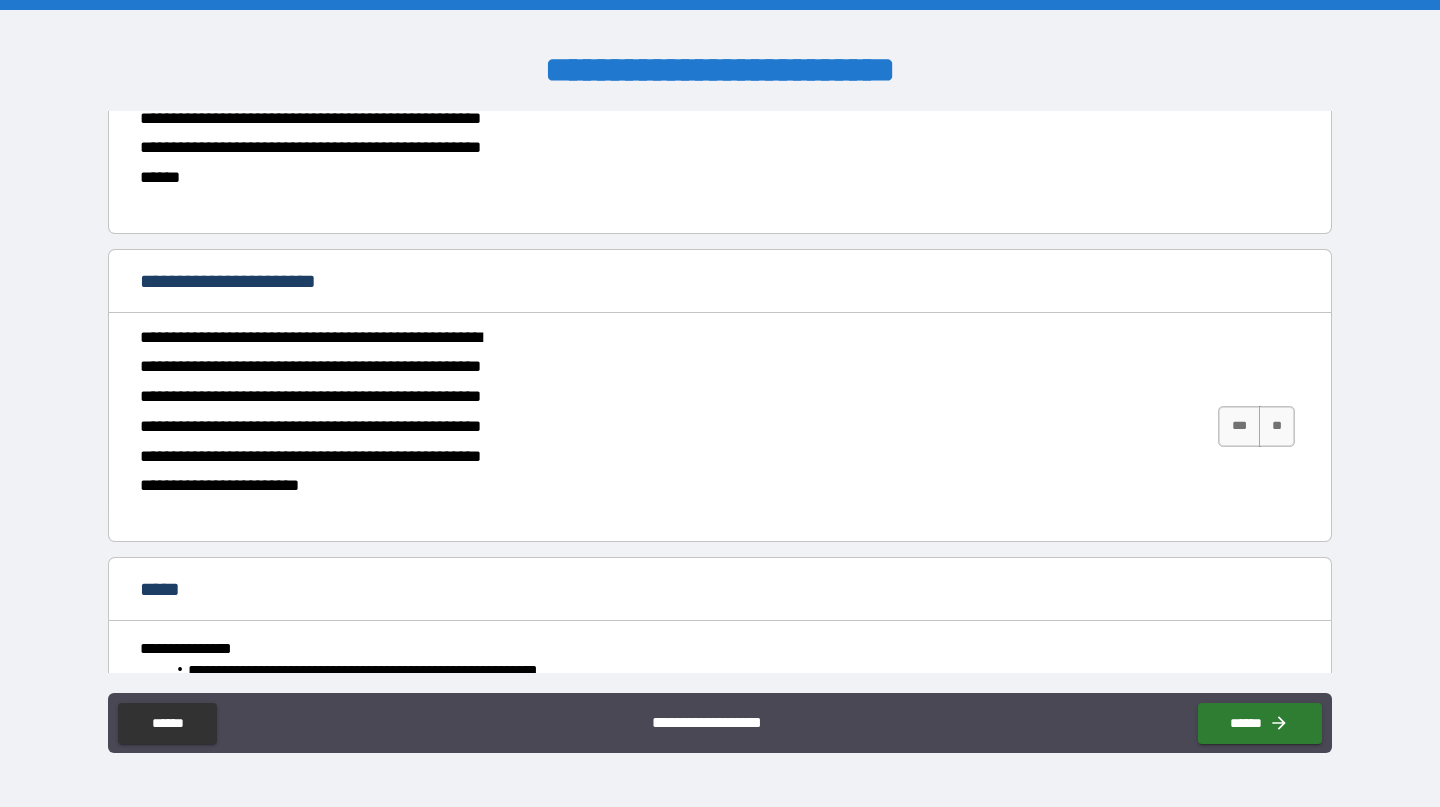 scroll, scrollTop: 2425, scrollLeft: 0, axis: vertical 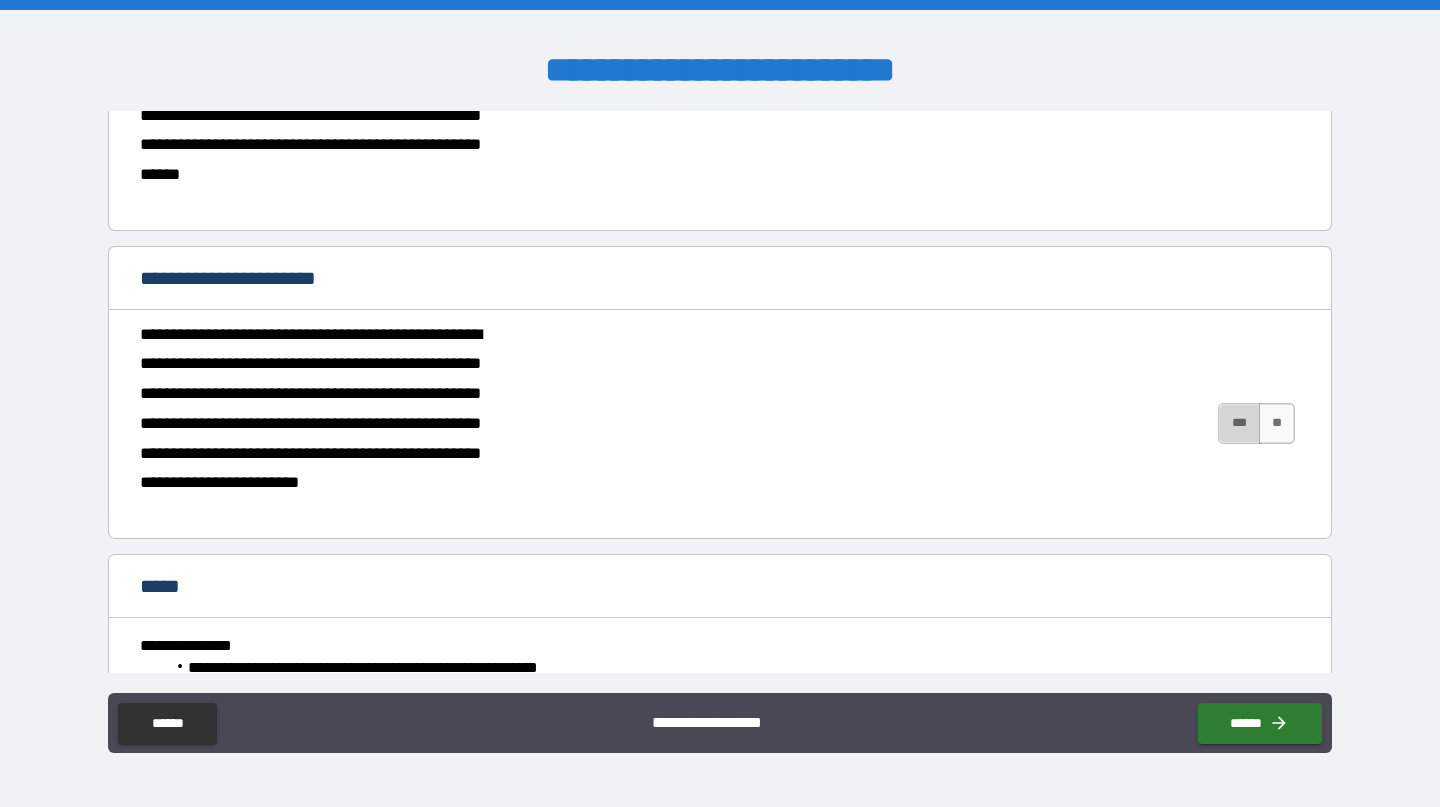click on "***" at bounding box center [1239, 423] 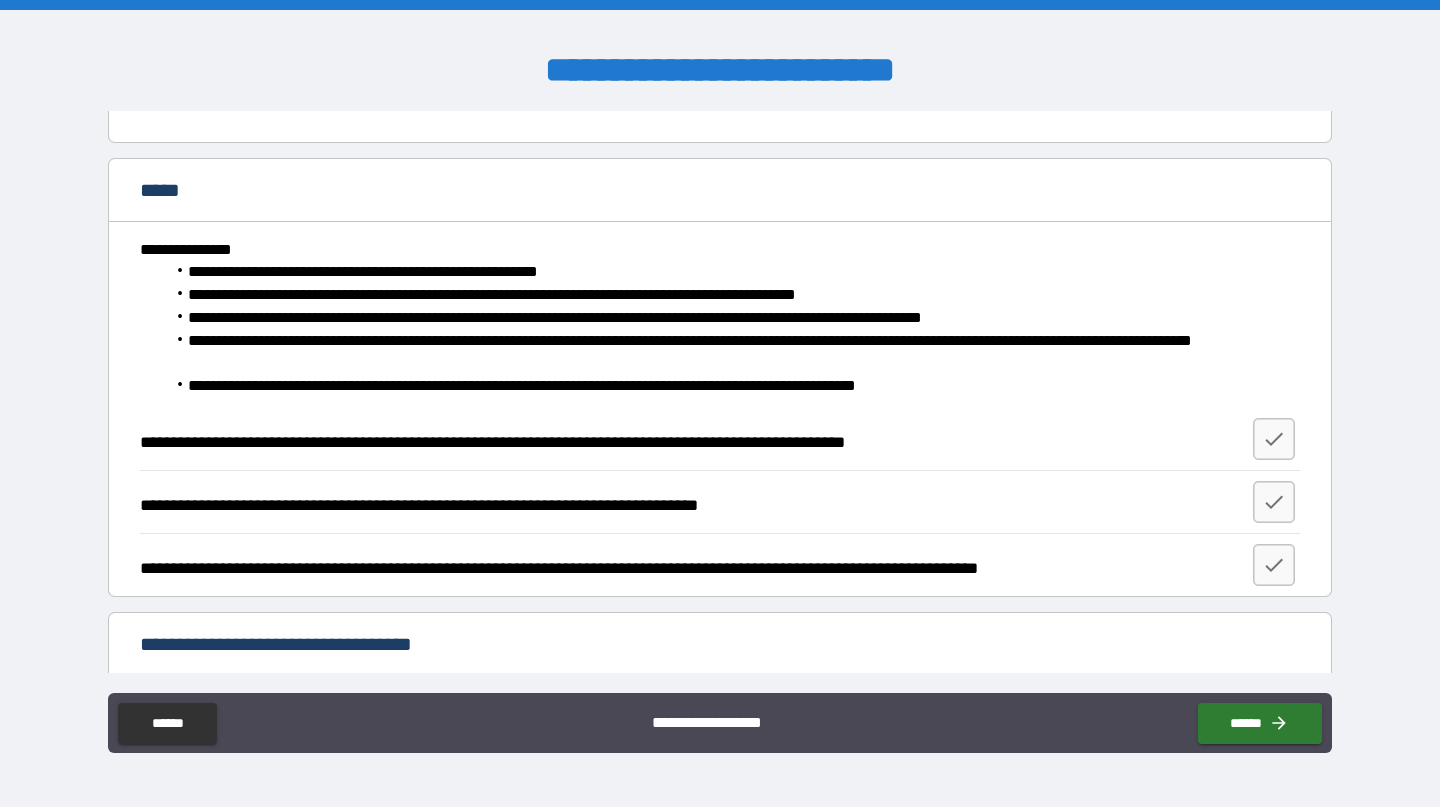 scroll, scrollTop: 2822, scrollLeft: 0, axis: vertical 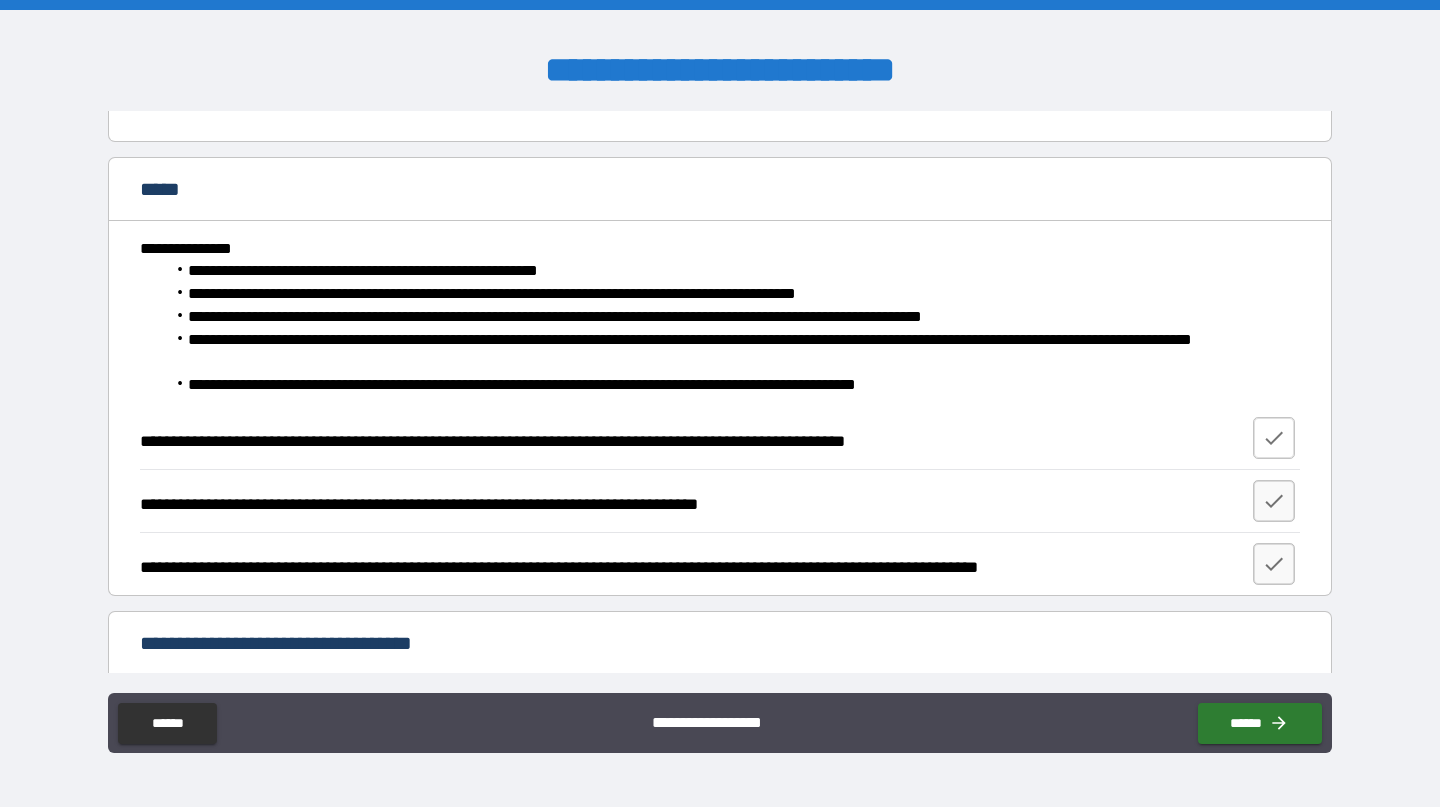 click 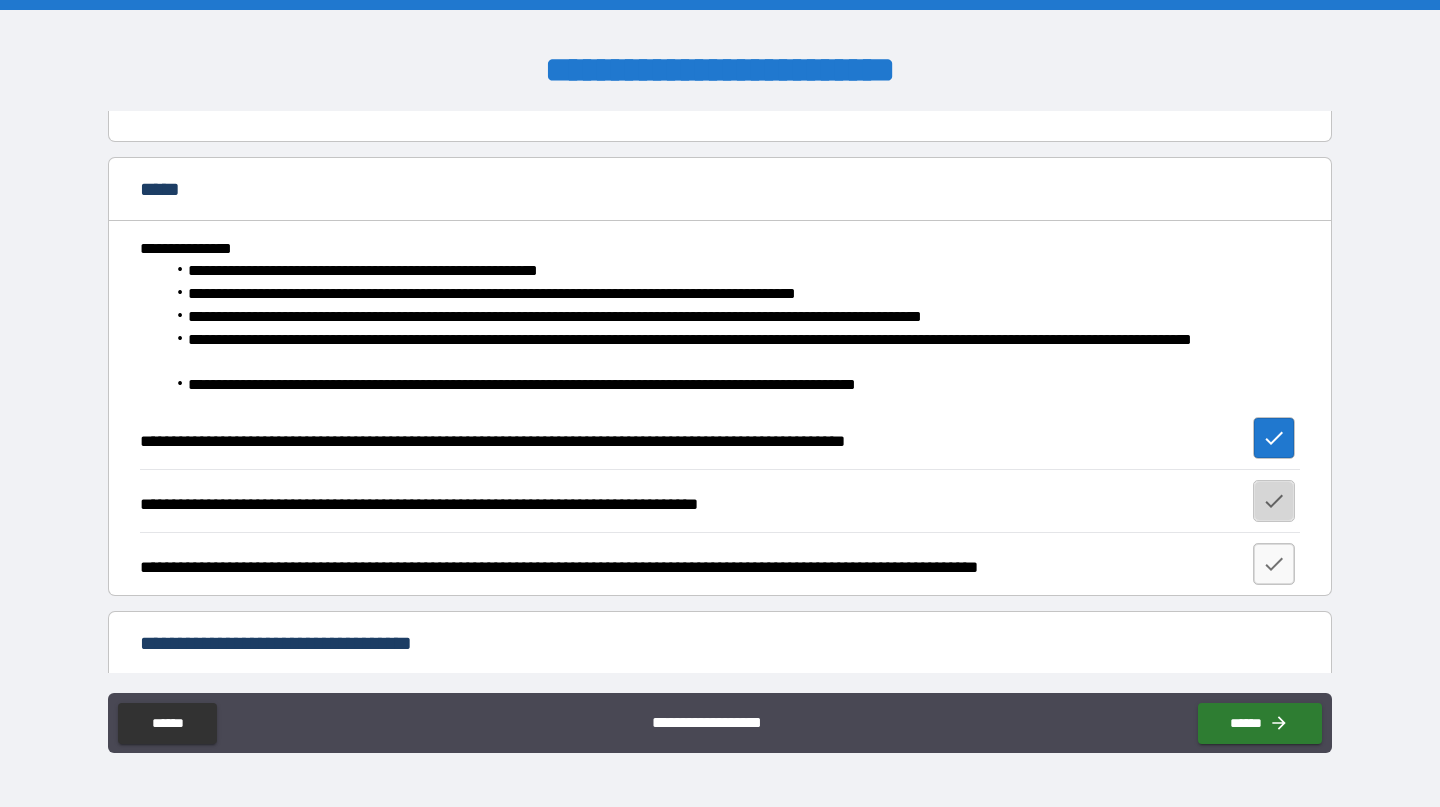 click 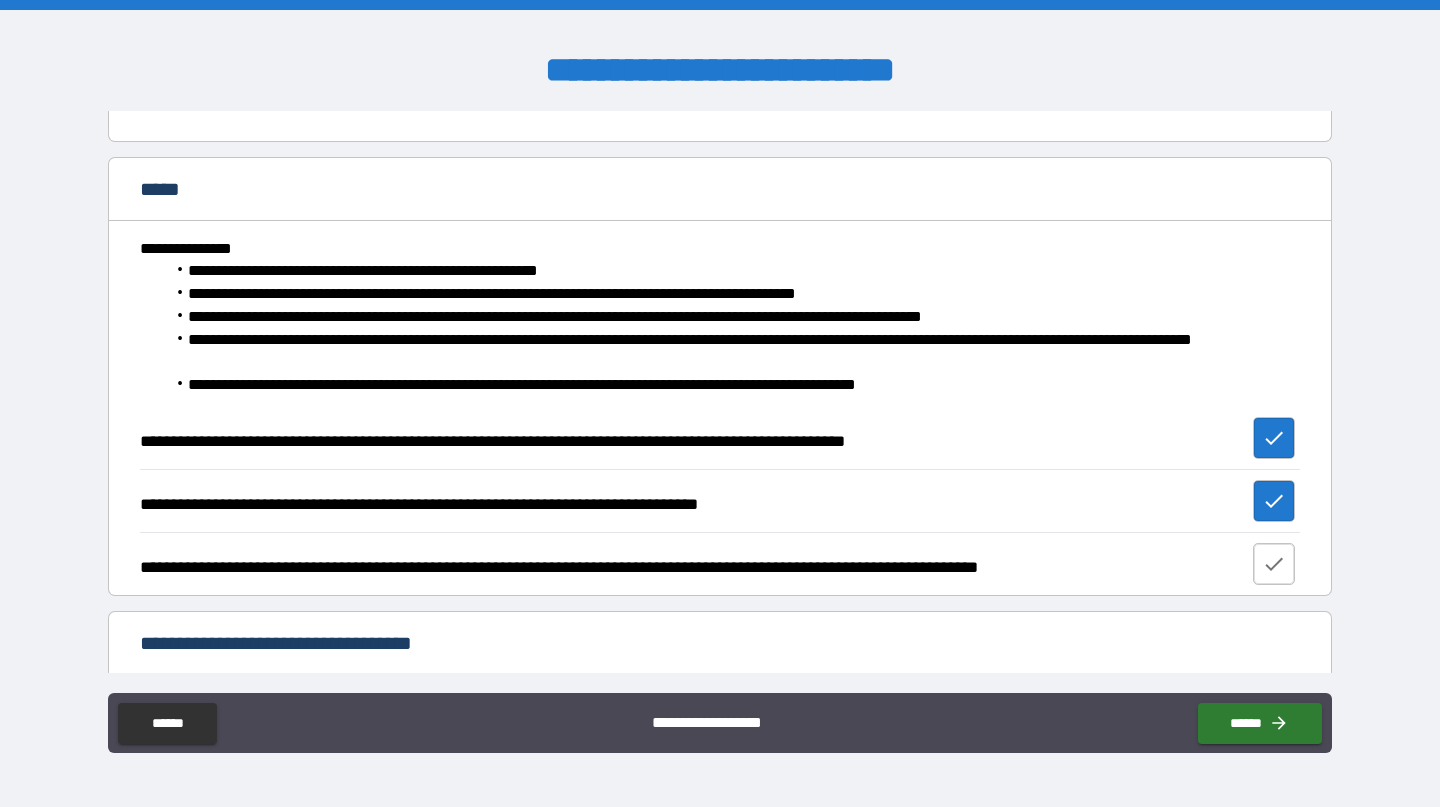 click 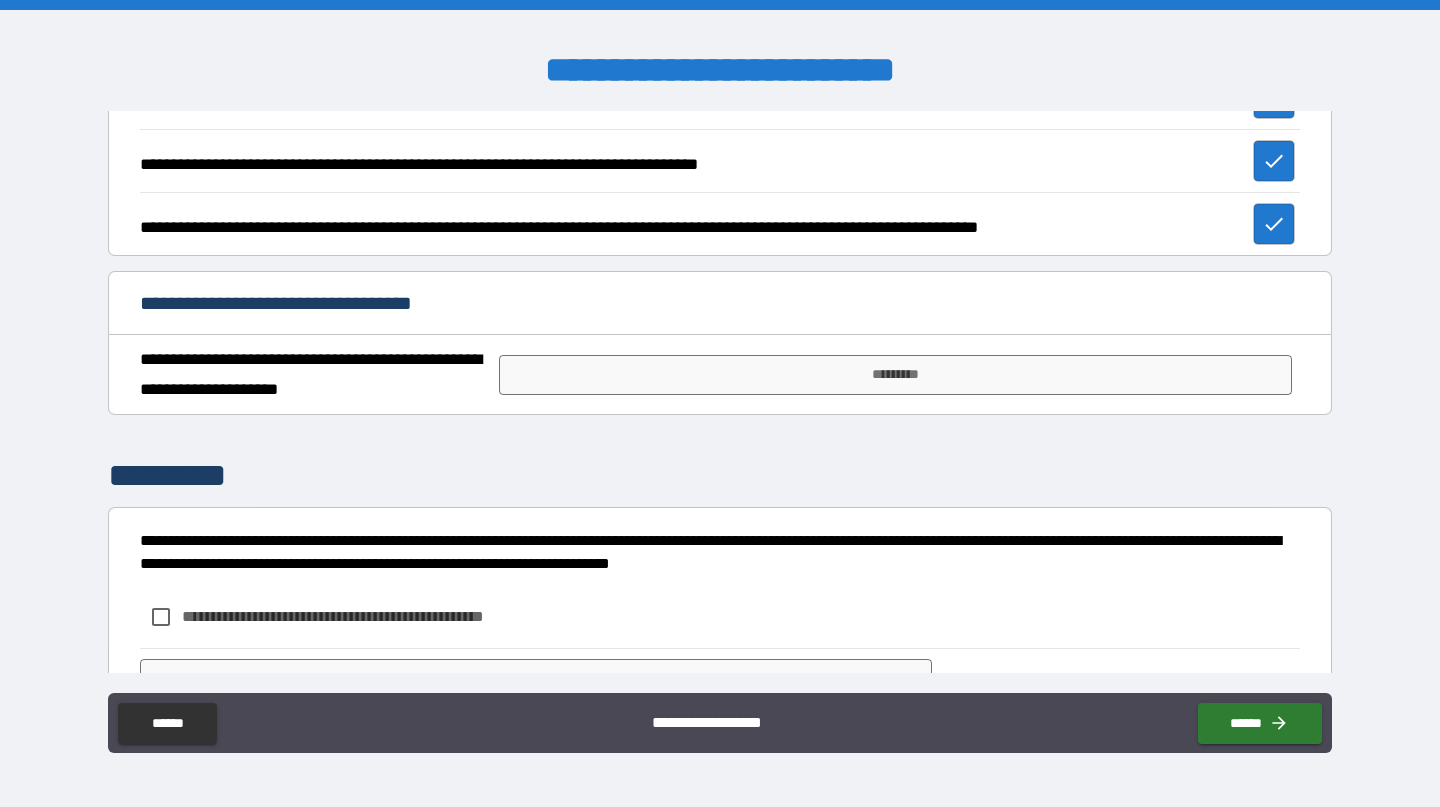 scroll, scrollTop: 3166, scrollLeft: 0, axis: vertical 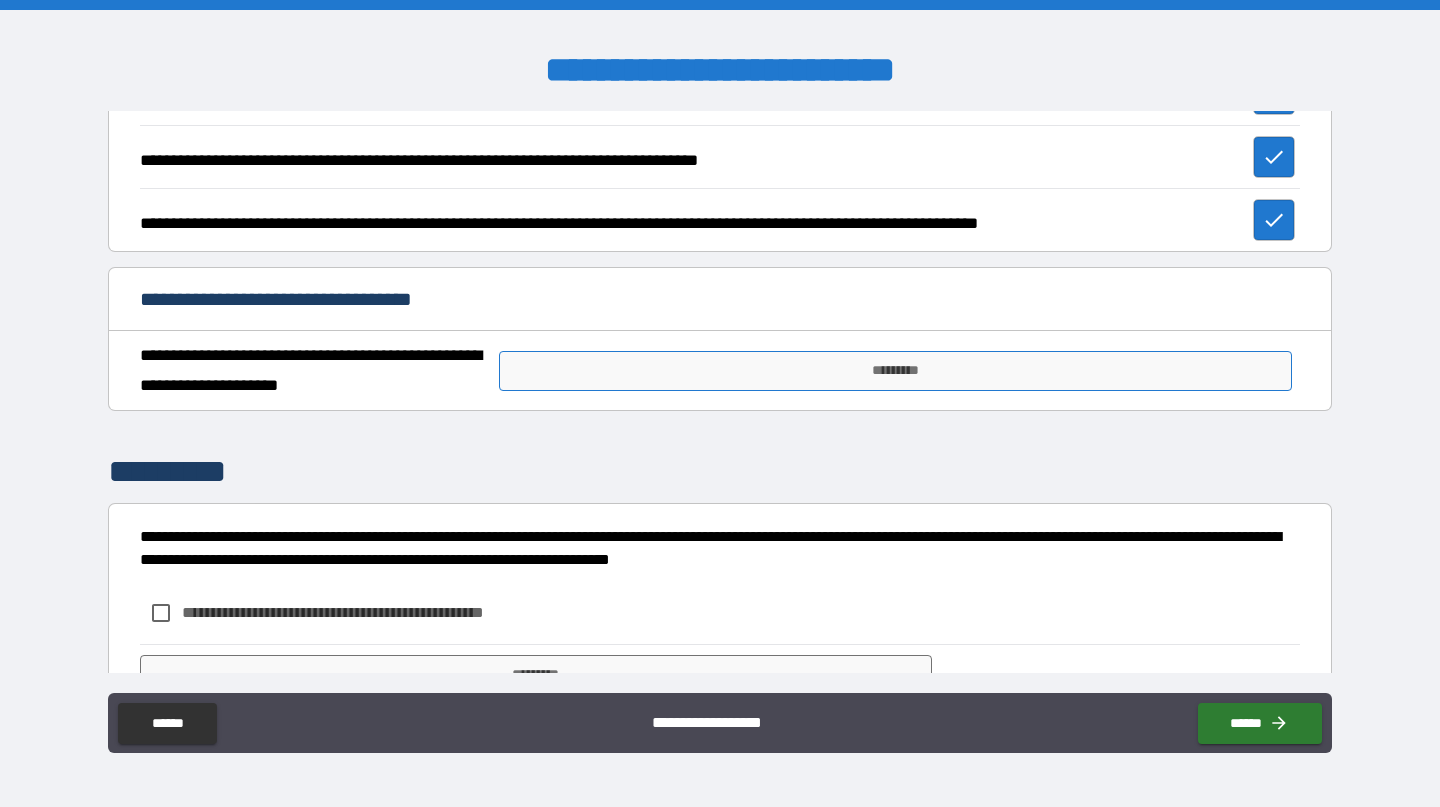 click on "*********" at bounding box center (895, 371) 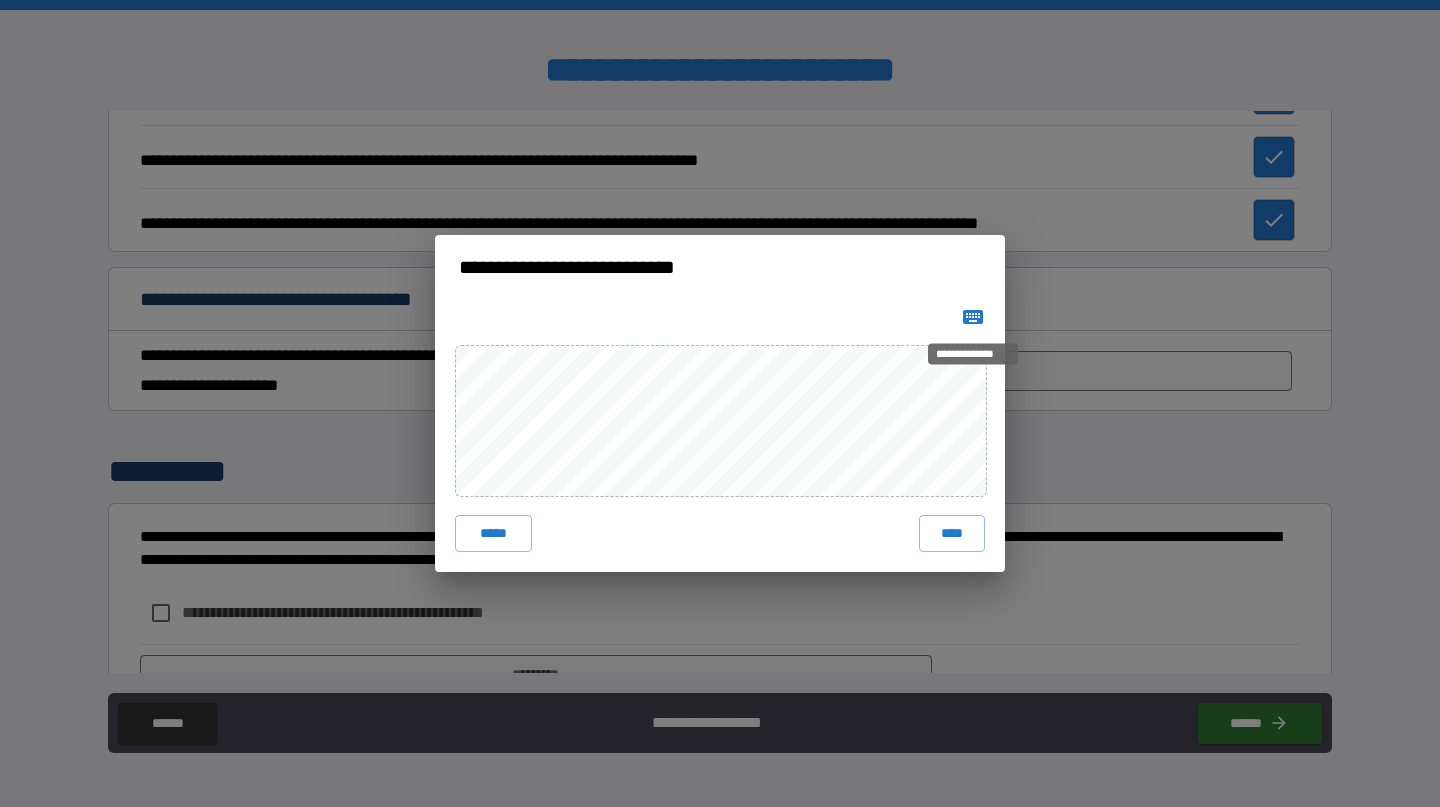 click 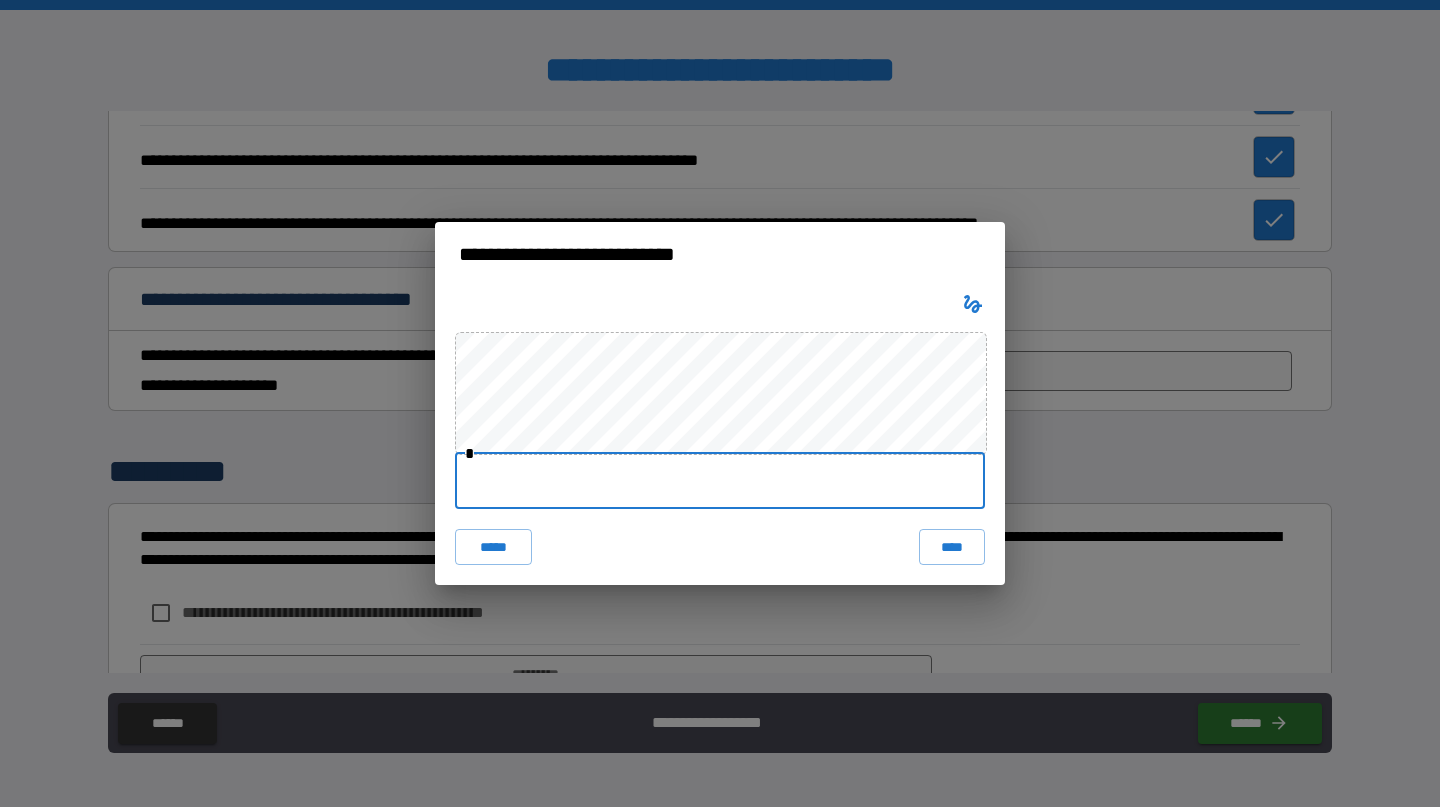 click at bounding box center (720, 481) 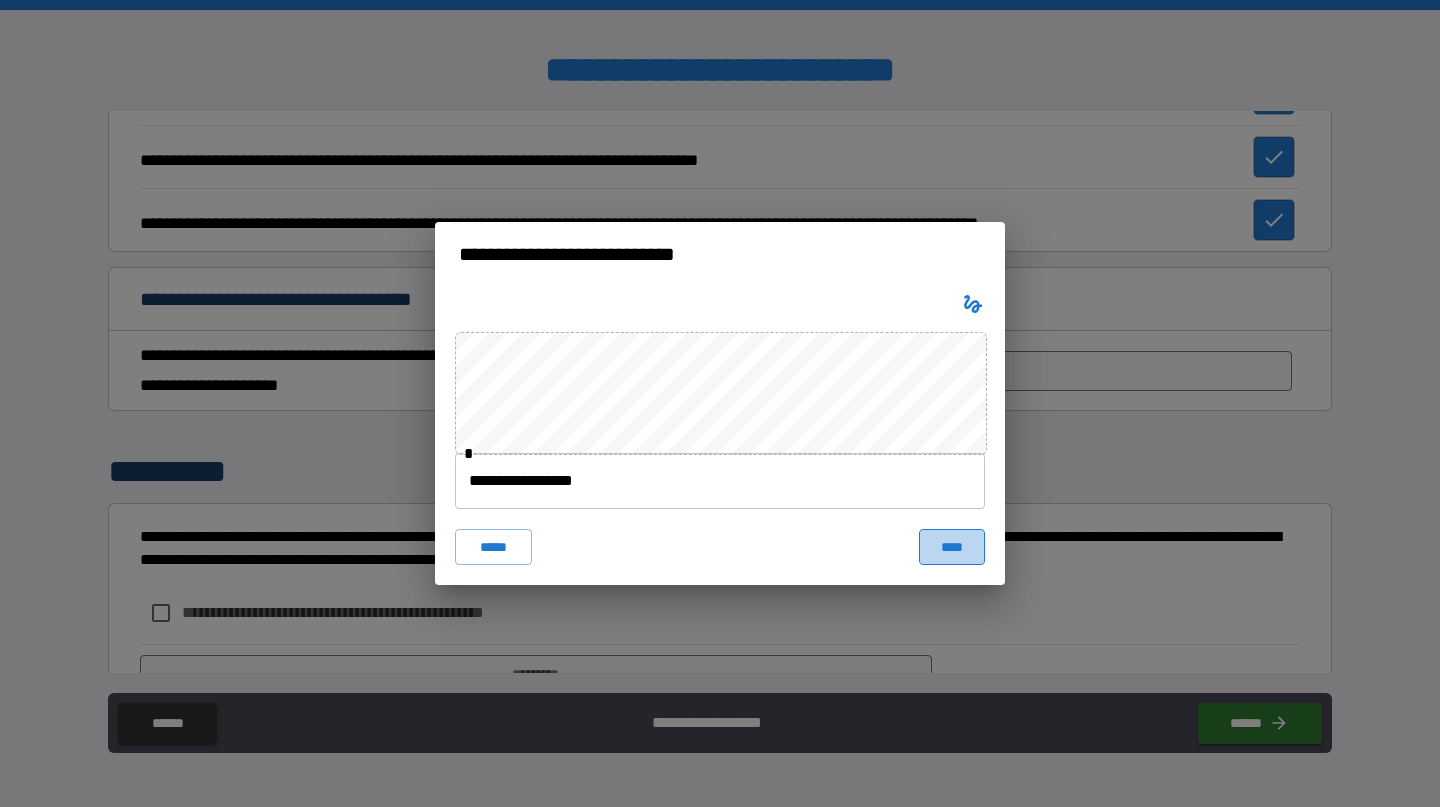 click on "****" at bounding box center (952, 547) 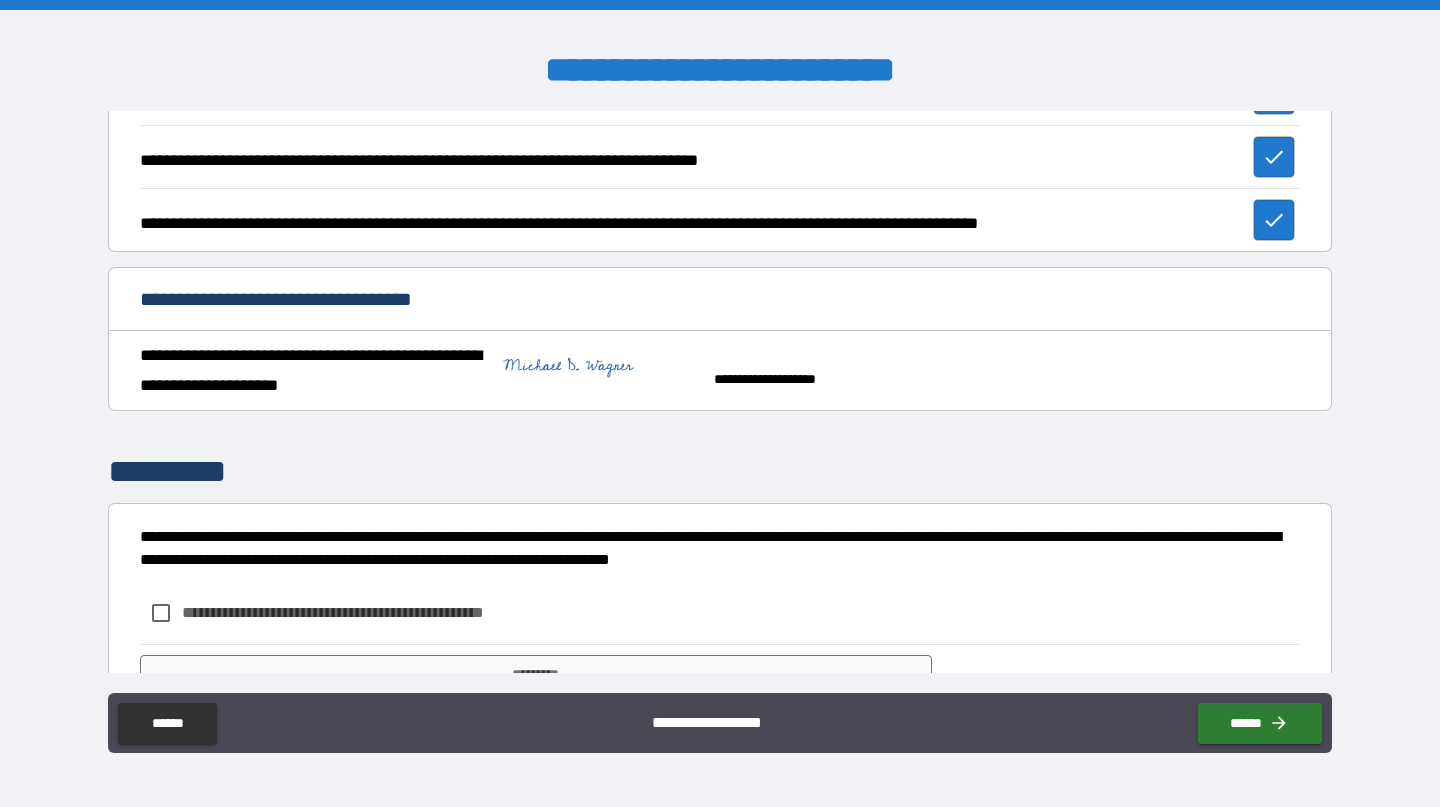 scroll, scrollTop: 3258, scrollLeft: 0, axis: vertical 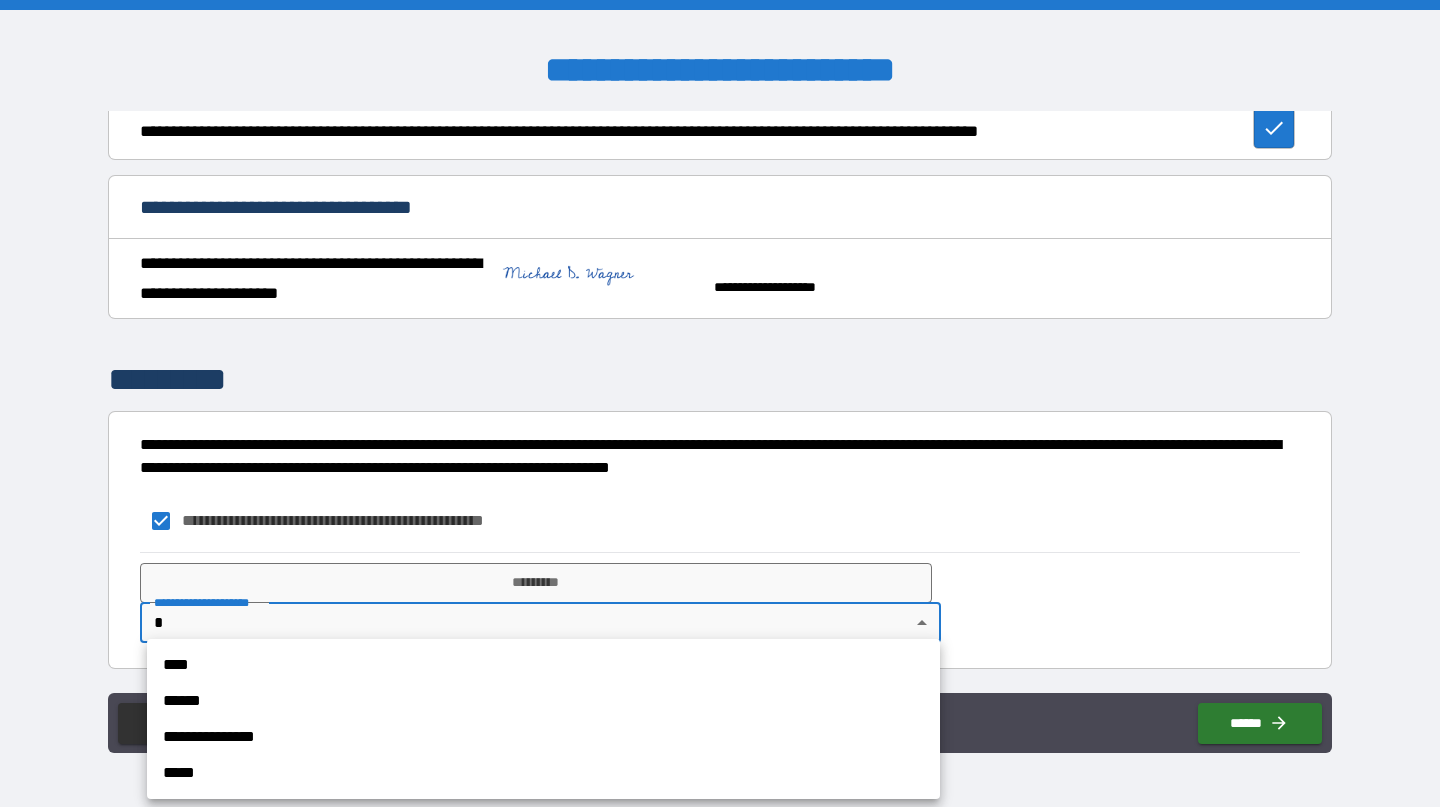 click on "**********" at bounding box center [720, 403] 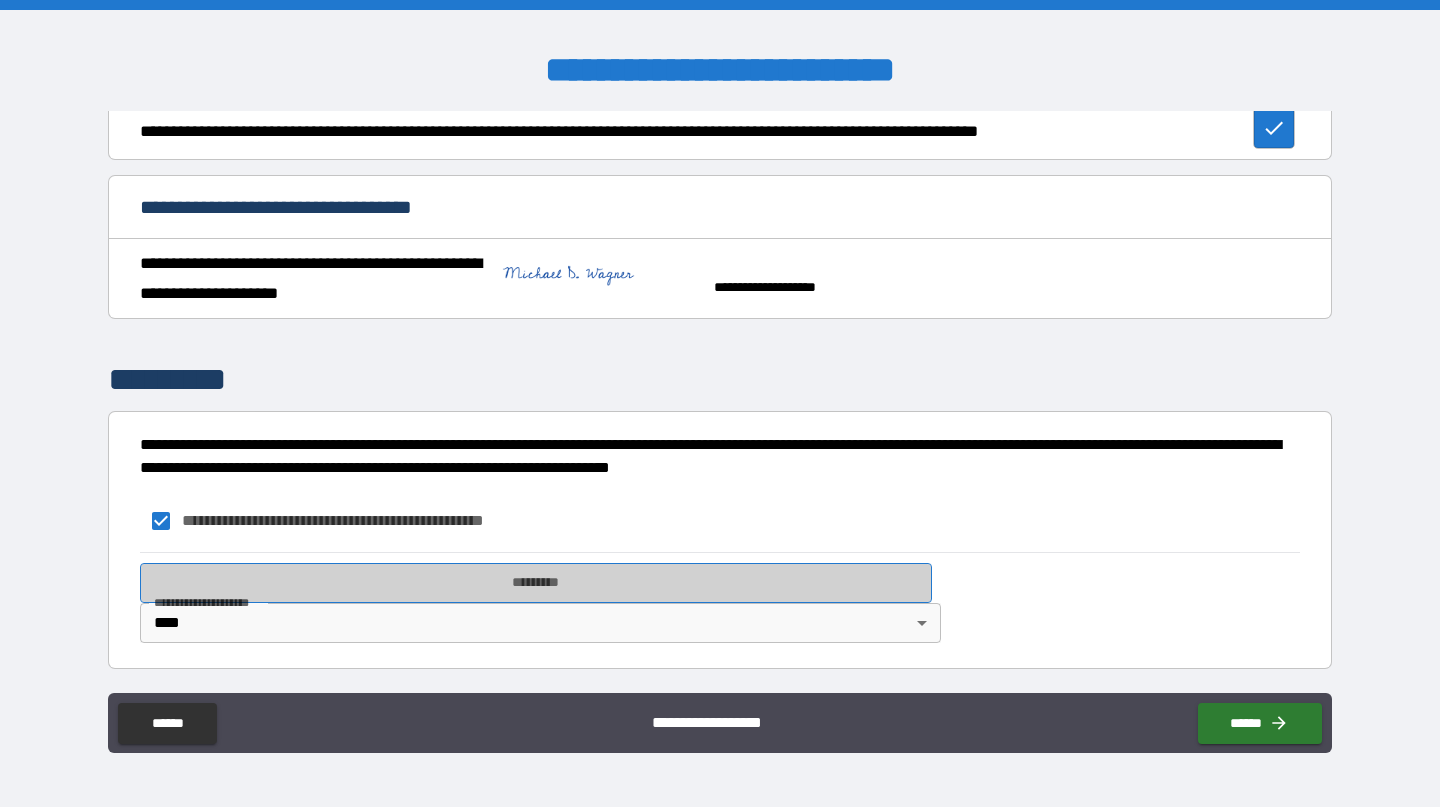 click on "*********" at bounding box center (536, 583) 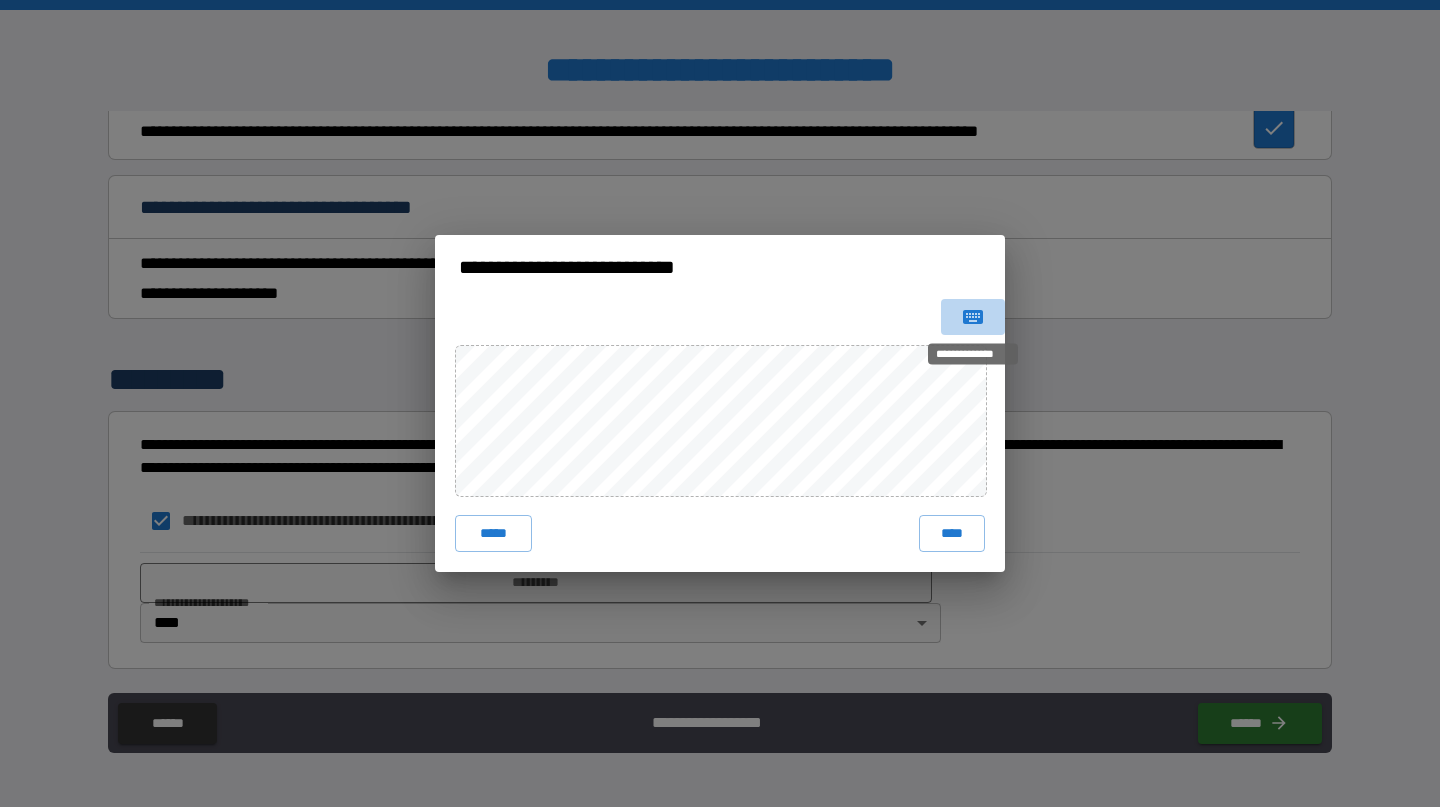 click 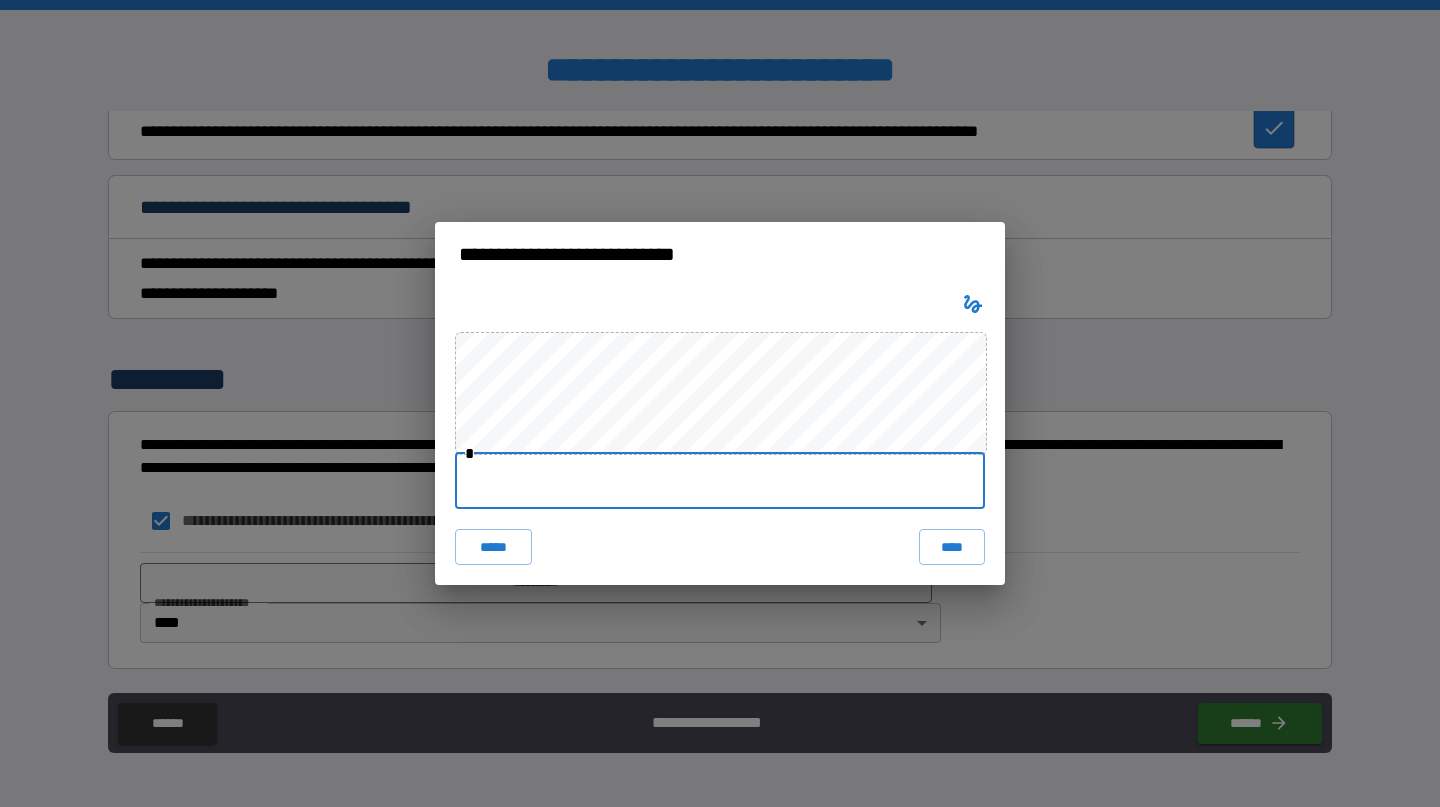 click at bounding box center (720, 481) 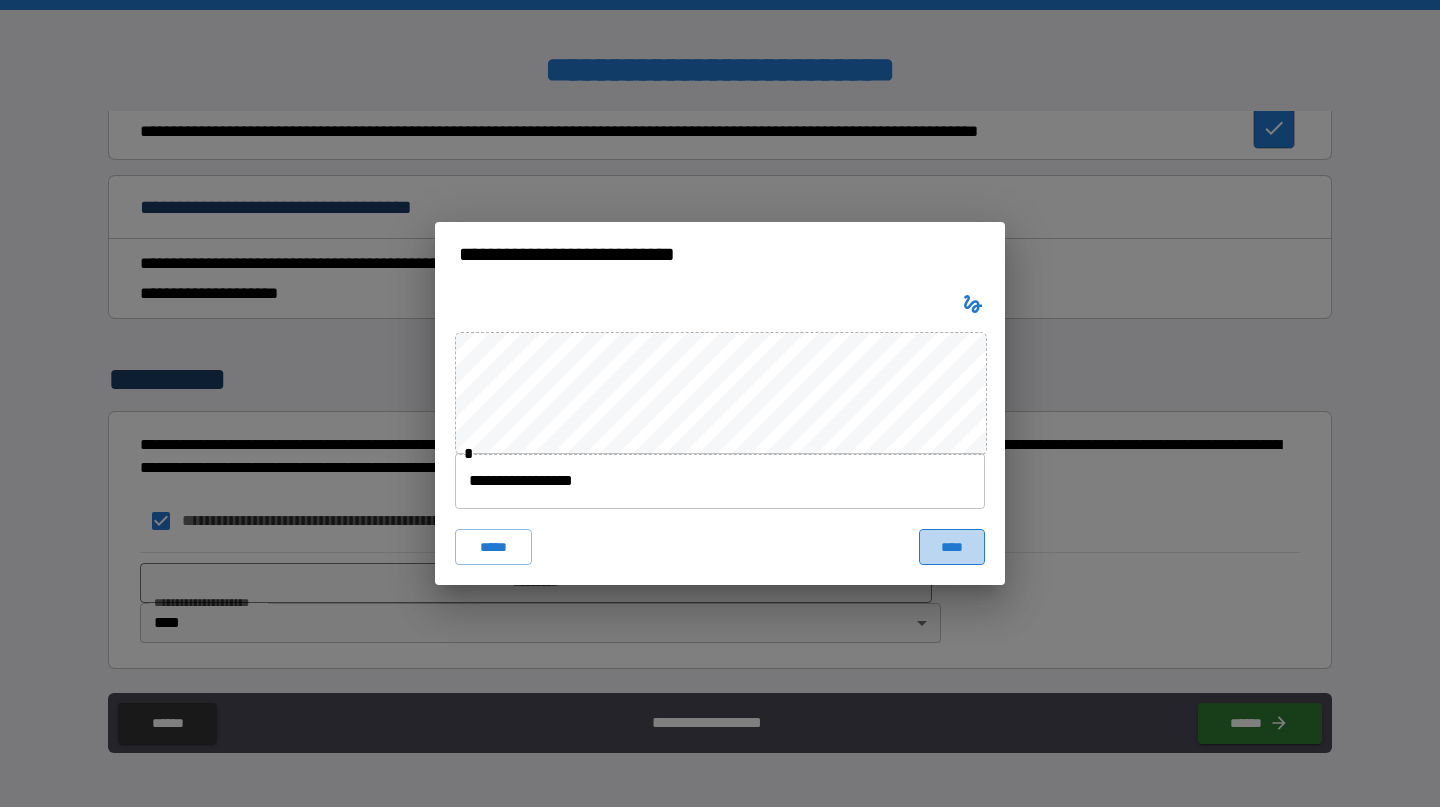 click on "****" at bounding box center [952, 547] 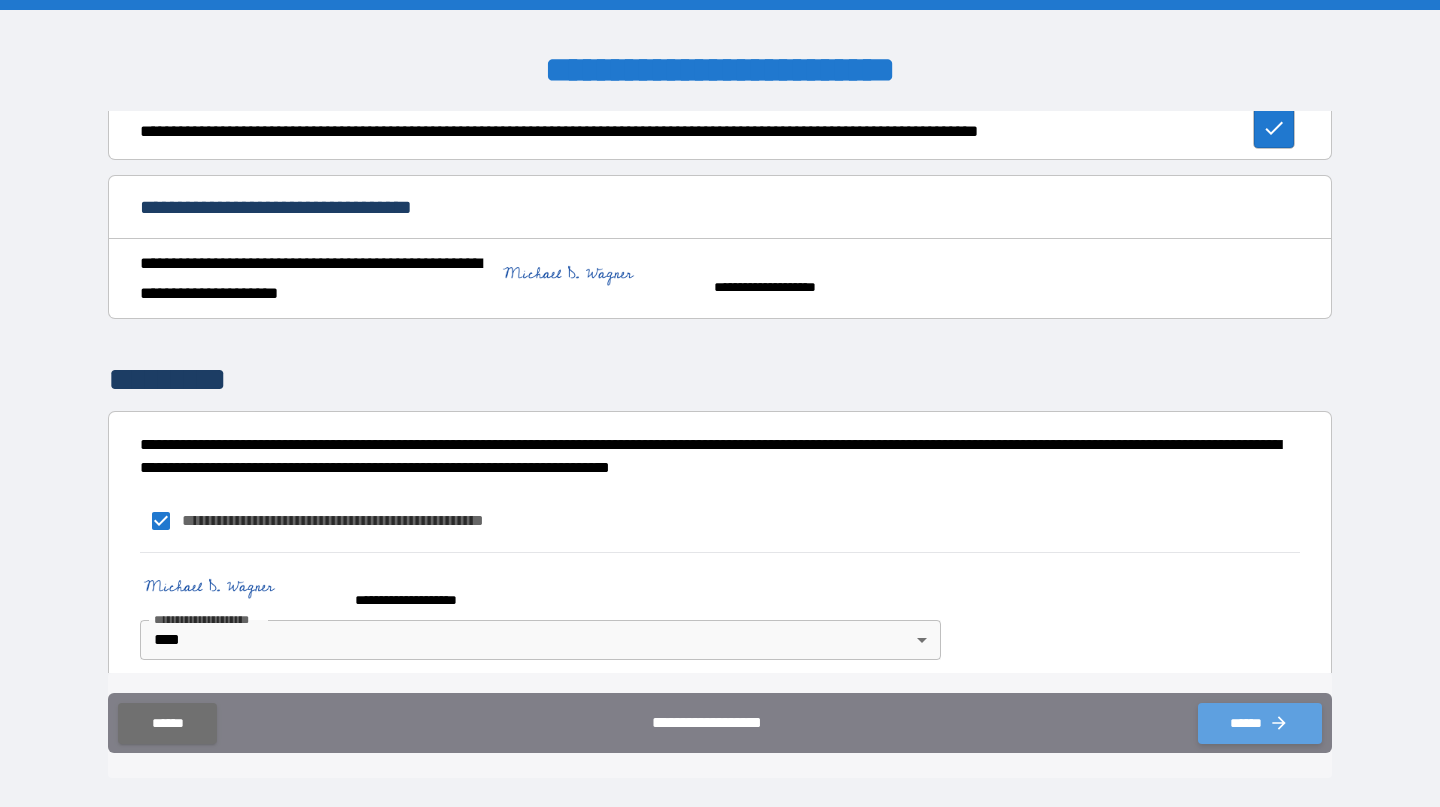 click on "******" at bounding box center [1260, 723] 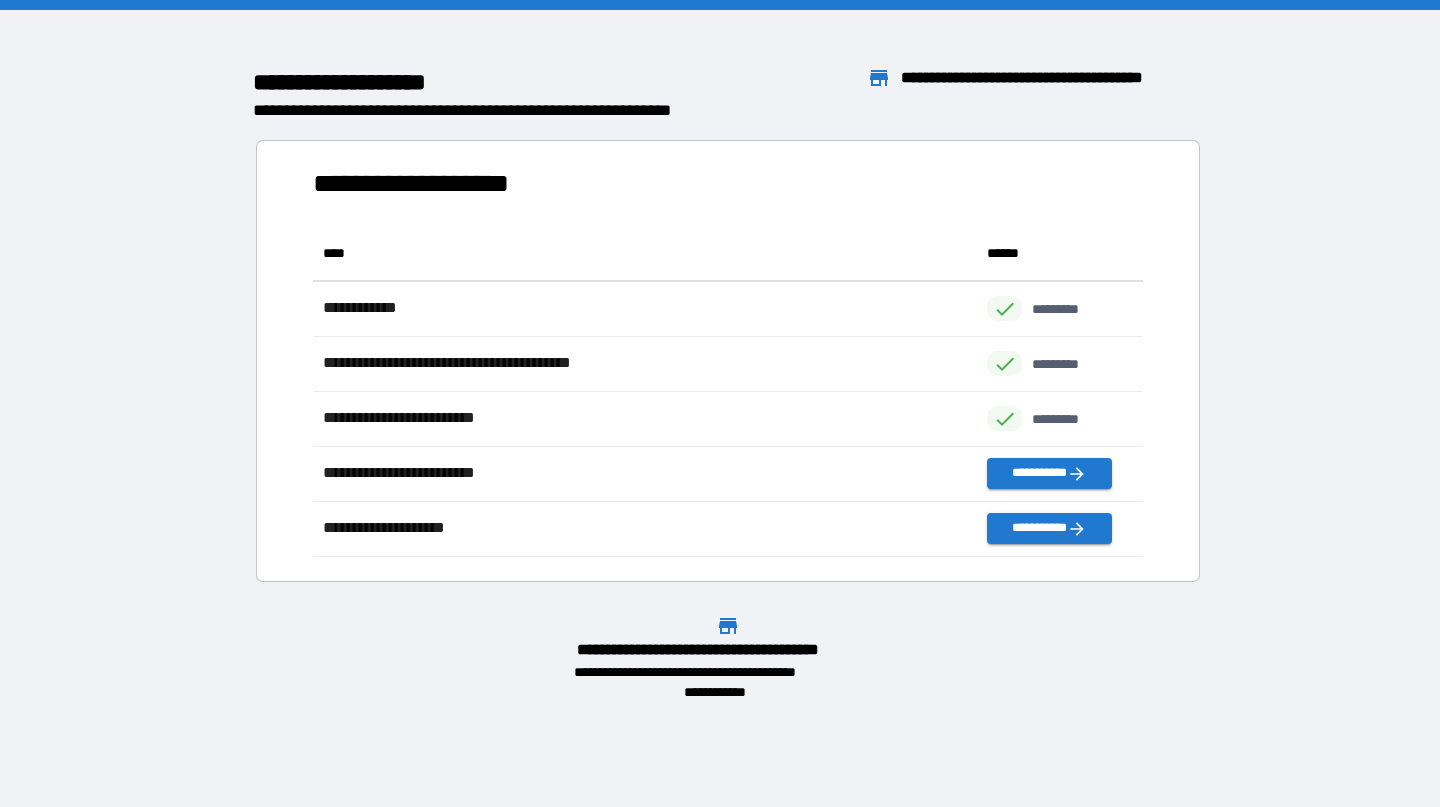 scroll, scrollTop: 16, scrollLeft: 16, axis: both 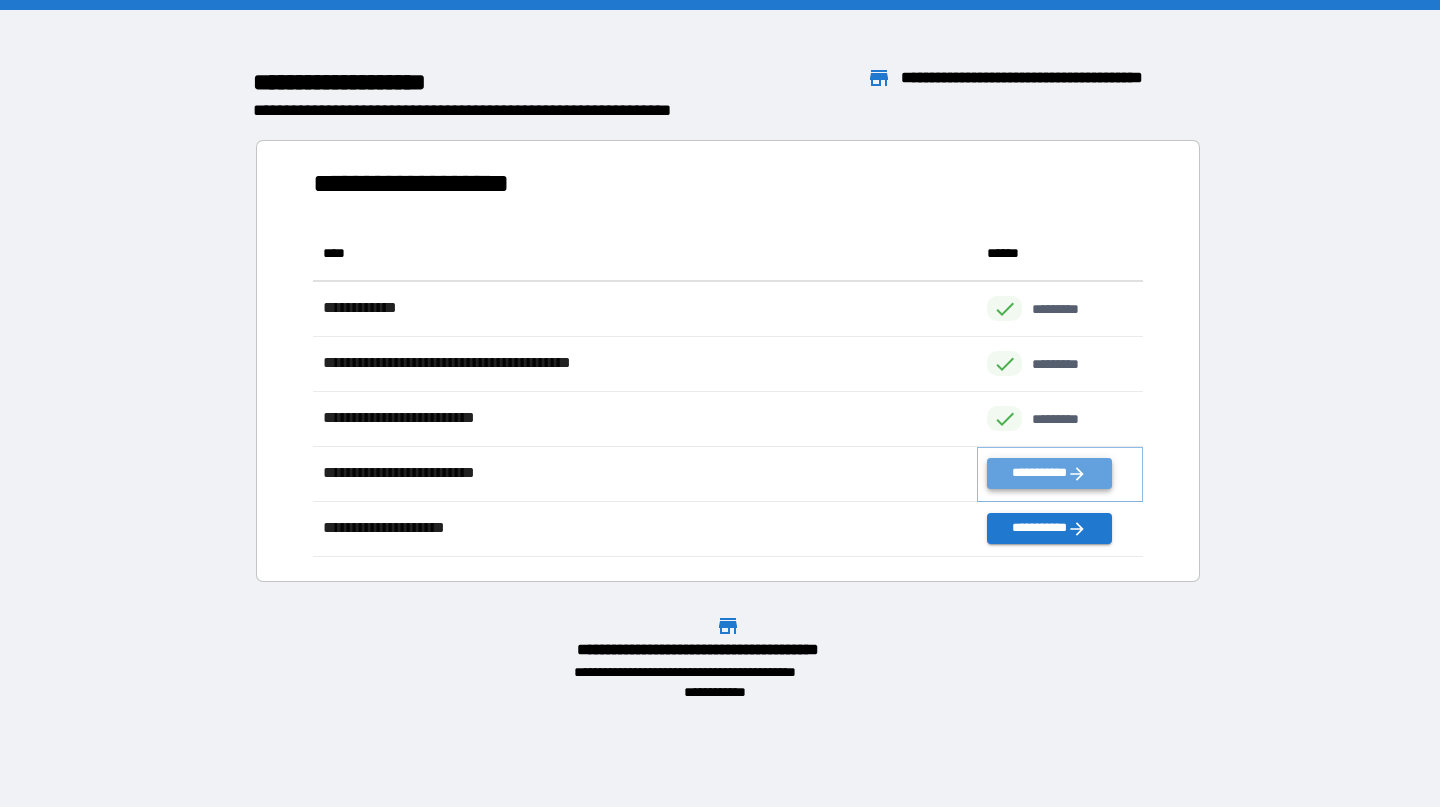 click on "**********" at bounding box center (1049, 473) 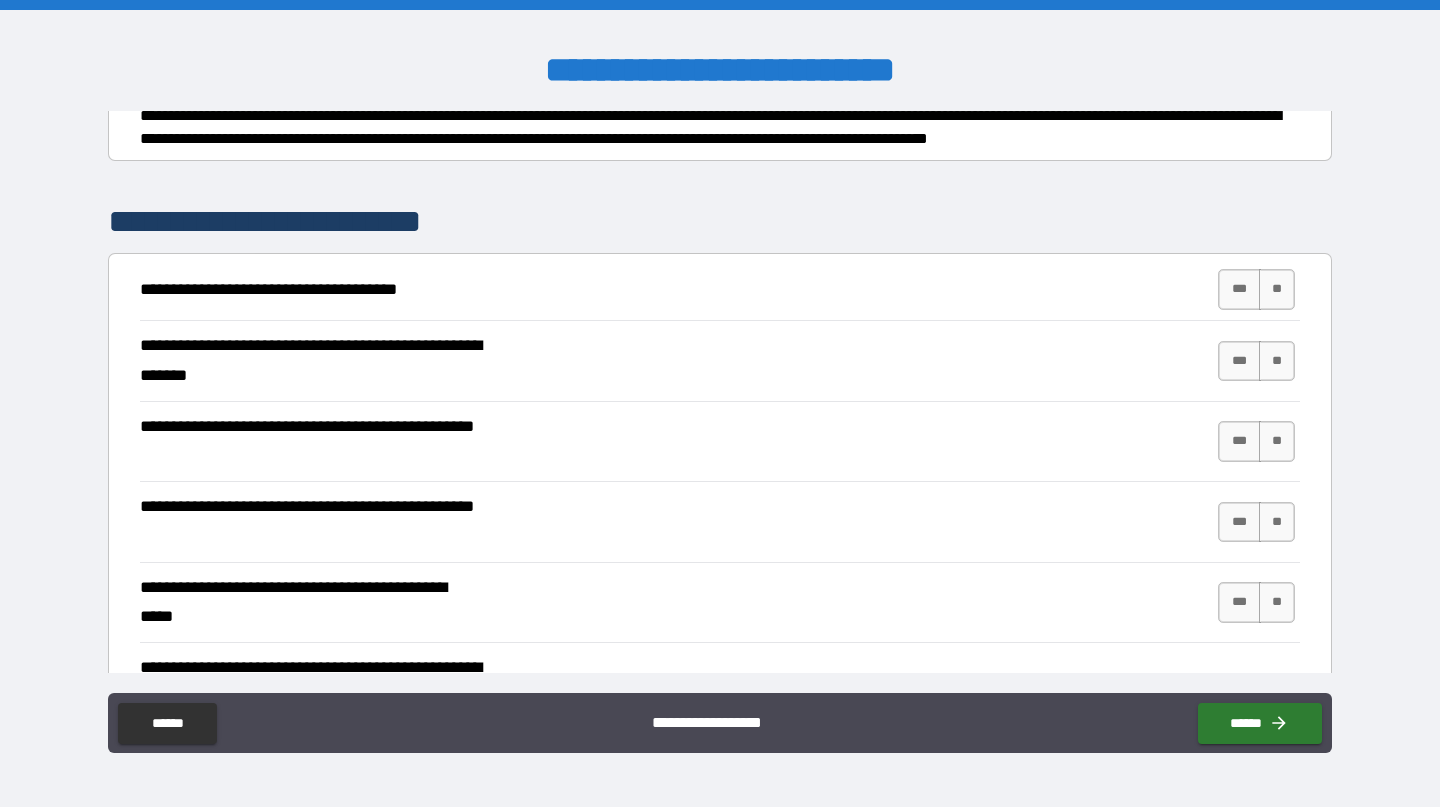 scroll, scrollTop: 247, scrollLeft: 0, axis: vertical 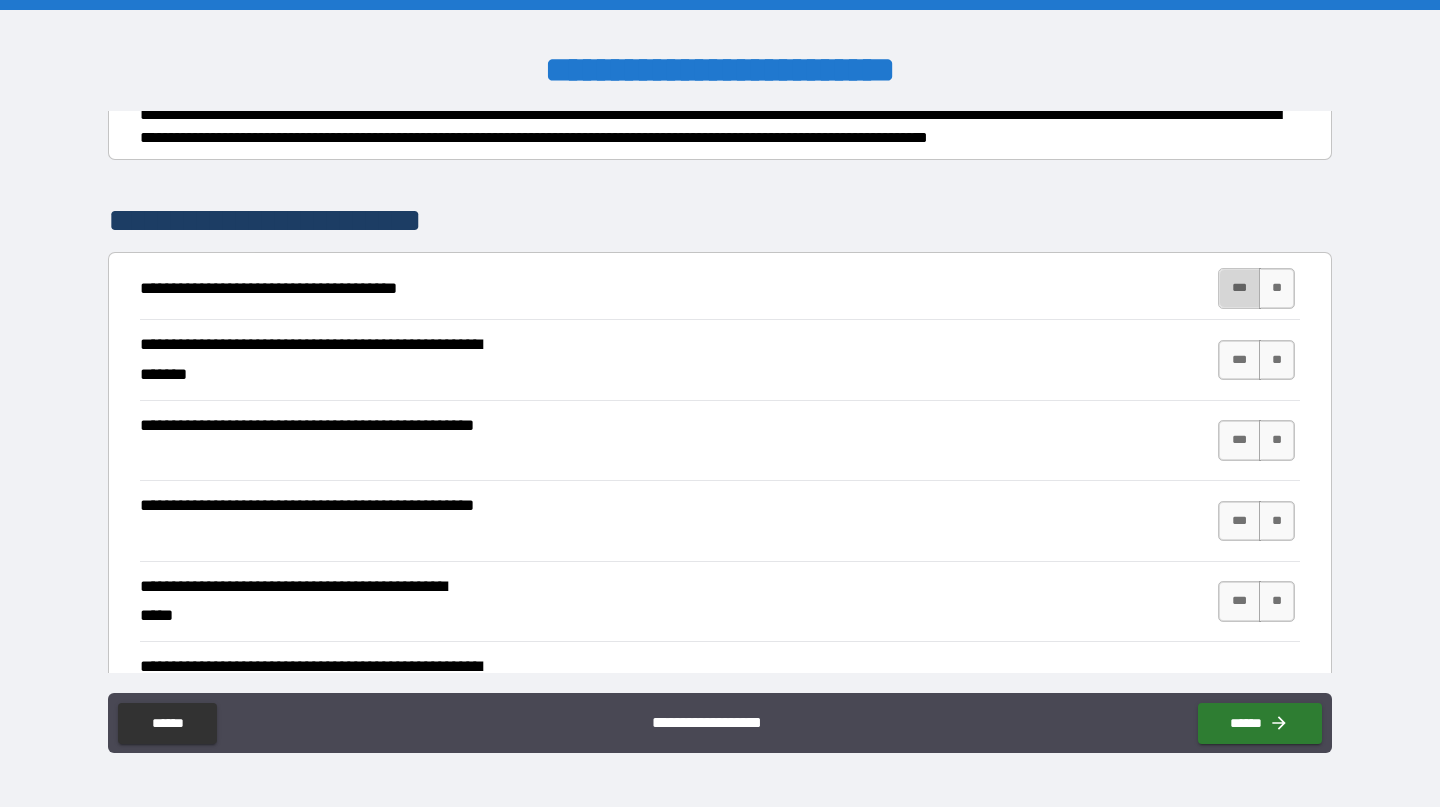 click on "***" at bounding box center (1239, 288) 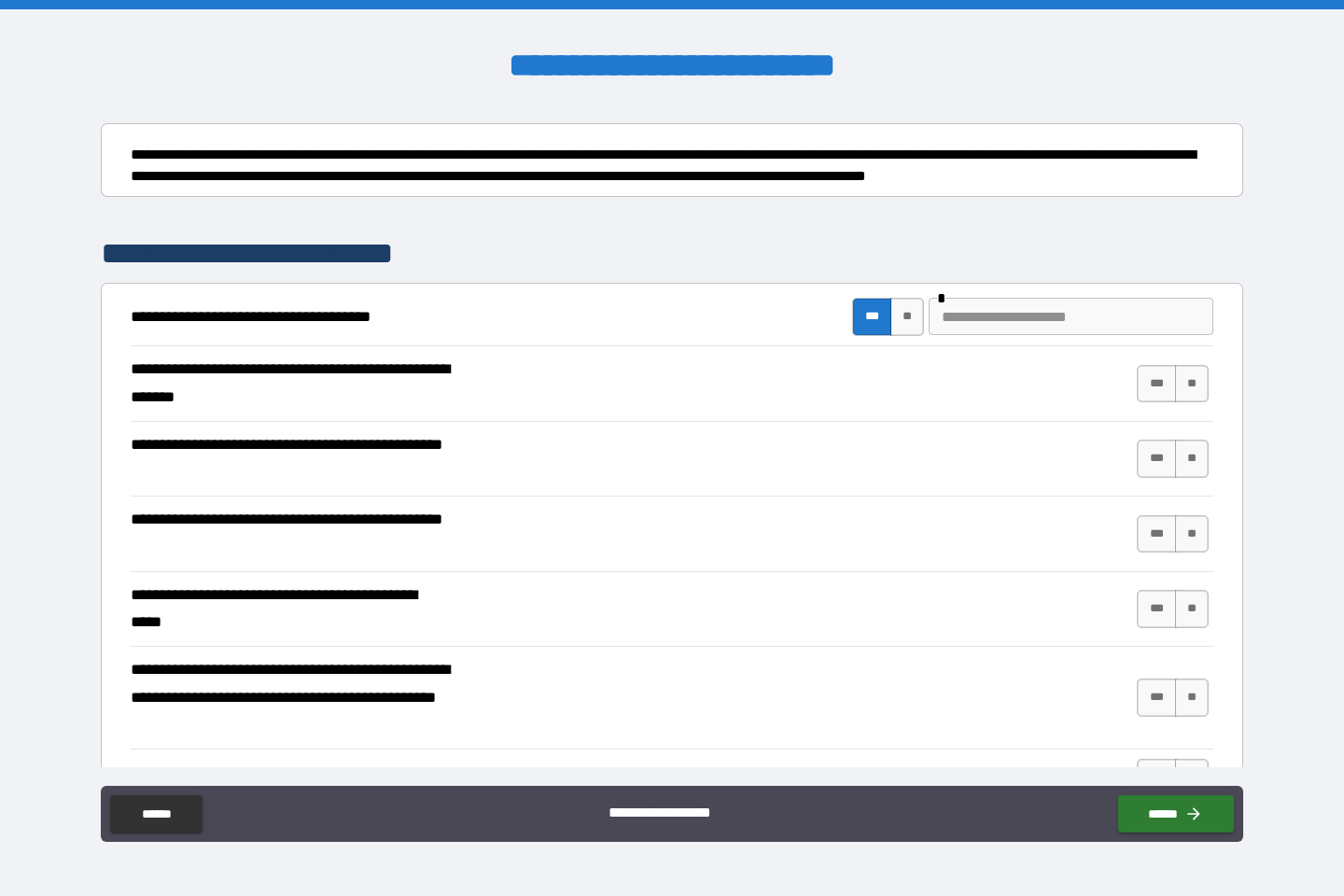 scroll, scrollTop: 185, scrollLeft: 0, axis: vertical 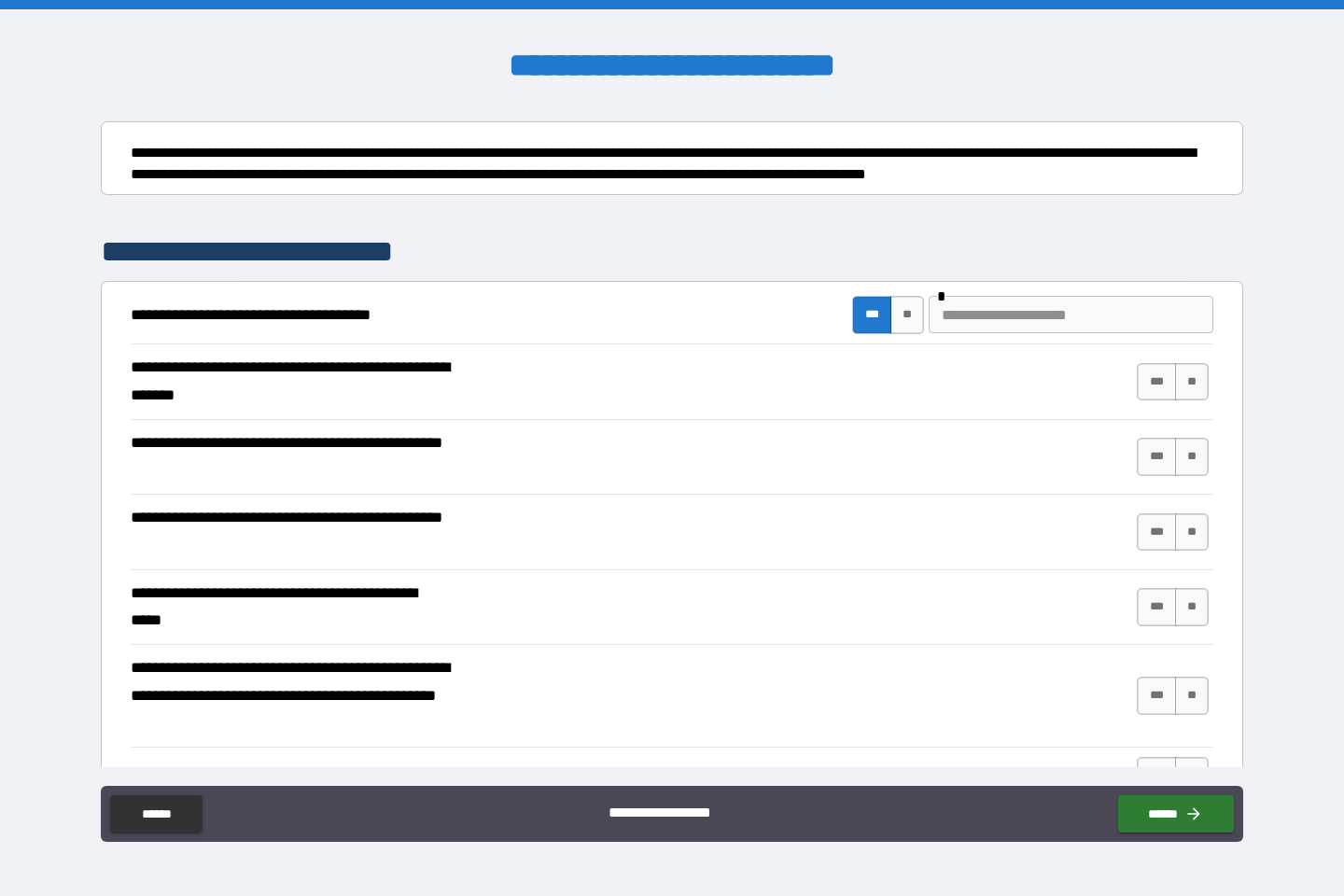 click at bounding box center [1071, 315] 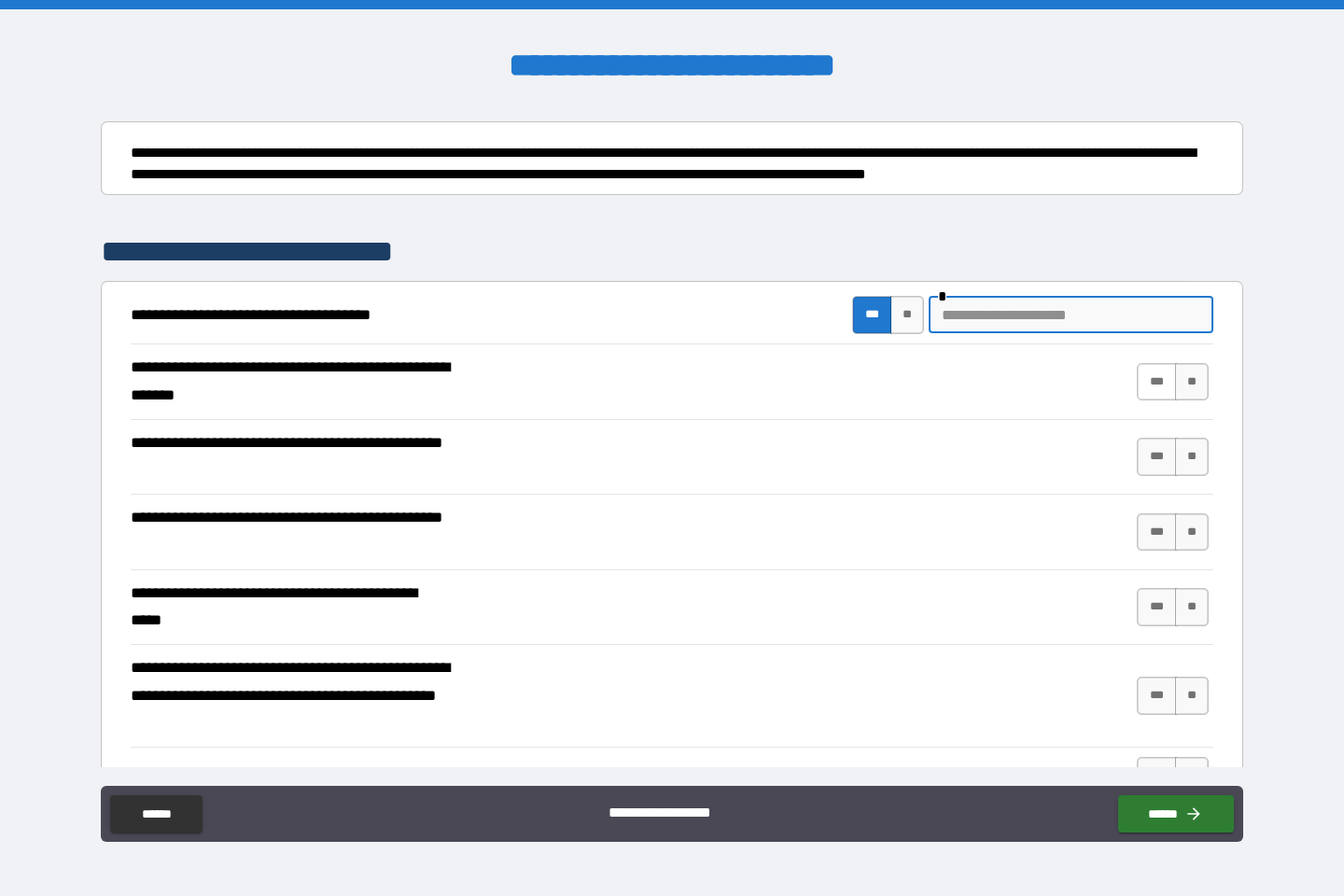 click on "***" at bounding box center (1156, 382) 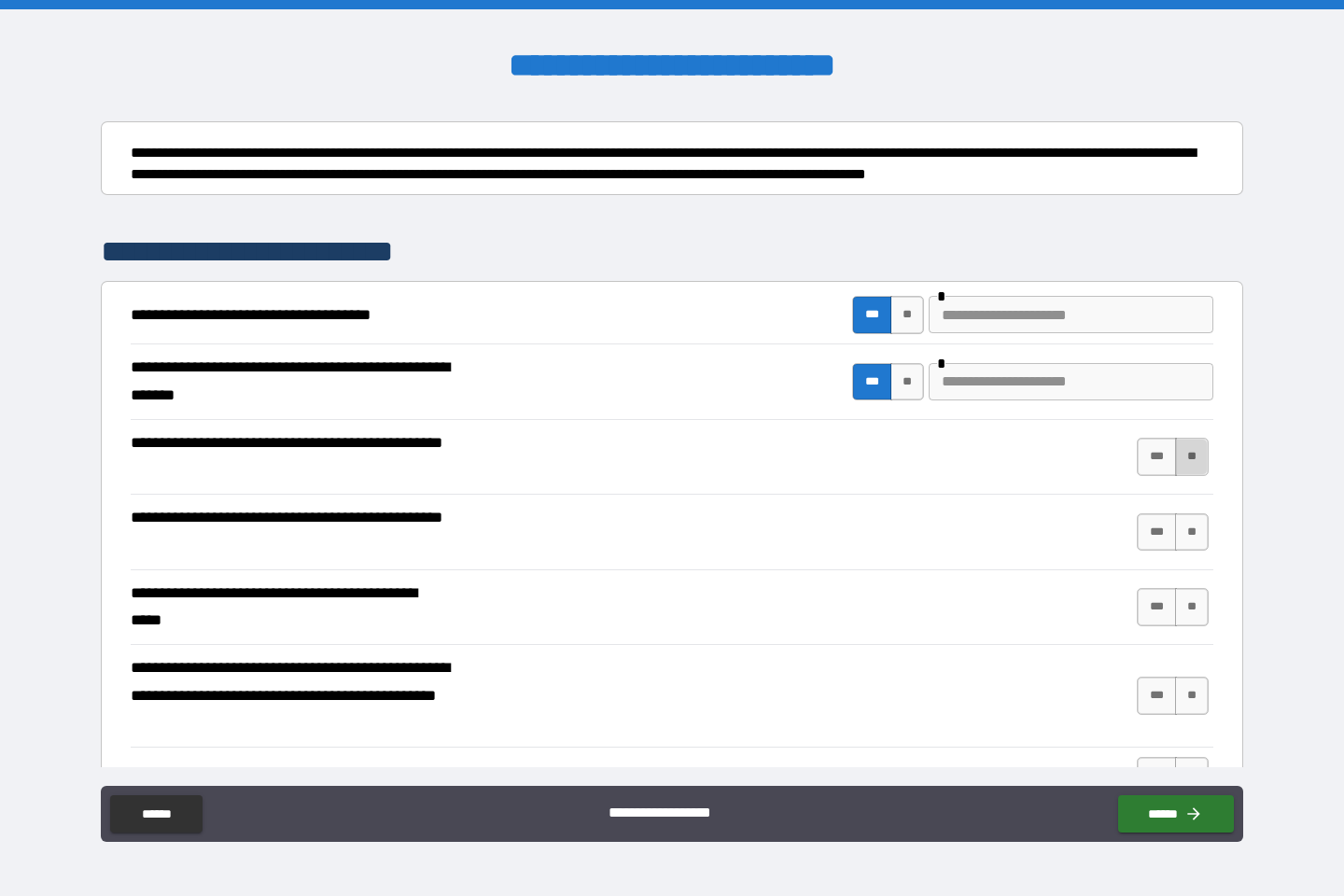 click on "**" at bounding box center (1192, 456) 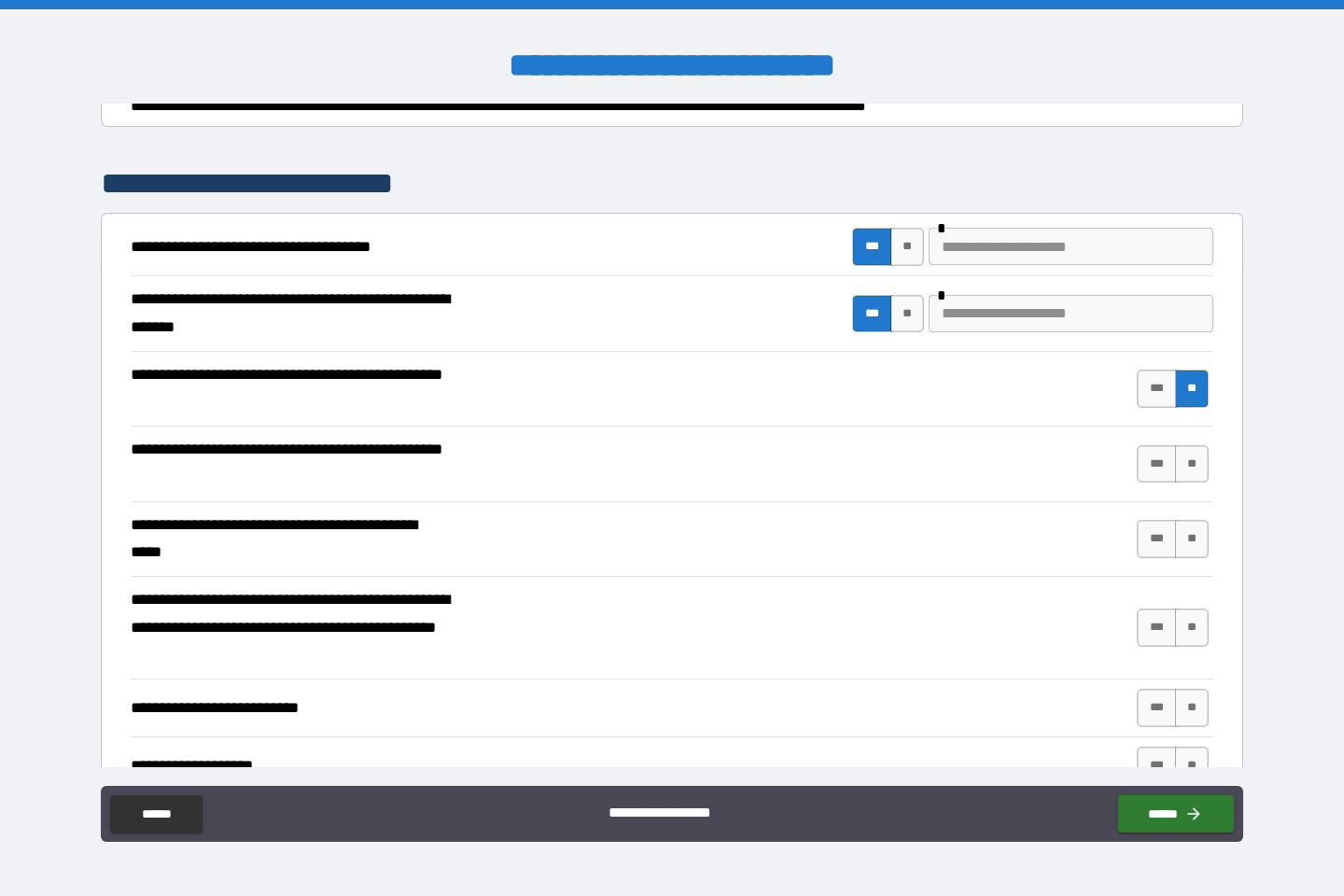 scroll, scrollTop: 256, scrollLeft: 0, axis: vertical 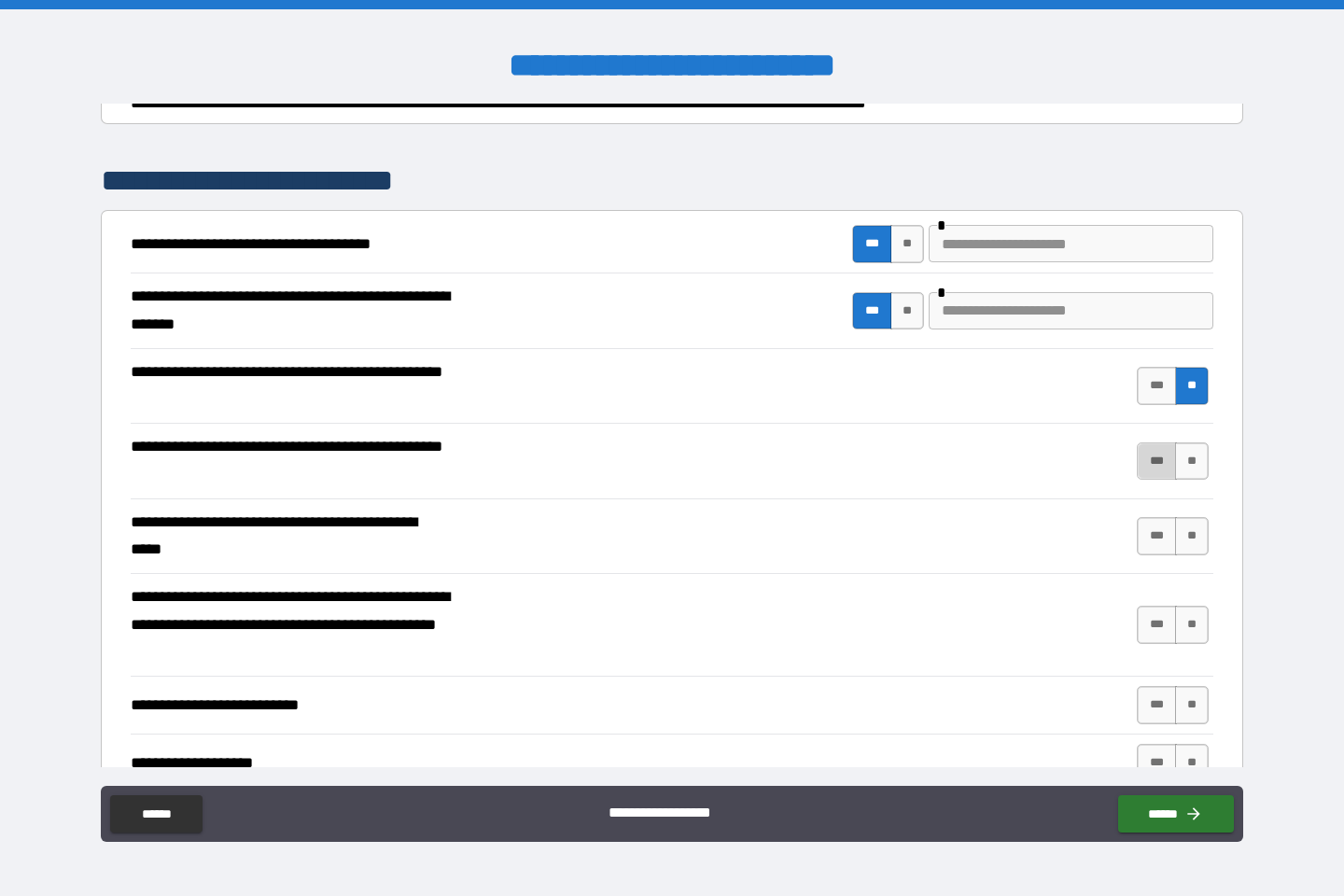 click on "***" at bounding box center [1156, 461] 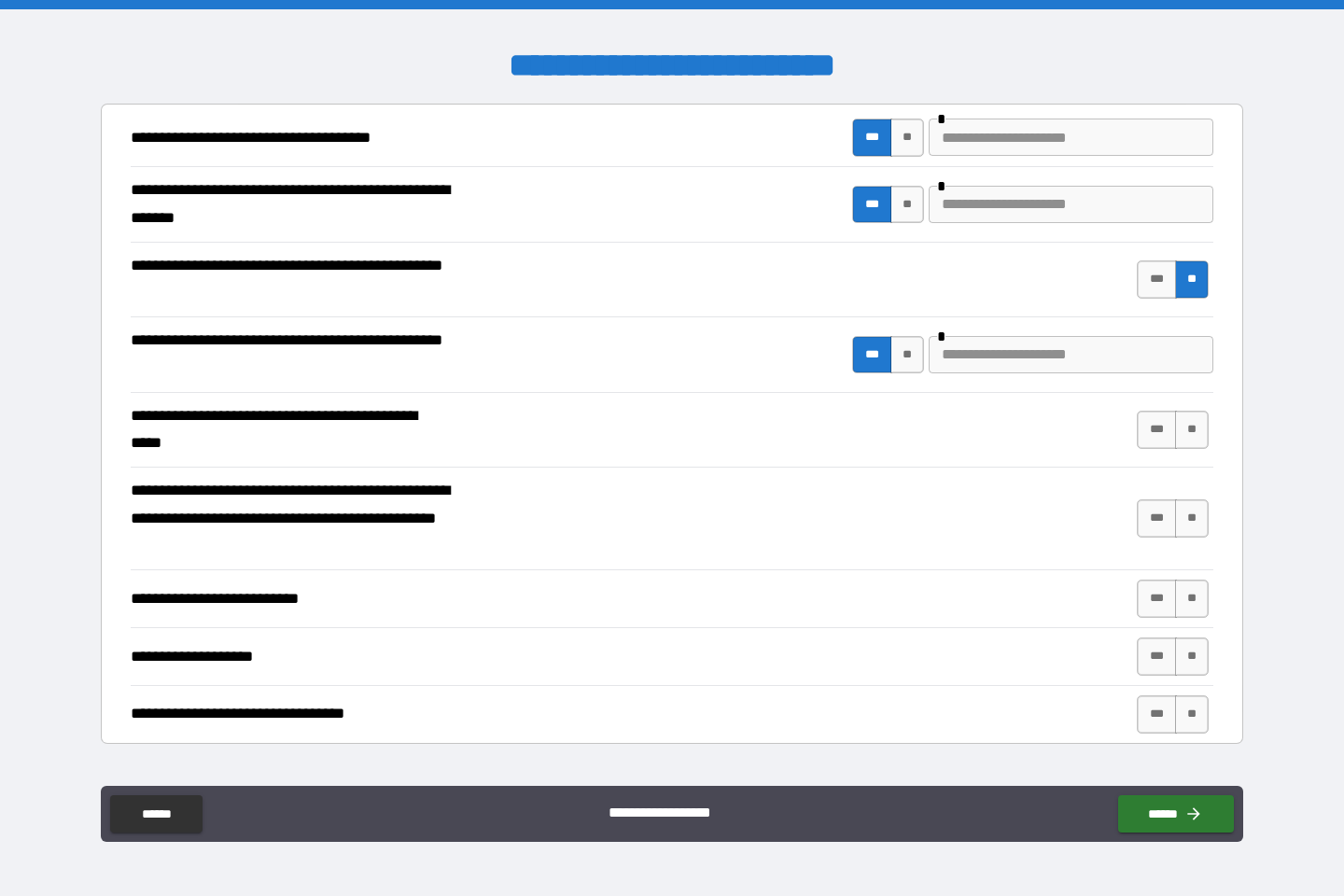 scroll, scrollTop: 374, scrollLeft: 0, axis: vertical 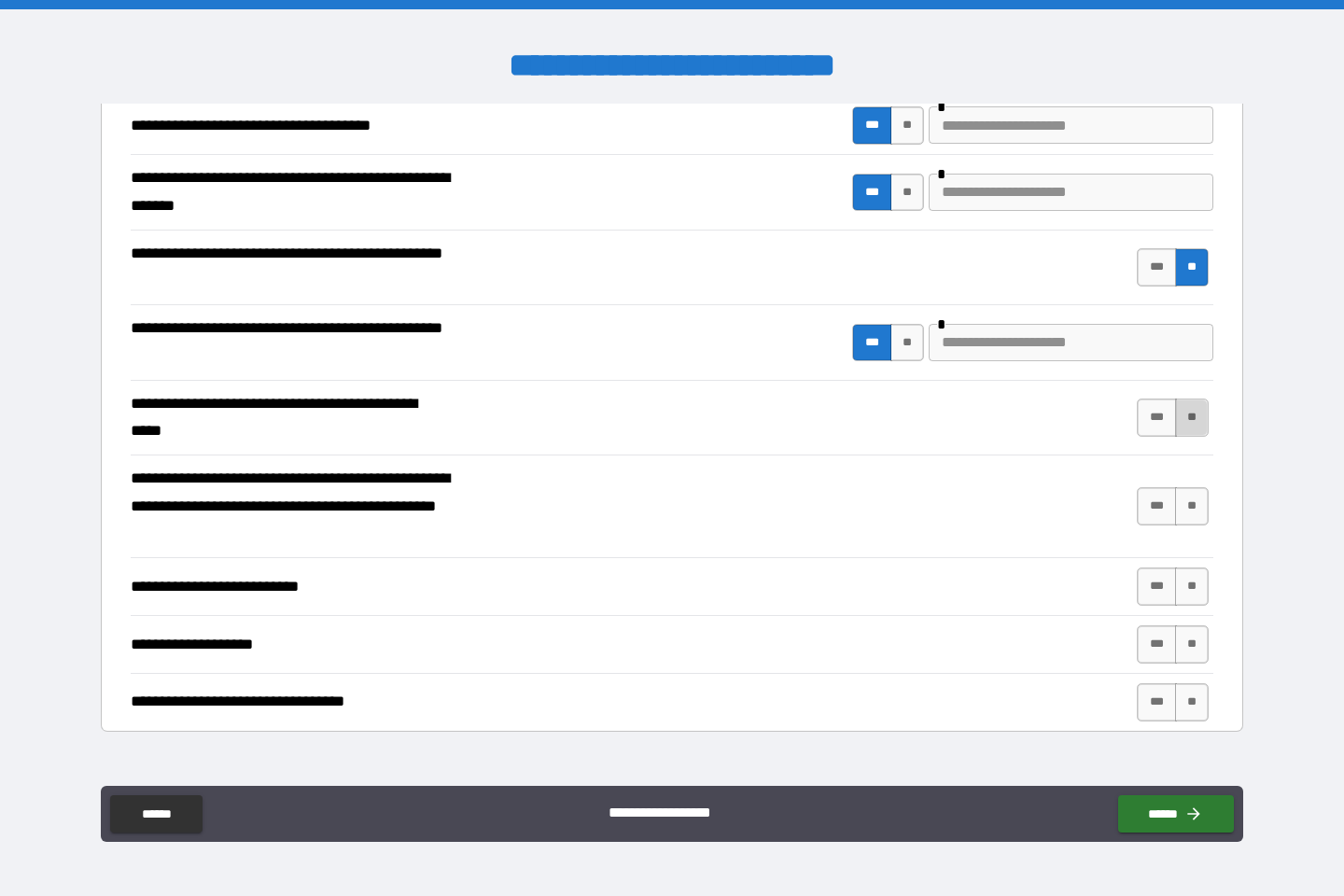 click on "**" at bounding box center (1192, 417) 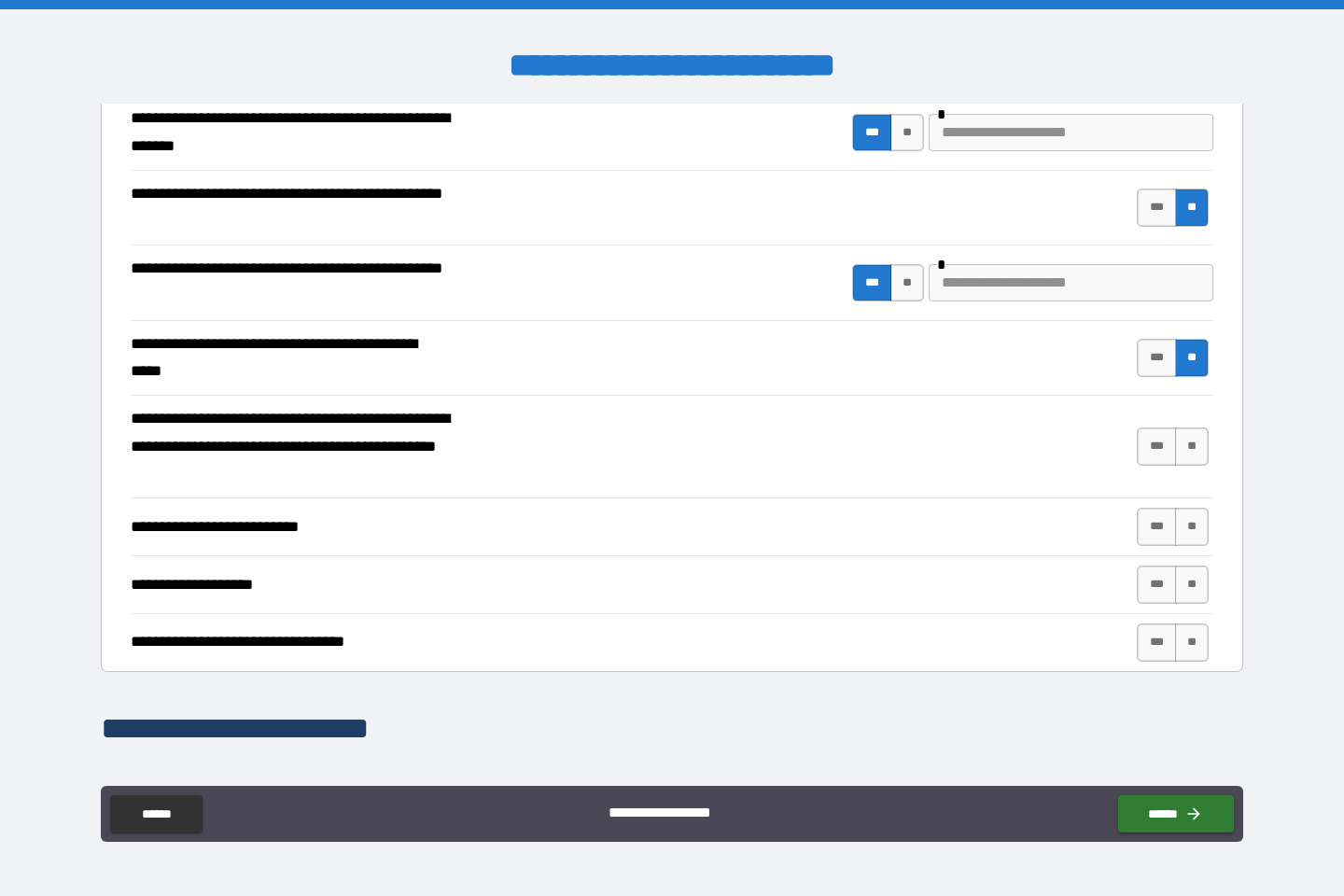 scroll, scrollTop: 436, scrollLeft: 0, axis: vertical 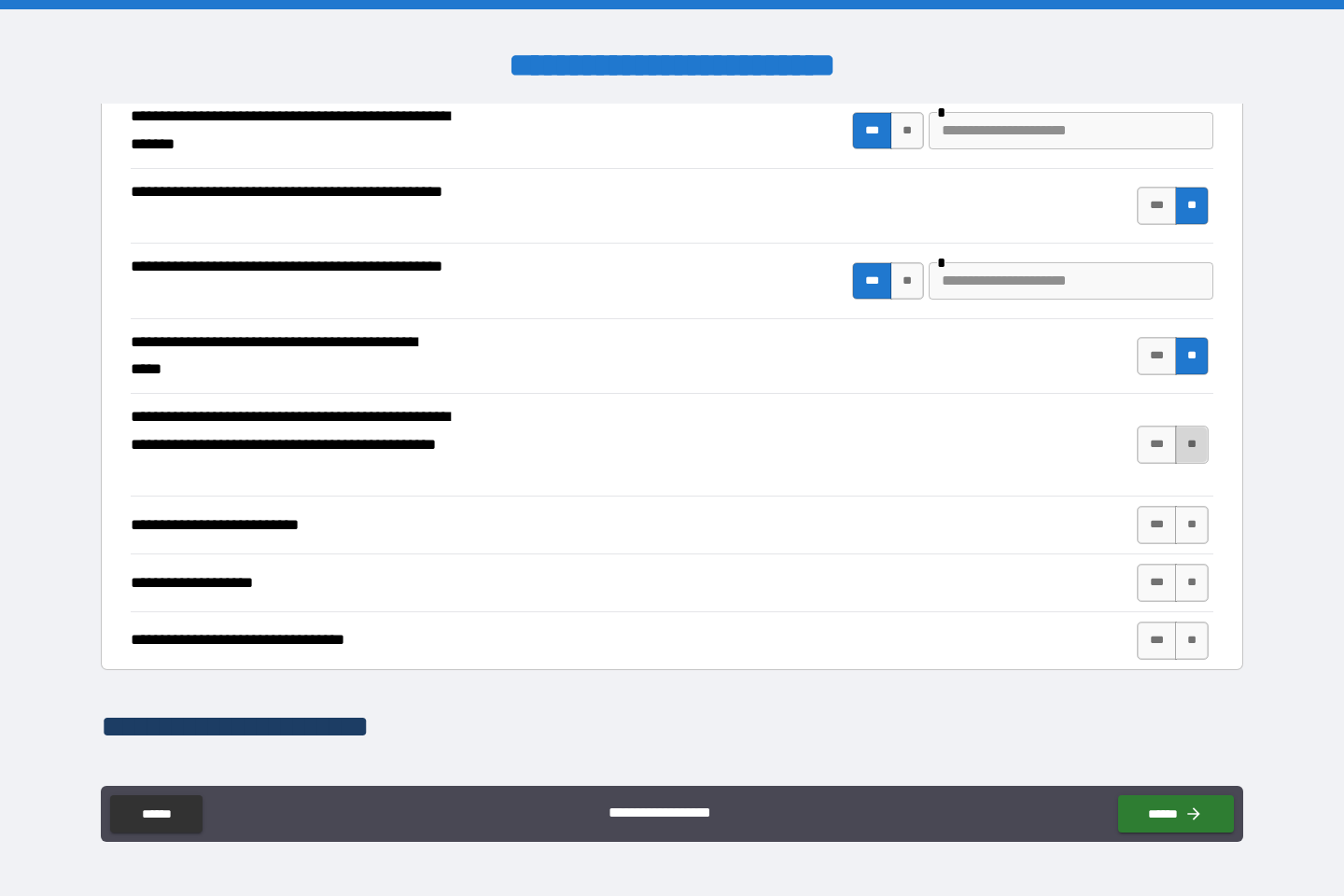 click on "**" at bounding box center [1192, 444] 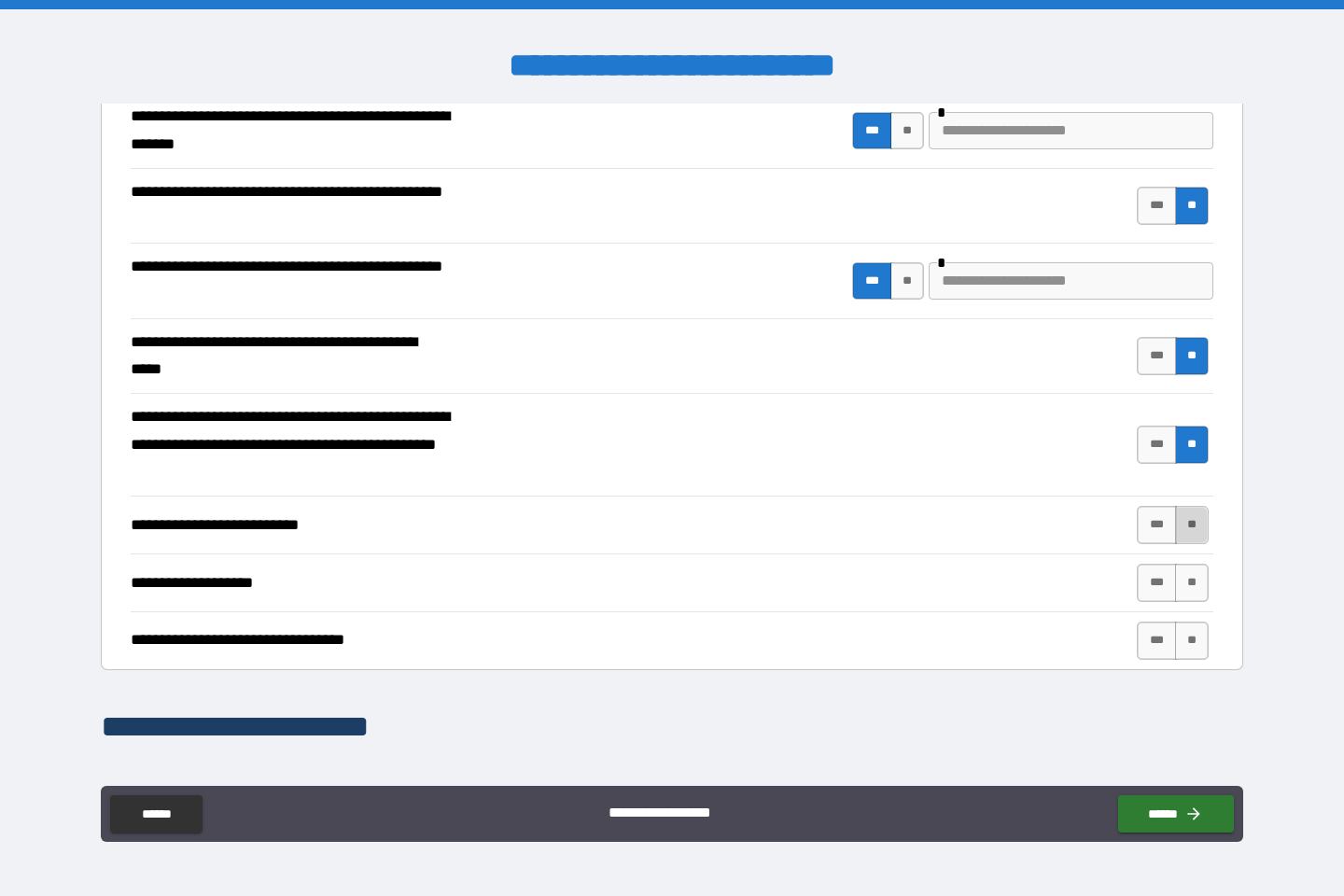 click on "**" at bounding box center (1192, 525) 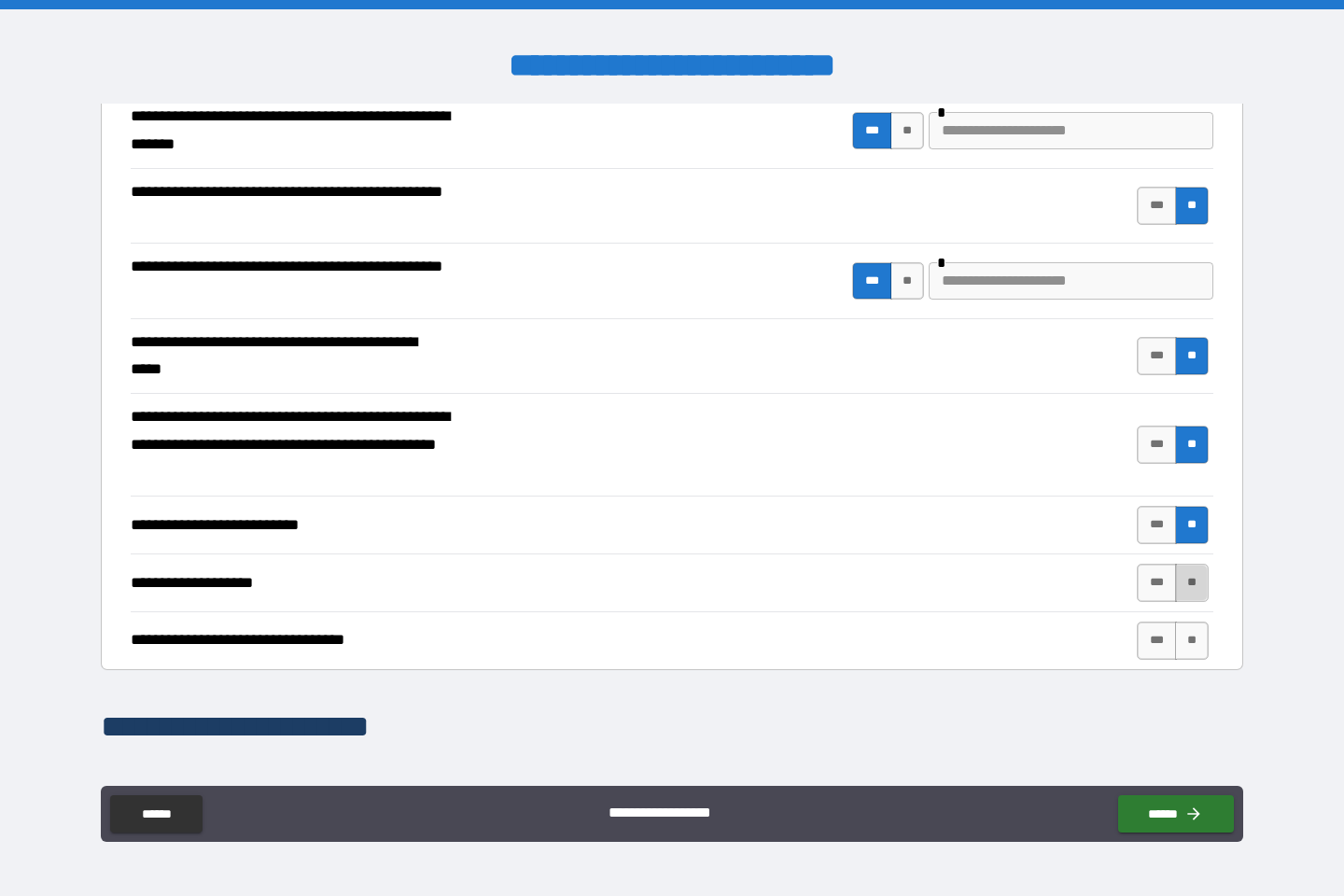 click on "**" at bounding box center [1192, 582] 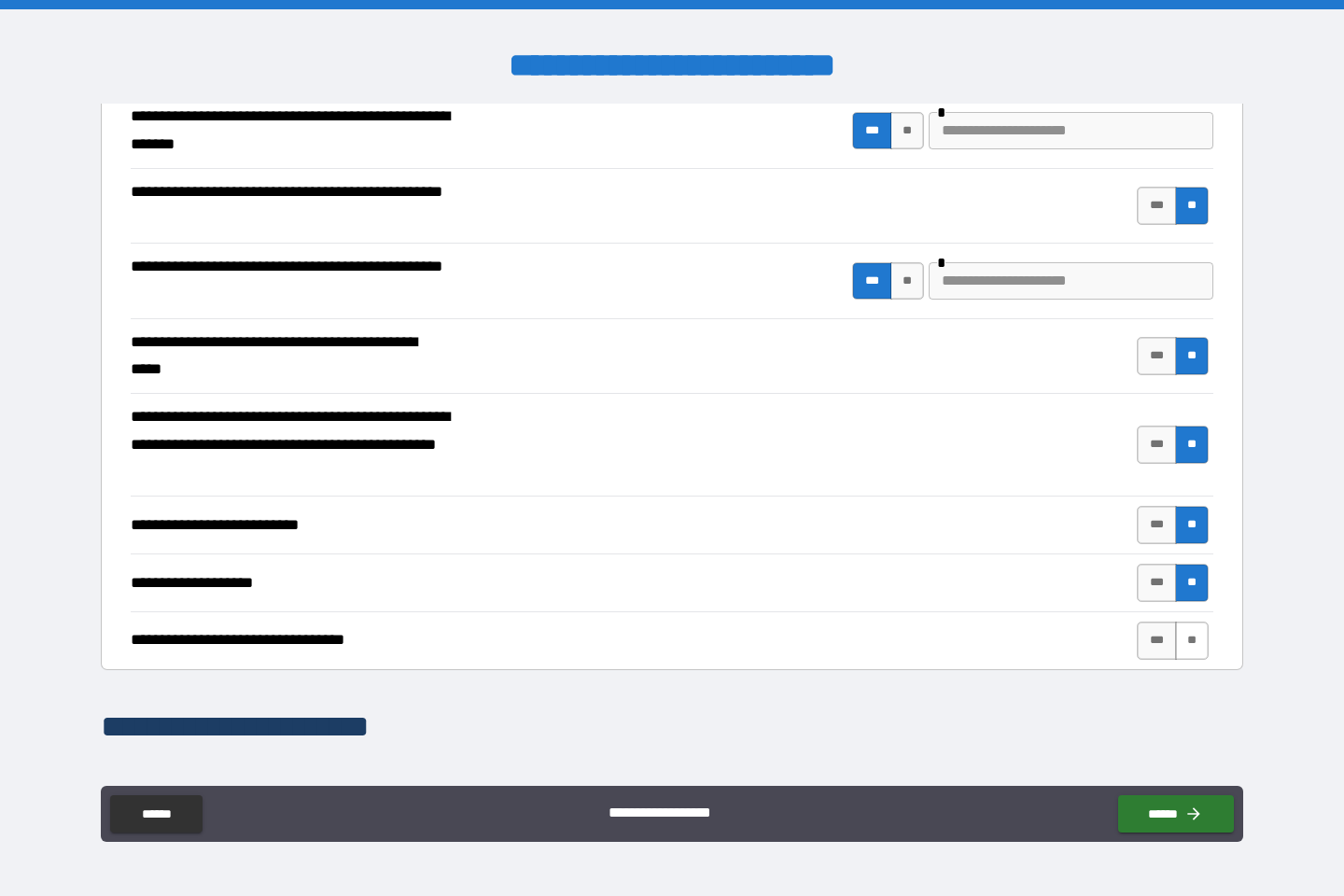 click on "**" at bounding box center [1192, 640] 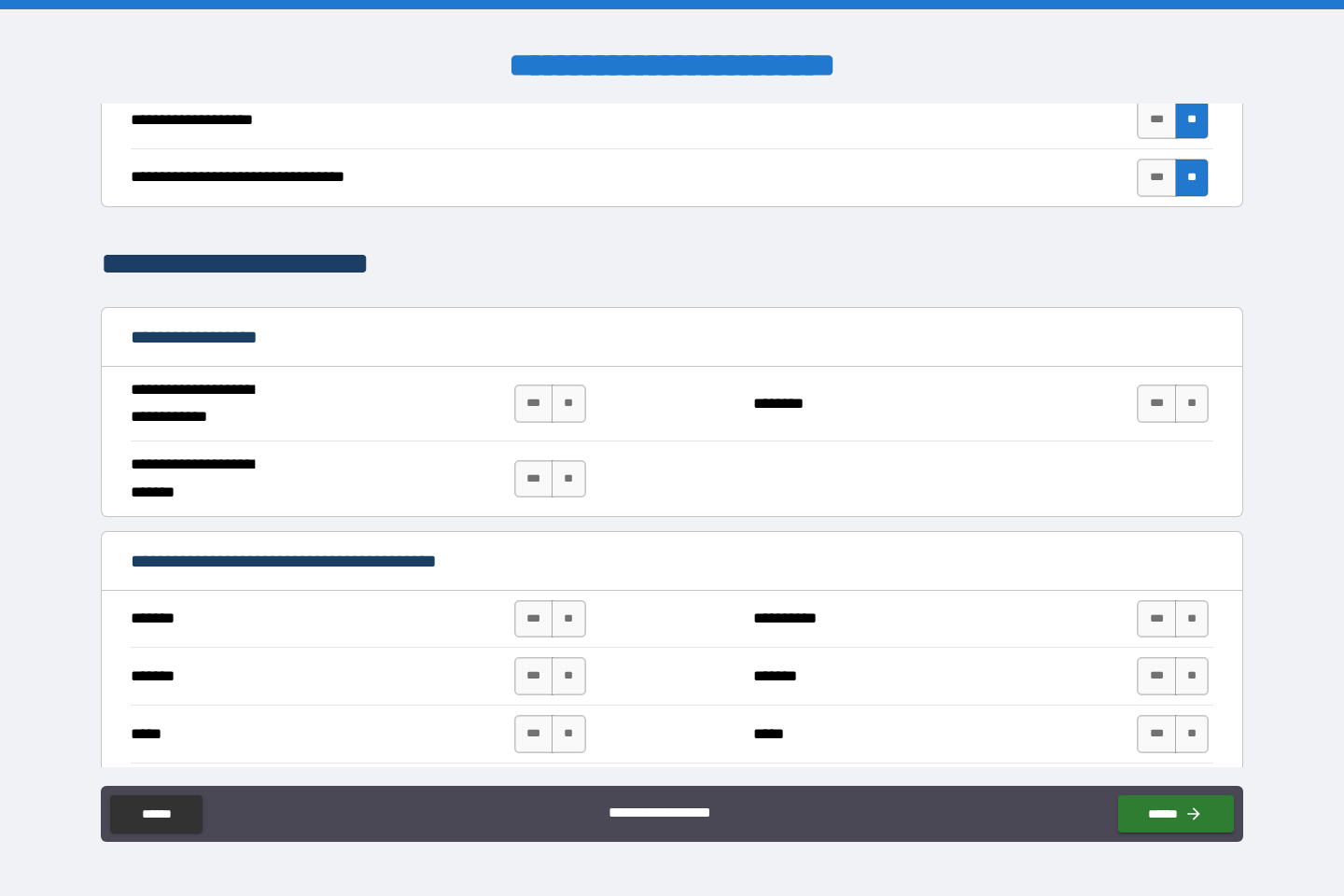 scroll, scrollTop: 901, scrollLeft: 0, axis: vertical 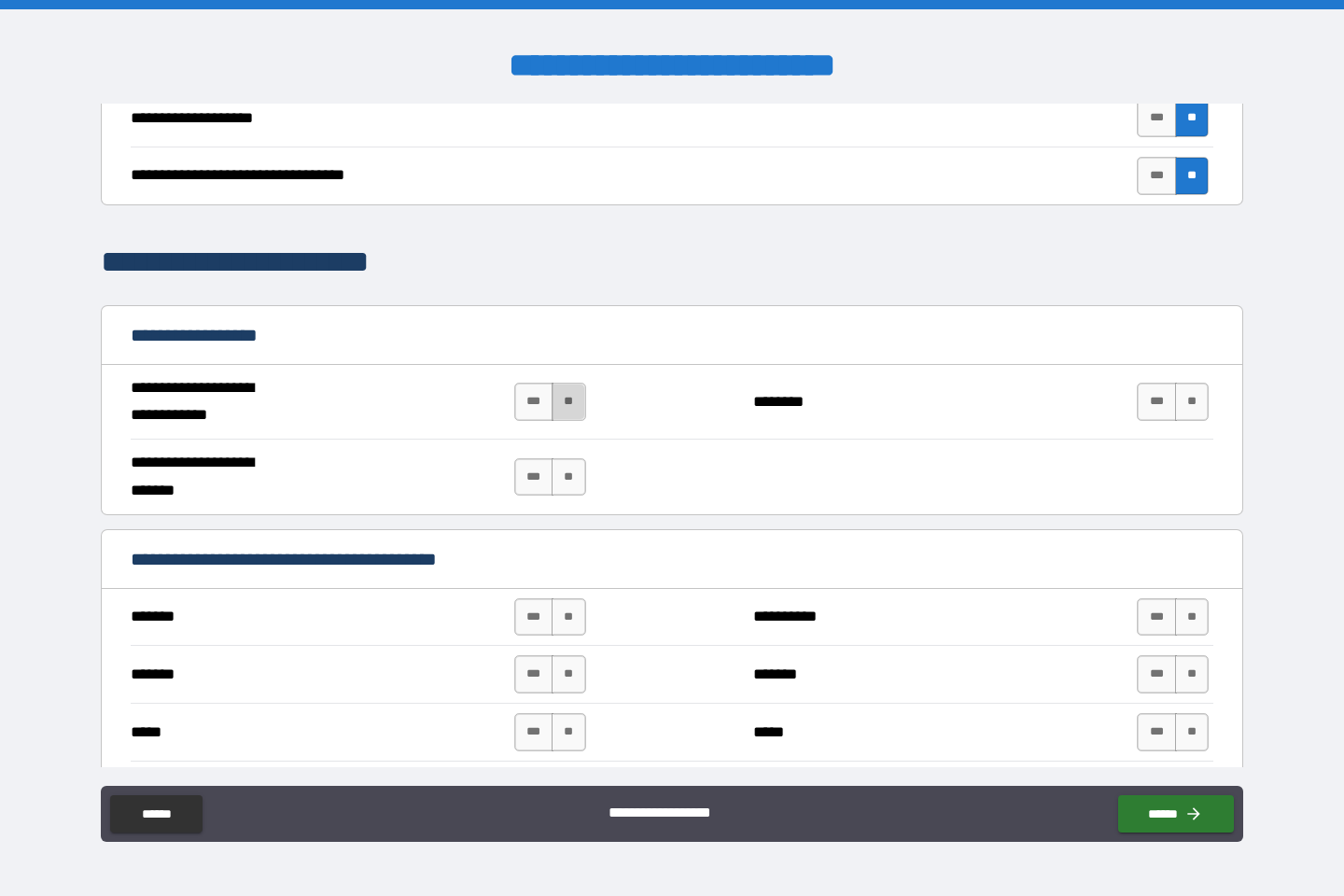 click on "**" at bounding box center [568, 401] 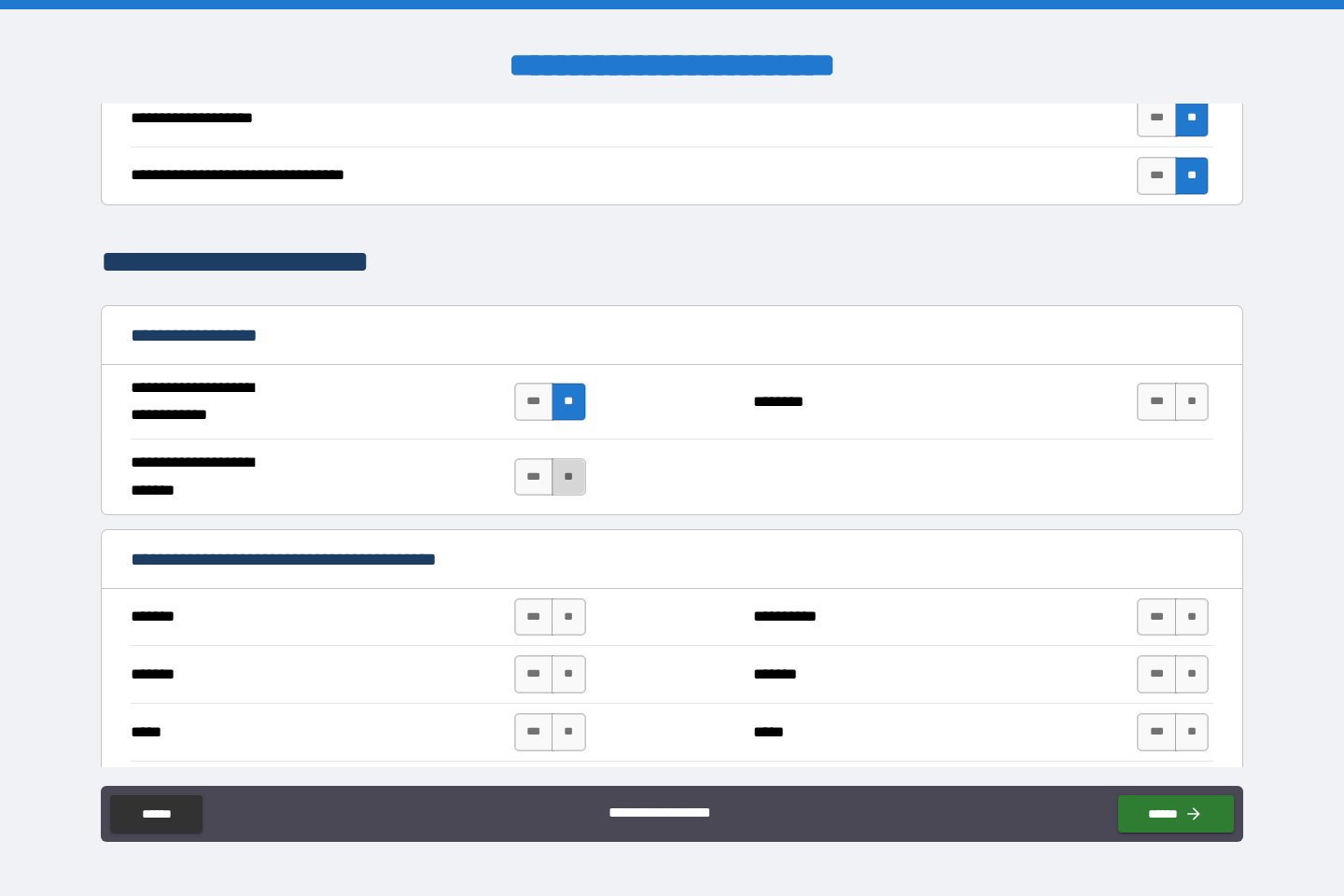 click on "**" at bounding box center (568, 477) 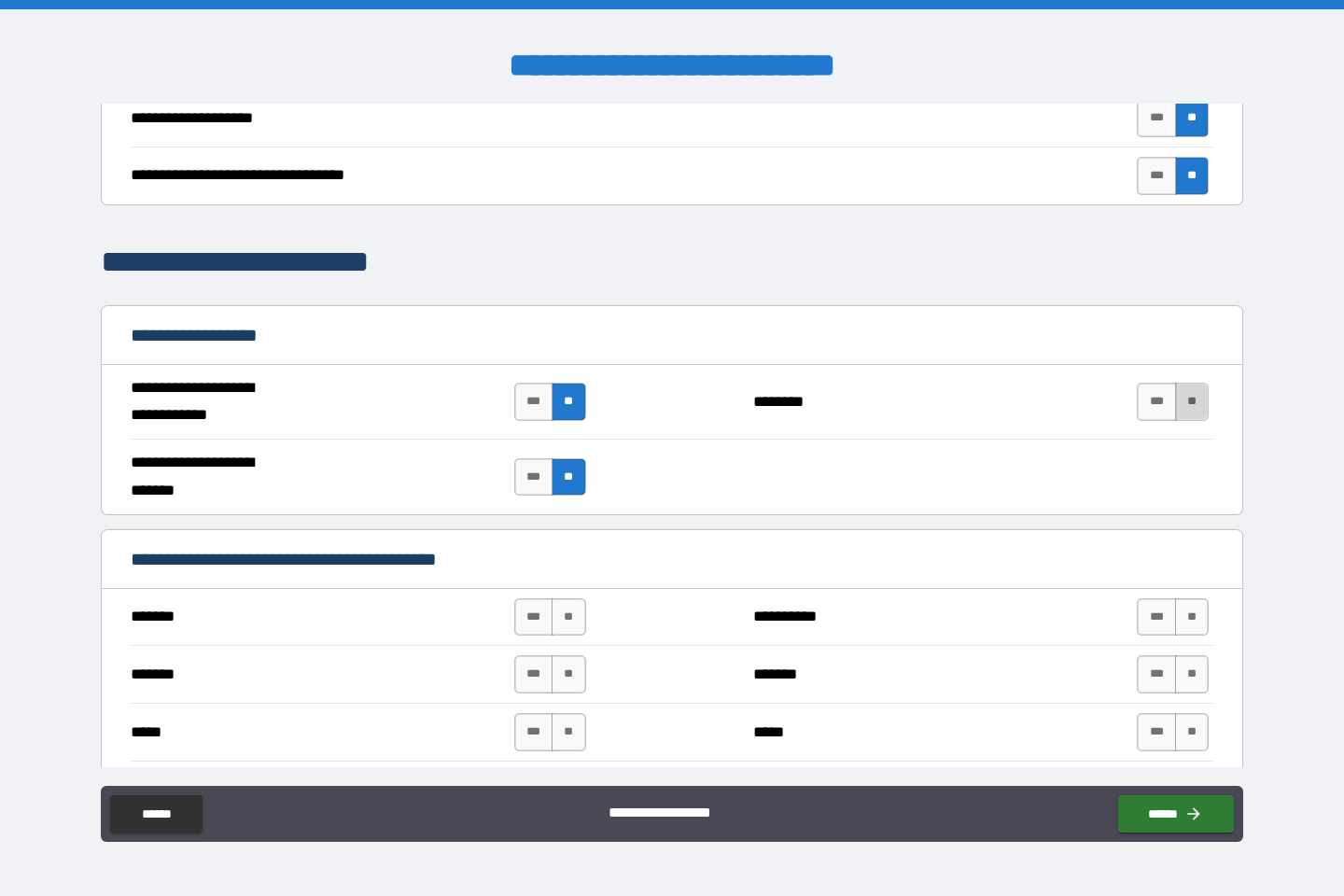 click on "**" at bounding box center (1192, 401) 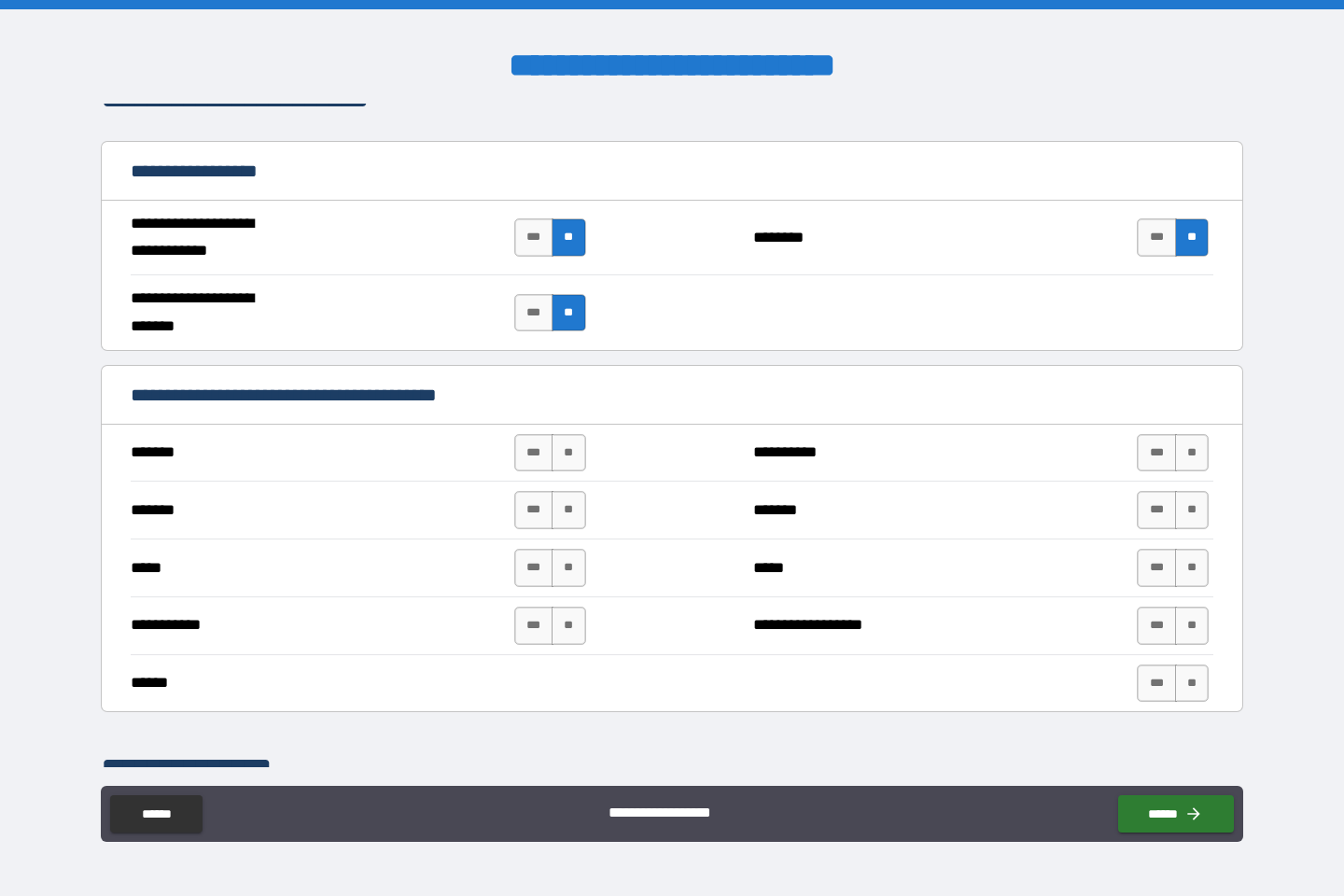 scroll, scrollTop: 1065, scrollLeft: 0, axis: vertical 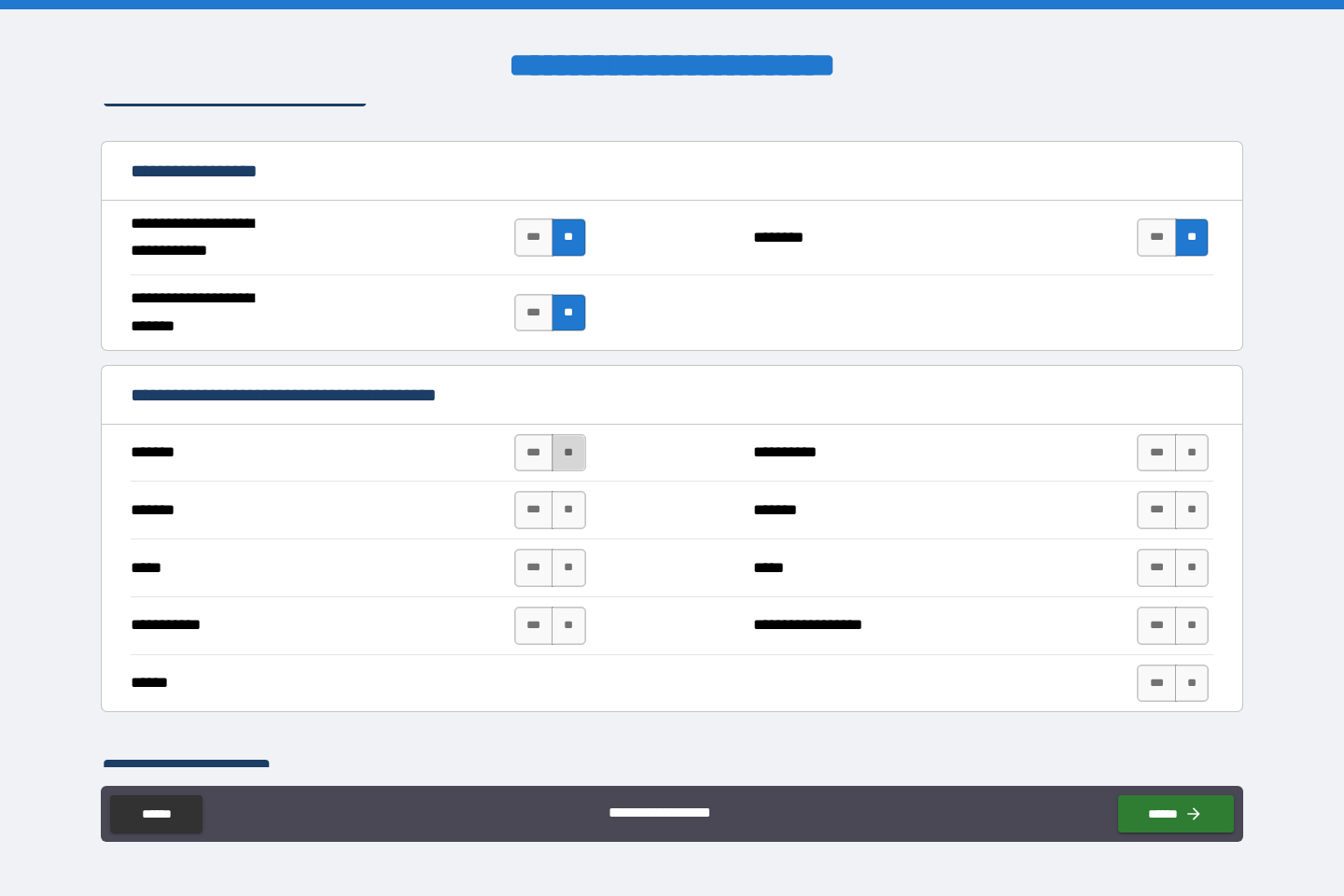 click on "**" at bounding box center (568, 453) 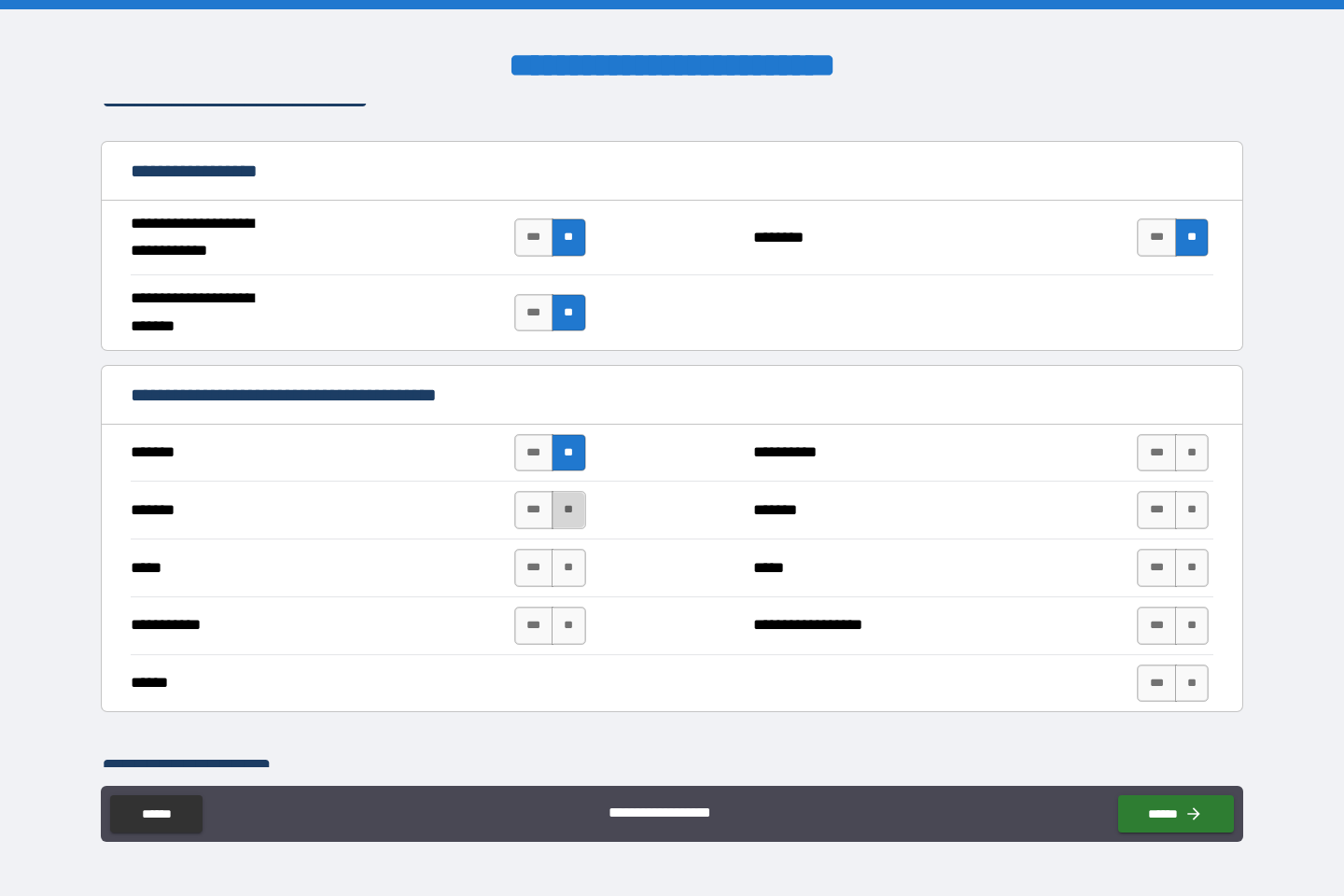 click on "**" at bounding box center (568, 510) 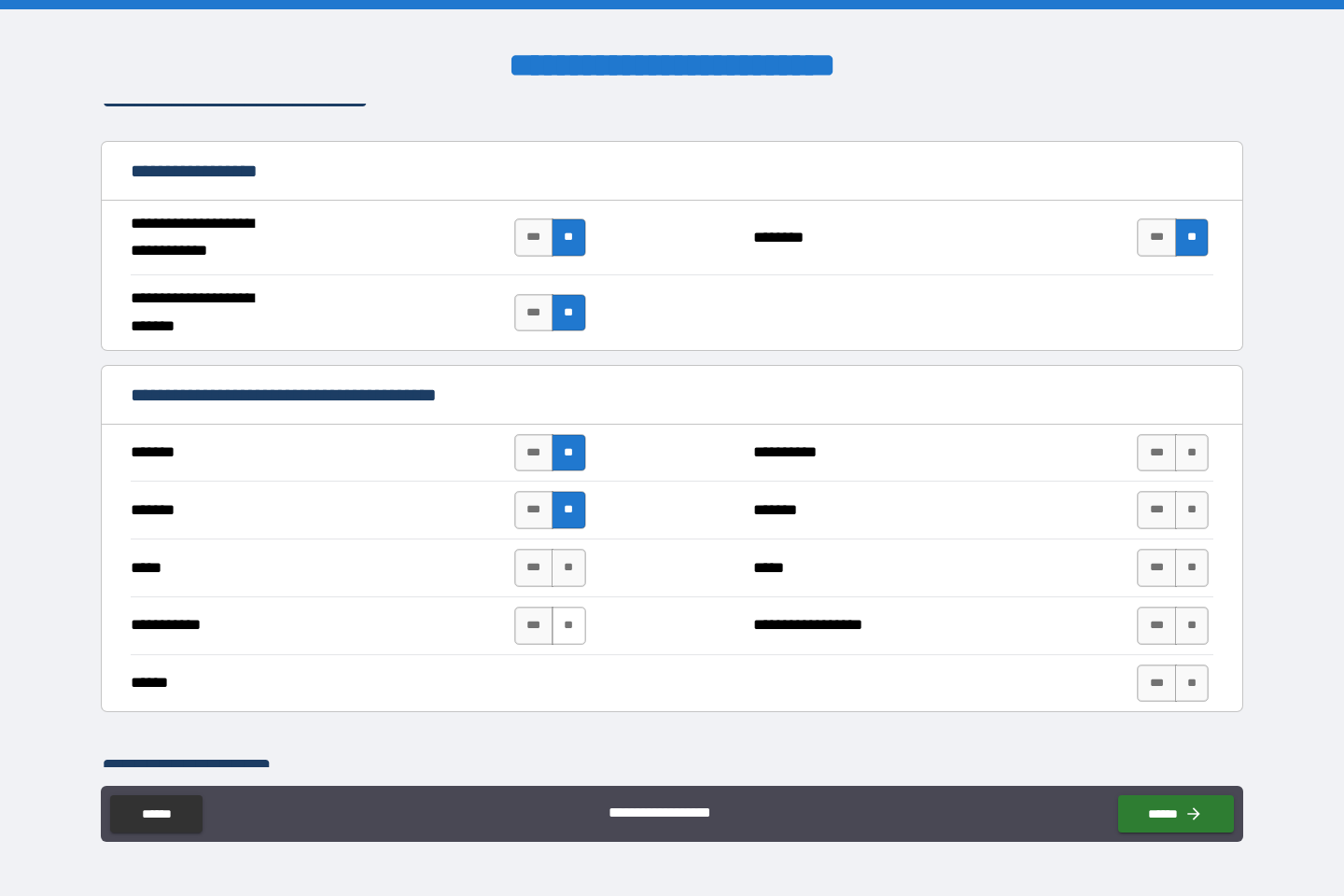 drag, startPoint x: 566, startPoint y: 570, endPoint x: 565, endPoint y: 629, distance: 59.008474 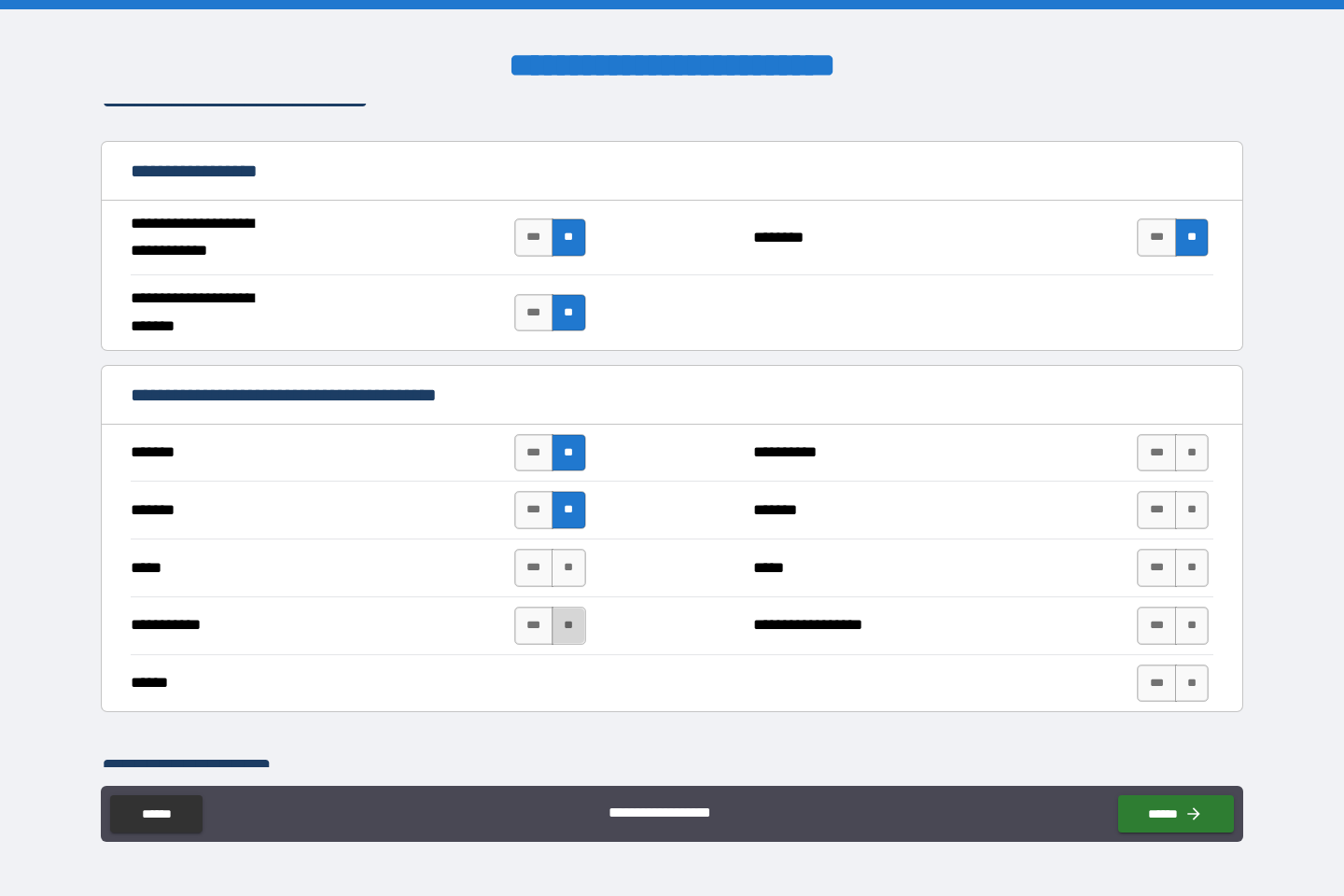 click on "**" at bounding box center (568, 625) 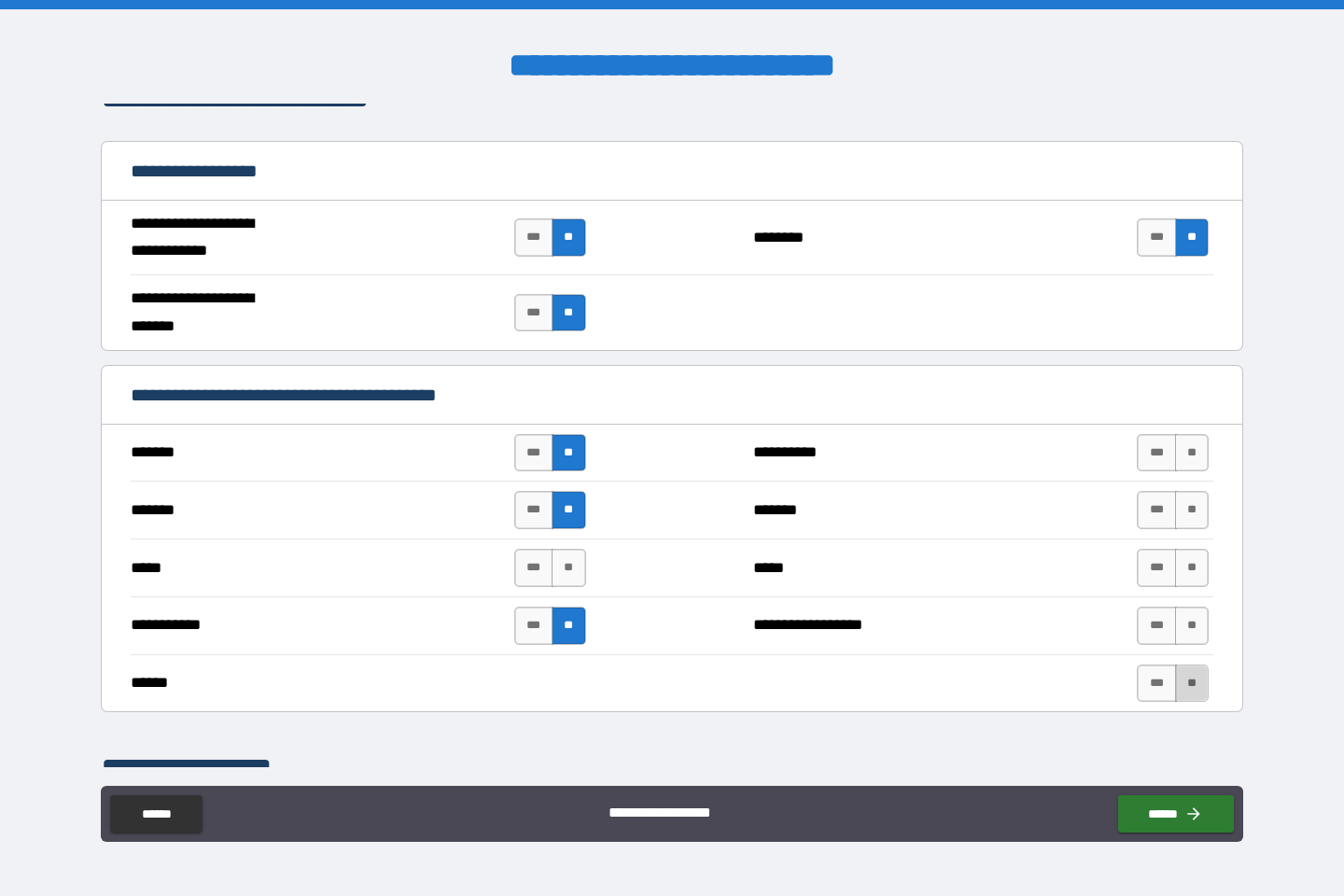 click on "**" at bounding box center (1192, 683) 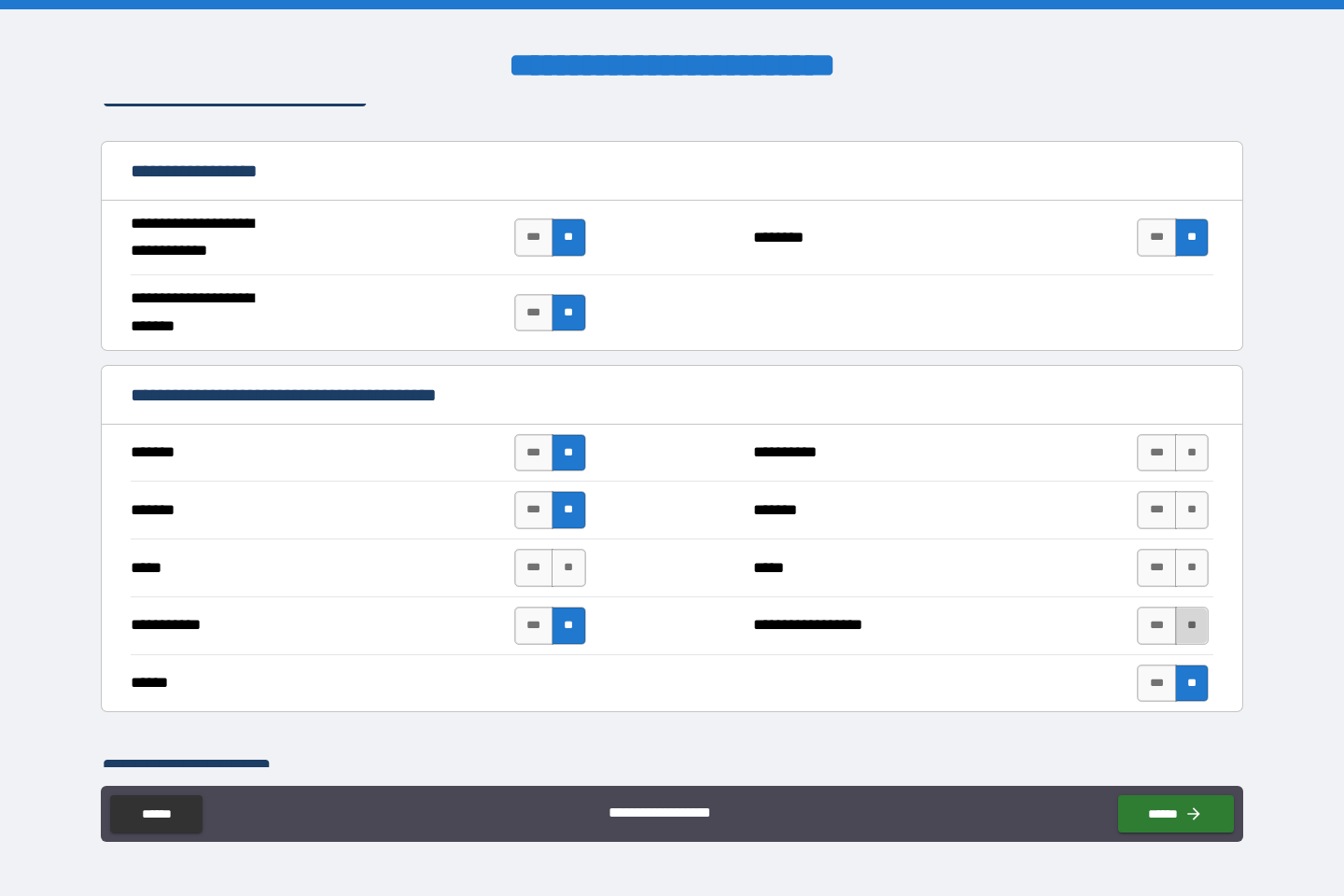 click on "**" at bounding box center [1192, 625] 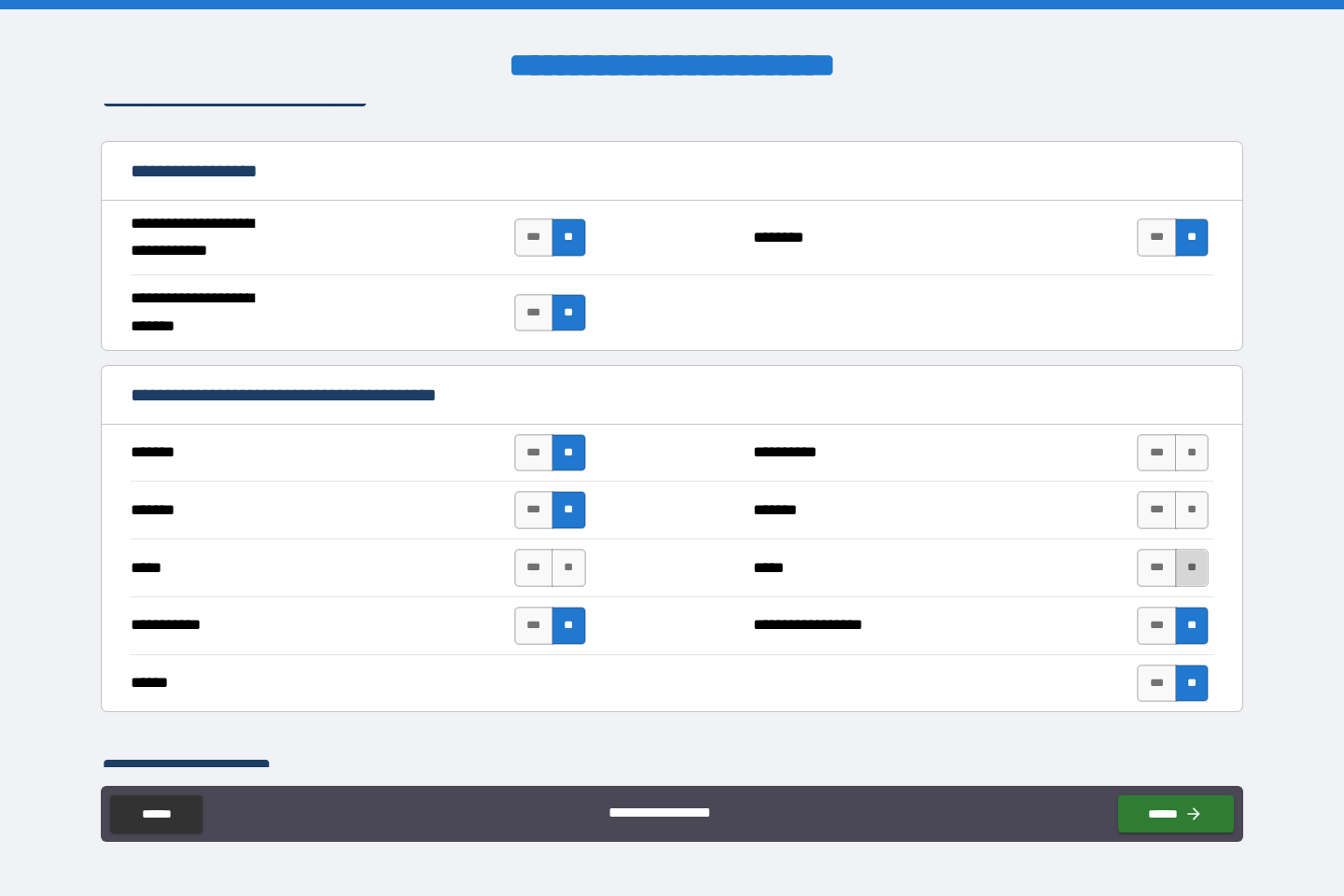 click on "**" at bounding box center (1192, 567) 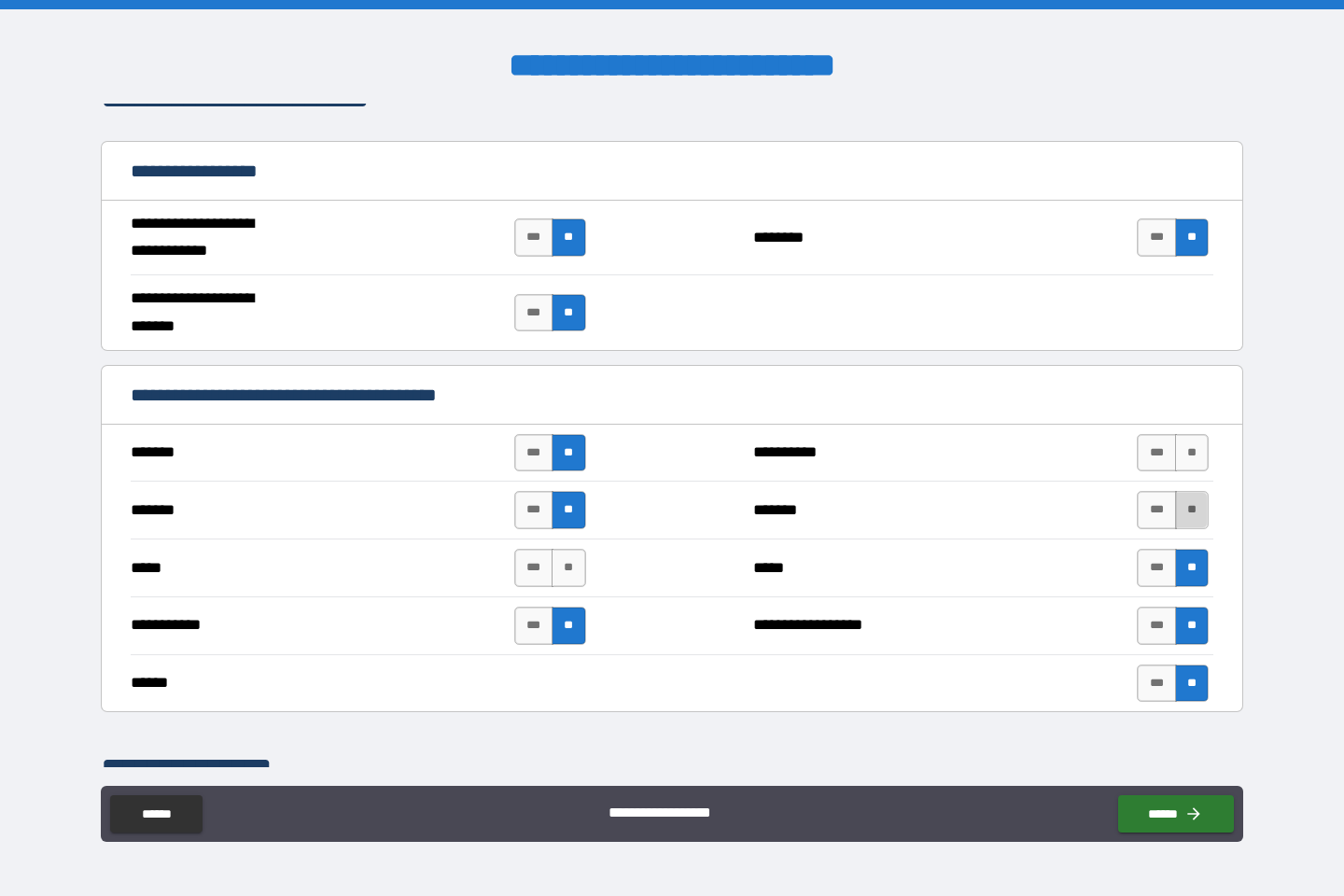 click on "**" at bounding box center [1192, 510] 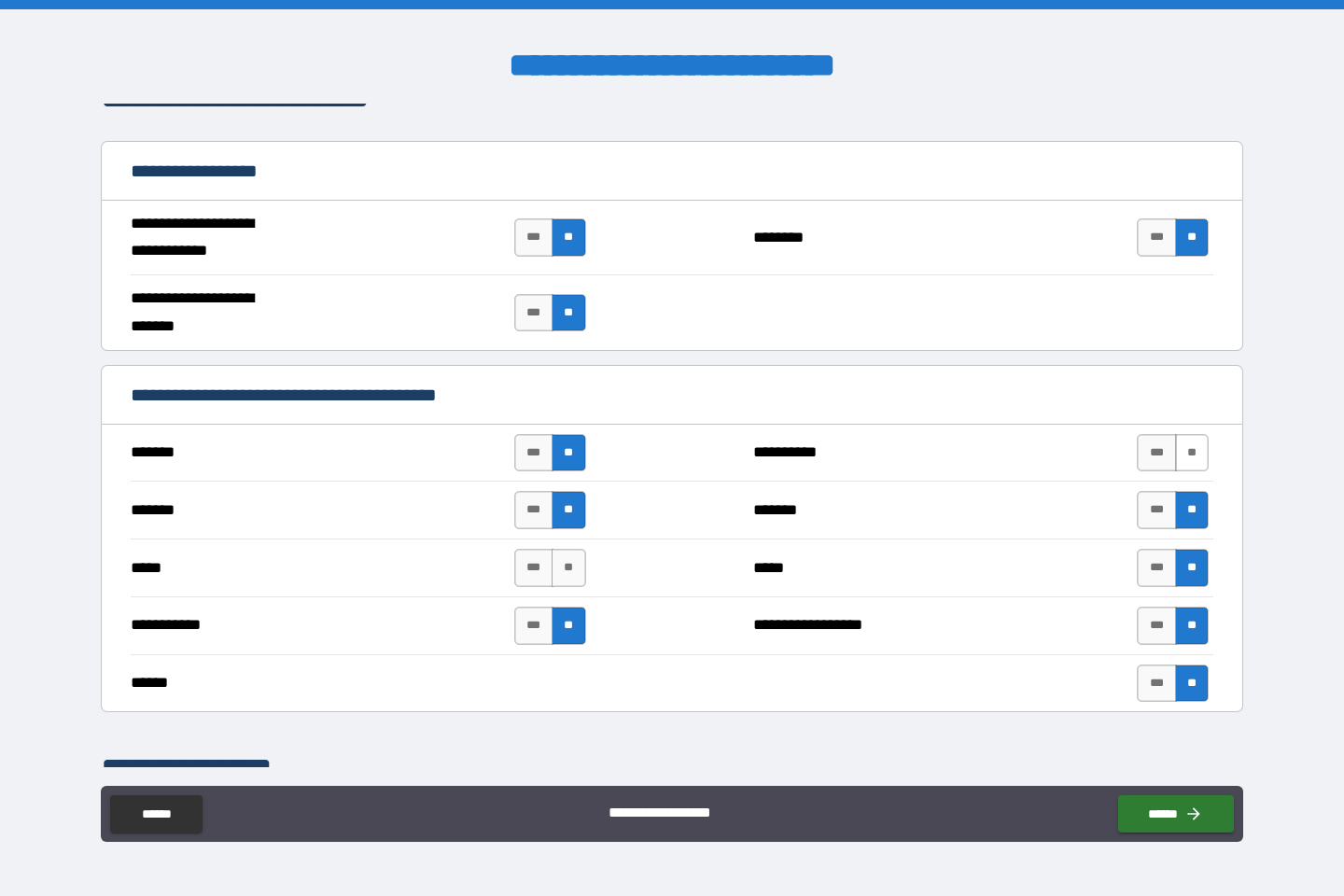 click on "**" at bounding box center (1192, 453) 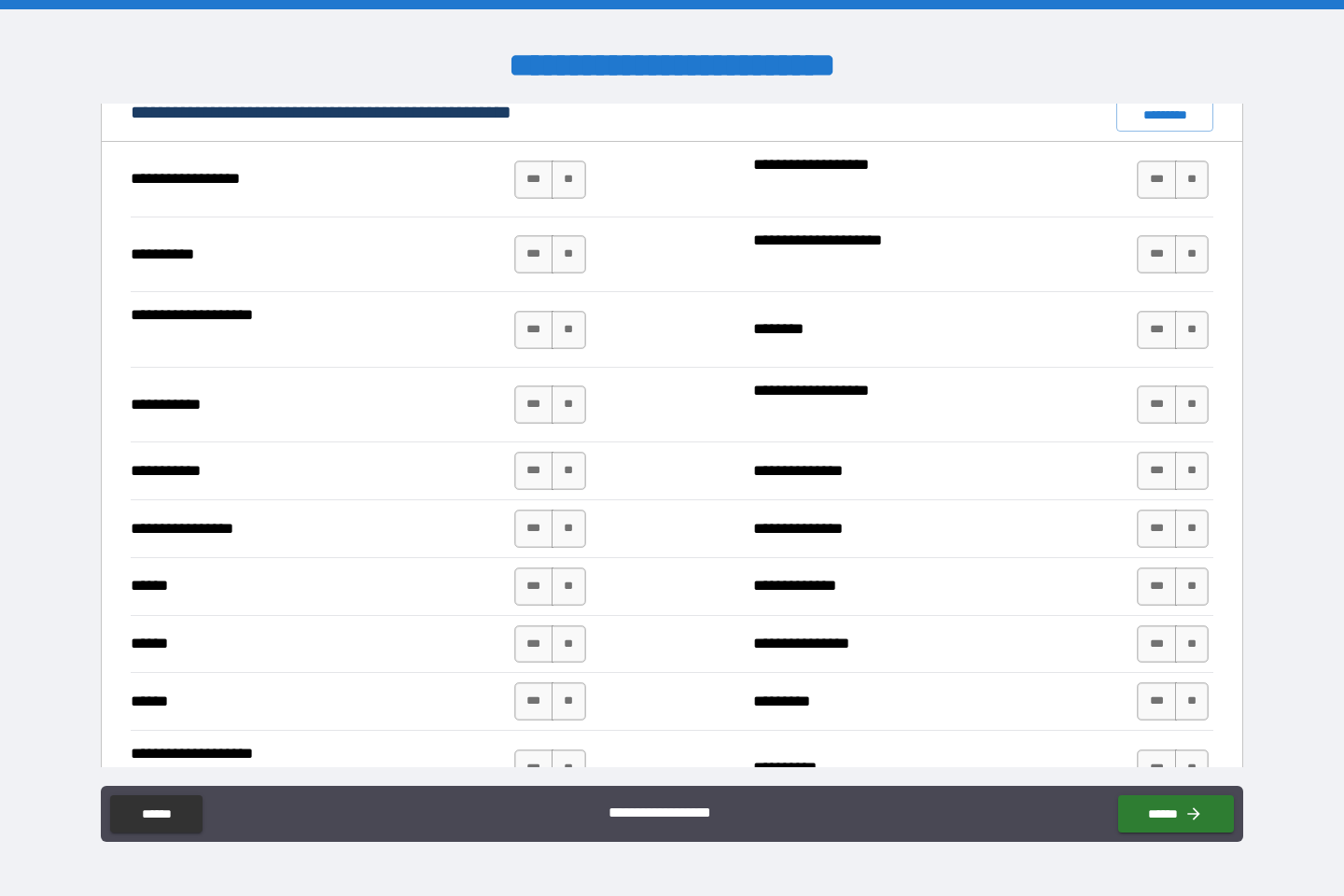 scroll, scrollTop: 1797, scrollLeft: 0, axis: vertical 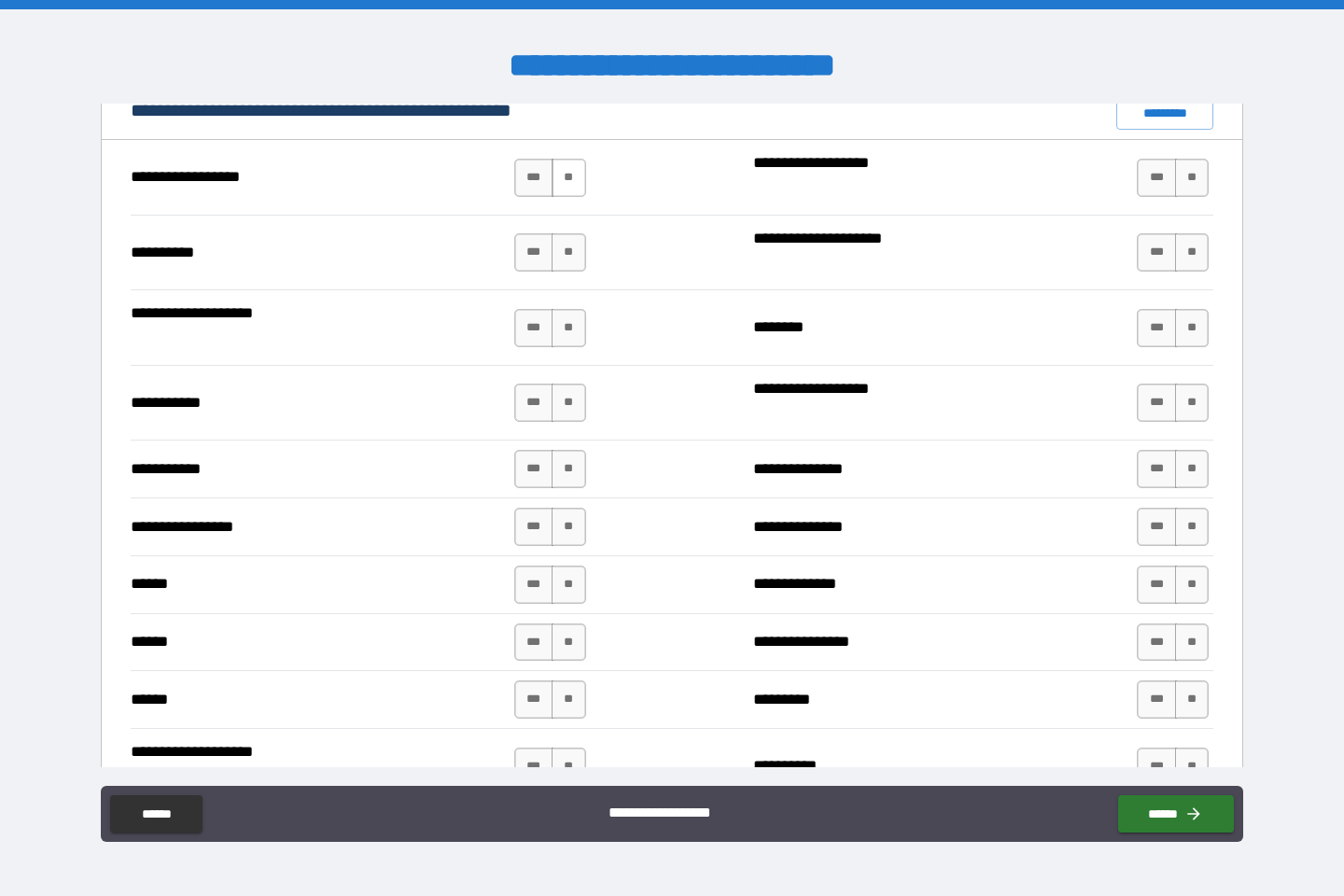 click on "**" at bounding box center [568, 177] 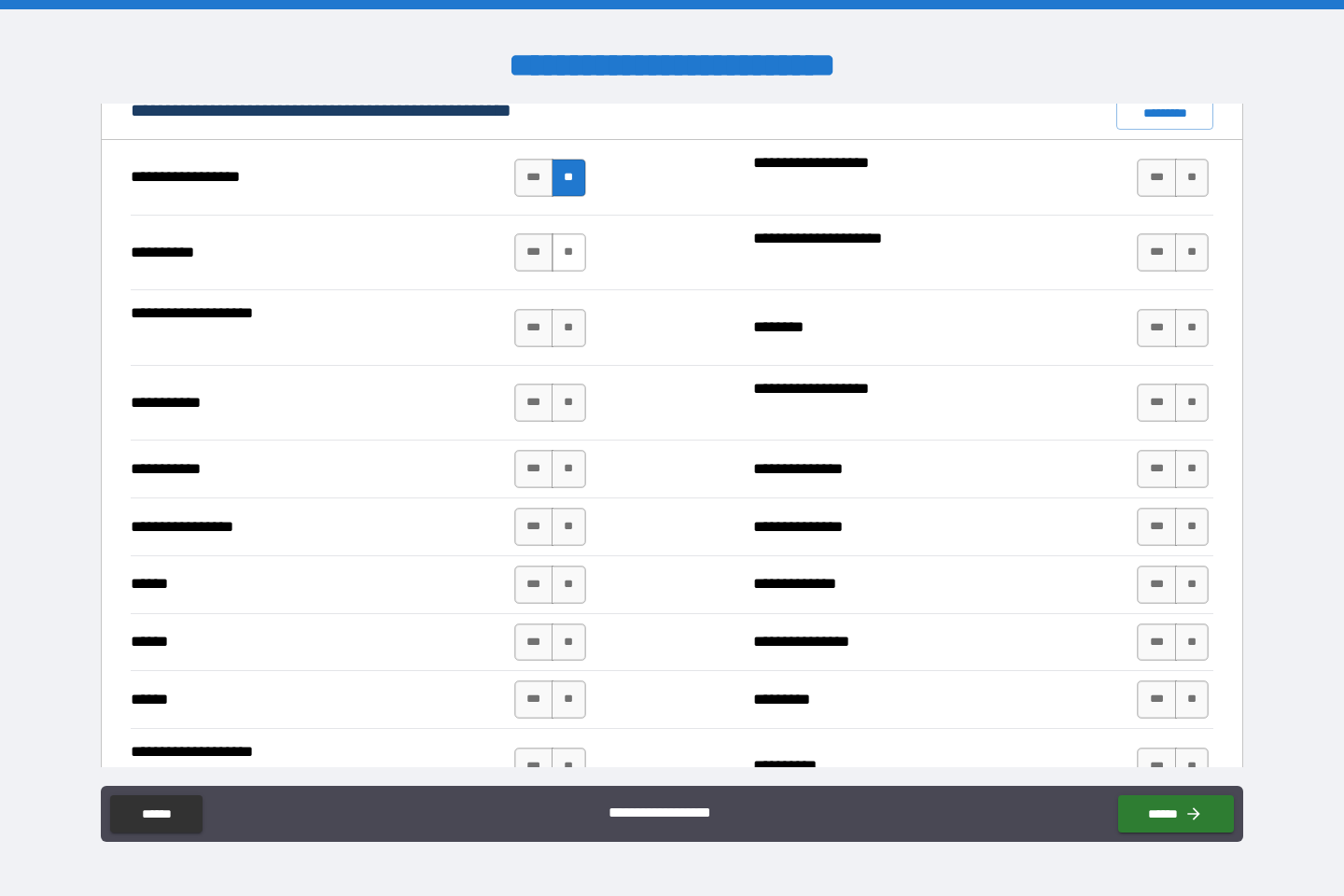 click on "**" at bounding box center [568, 252] 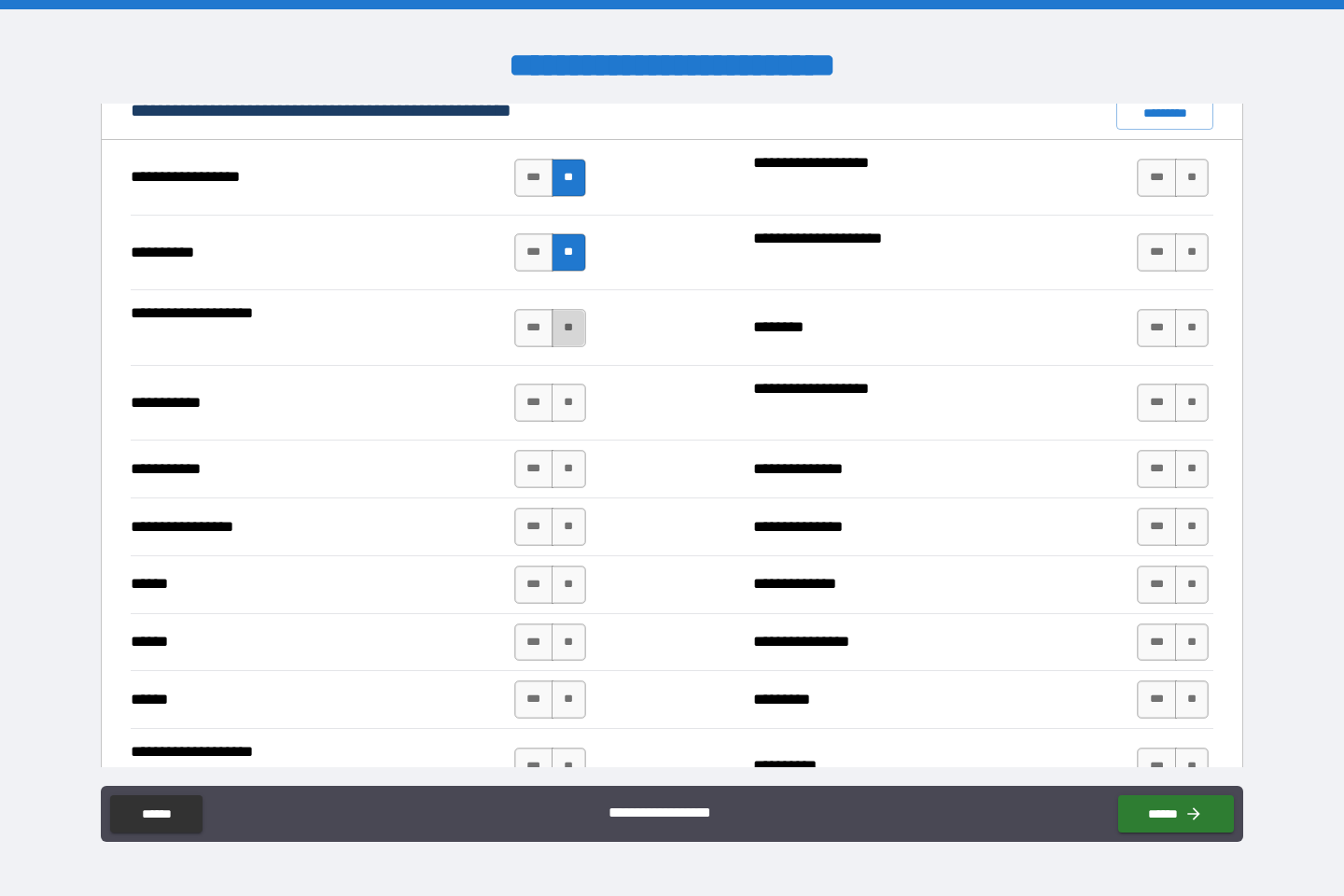 click on "**" at bounding box center [568, 328] 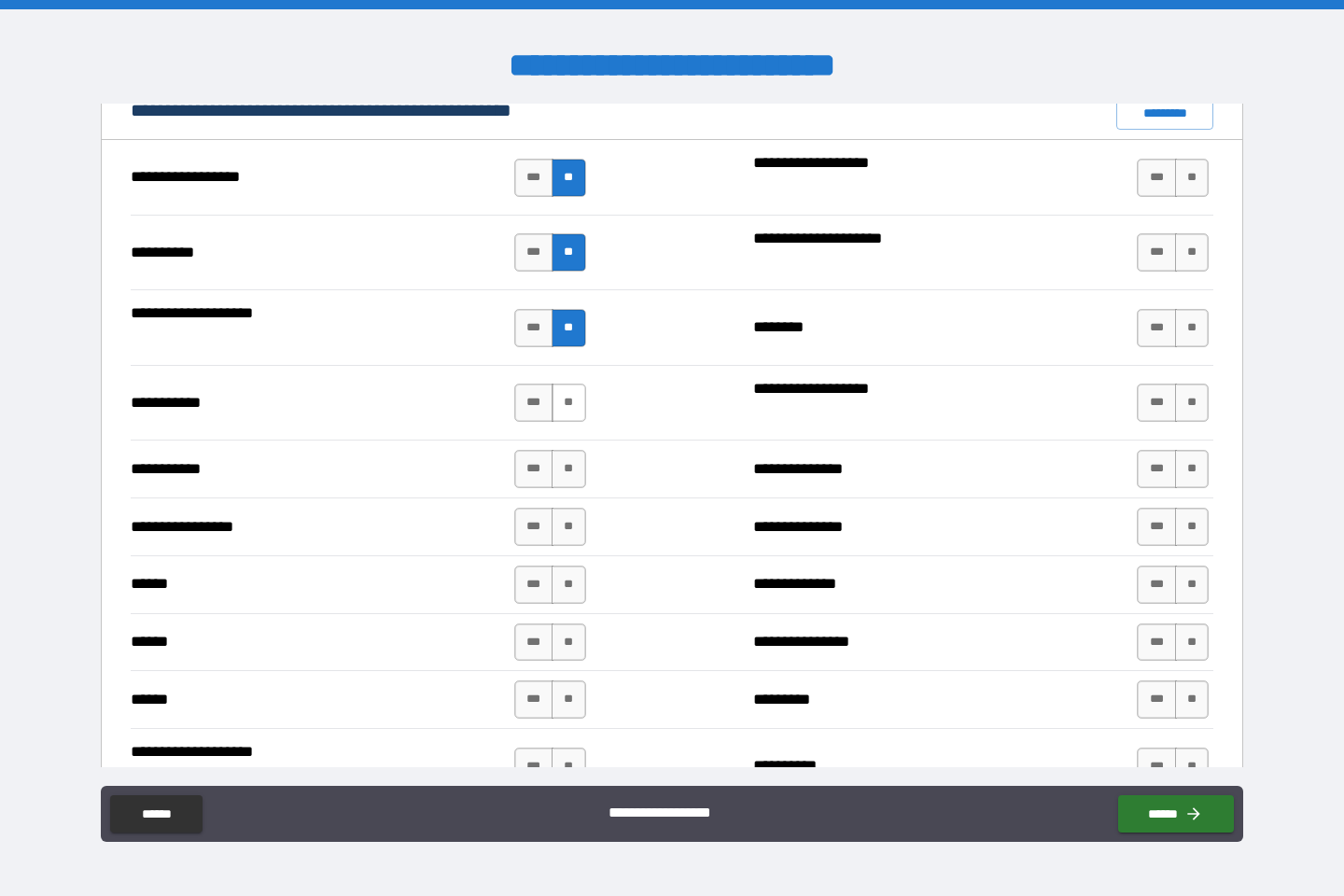 drag, startPoint x: 576, startPoint y: 397, endPoint x: 567, endPoint y: 413, distance: 18.35756 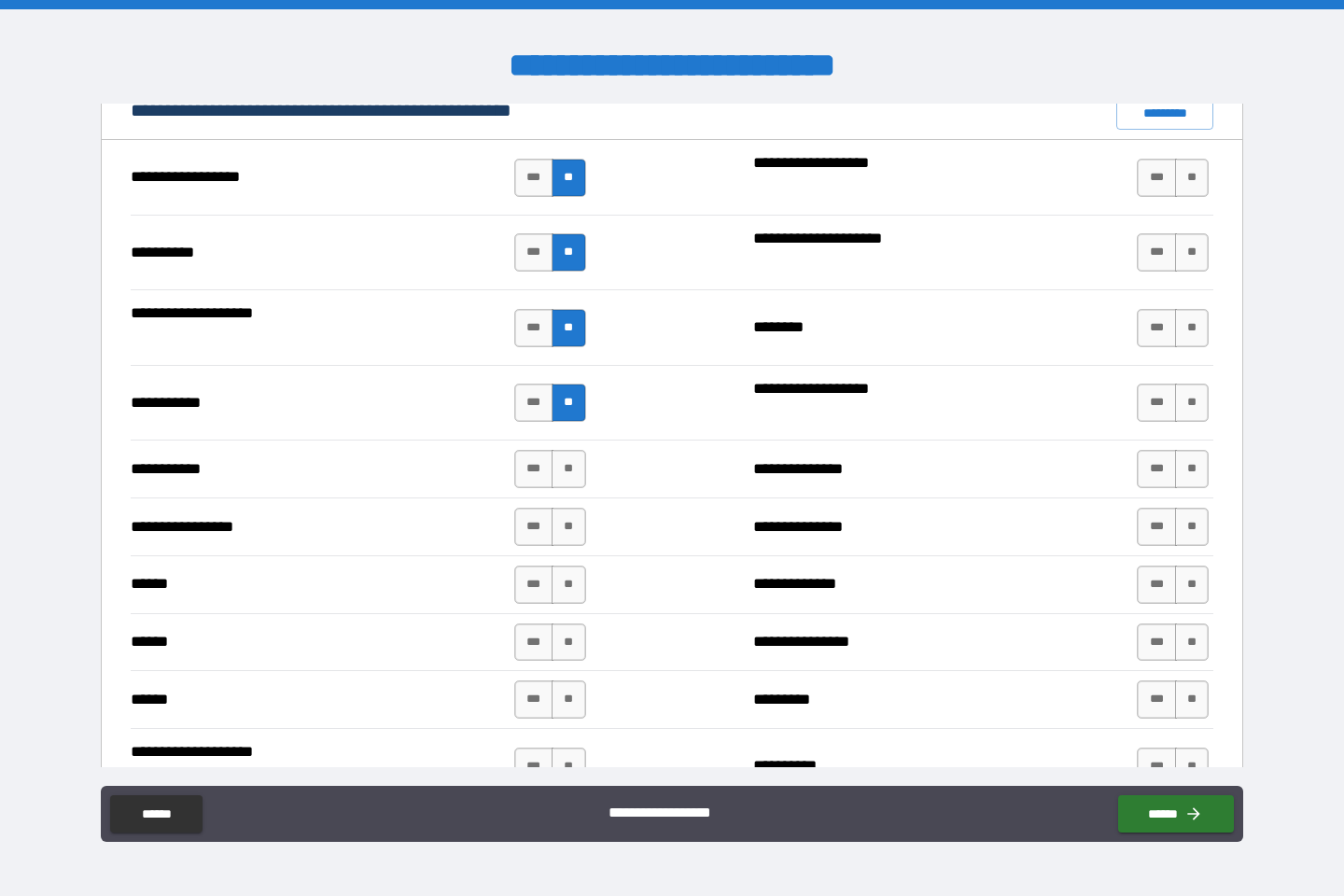 click on "**" at bounding box center [568, 402] 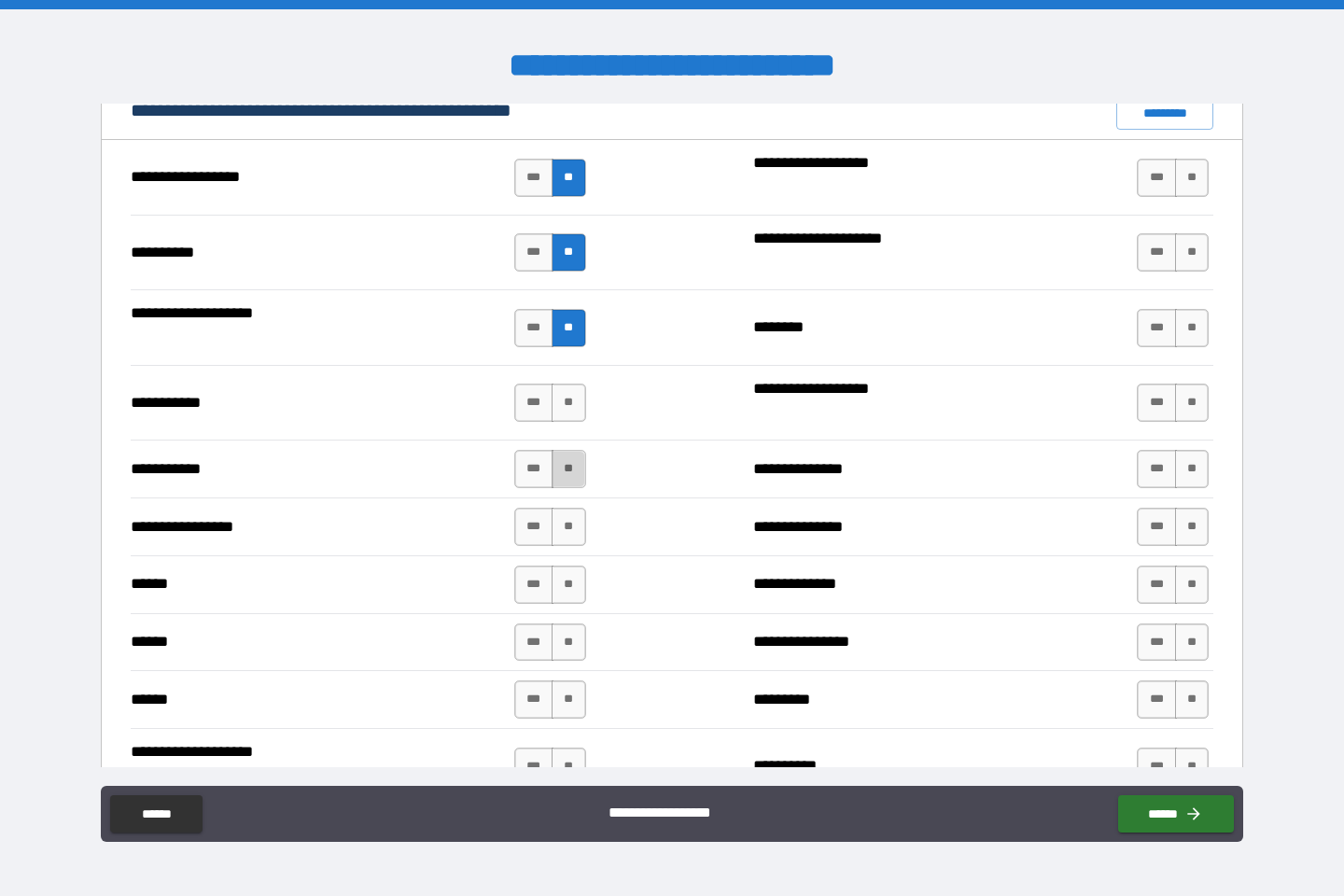 click on "**" at bounding box center (568, 469) 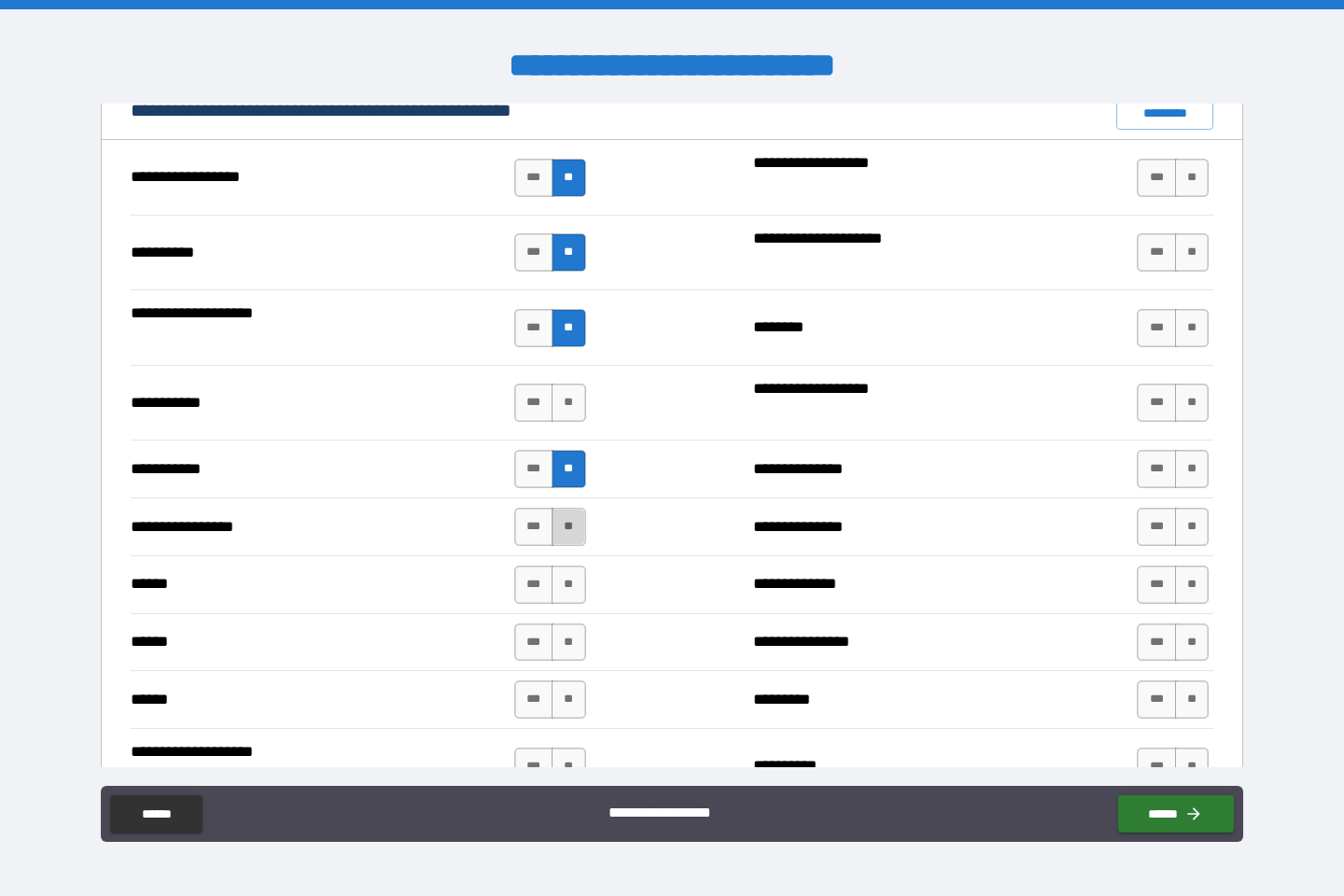 click on "**" at bounding box center [568, 526] 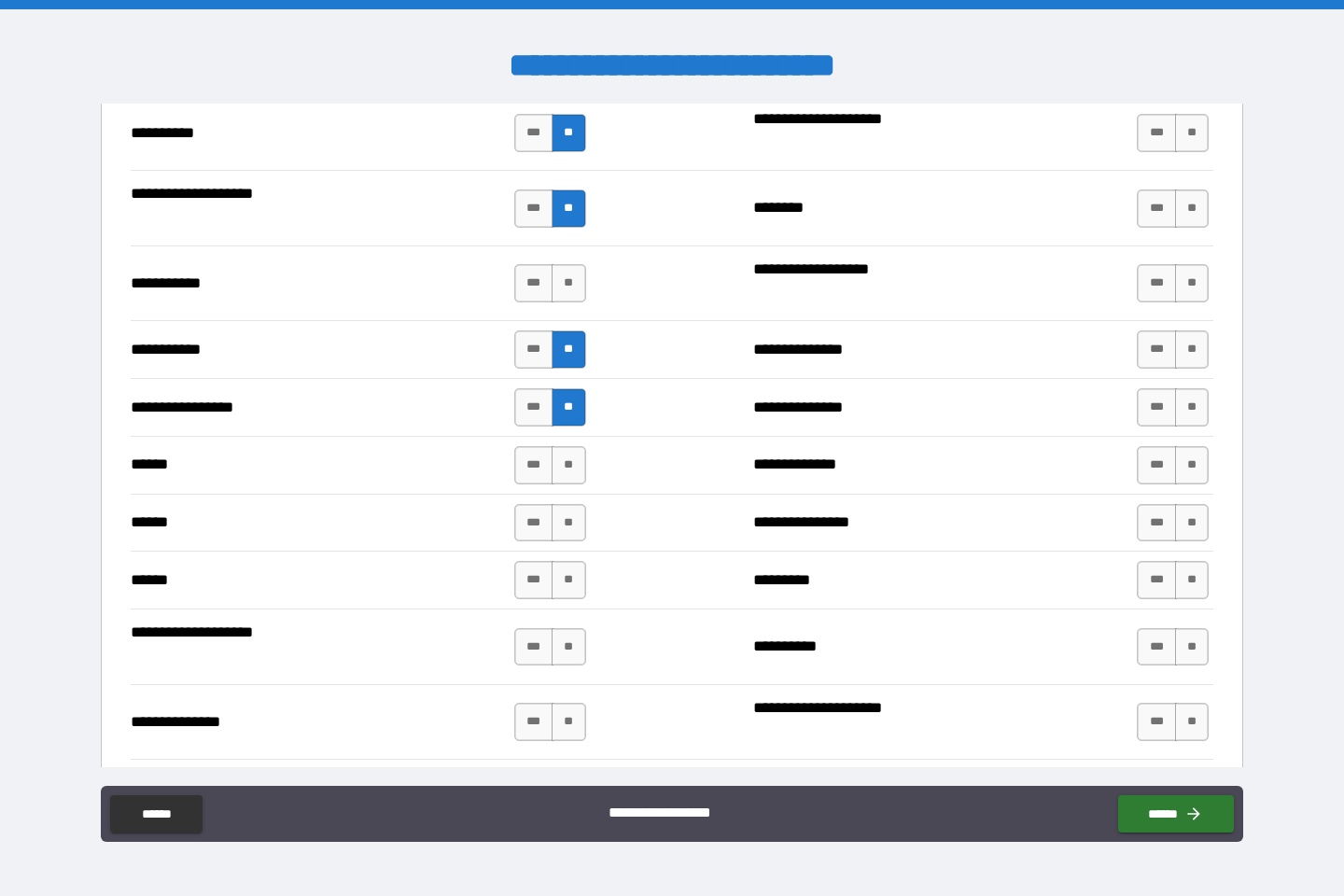 scroll, scrollTop: 1923, scrollLeft: 0, axis: vertical 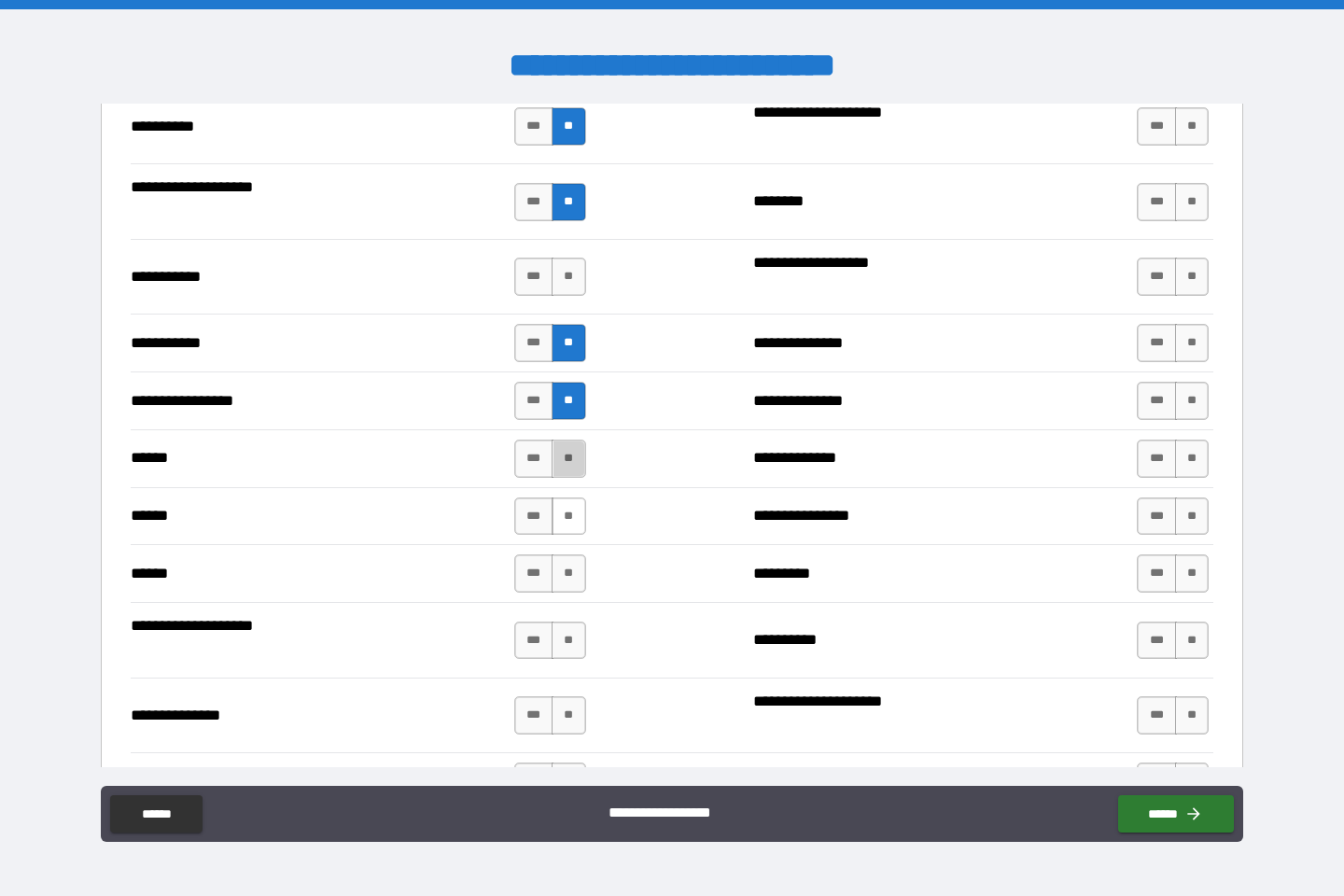 drag, startPoint x: 558, startPoint y: 461, endPoint x: 555, endPoint y: 513, distance: 52.0865 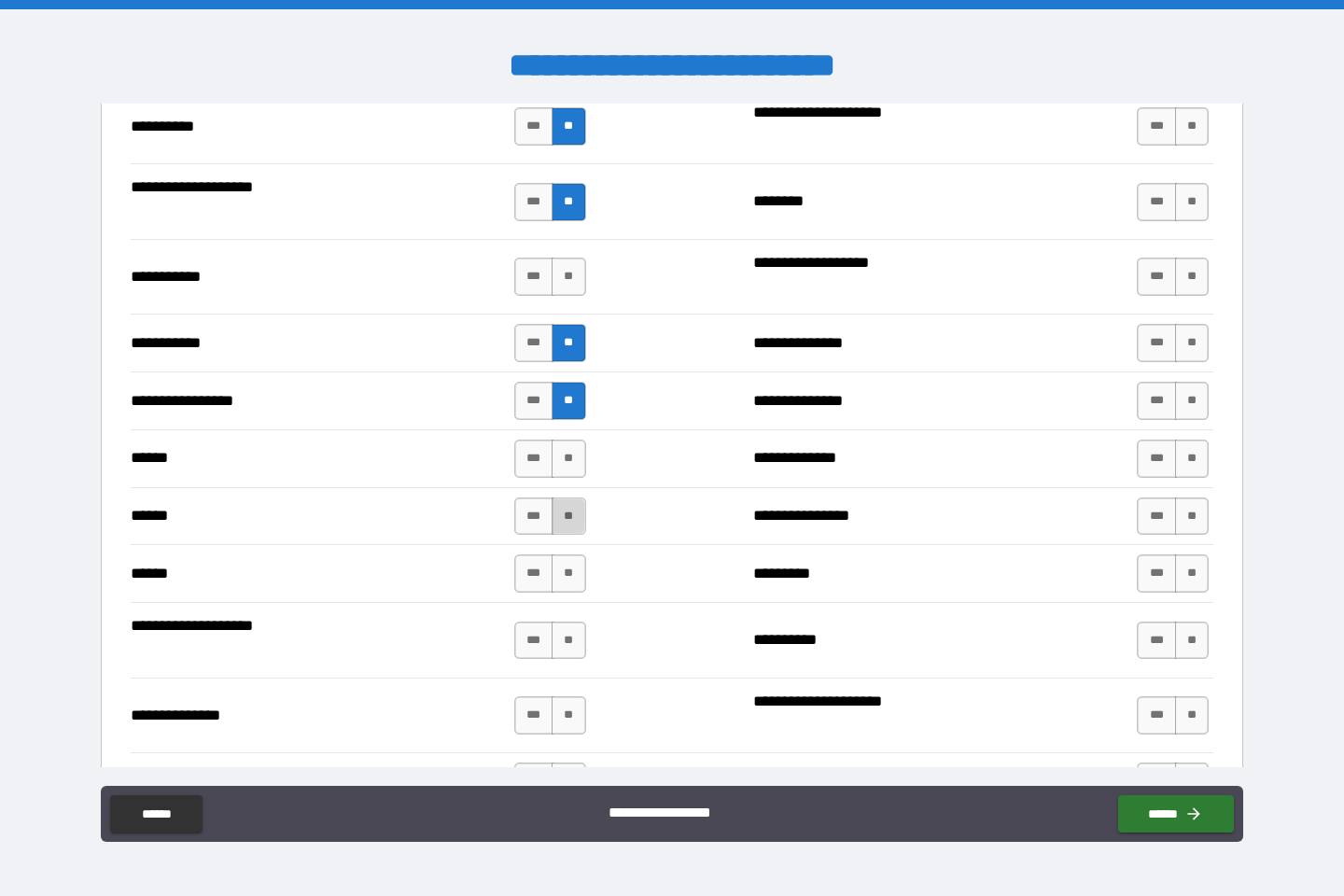 click on "**" at bounding box center [568, 516] 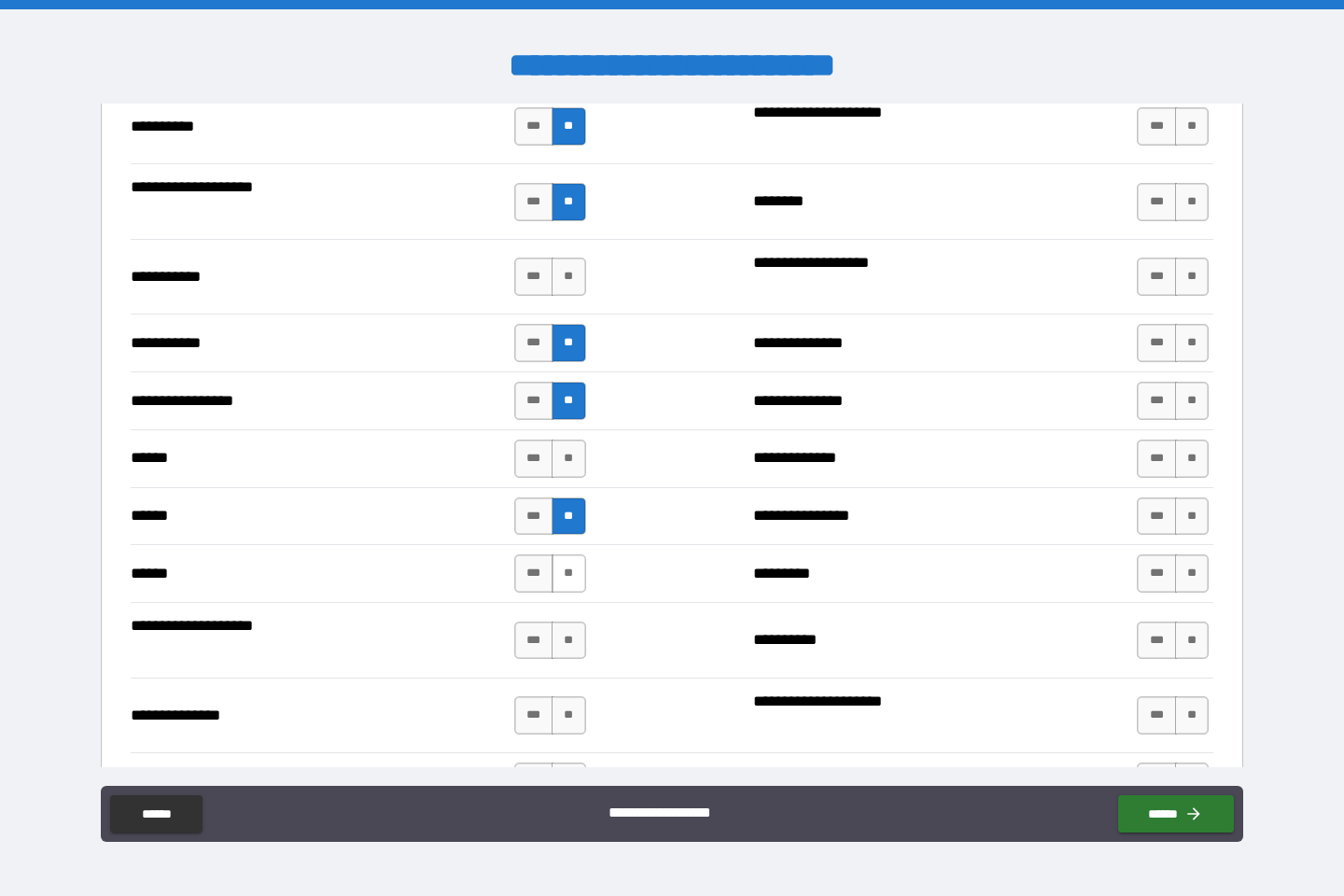 click on "**" at bounding box center (568, 573) 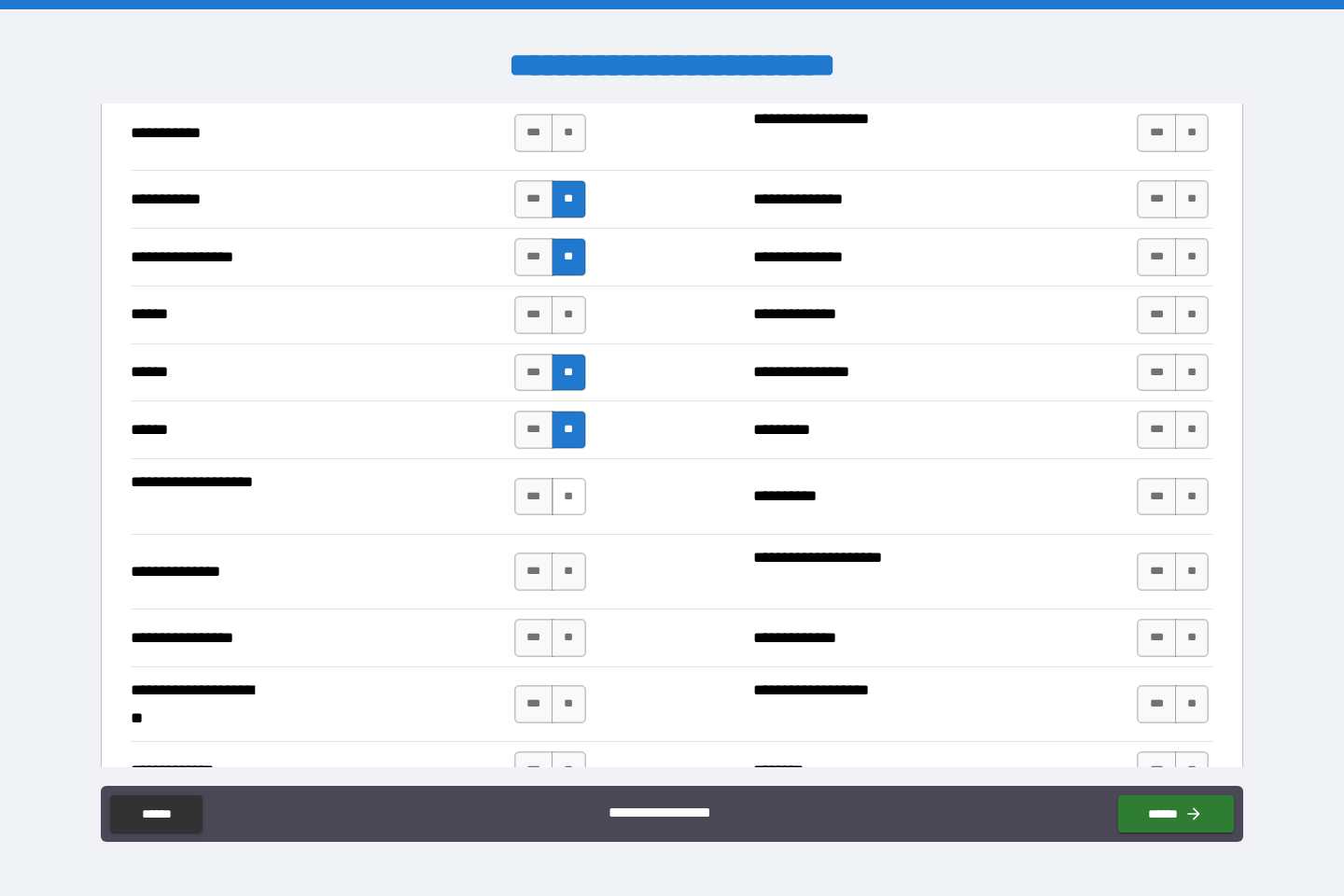 scroll, scrollTop: 2069, scrollLeft: 0, axis: vertical 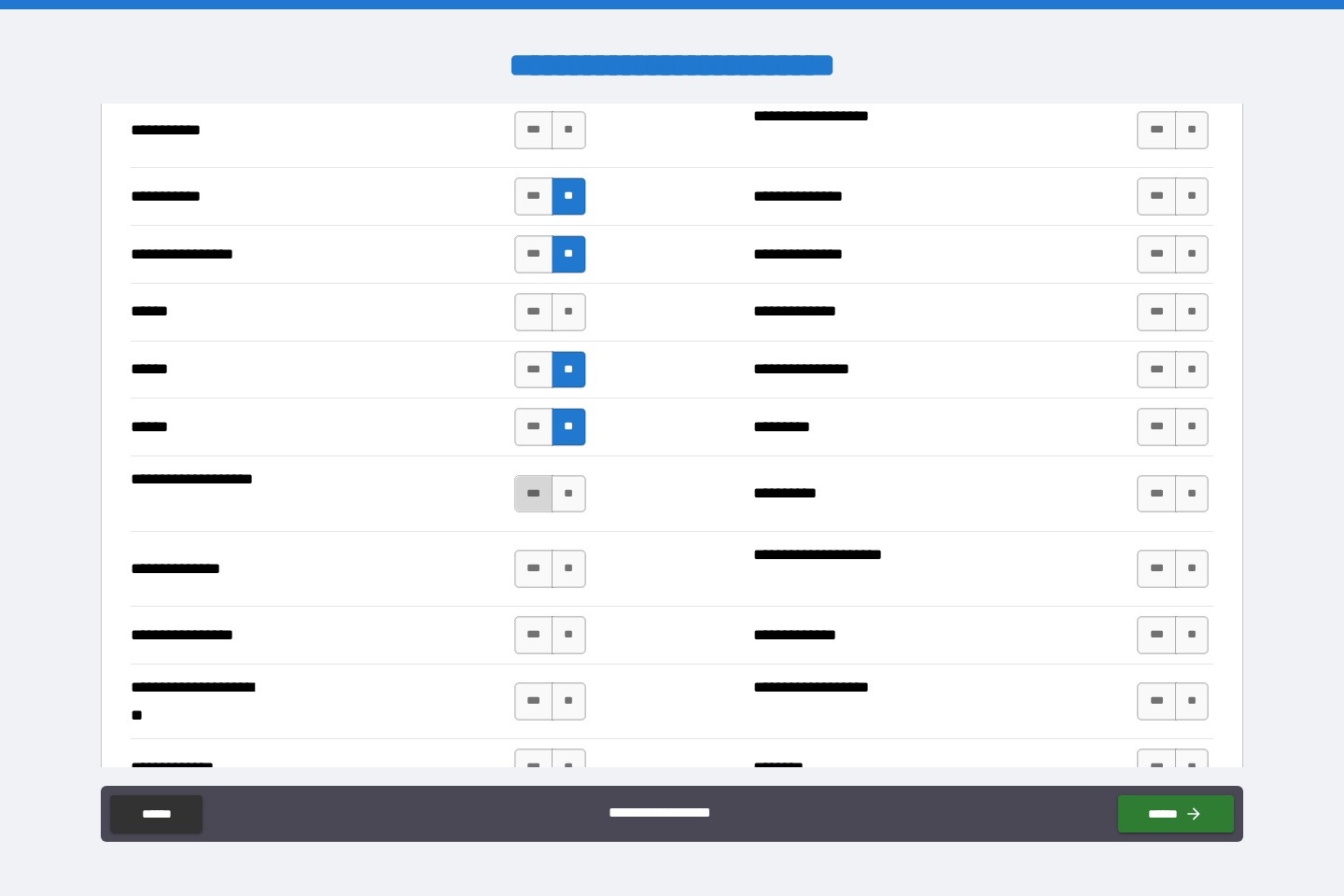 click on "***" at bounding box center (534, 494) 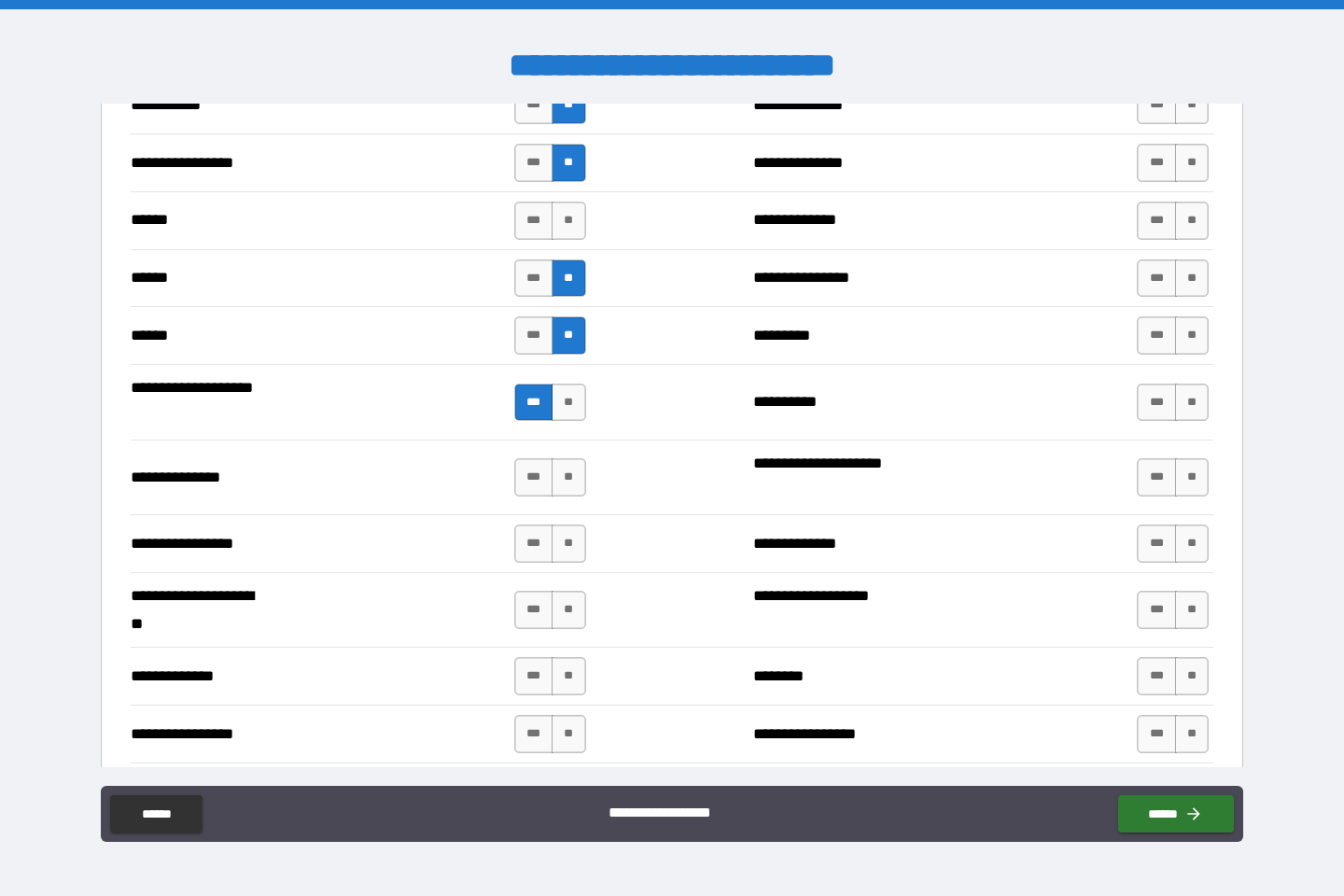 scroll, scrollTop: 2188, scrollLeft: 0, axis: vertical 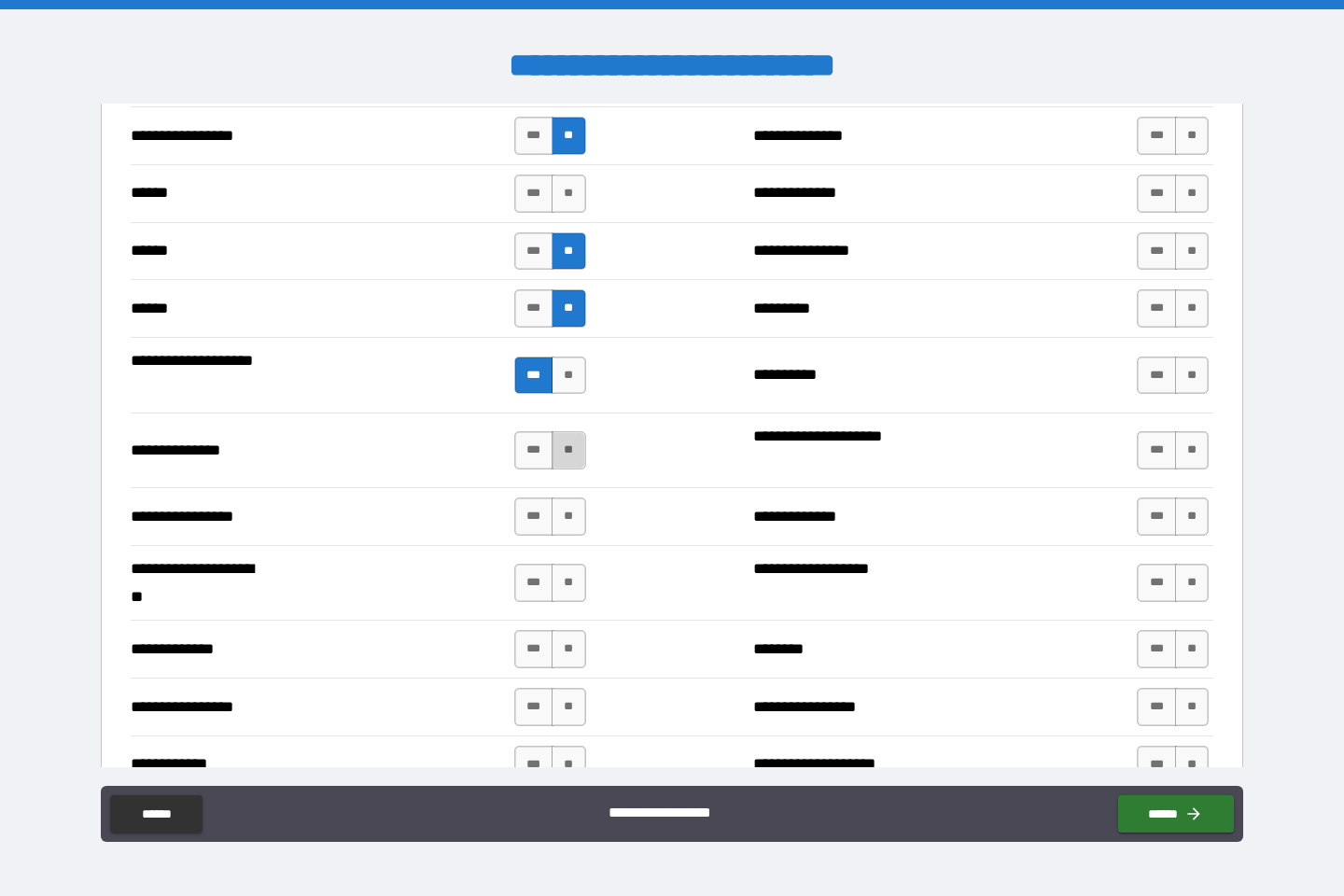click on "**" at bounding box center (568, 450) 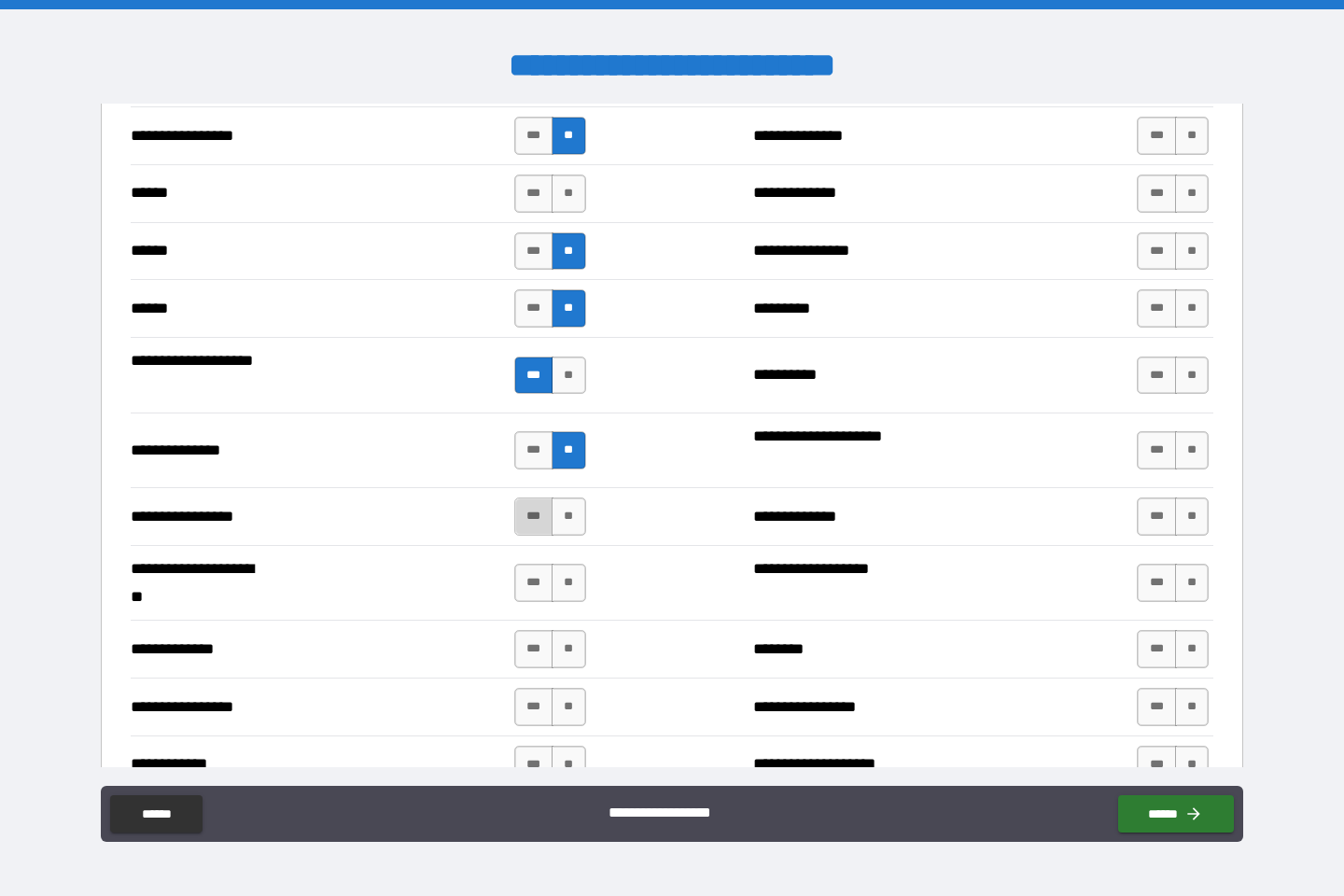 click on "***" at bounding box center [534, 516] 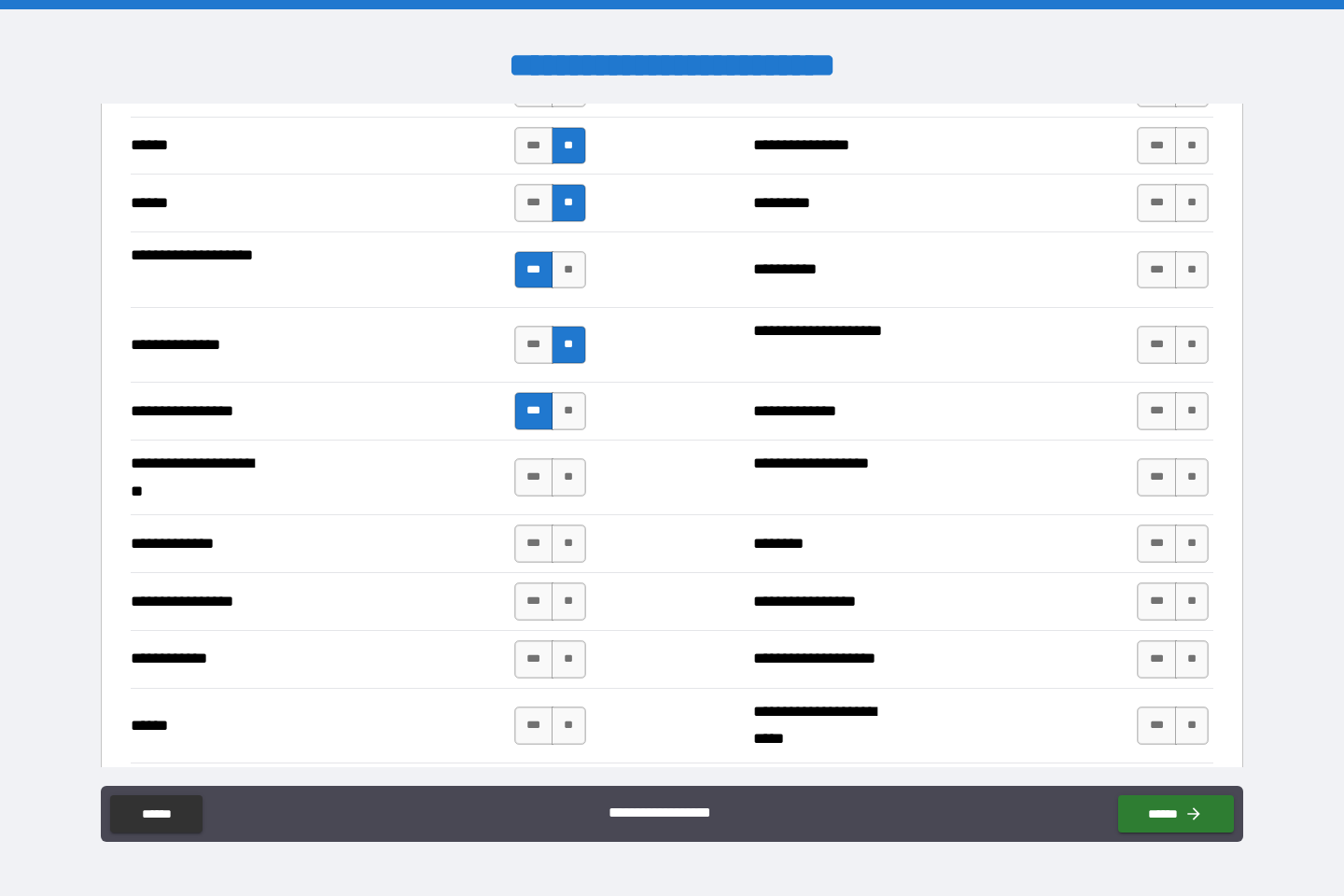 scroll, scrollTop: 2294, scrollLeft: 0, axis: vertical 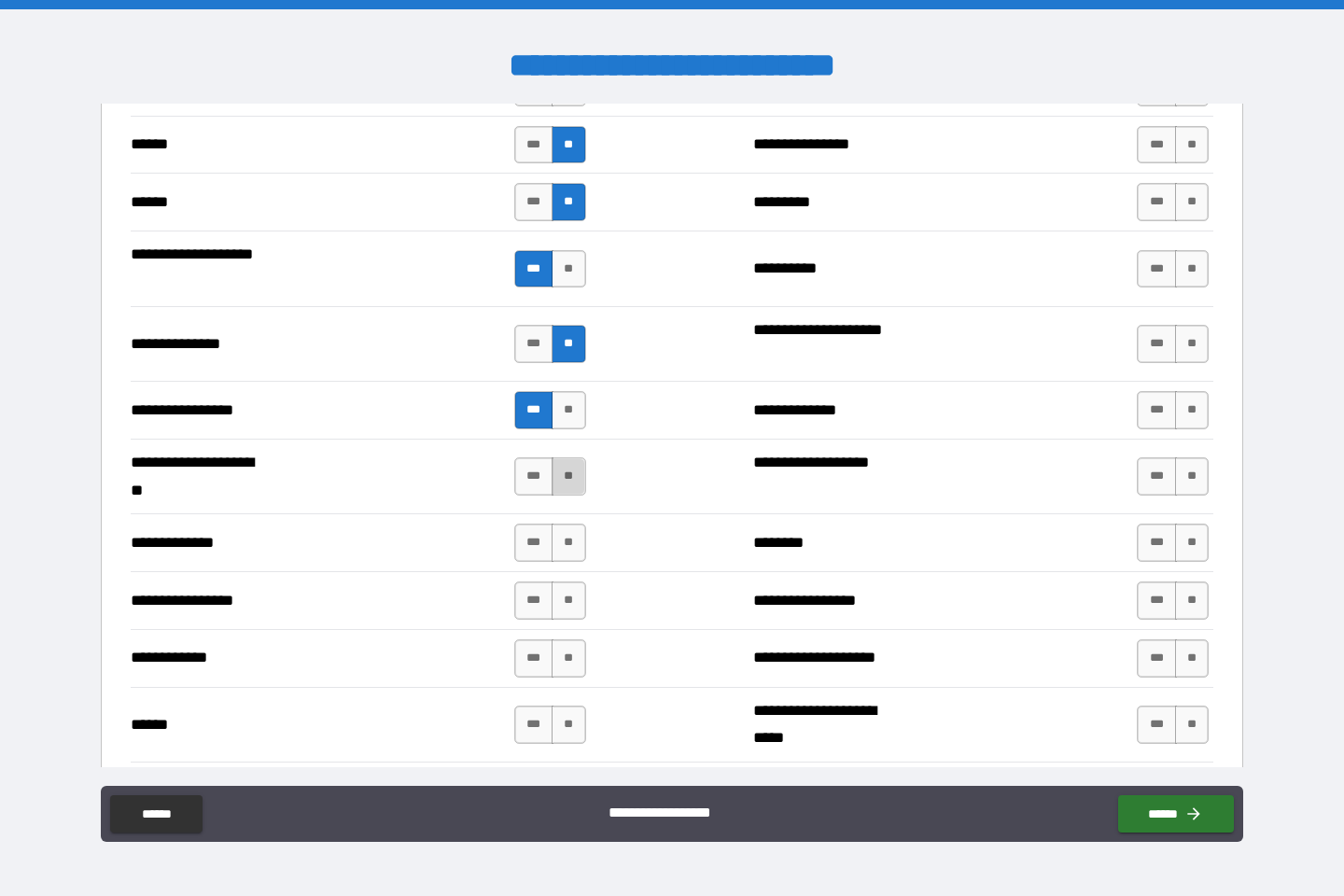 click on "**" at bounding box center (568, 476) 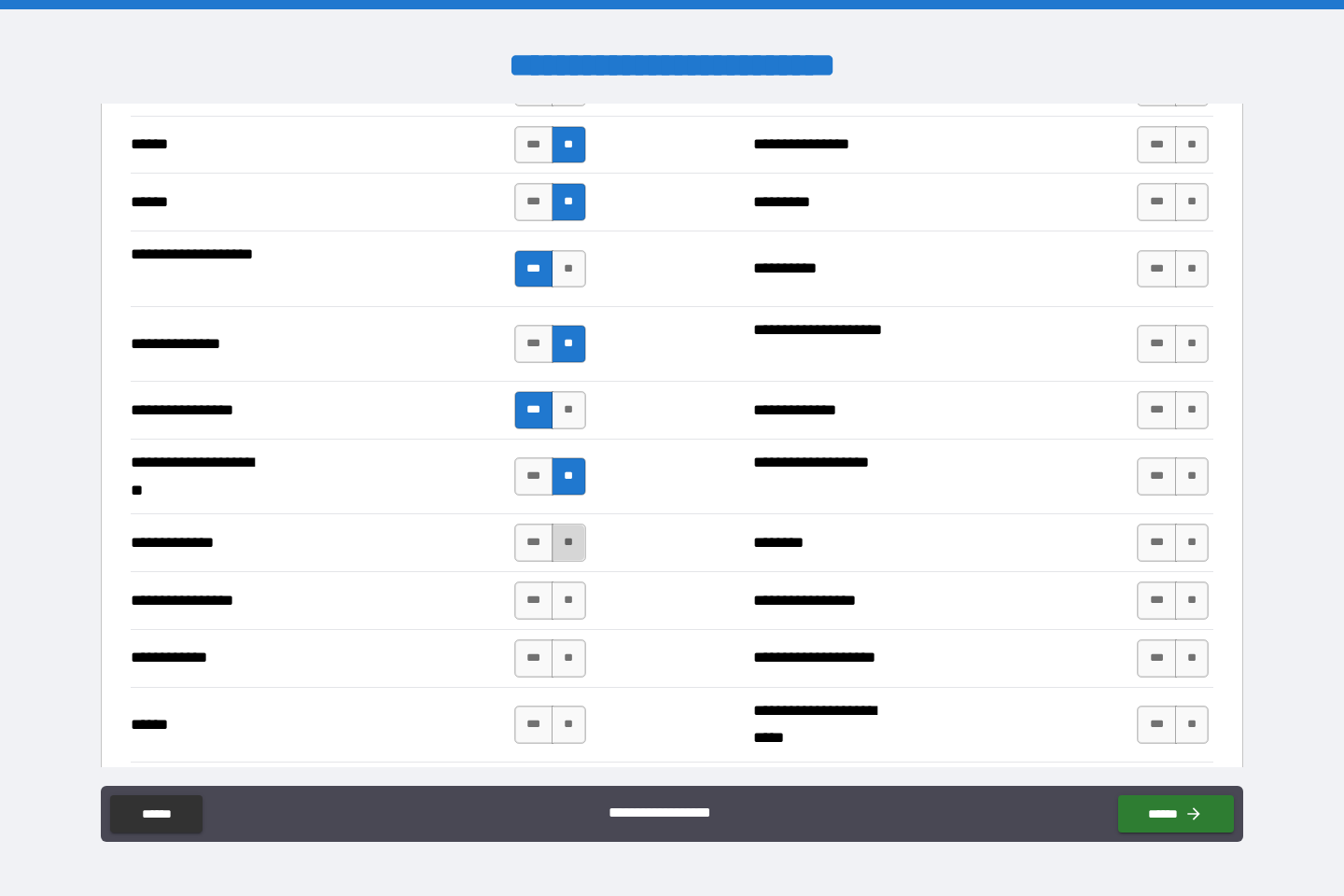 click on "**" at bounding box center (568, 542) 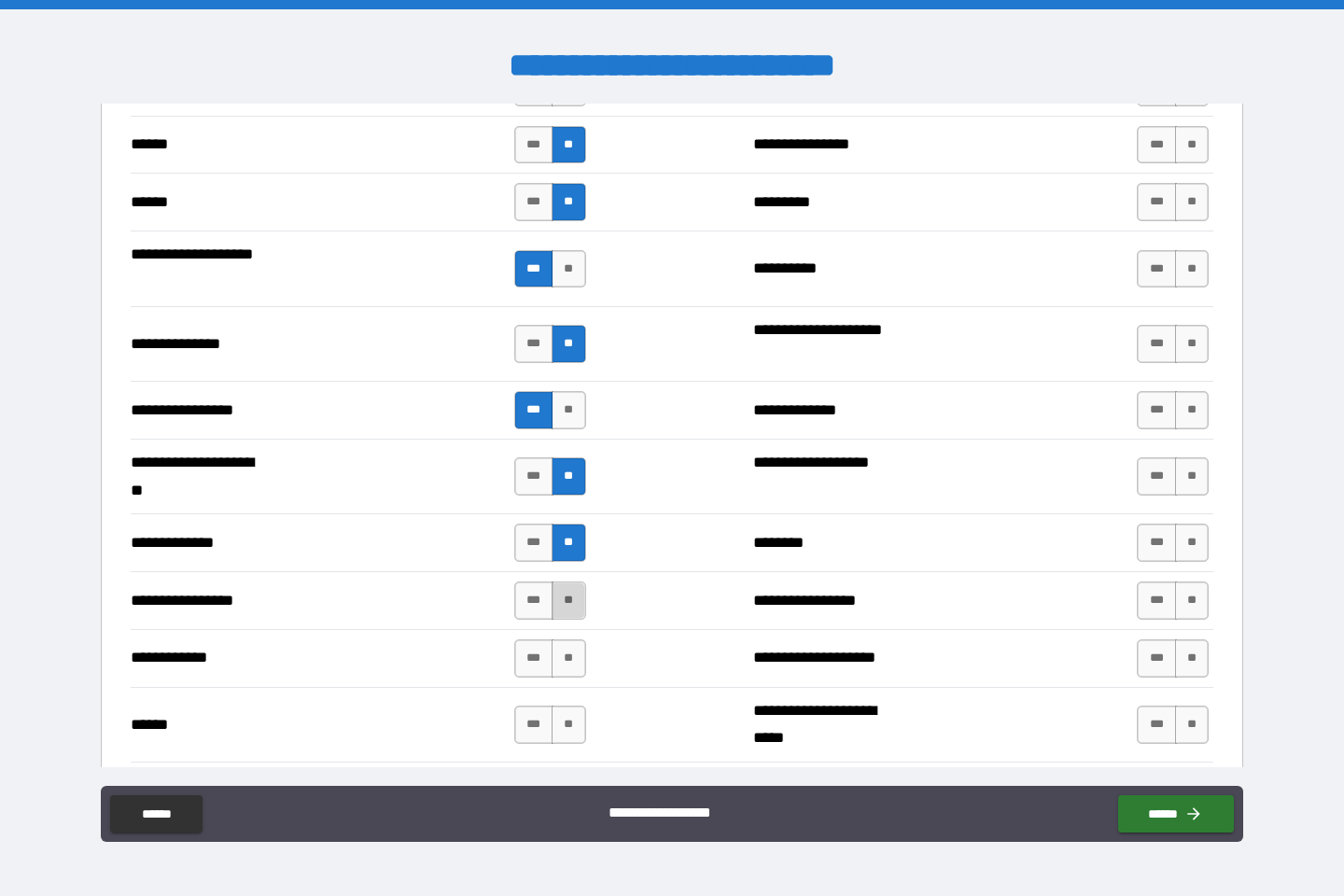 click on "**" at bounding box center (568, 600) 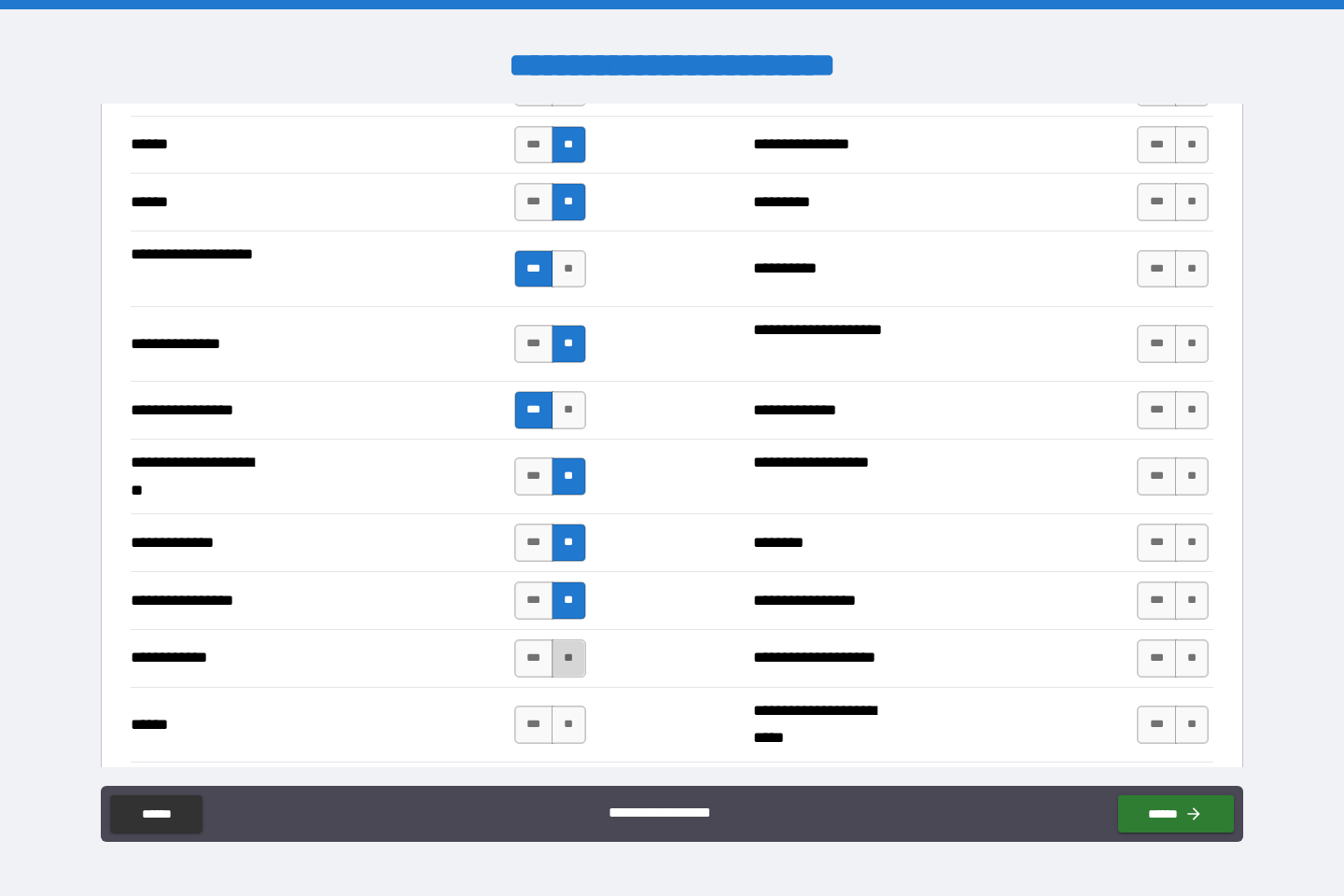 click on "**" at bounding box center [568, 658] 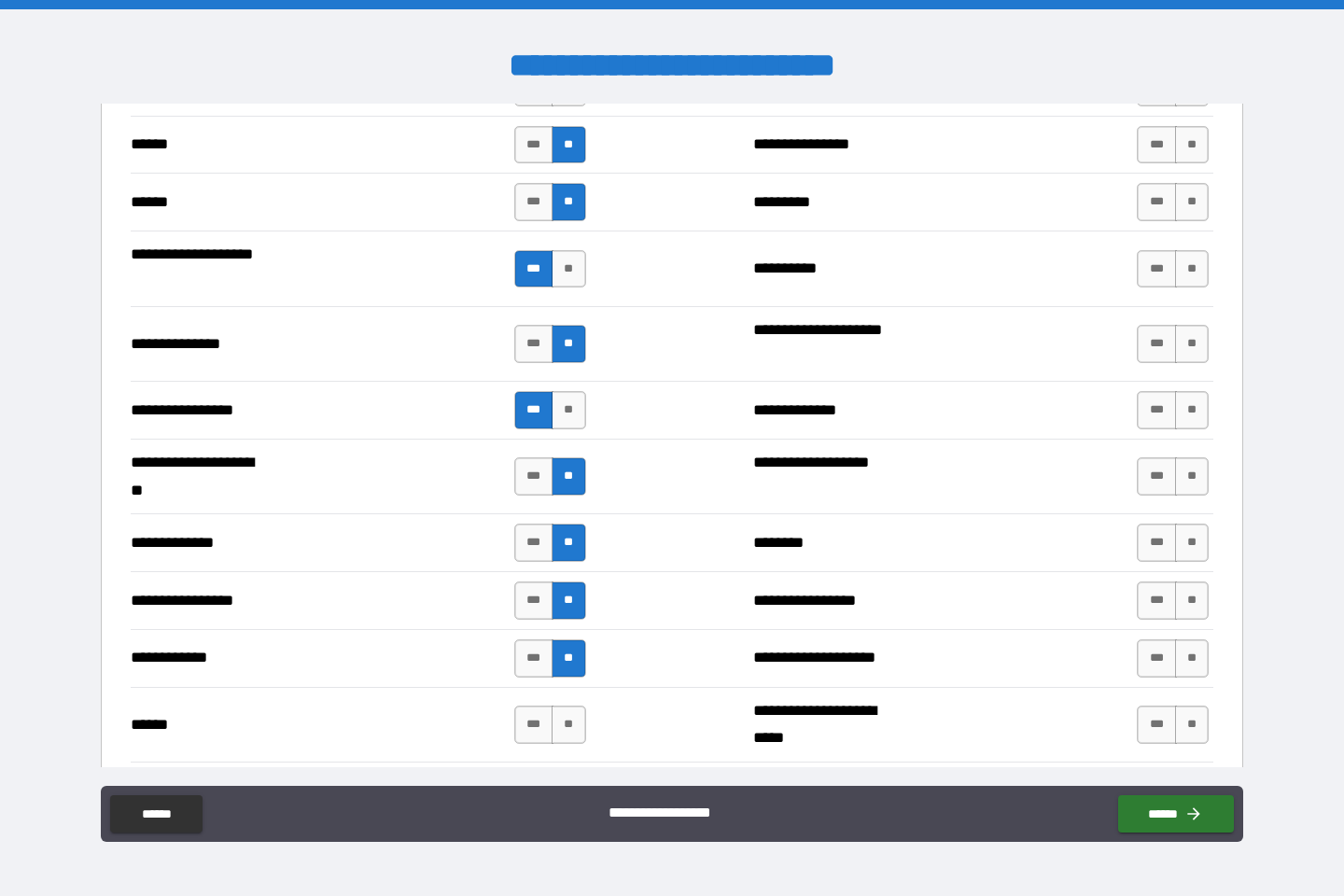 drag, startPoint x: 519, startPoint y: 731, endPoint x: 464, endPoint y: 630, distance: 115.004348 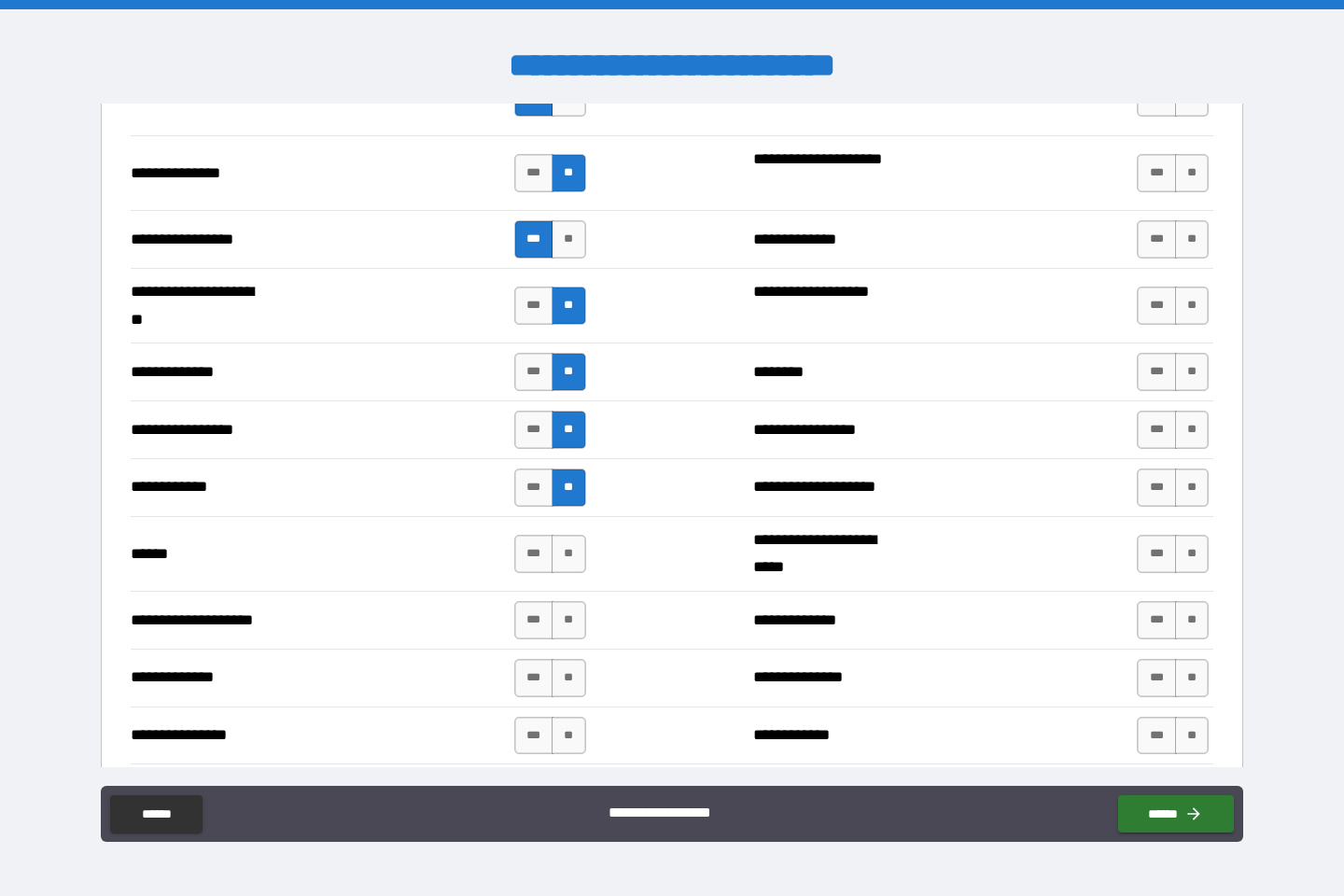 scroll, scrollTop: 2467, scrollLeft: 0, axis: vertical 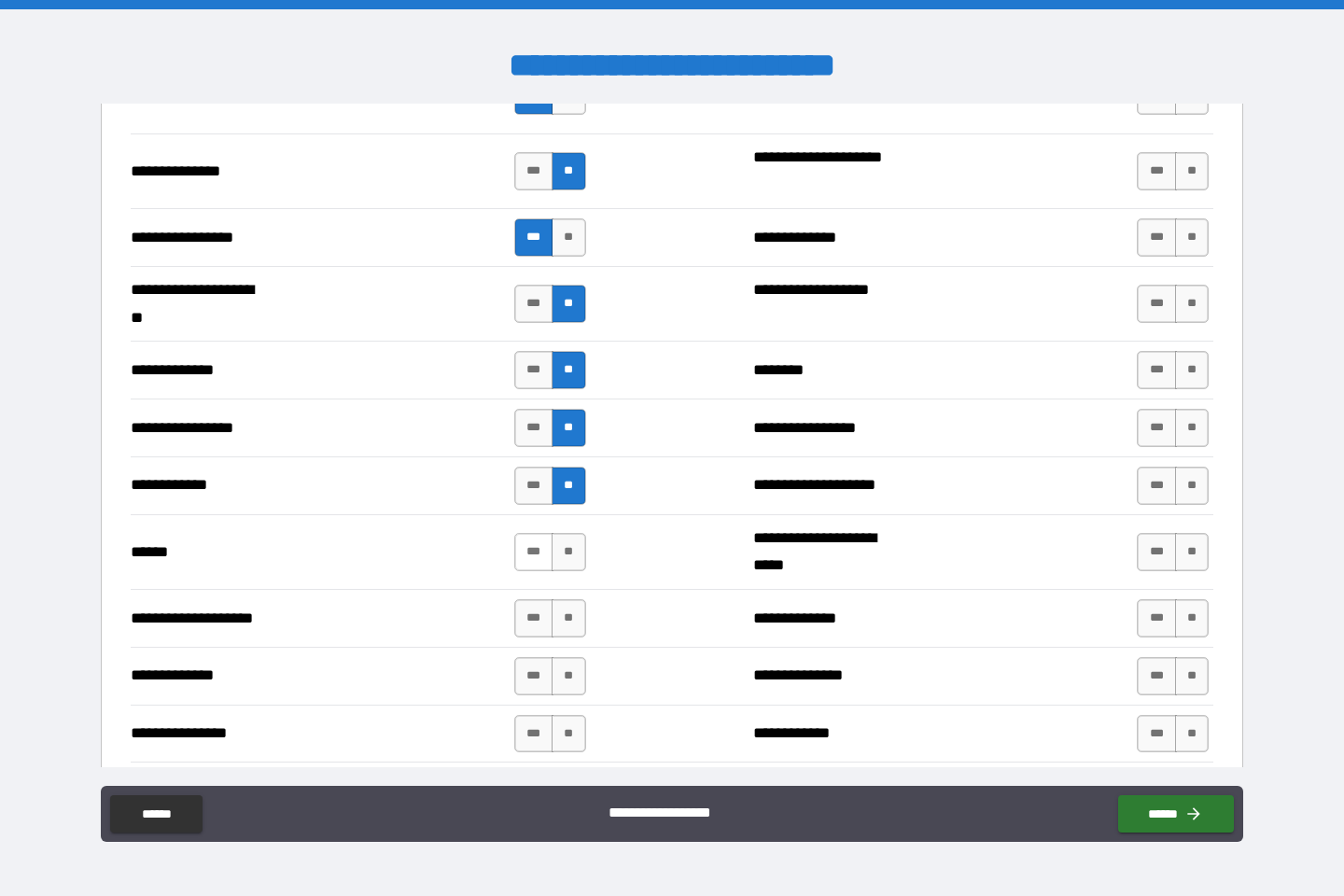 click on "***" at bounding box center (534, 552) 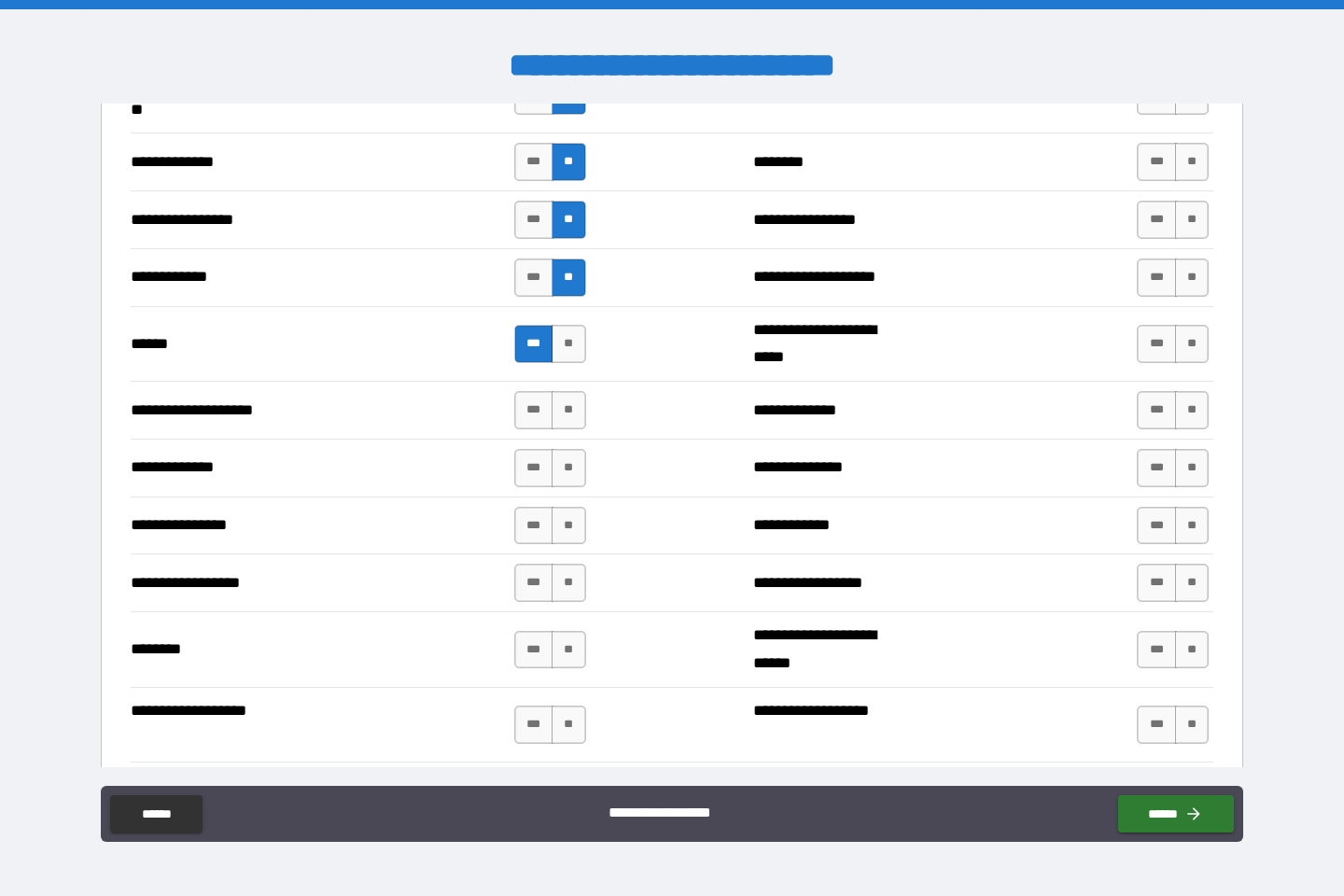 scroll, scrollTop: 2675, scrollLeft: 0, axis: vertical 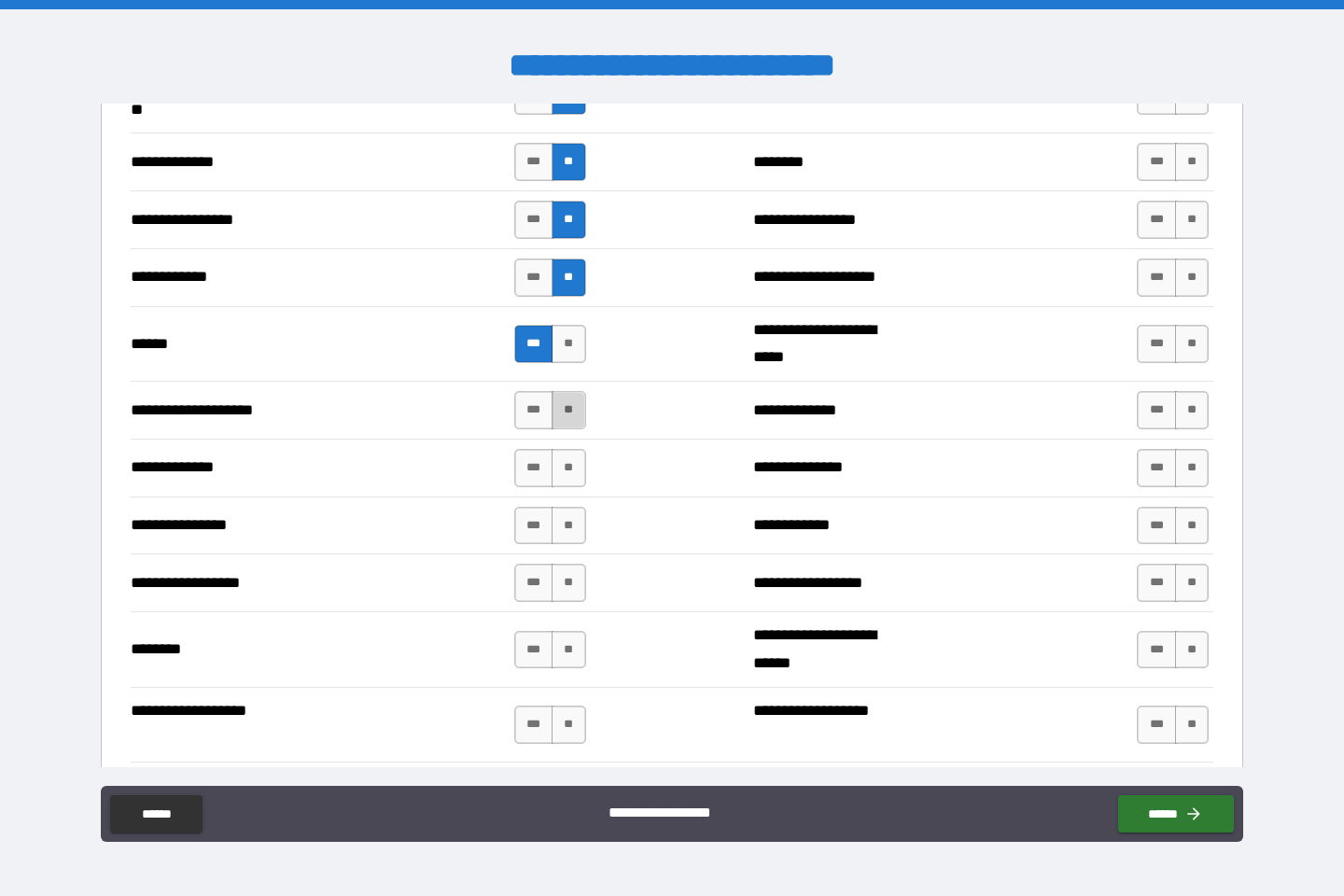 click on "**" at bounding box center [568, 410] 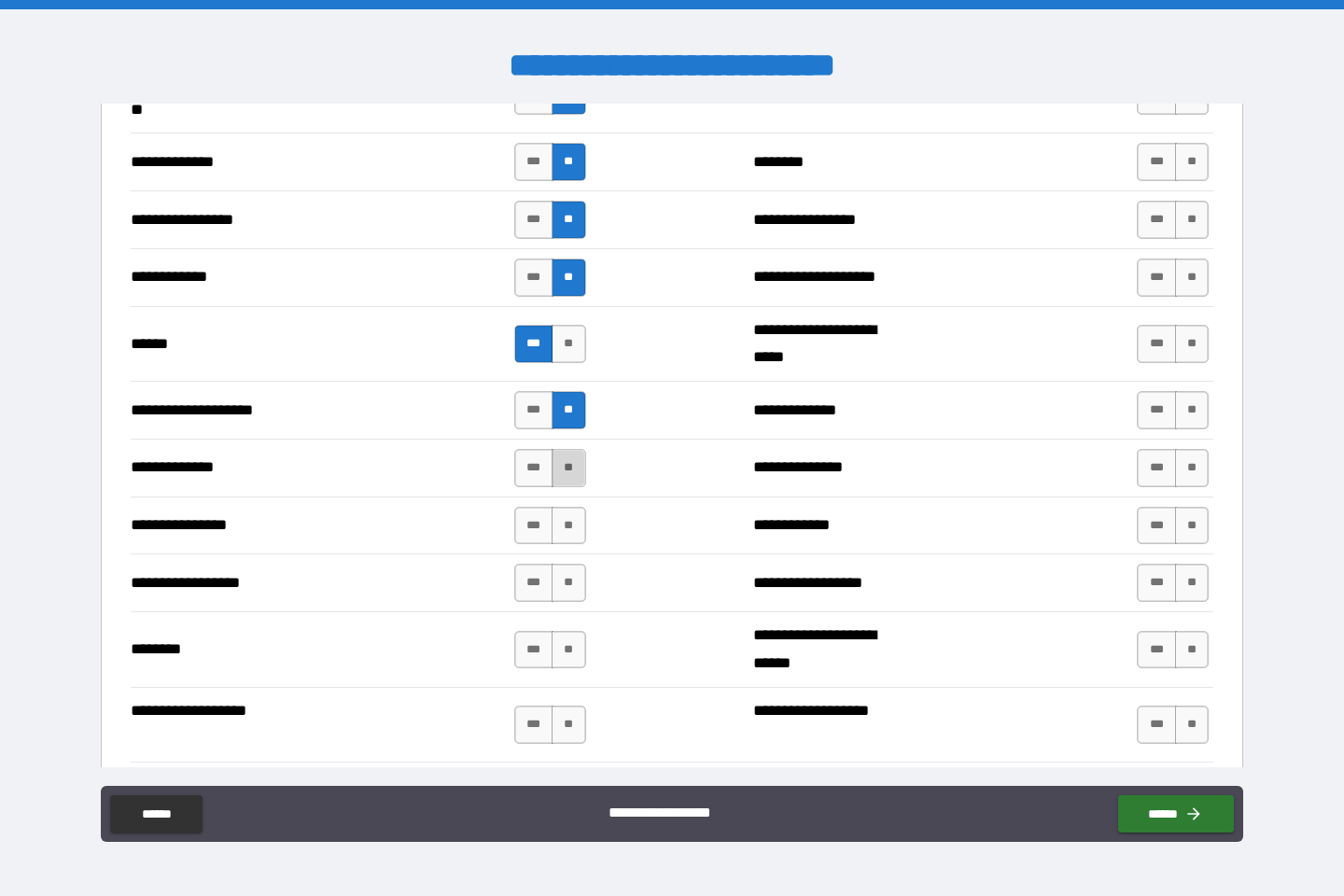 click on "**" at bounding box center [568, 468] 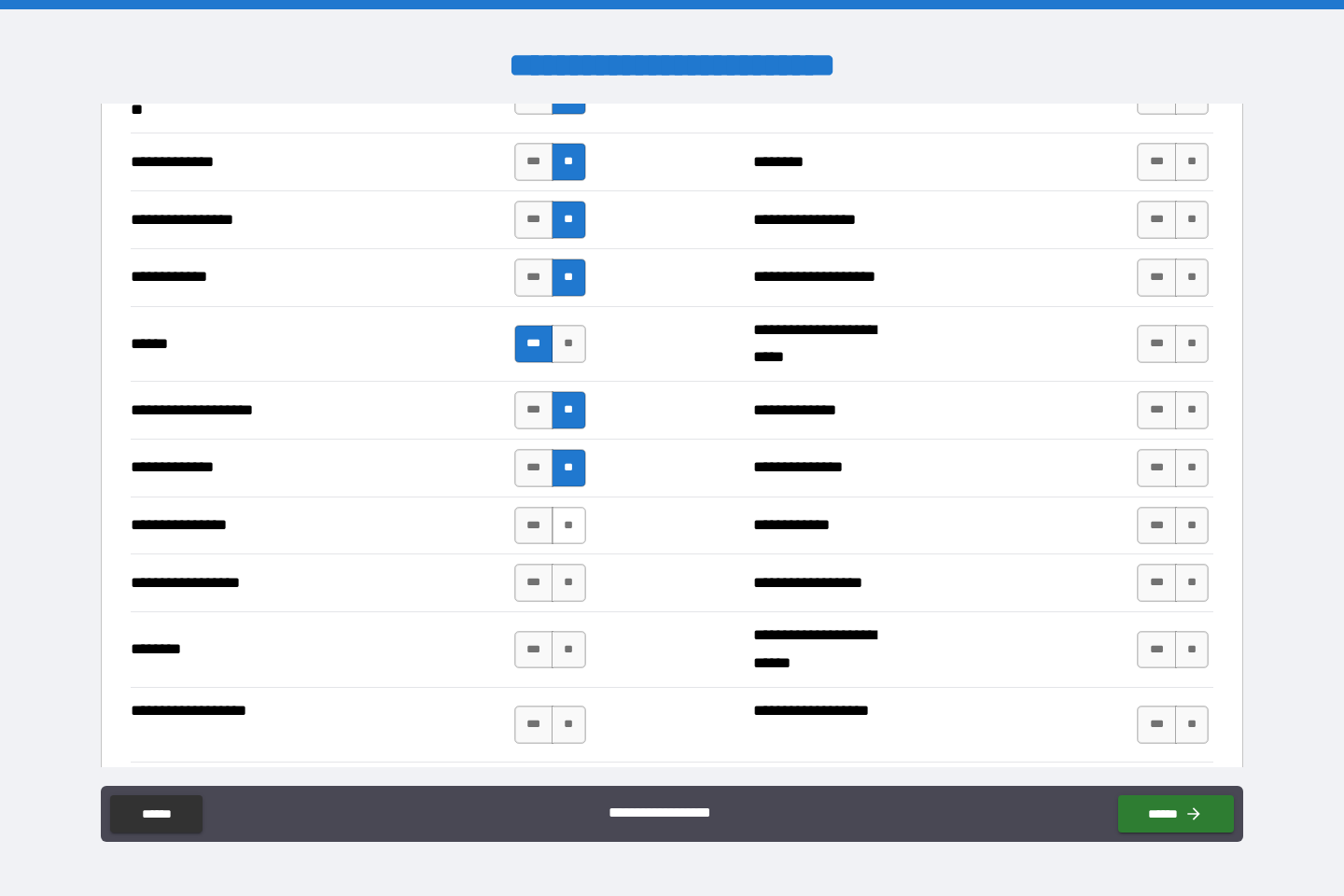 click on "**" at bounding box center (568, 525) 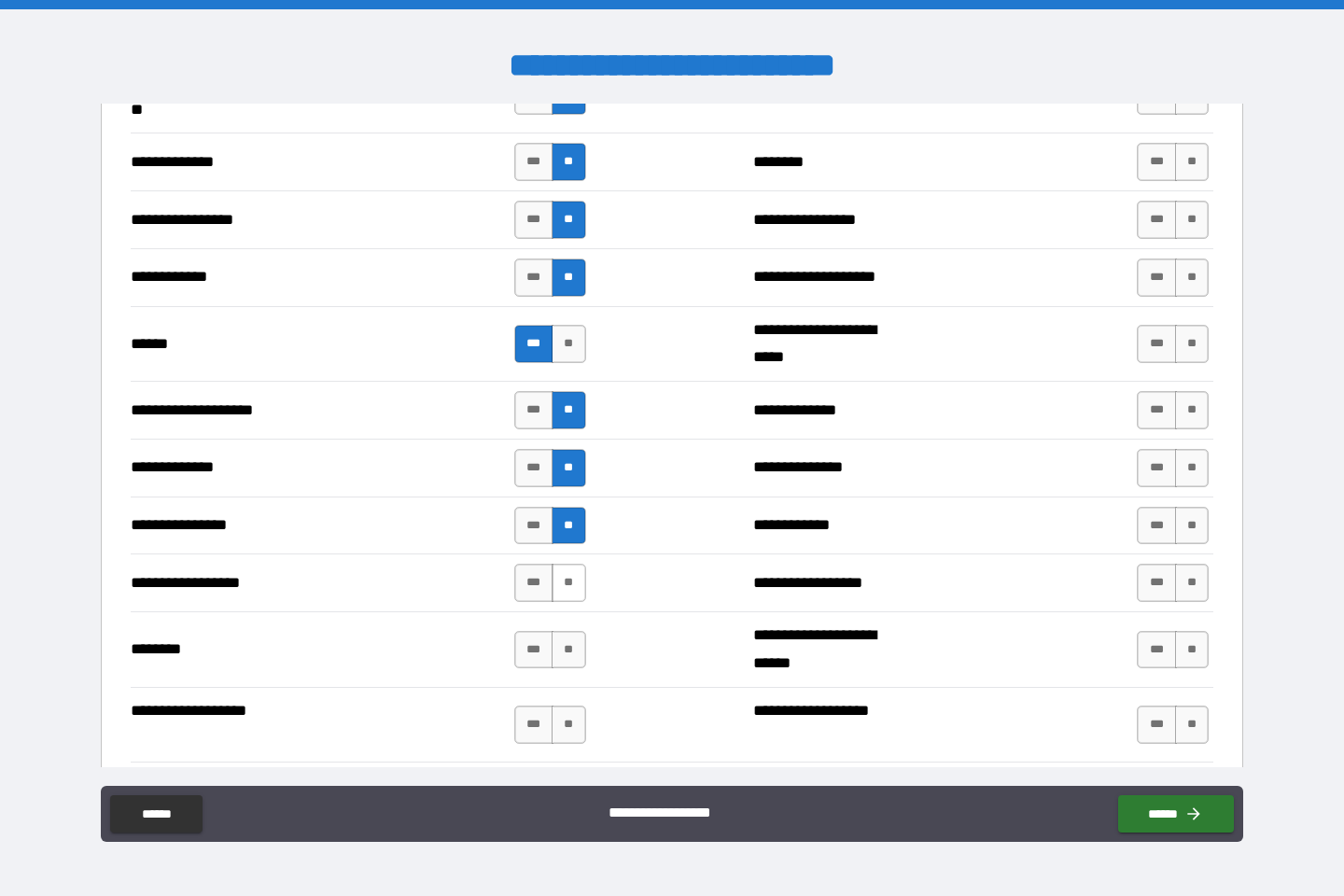 click on "**" at bounding box center [568, 582] 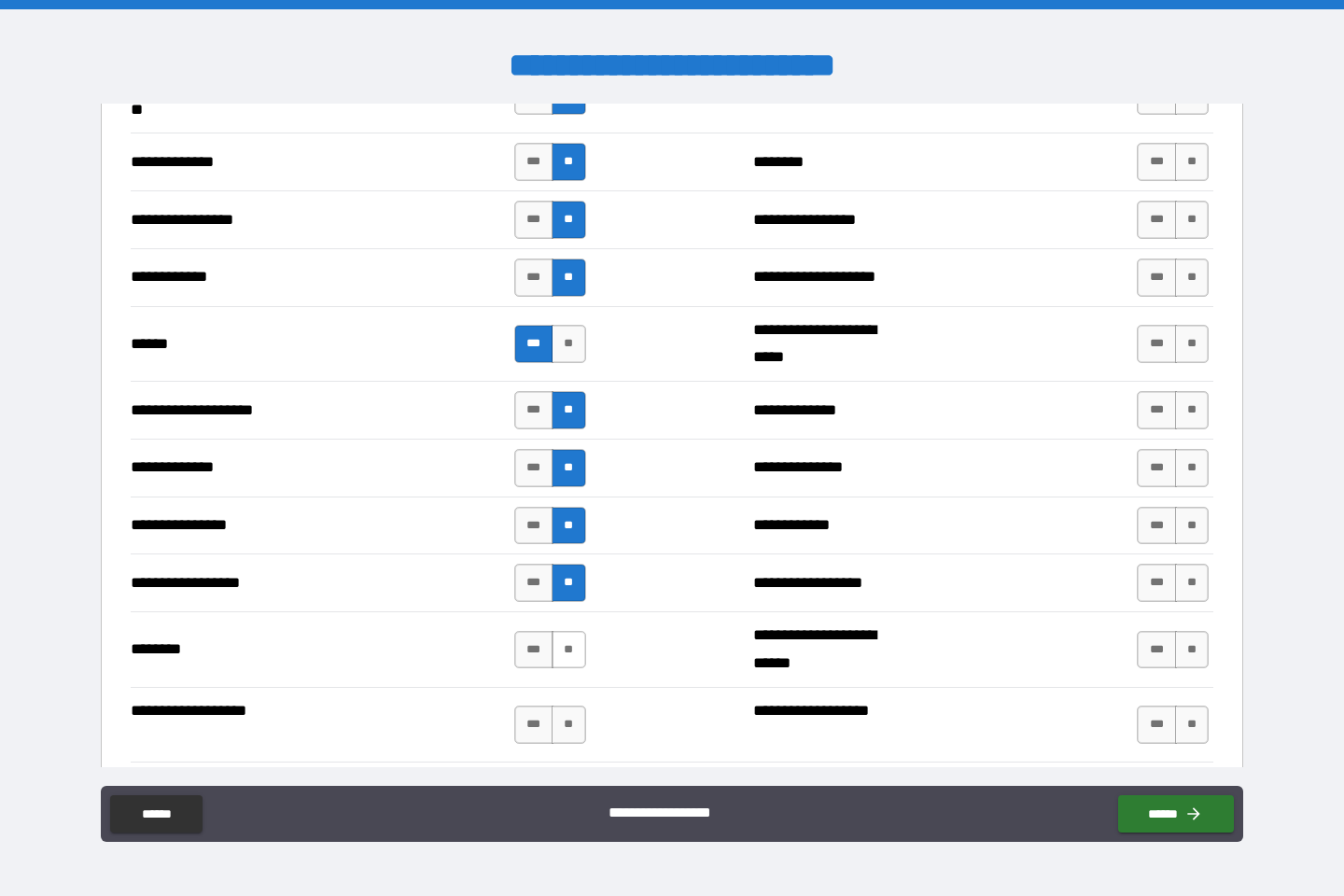 click on "**" at bounding box center [568, 650] 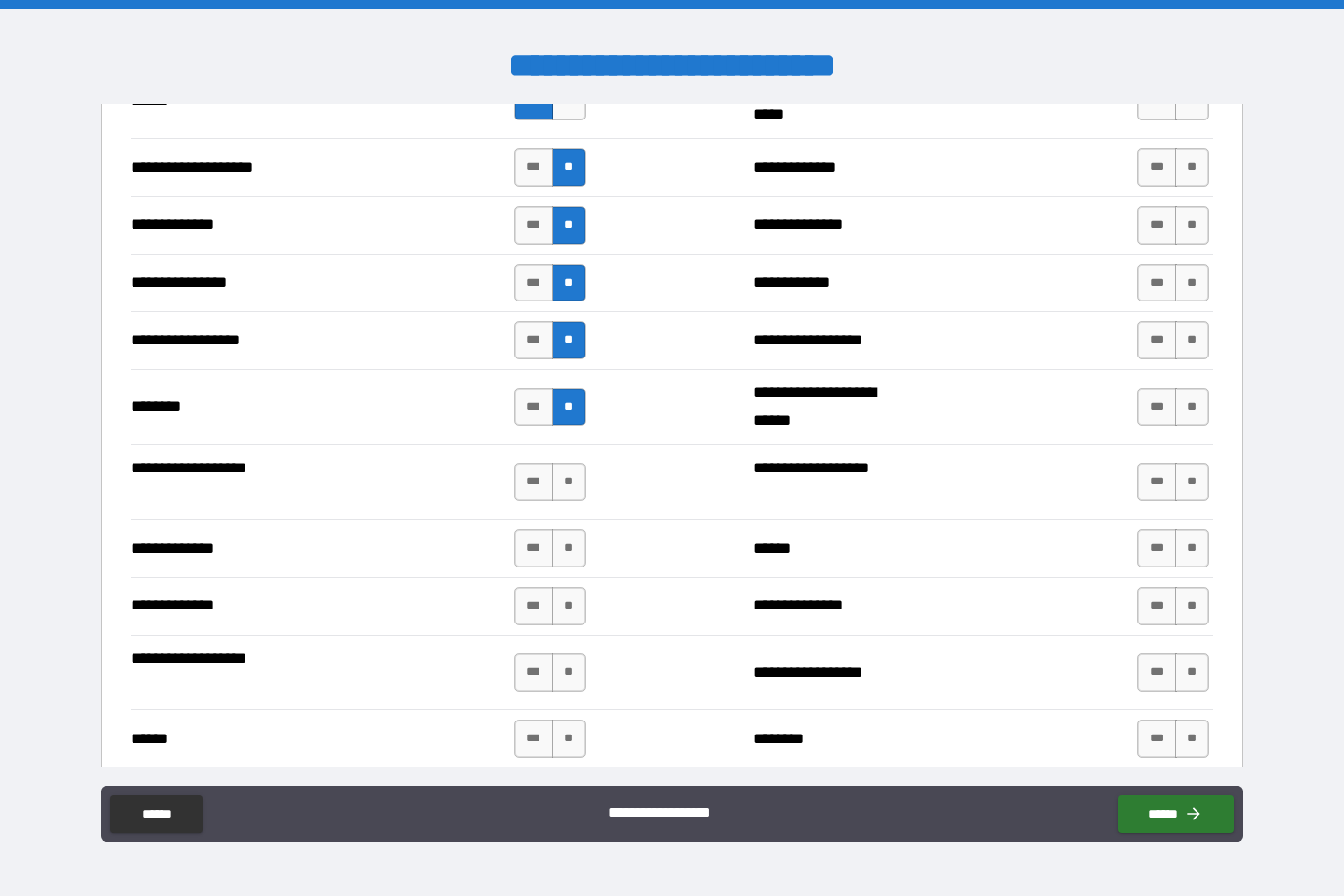 scroll, scrollTop: 2919, scrollLeft: 0, axis: vertical 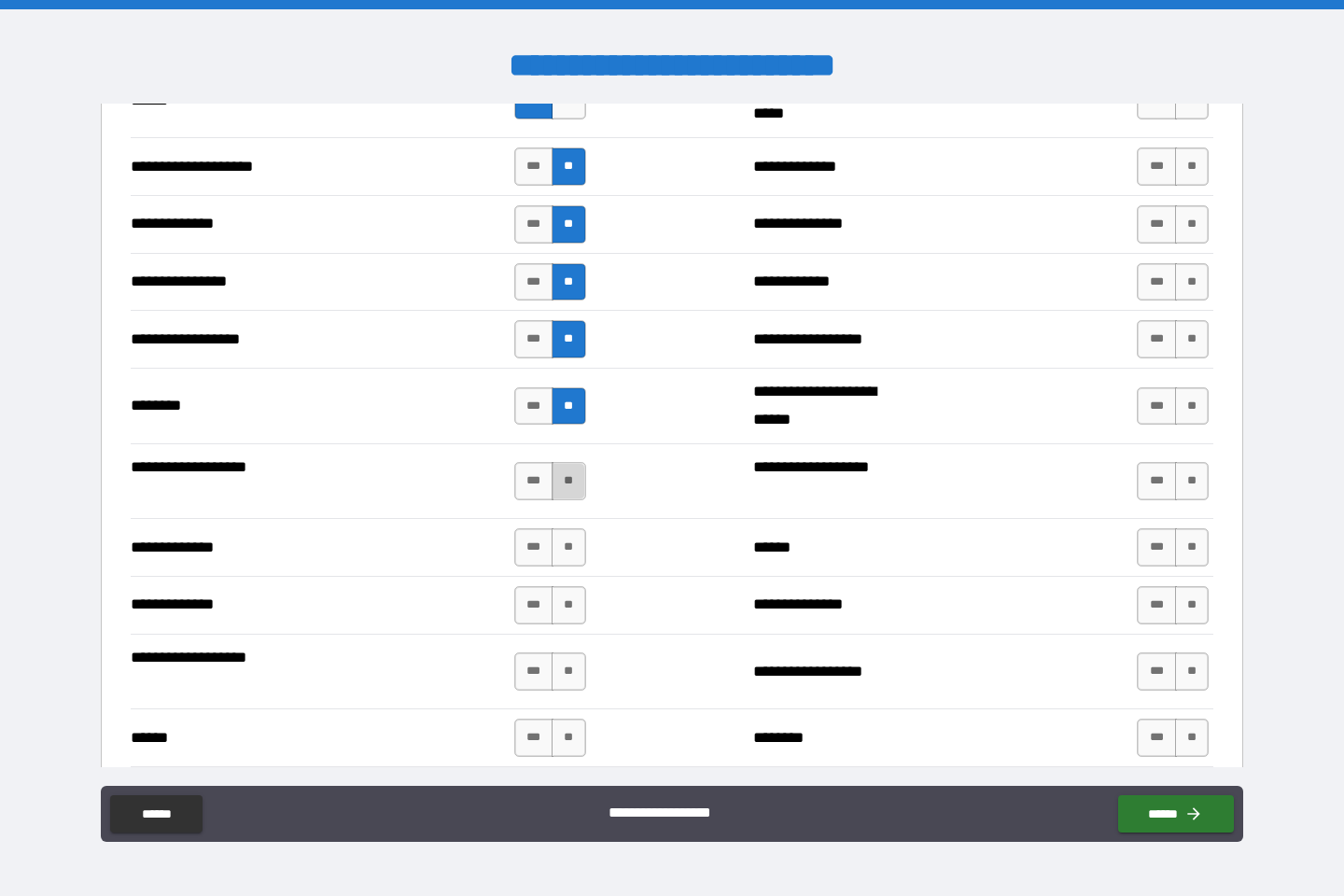 click on "**" at bounding box center [568, 481] 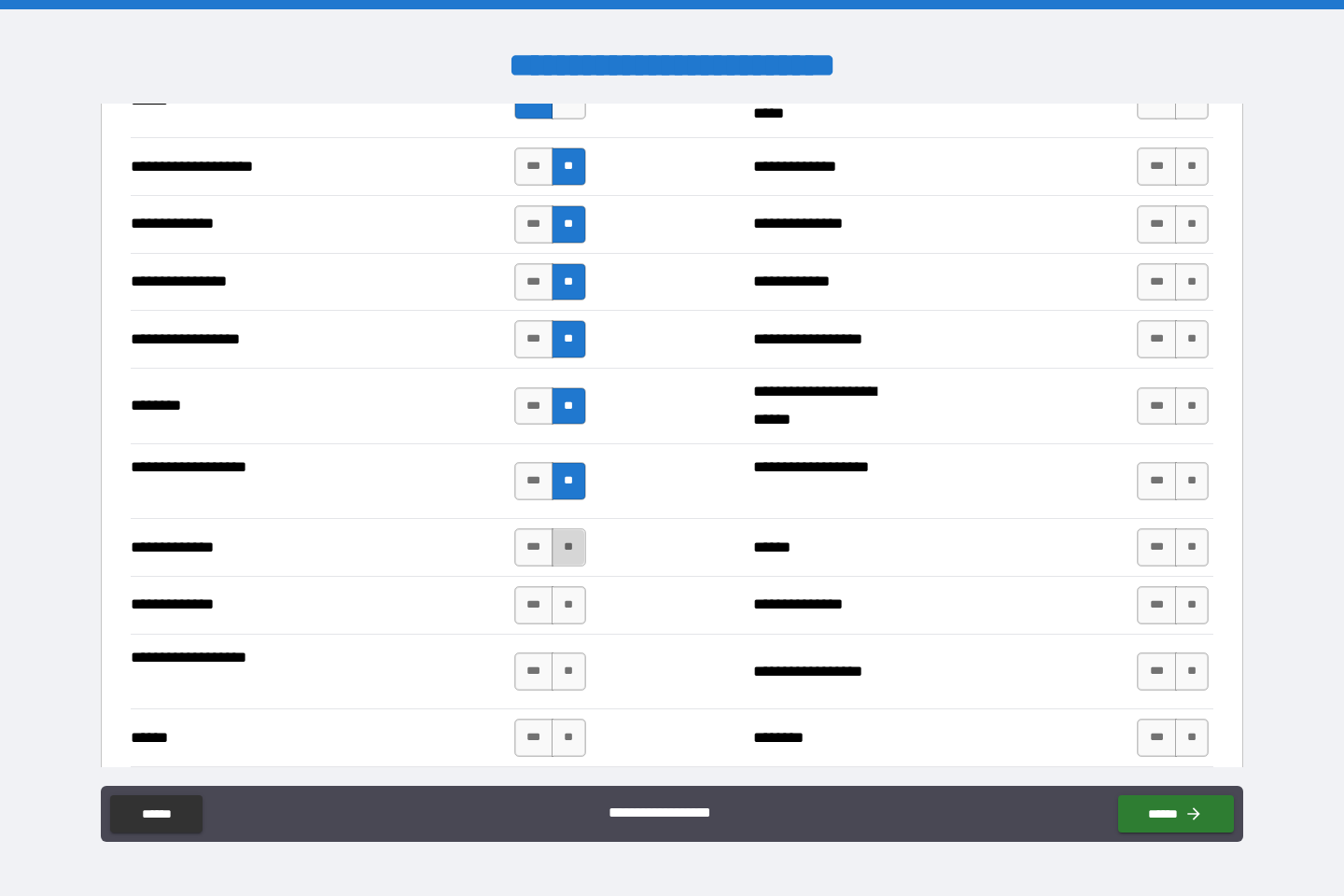 click on "**" at bounding box center [568, 547] 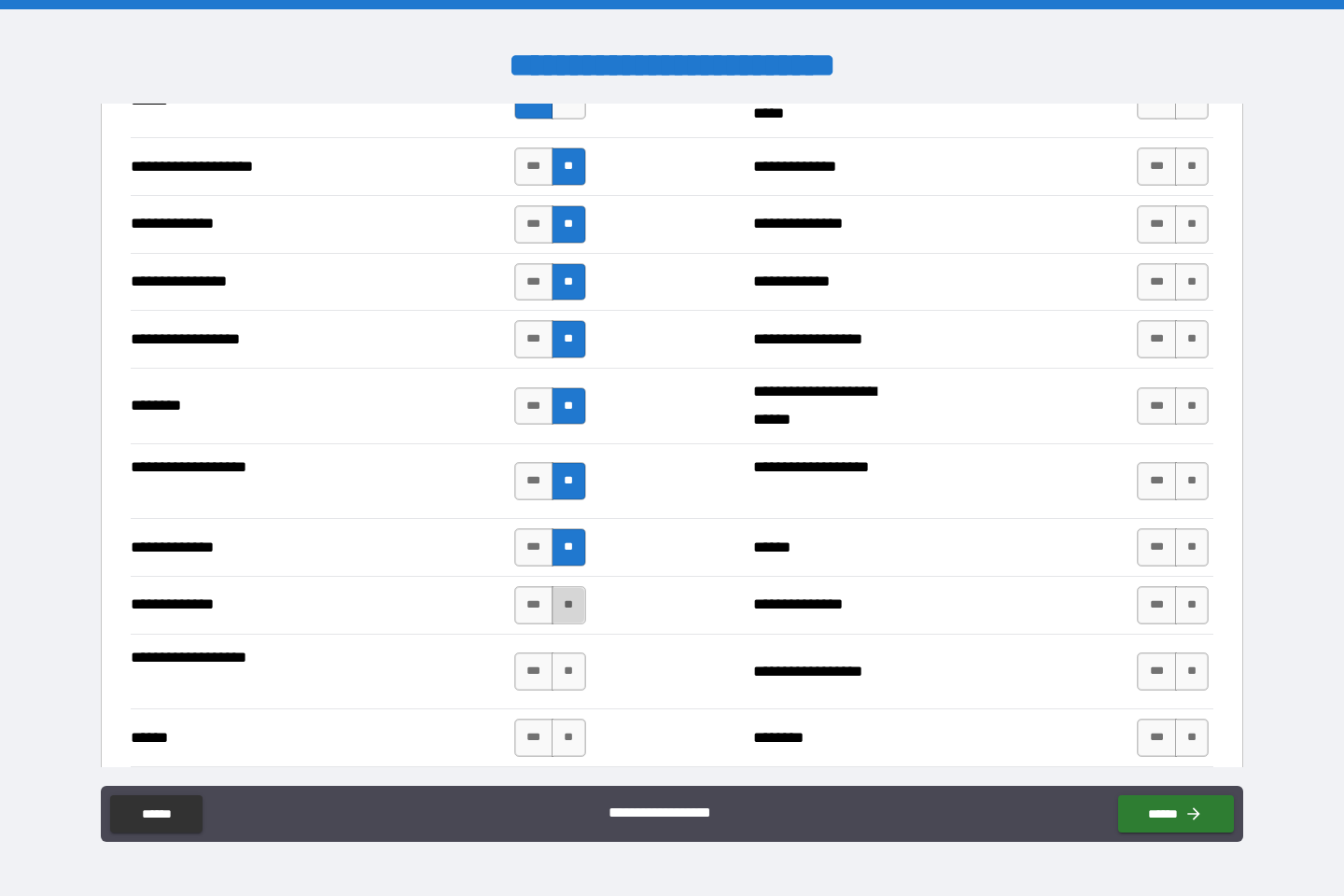 click on "**" at bounding box center [568, 605] 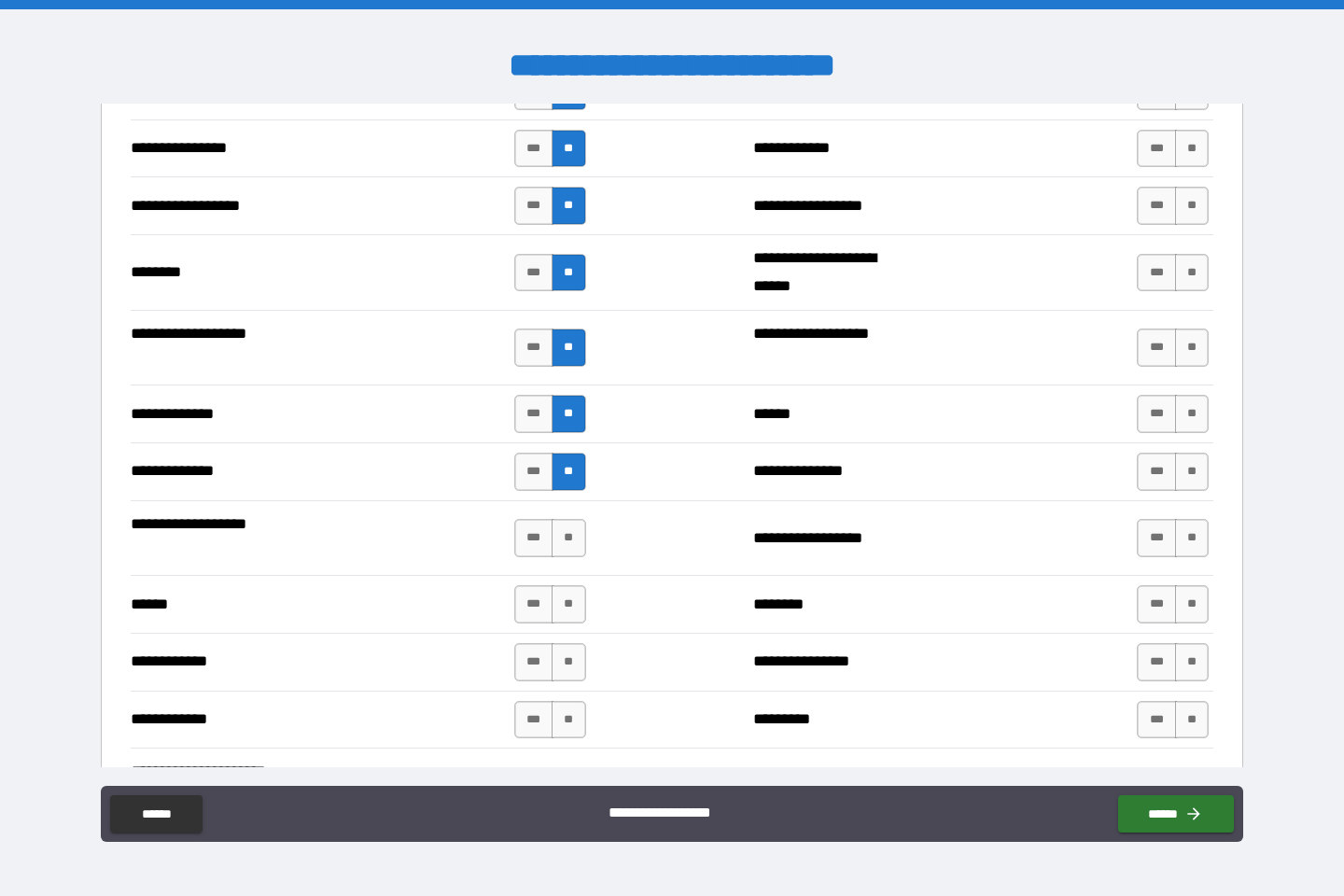 scroll, scrollTop: 3053, scrollLeft: 0, axis: vertical 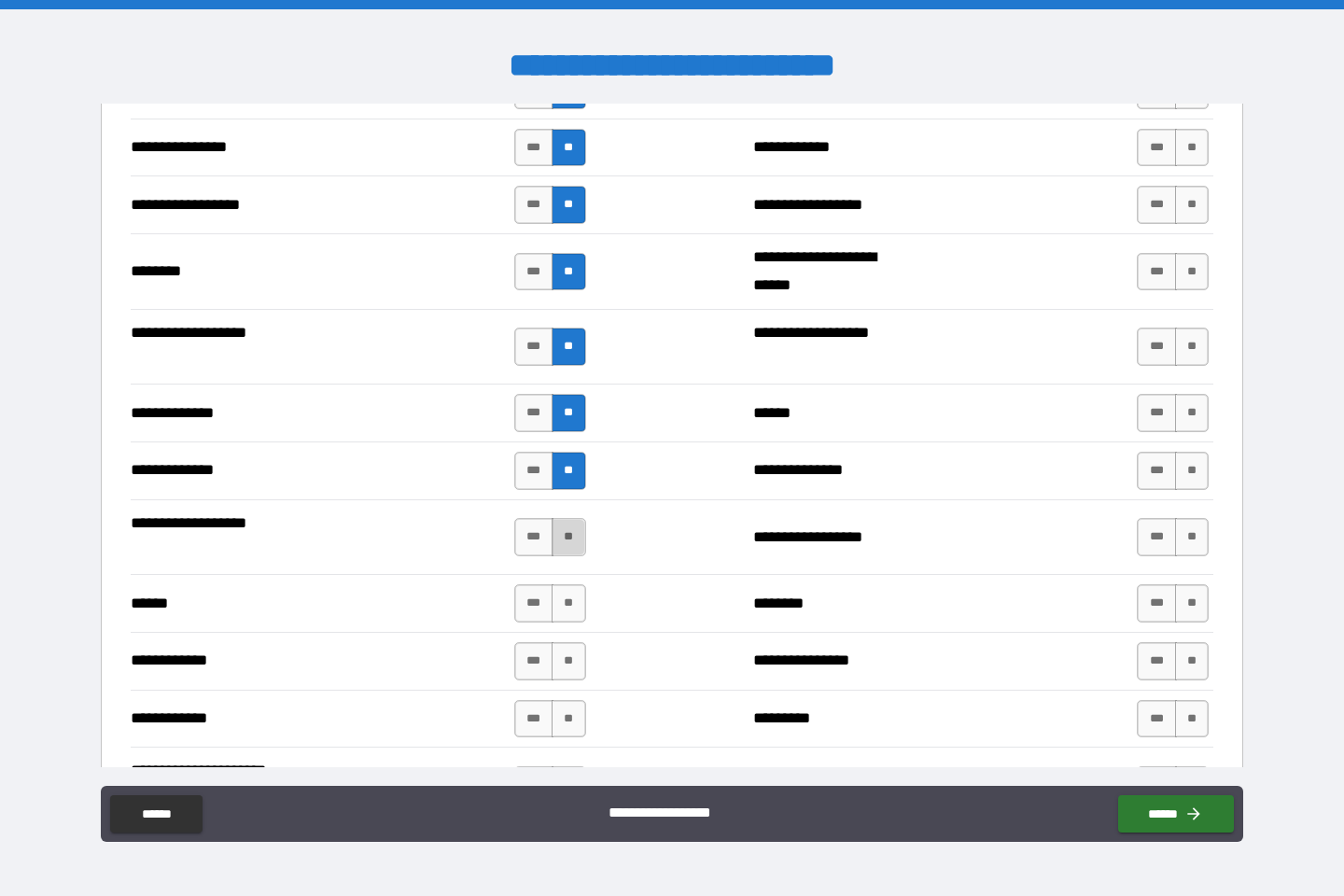 click on "**" at bounding box center [568, 537] 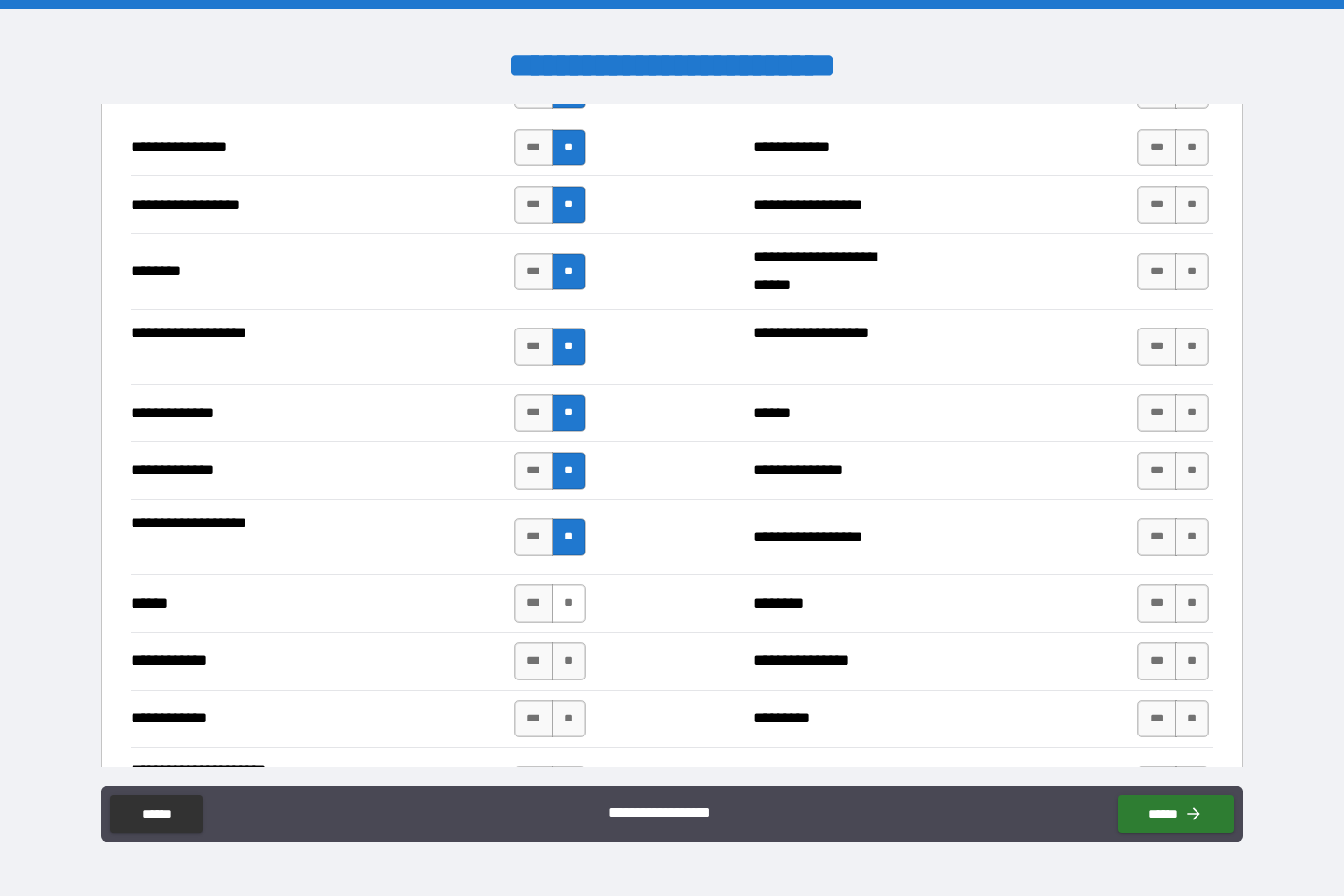 click on "**" at bounding box center (568, 603) 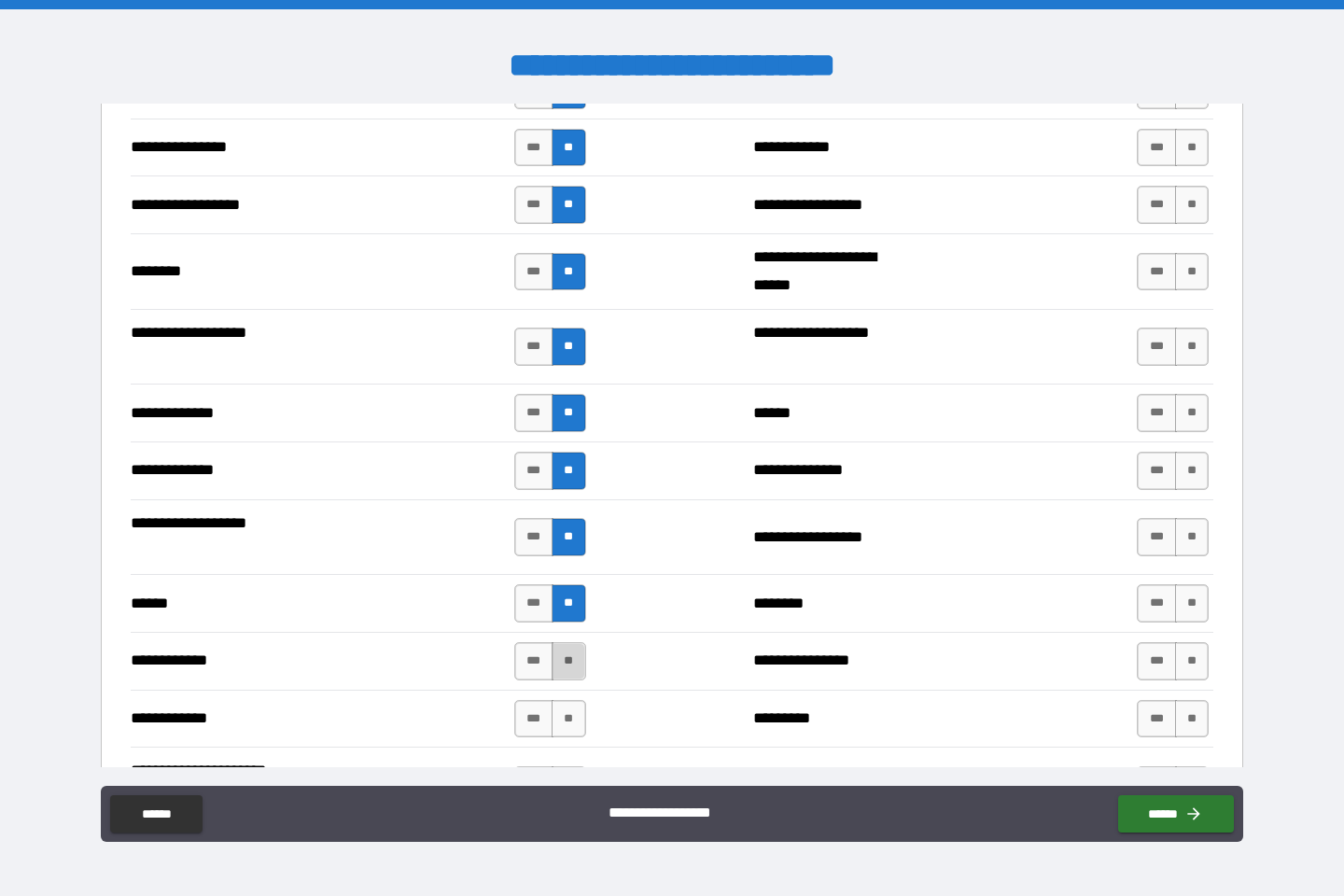 click on "**" at bounding box center (568, 661) 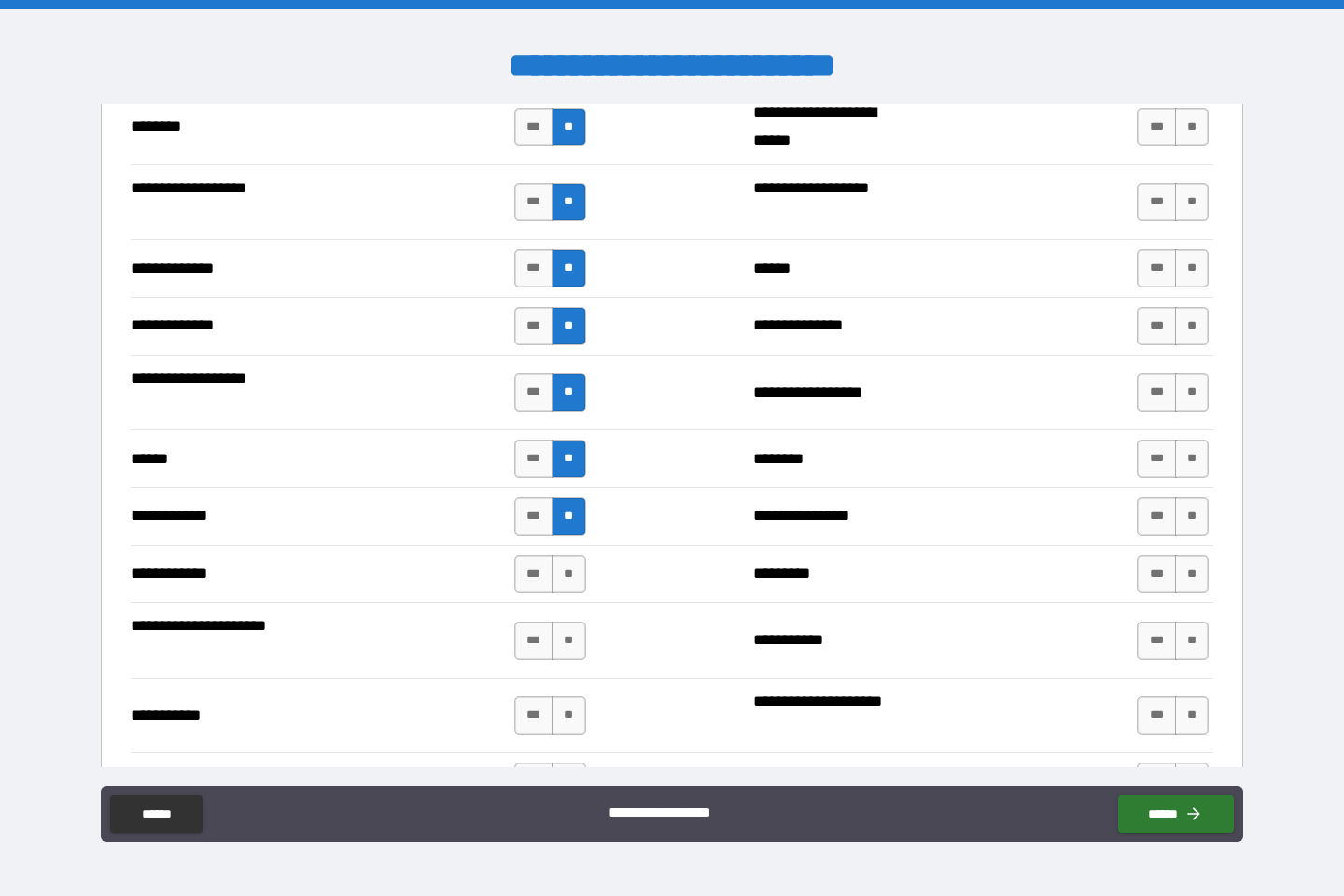 scroll, scrollTop: 3201, scrollLeft: 0, axis: vertical 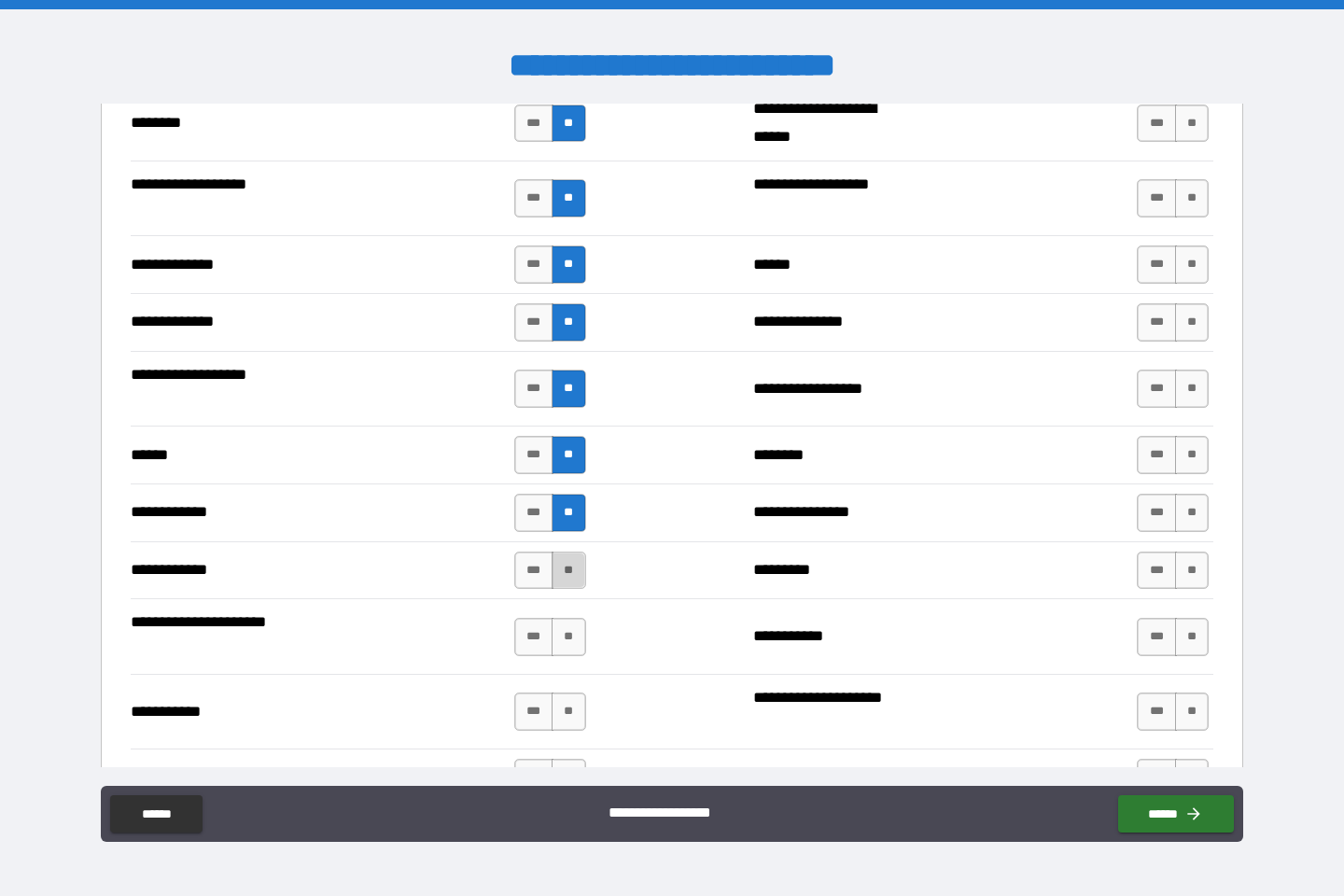 click on "**" at bounding box center (568, 570) 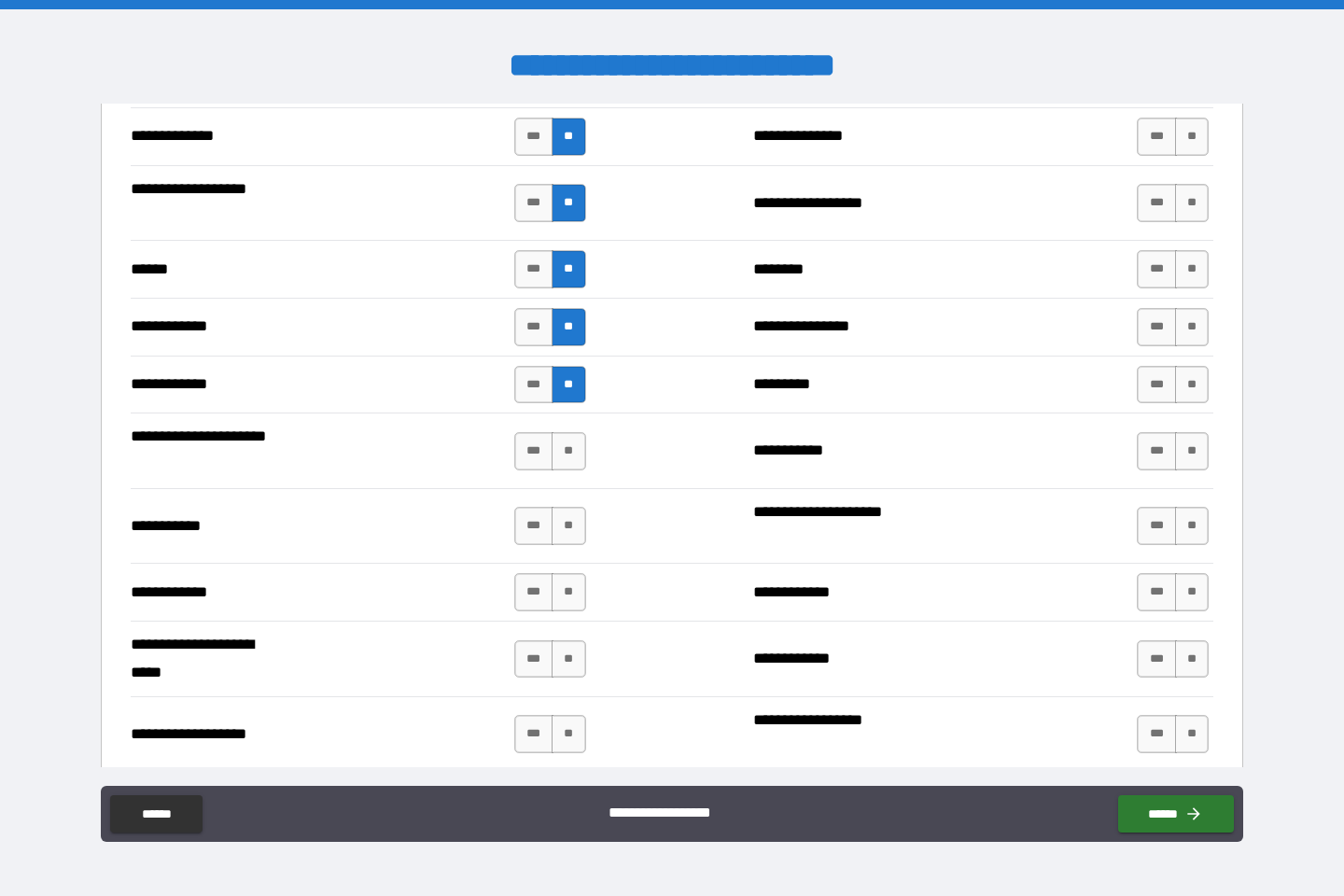 scroll, scrollTop: 3390, scrollLeft: 0, axis: vertical 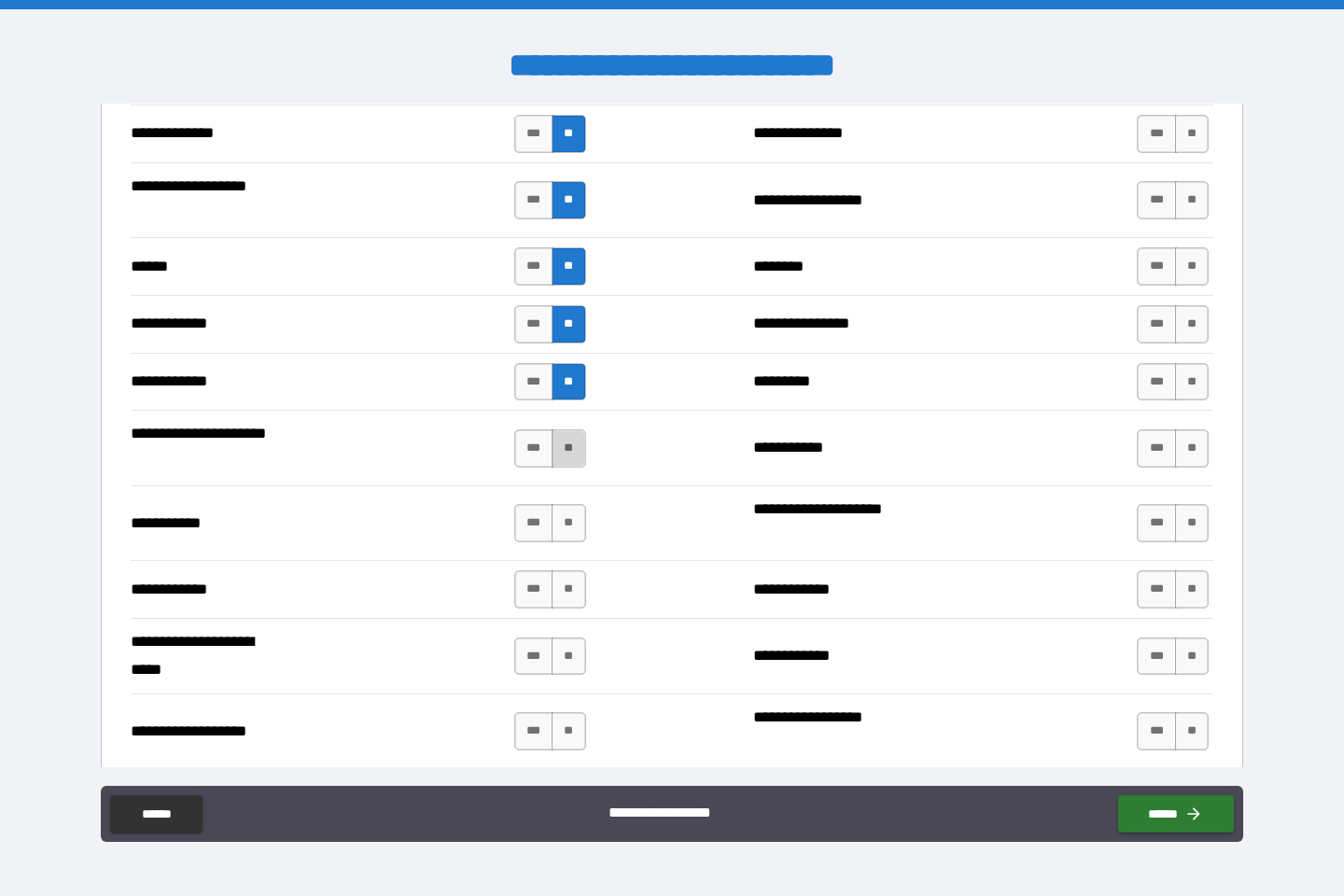 click on "**" at bounding box center (568, 448) 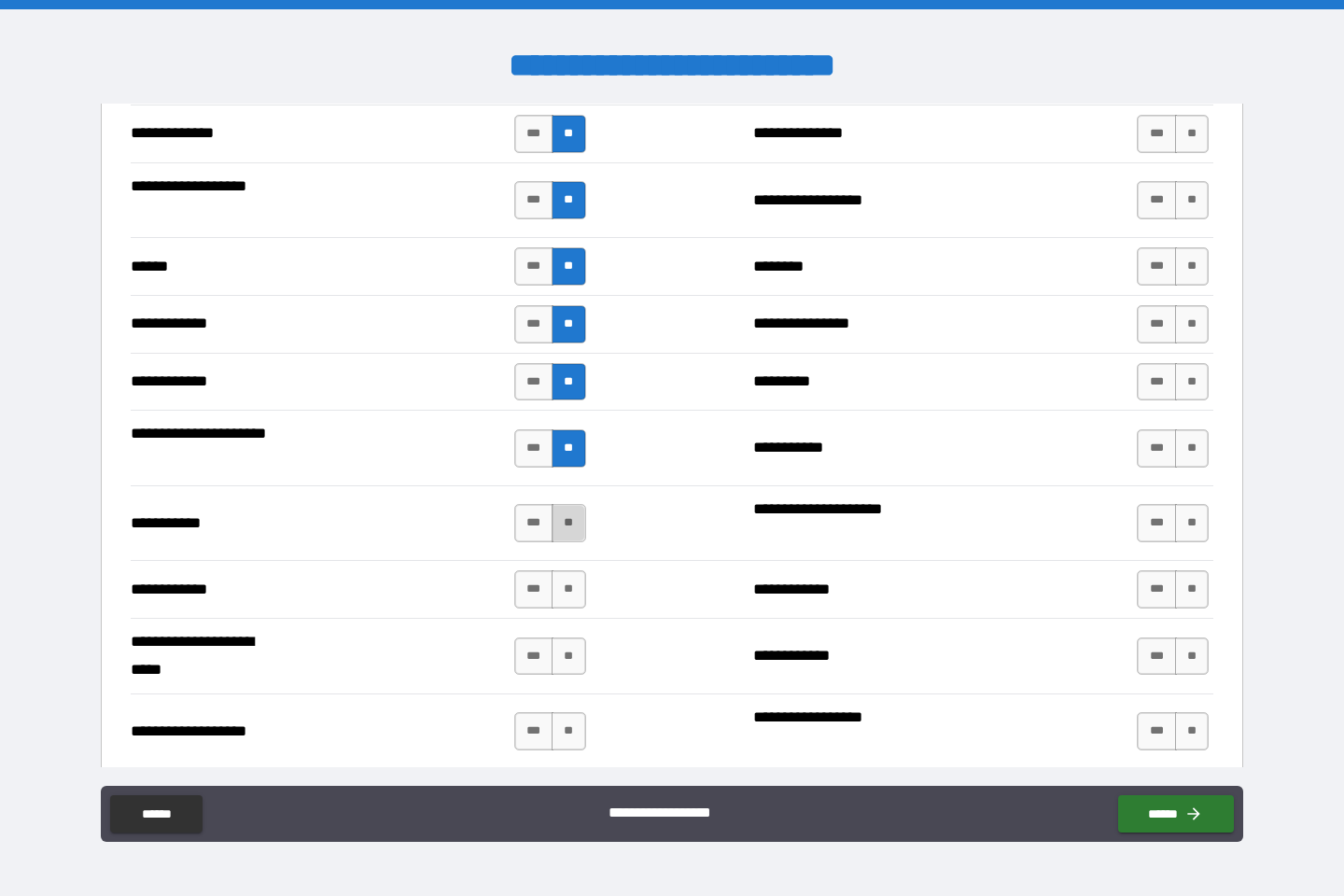 click on "**" at bounding box center [568, 523] 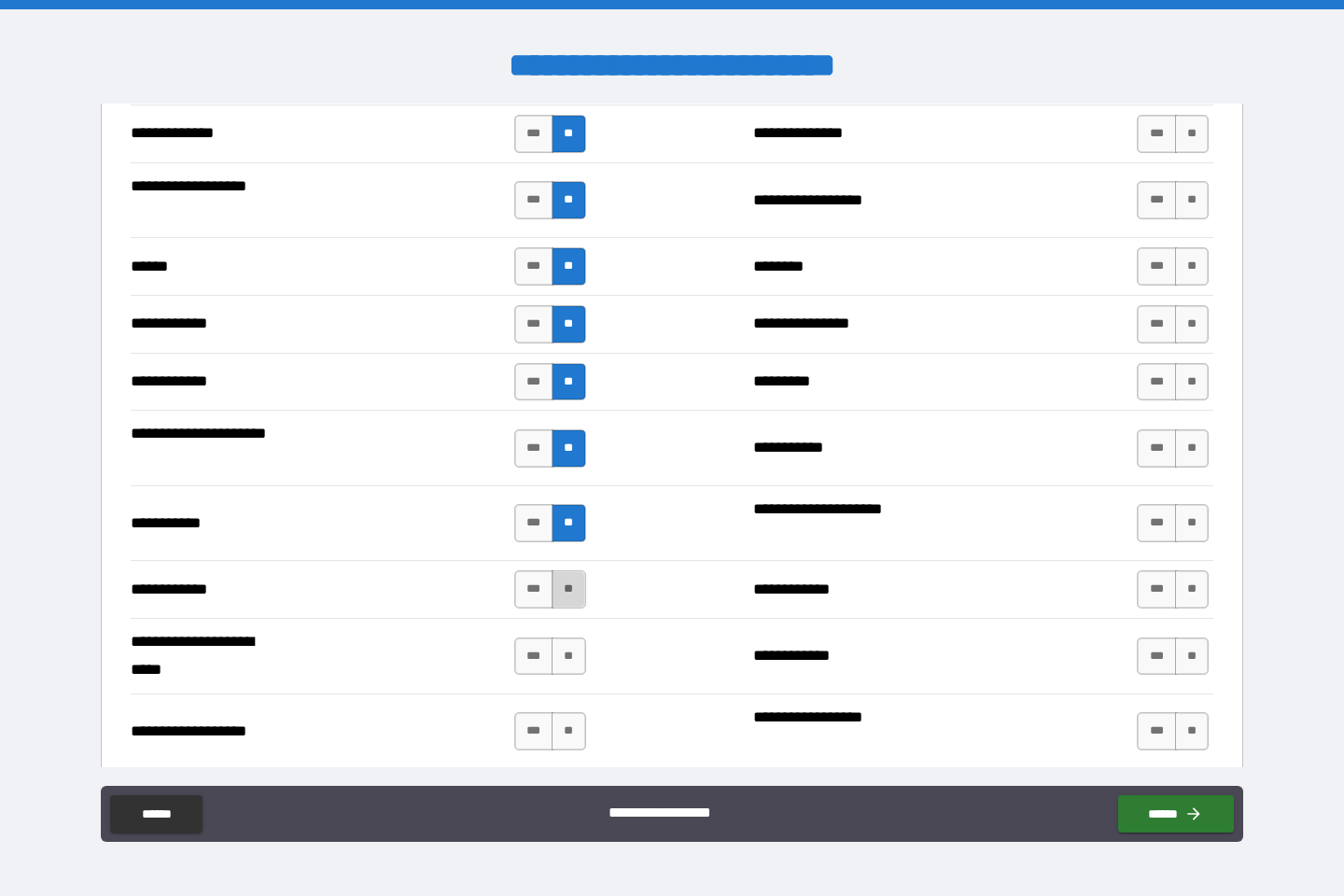 click on "**" at bounding box center (568, 589) 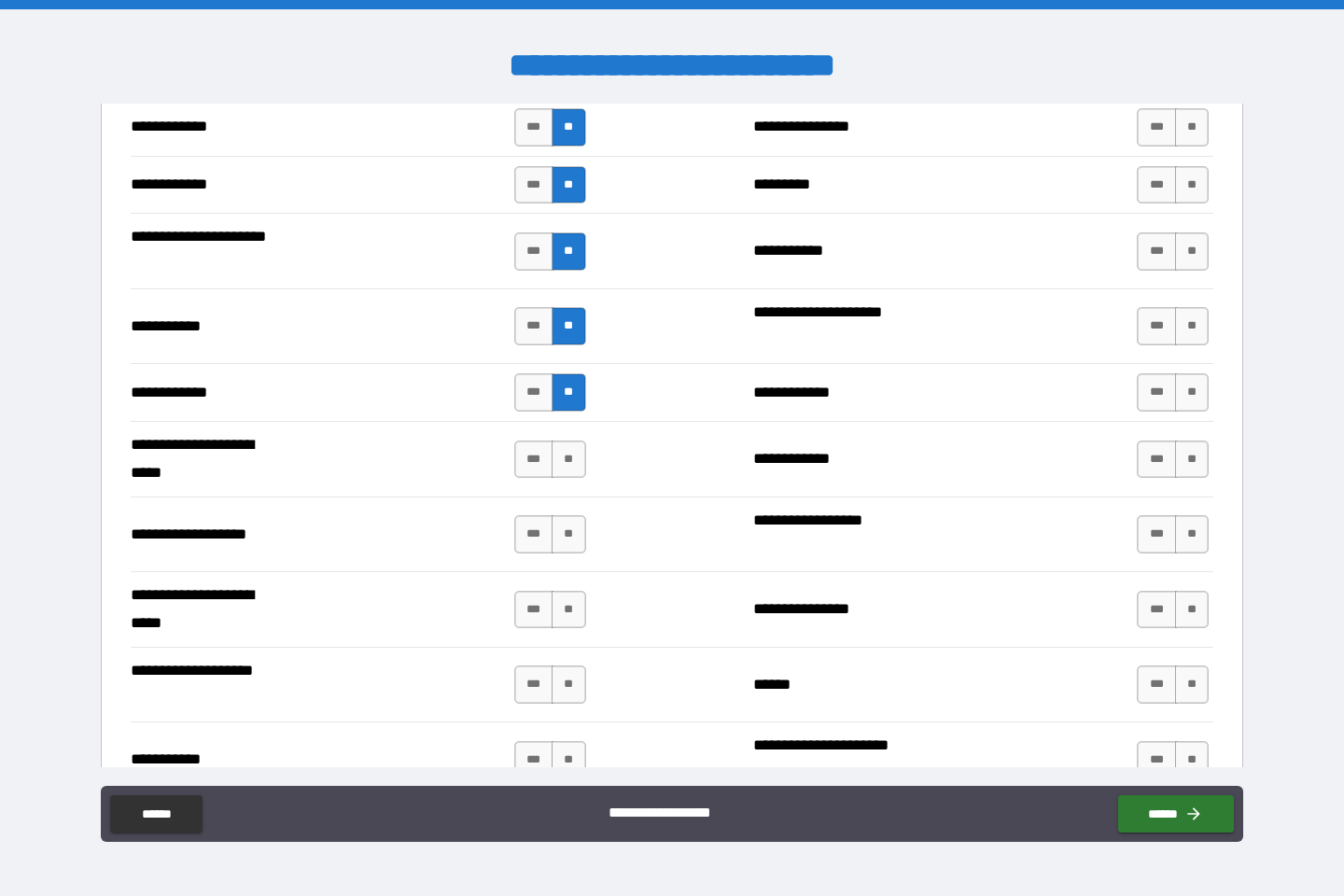scroll, scrollTop: 3589, scrollLeft: 0, axis: vertical 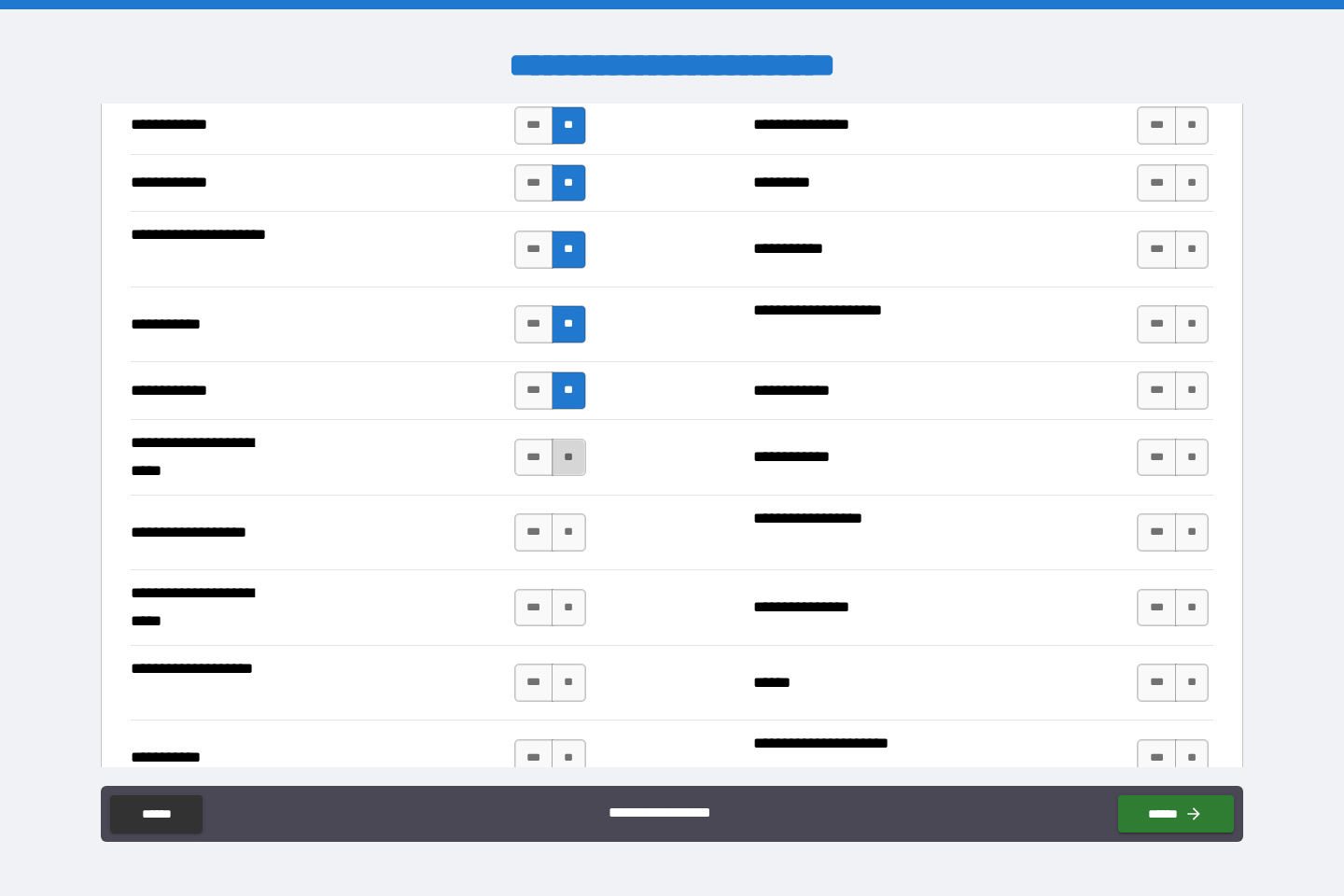 click on "**" at bounding box center (568, 457) 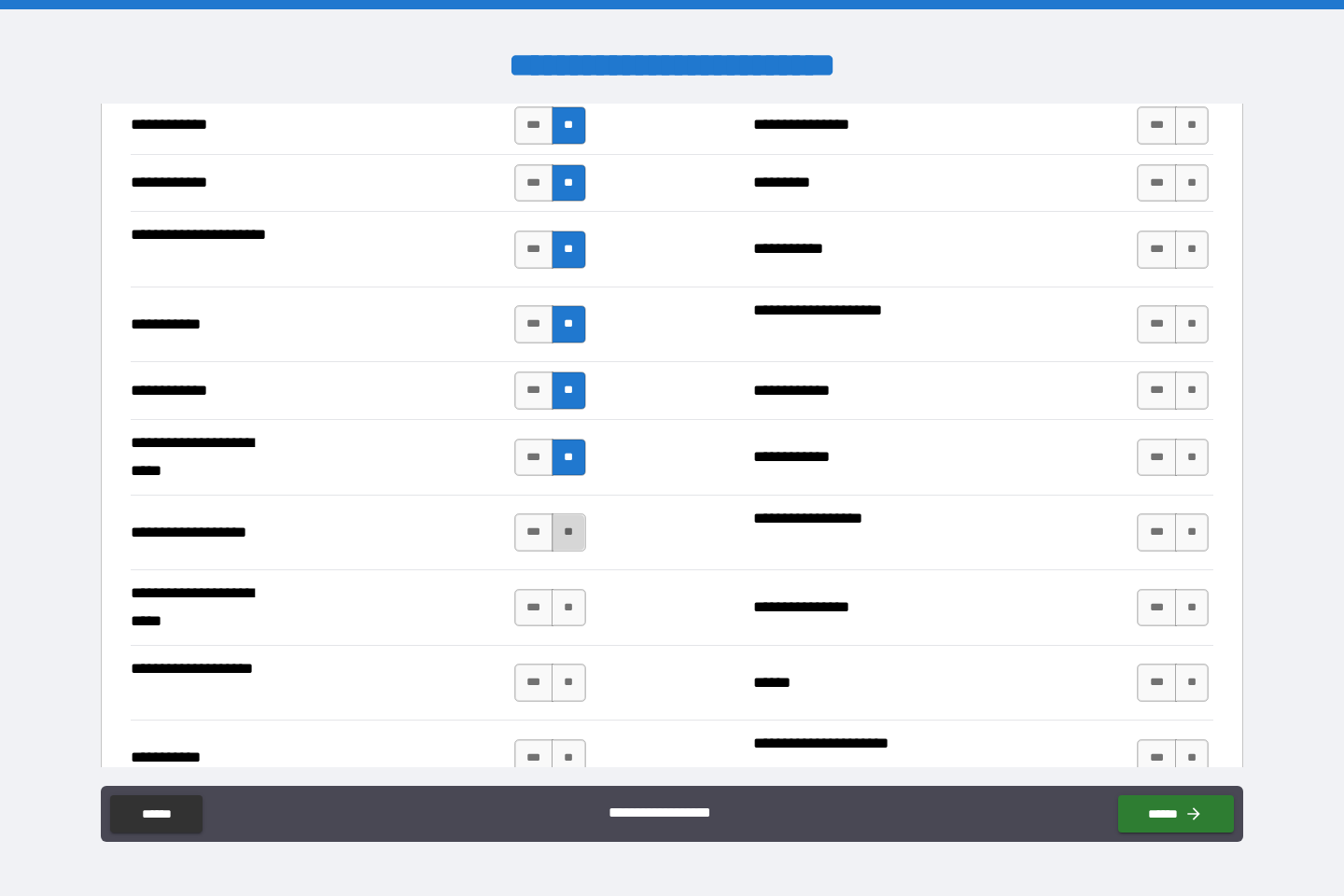 click on "**" at bounding box center (568, 532) 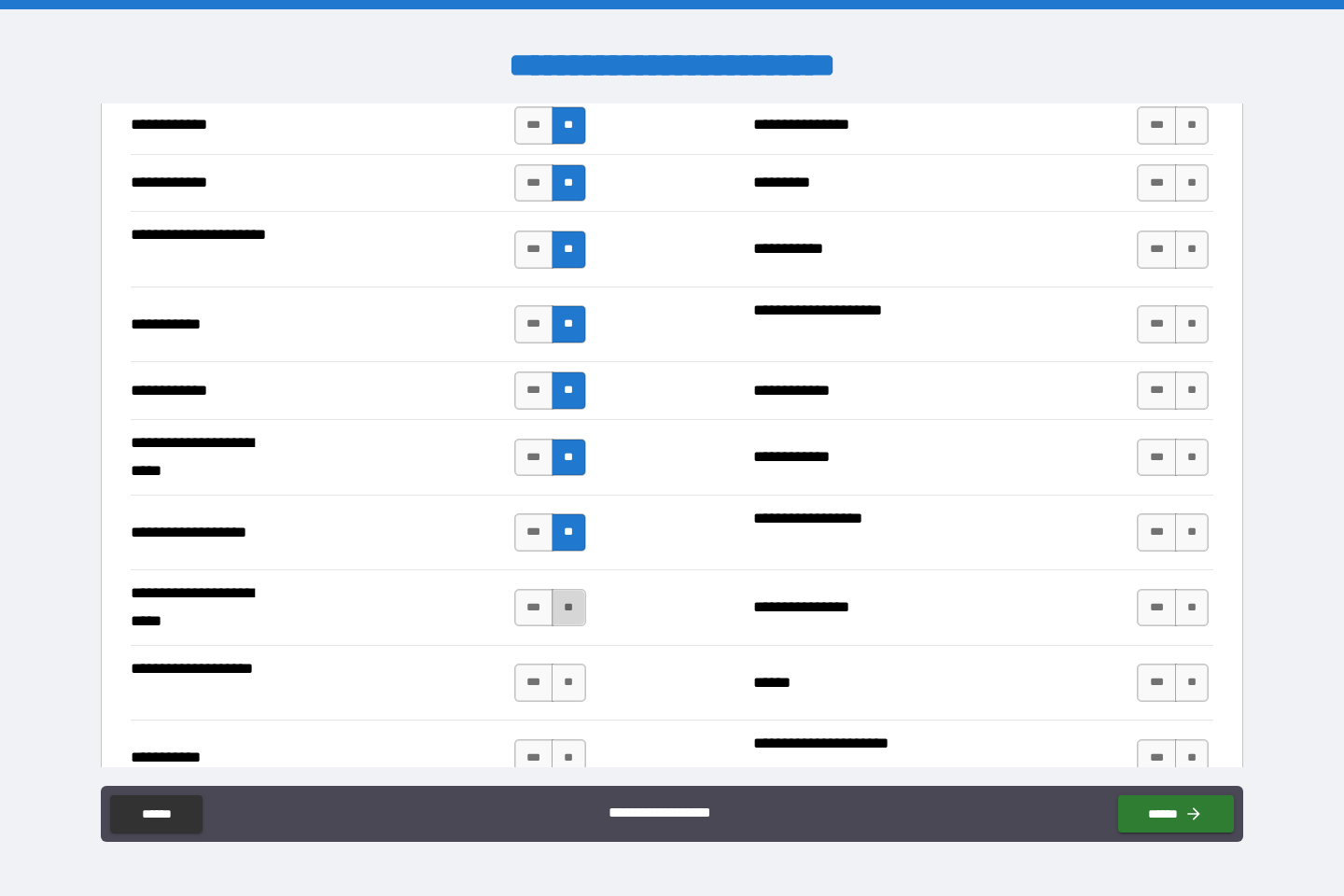 click on "**" at bounding box center [568, 608] 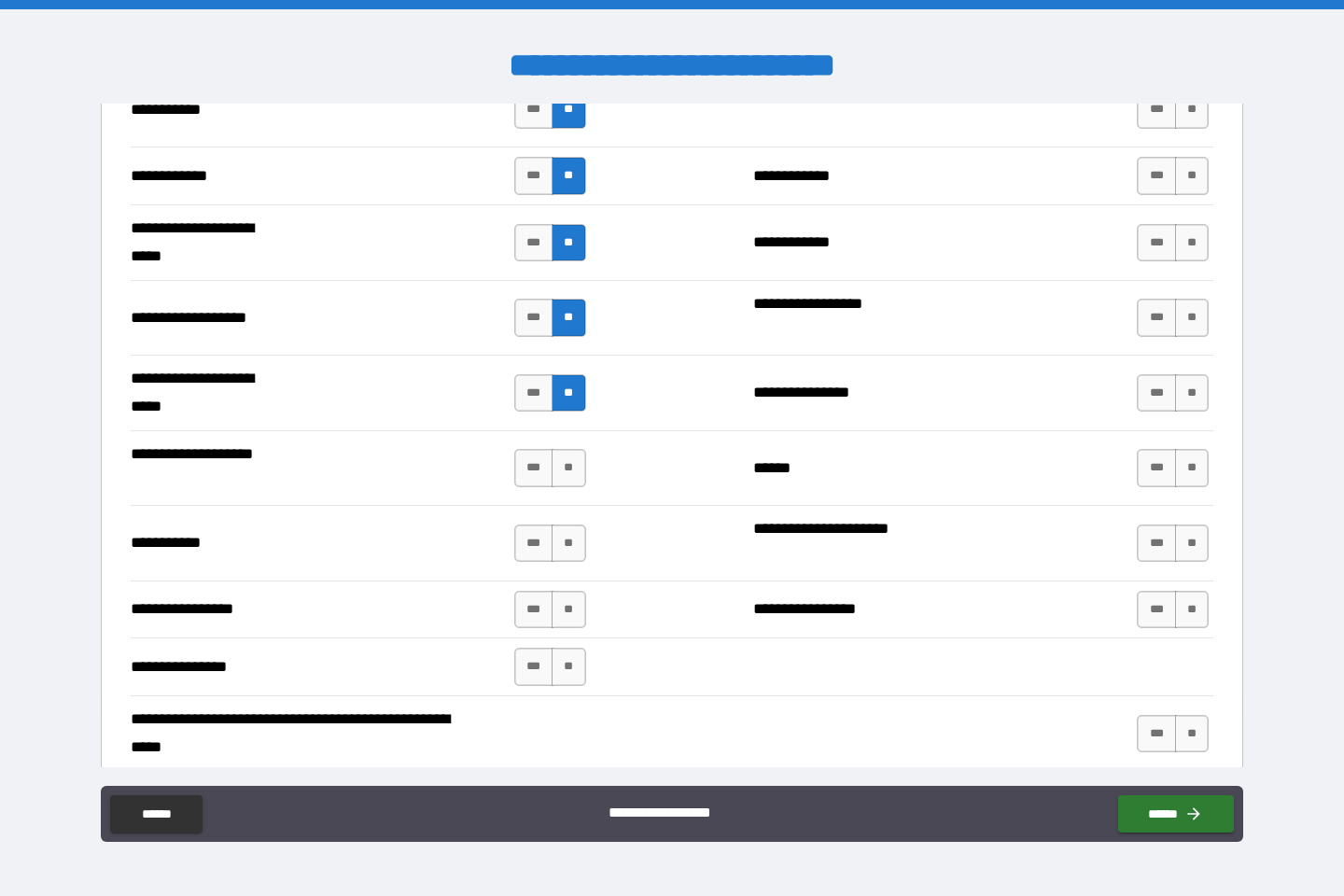 scroll, scrollTop: 3805, scrollLeft: 0, axis: vertical 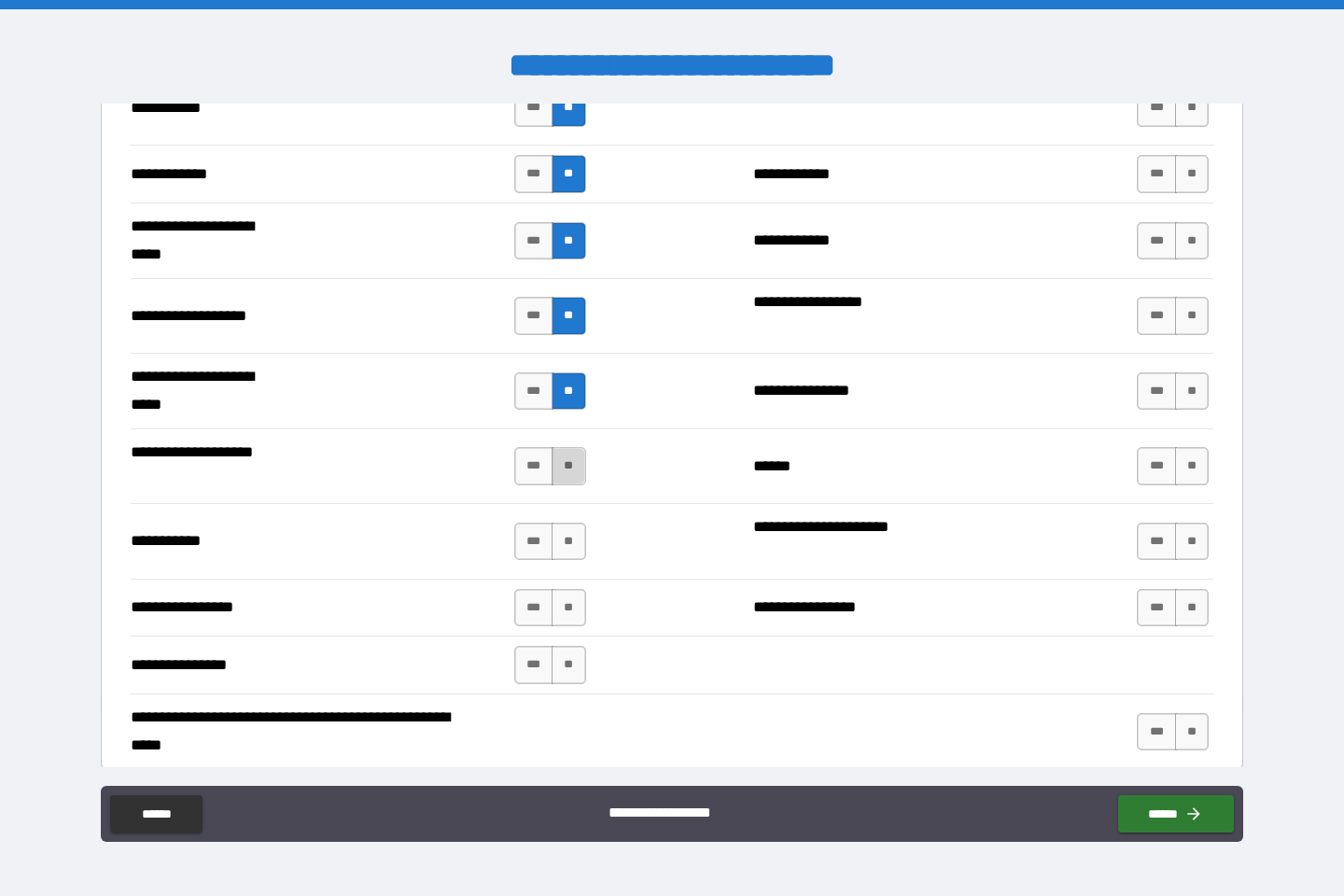 click on "**" at bounding box center [568, 466] 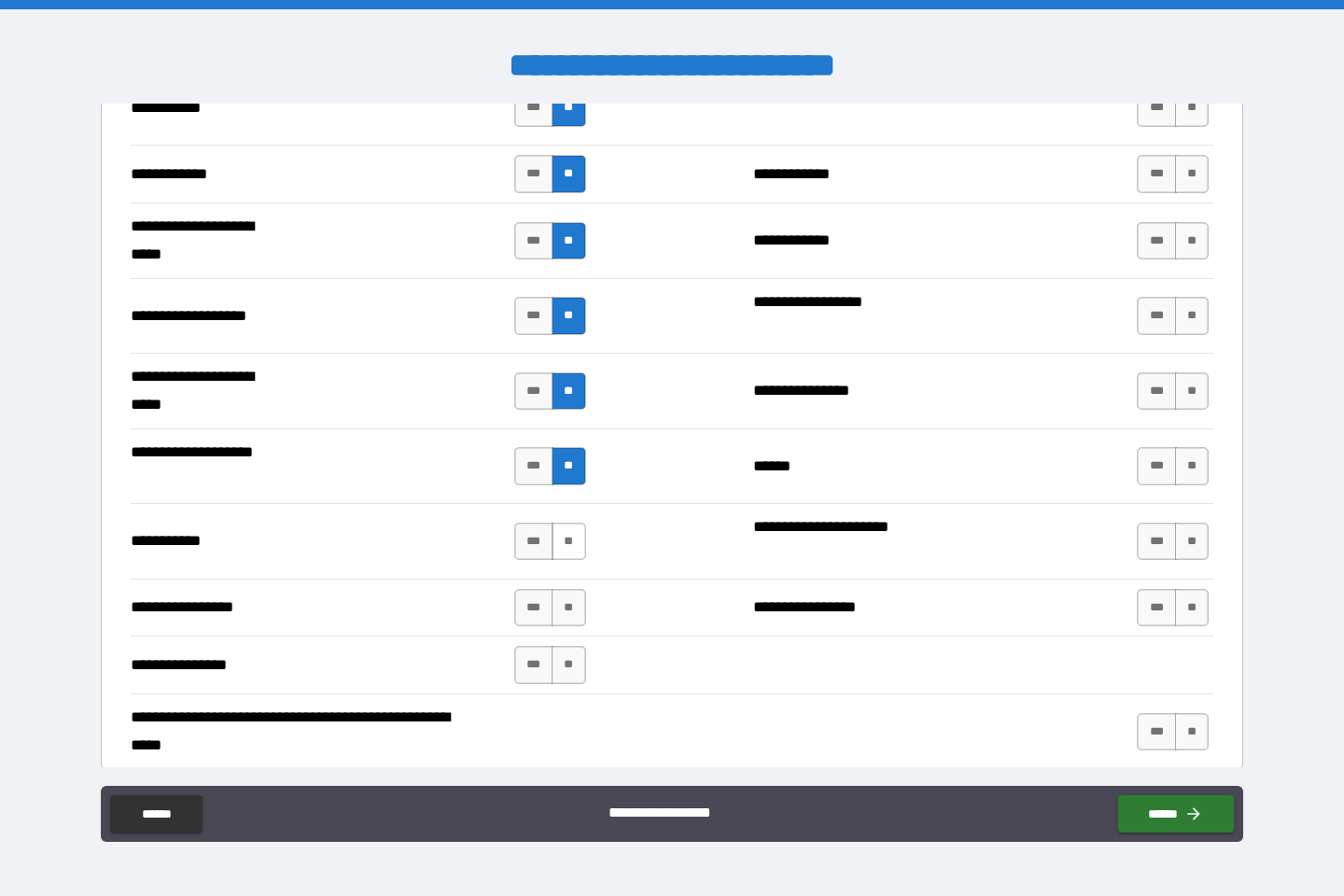 click on "**" at bounding box center [568, 541] 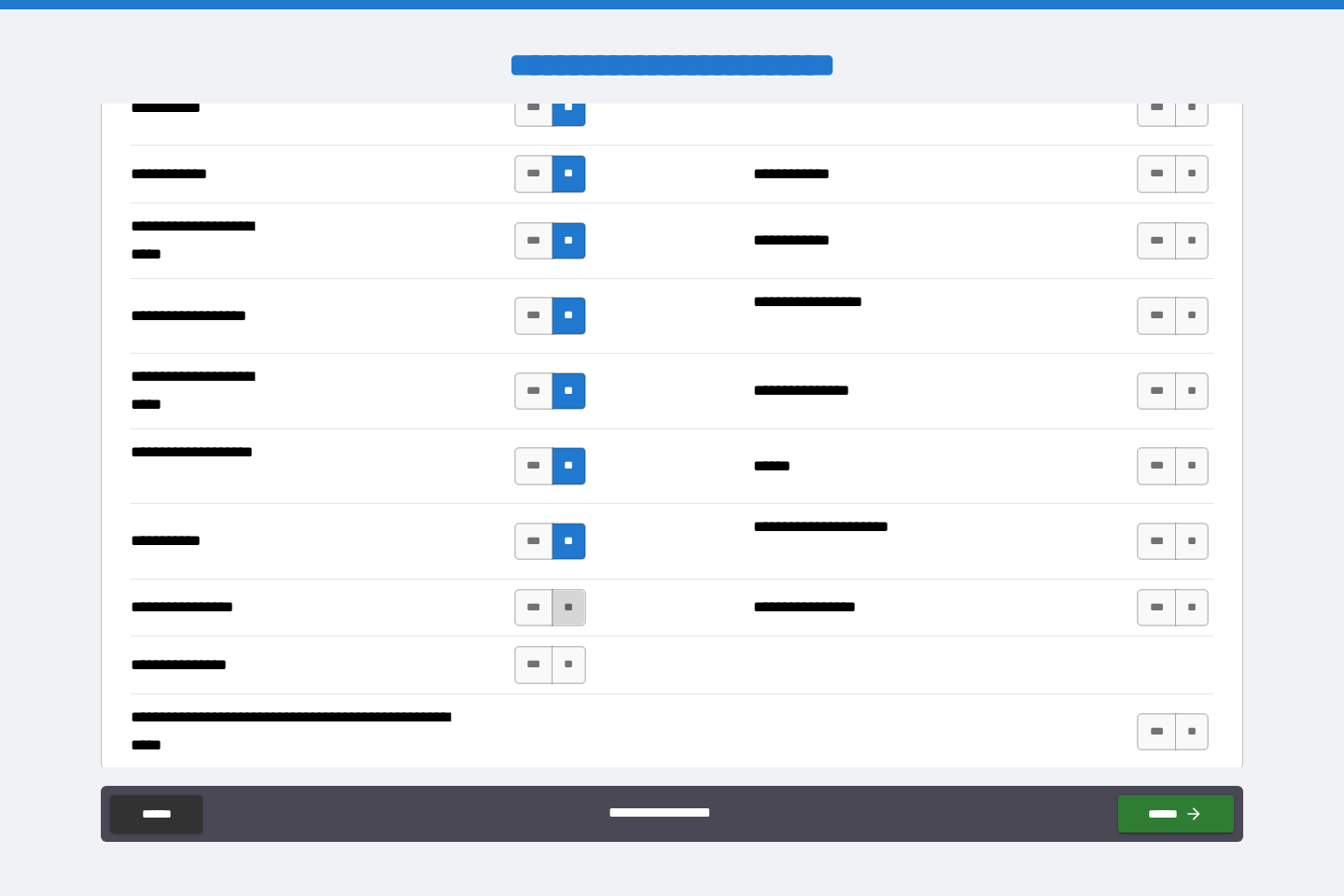 click on "**" at bounding box center [568, 608] 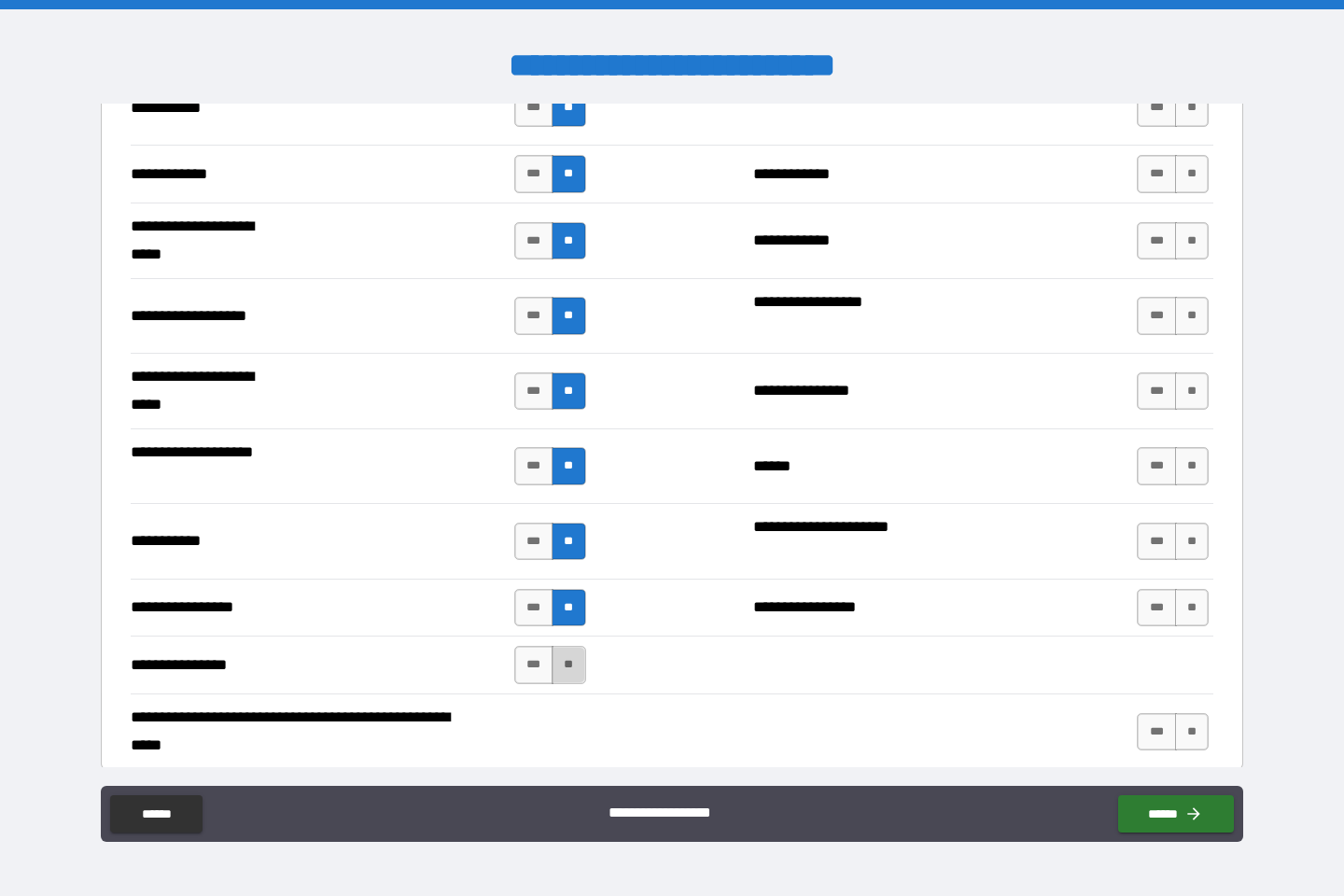 click on "**" at bounding box center [568, 665] 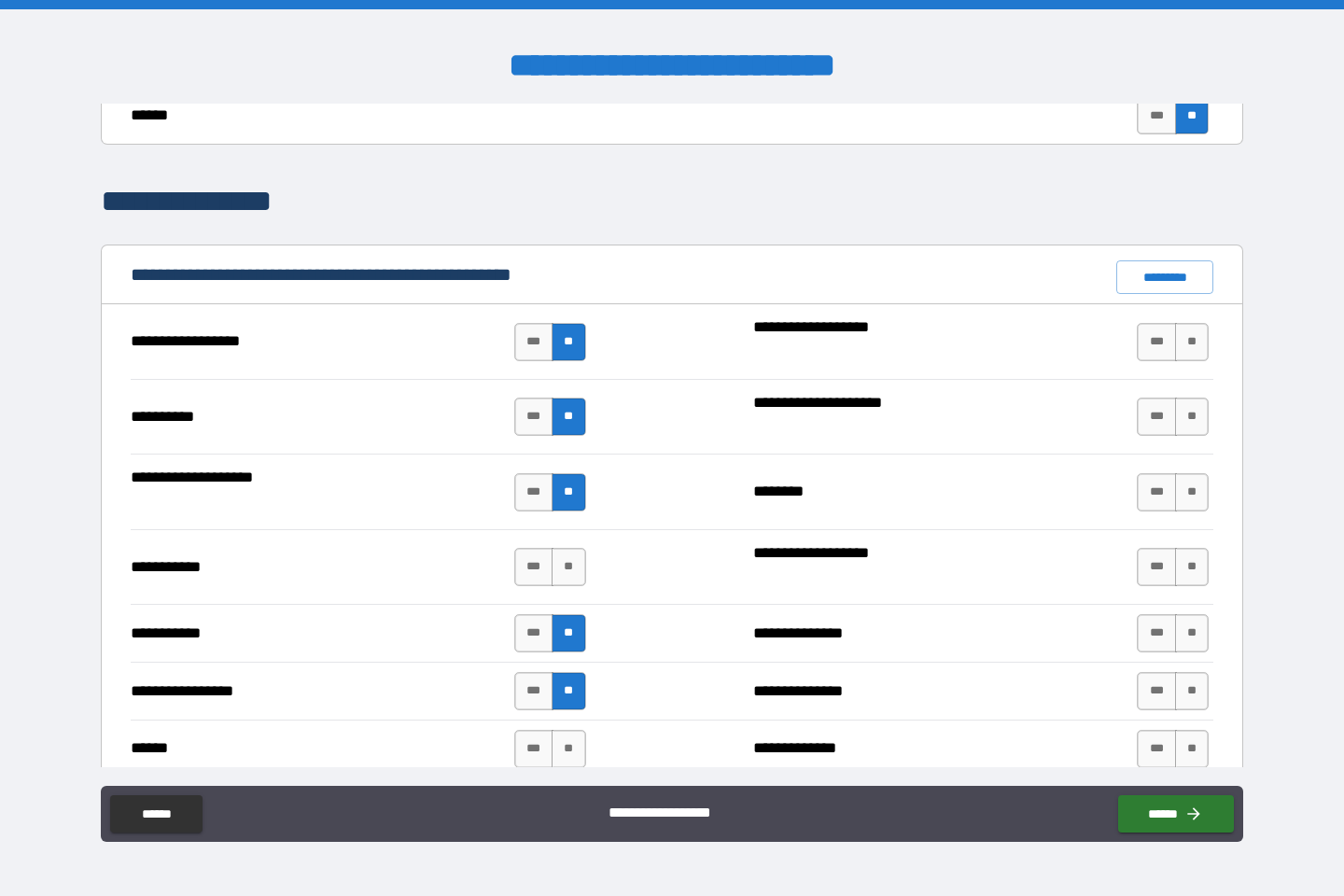 scroll, scrollTop: 1534, scrollLeft: 0, axis: vertical 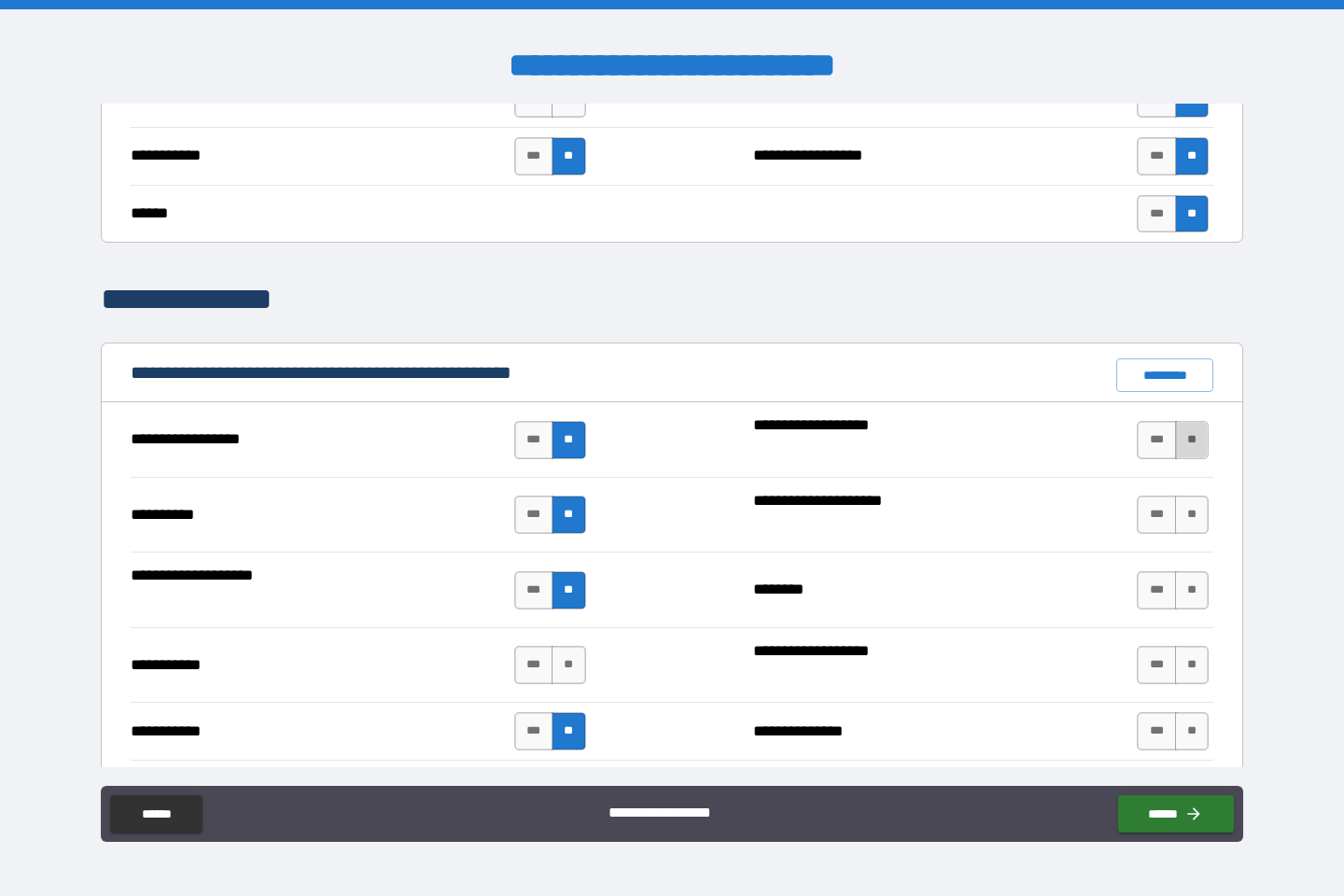 click on "**" at bounding box center (1192, 440) 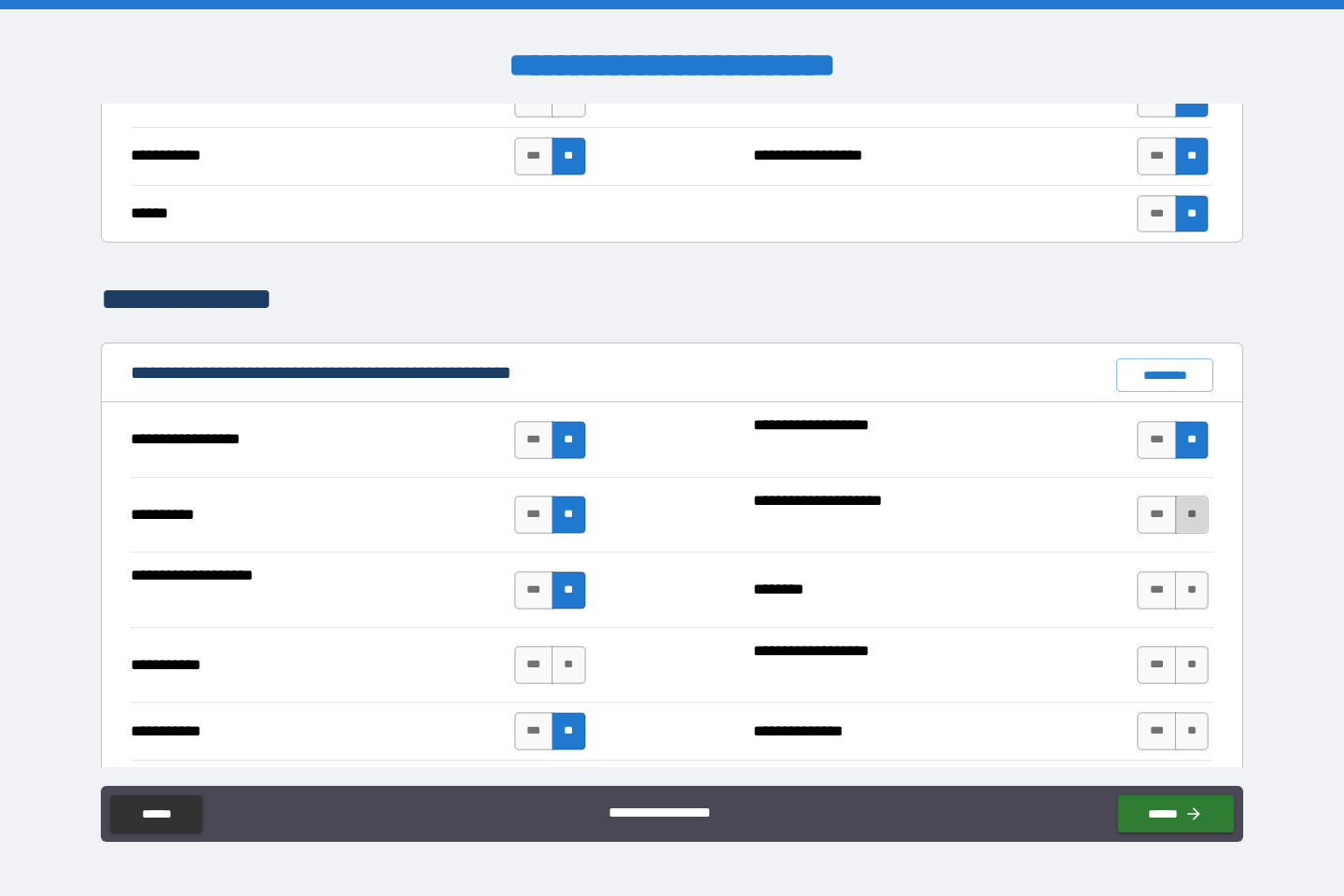 click on "**" at bounding box center (1192, 514) 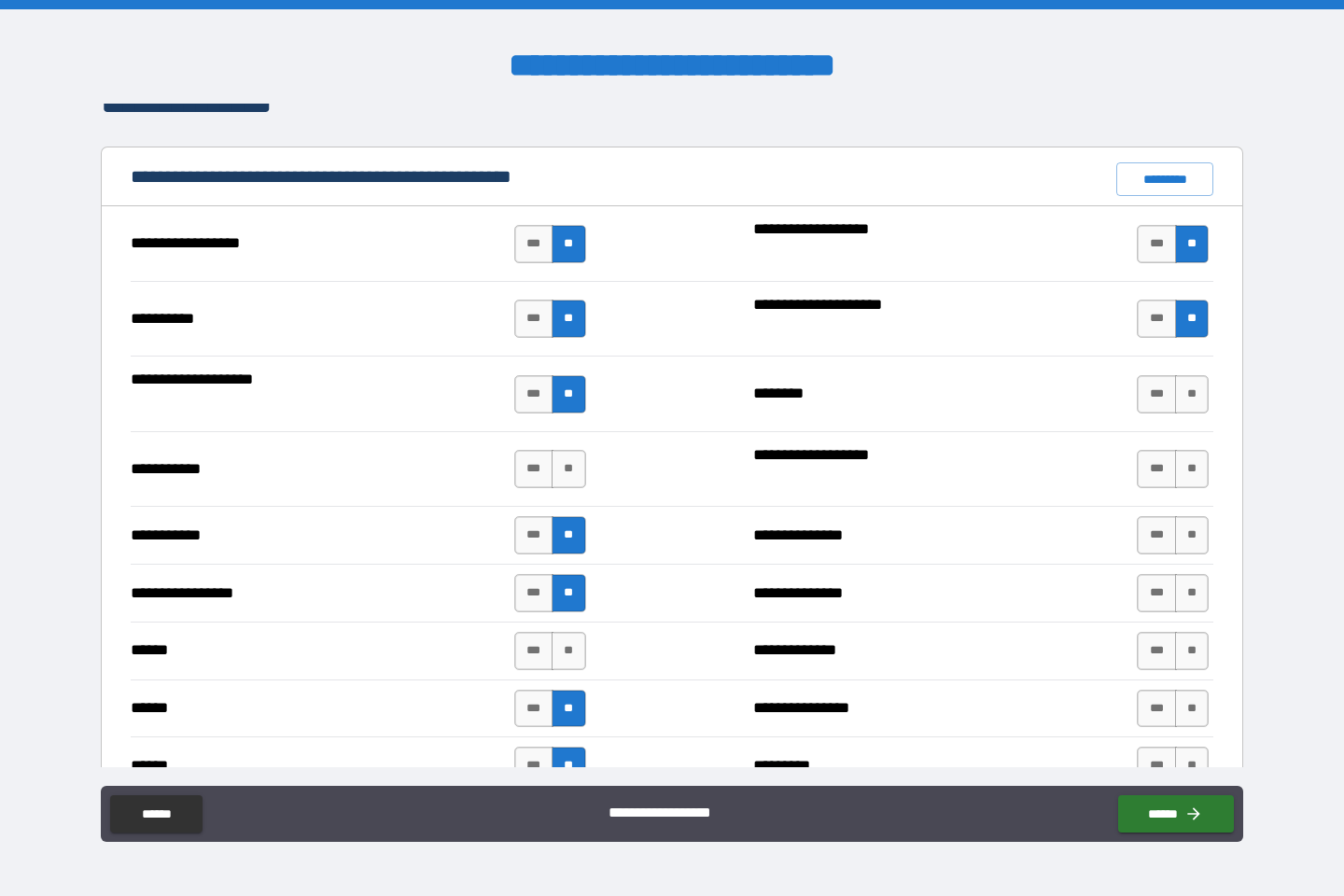 scroll, scrollTop: 1730, scrollLeft: 0, axis: vertical 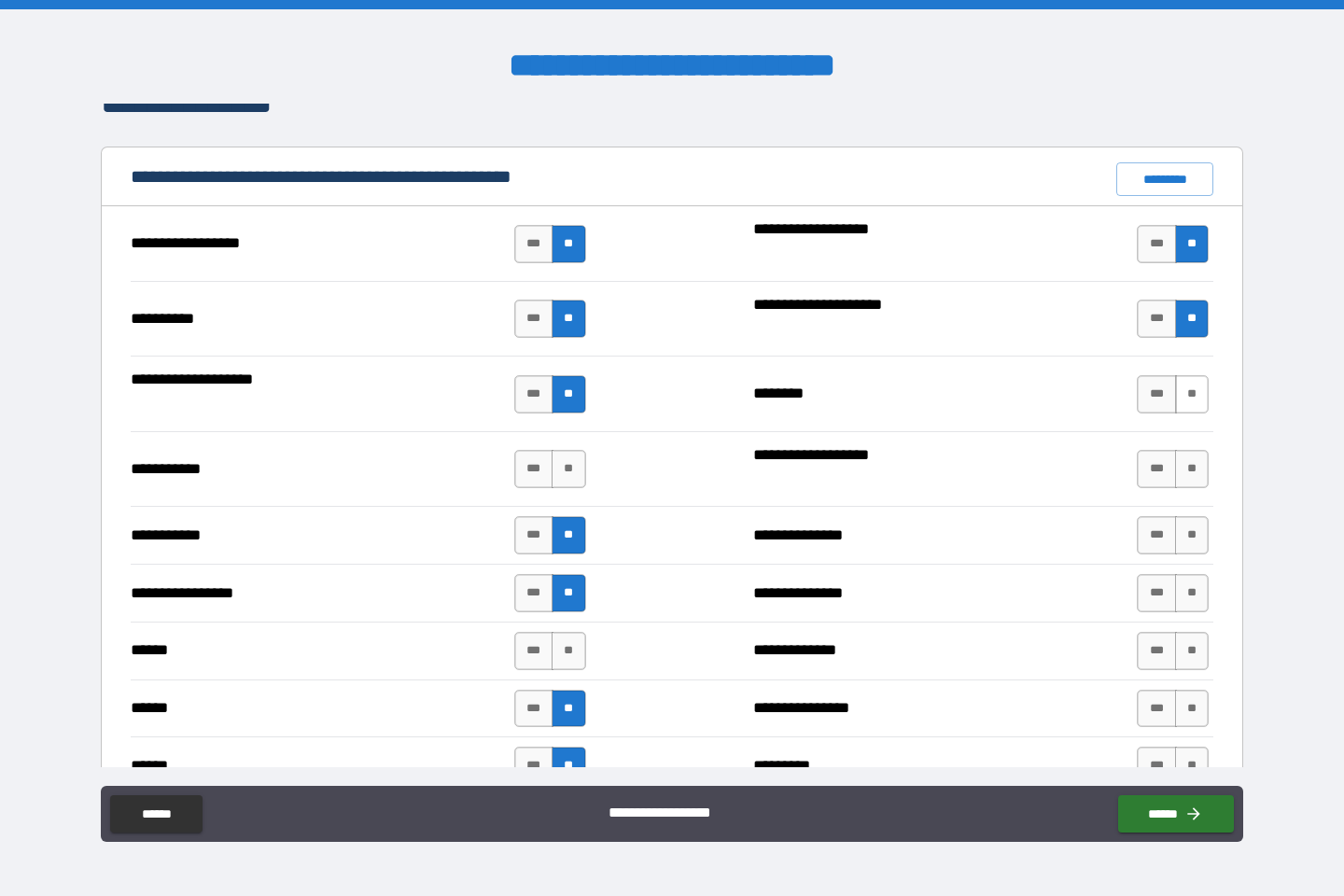 click on "**" at bounding box center [1192, 394] 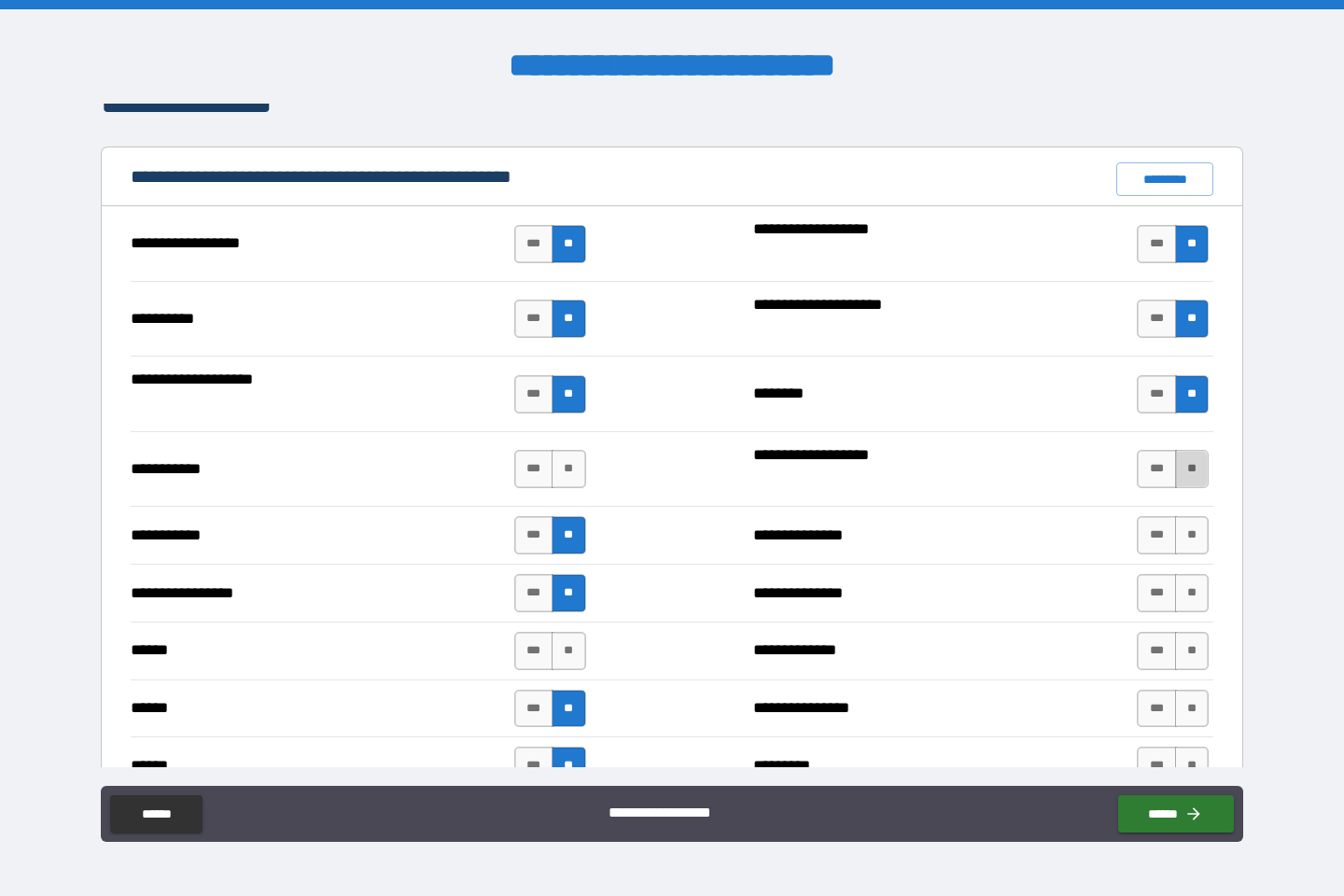 click on "**" at bounding box center [1192, 469] 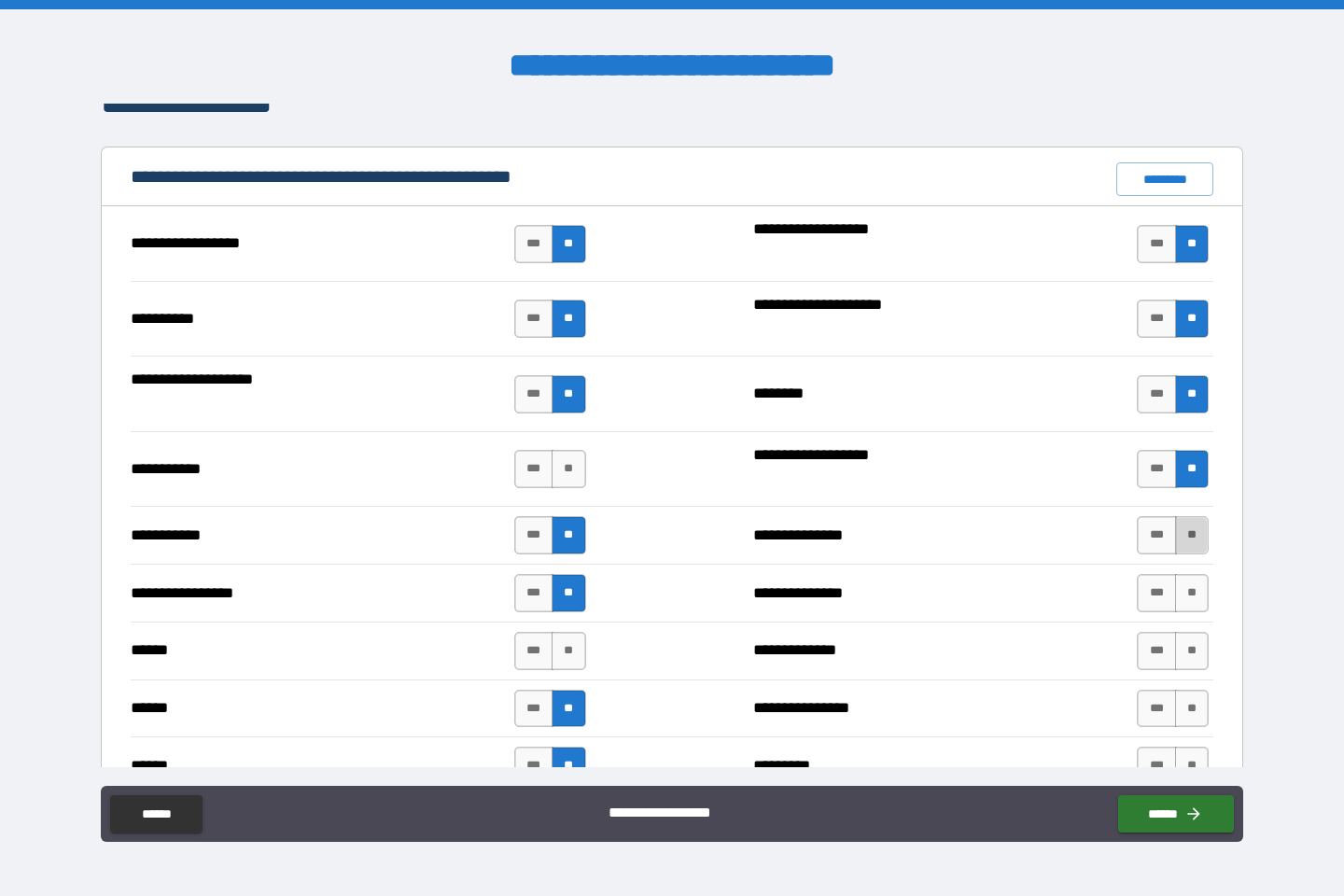 click on "**" at bounding box center (1192, 535) 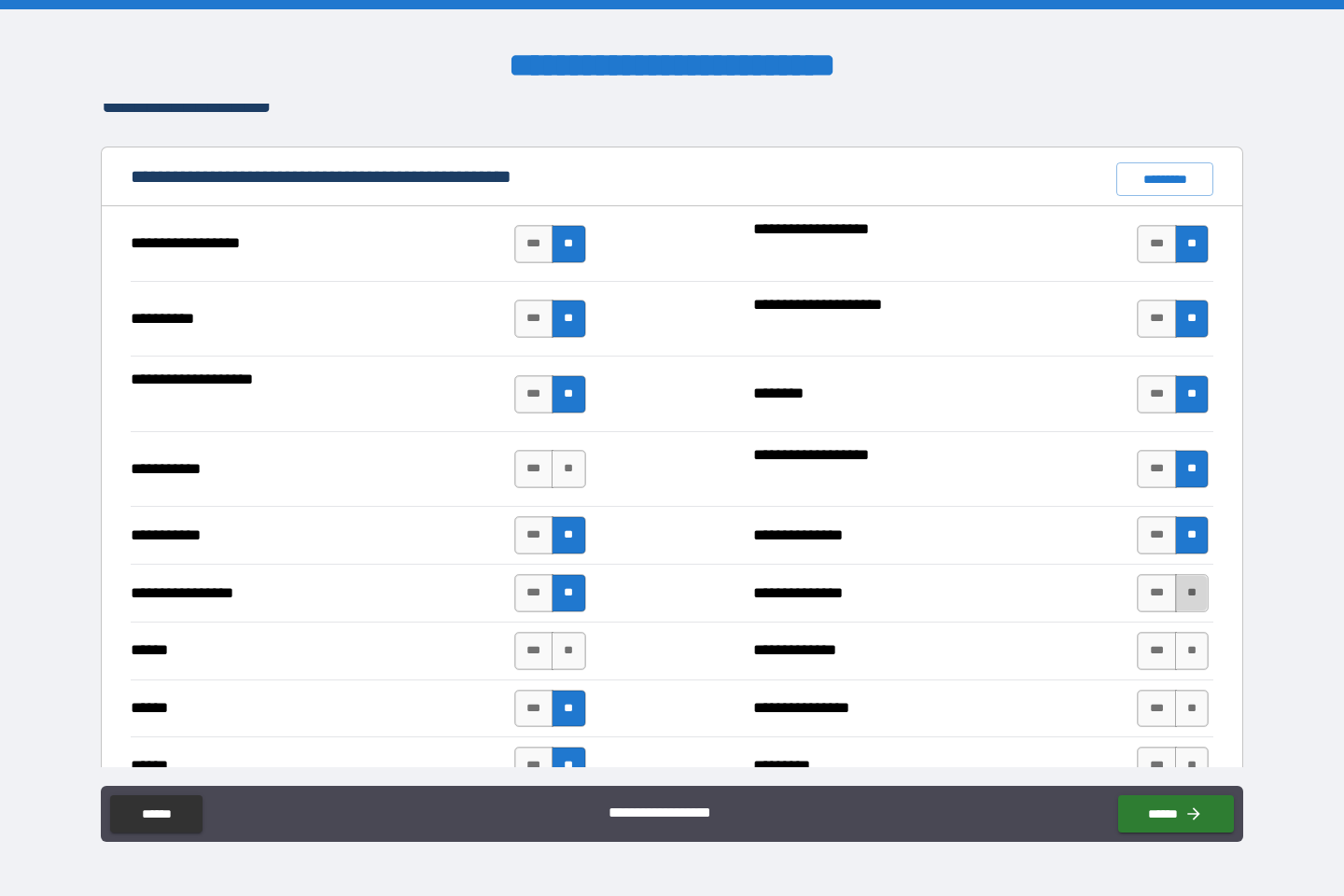 click on "**" at bounding box center [1192, 593] 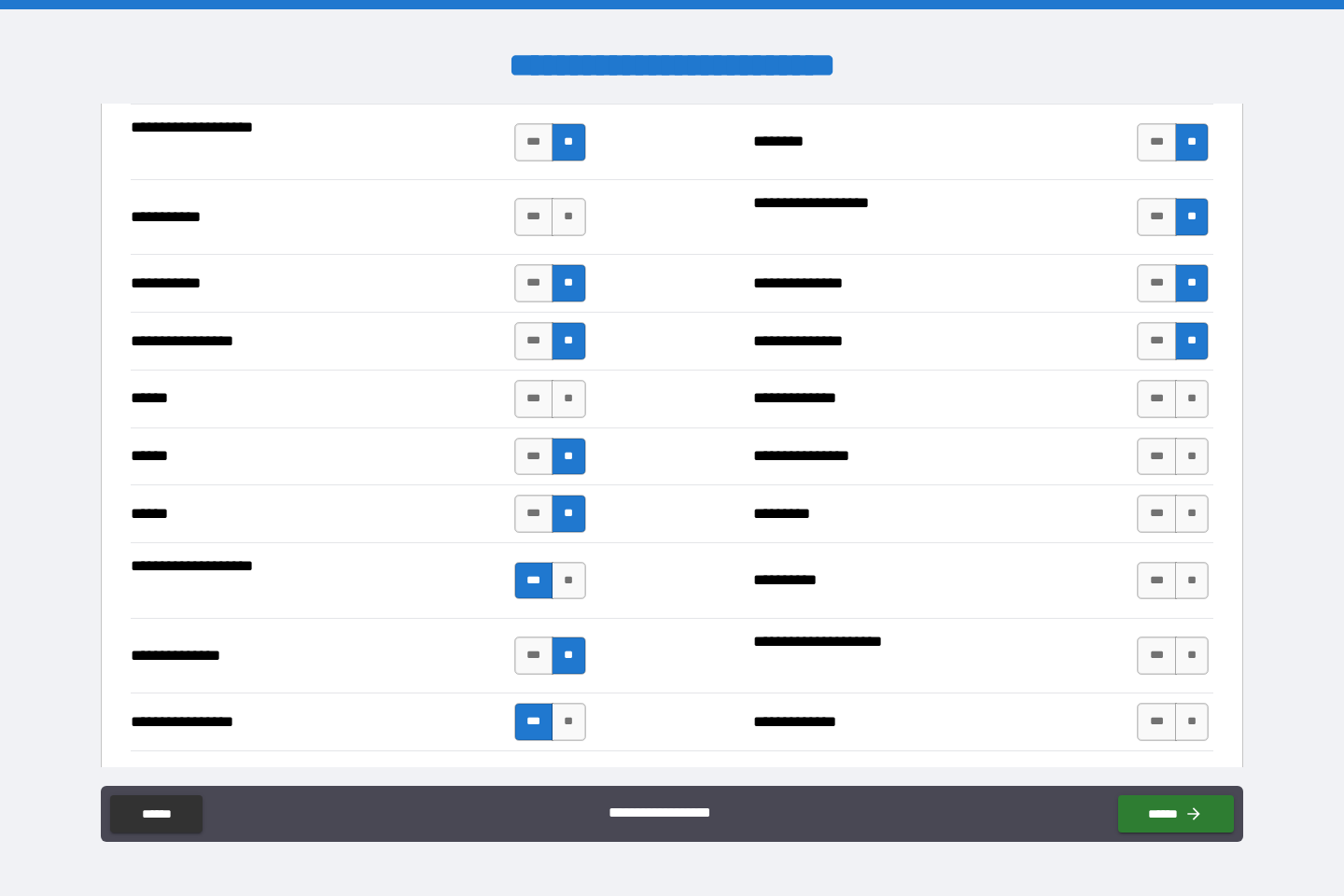 scroll, scrollTop: 2008, scrollLeft: 0, axis: vertical 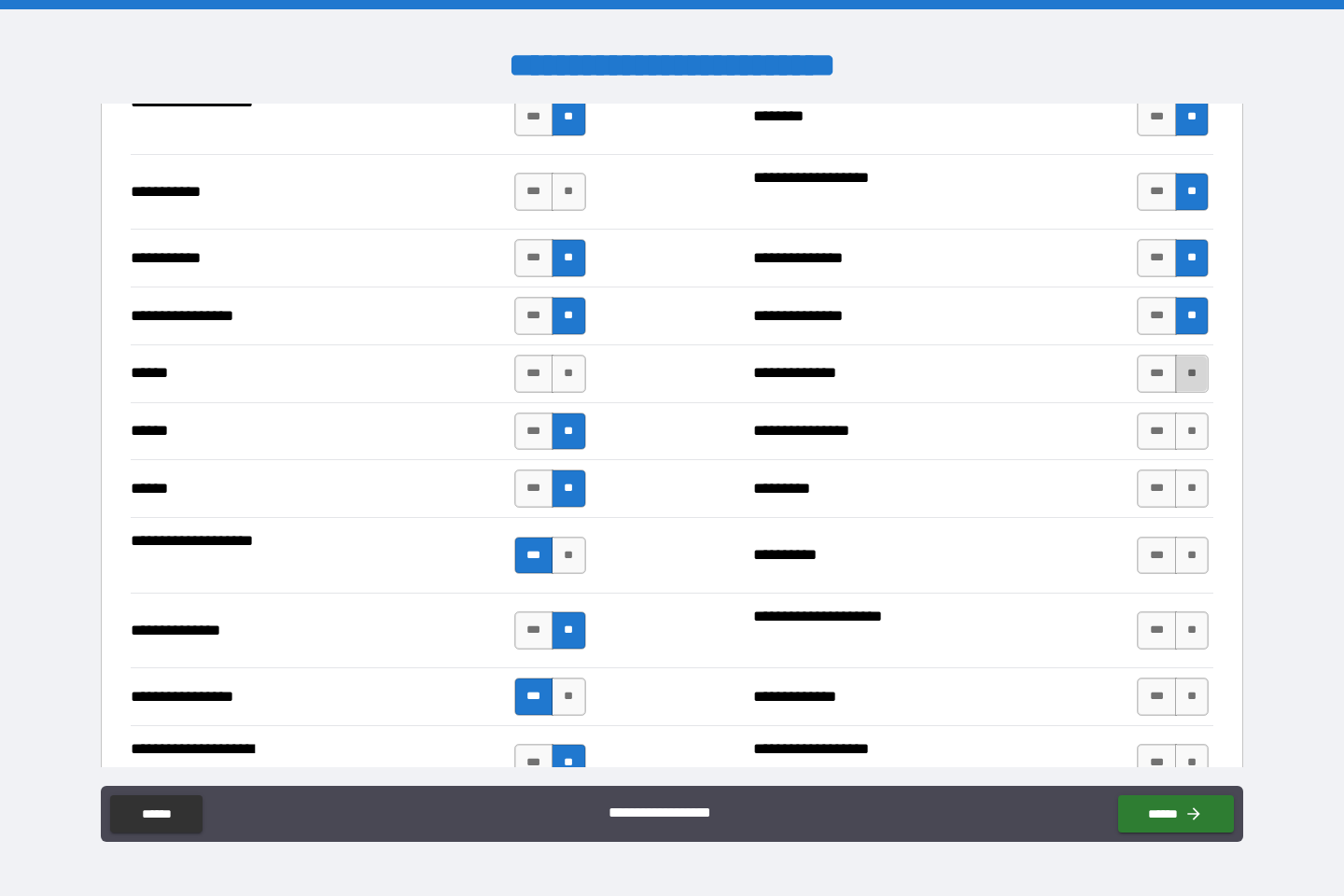 click on "**" at bounding box center (1192, 373) 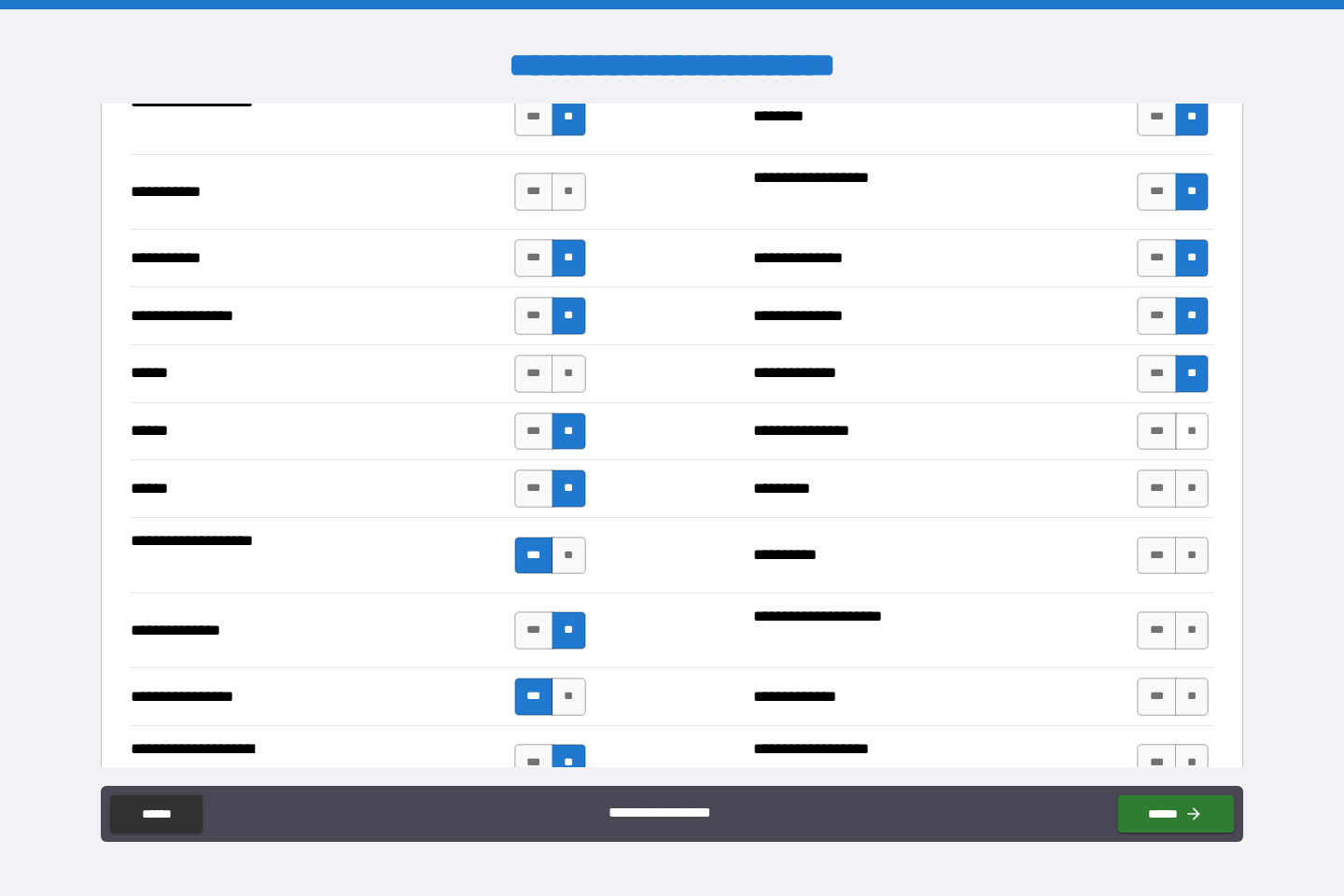 click on "**" at bounding box center [1192, 431] 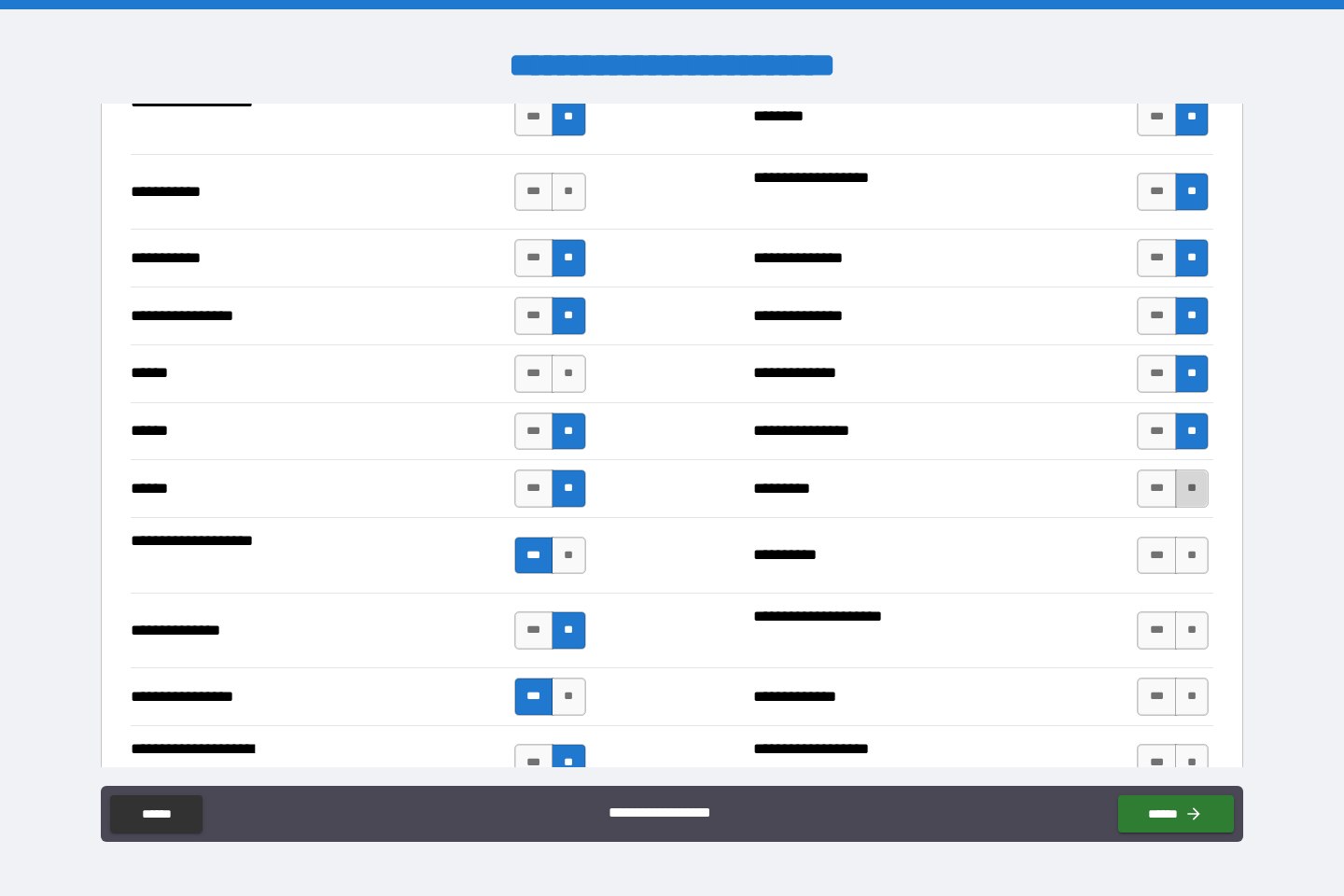 click on "**" at bounding box center [1192, 488] 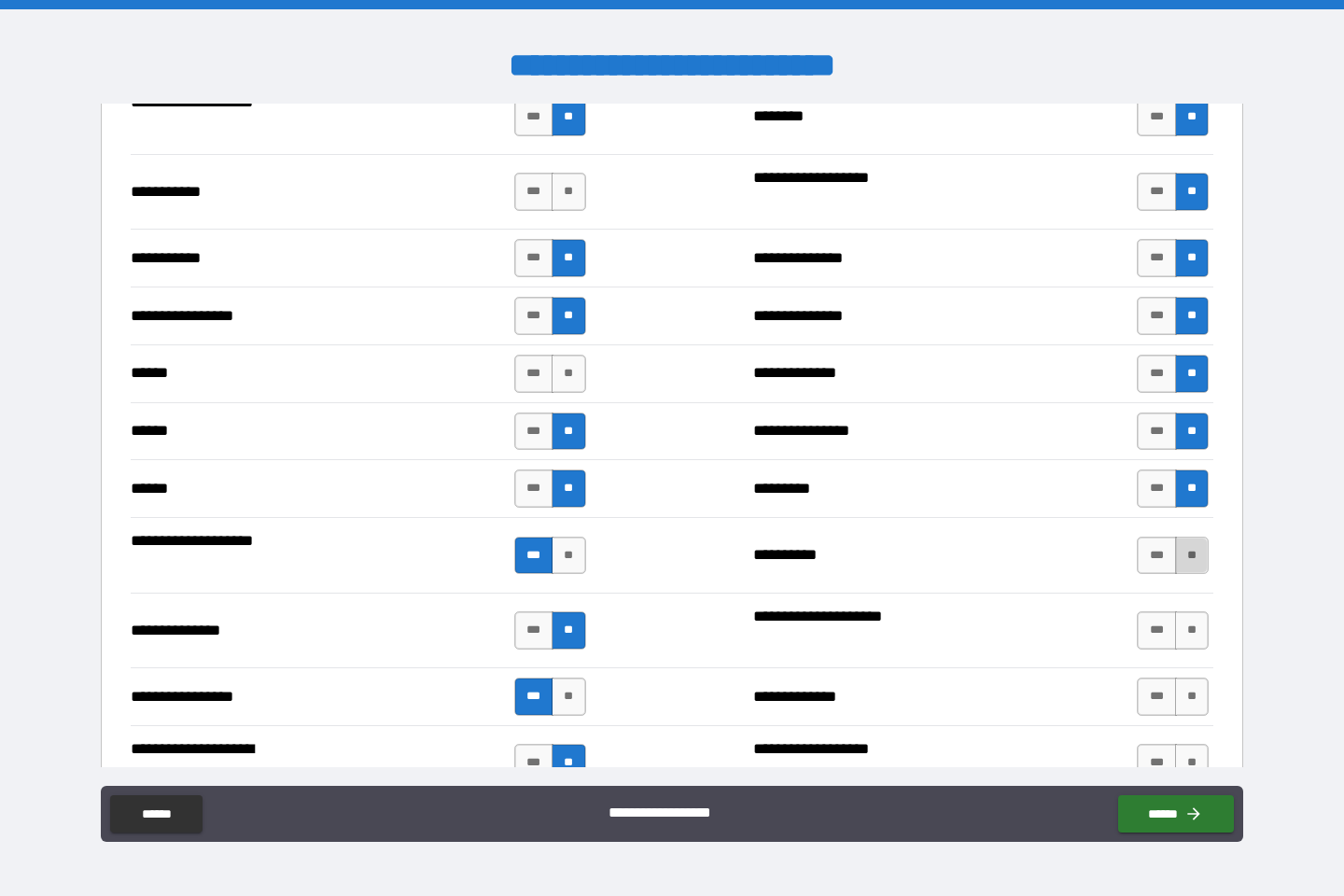 click on "**" at bounding box center (1192, 555) 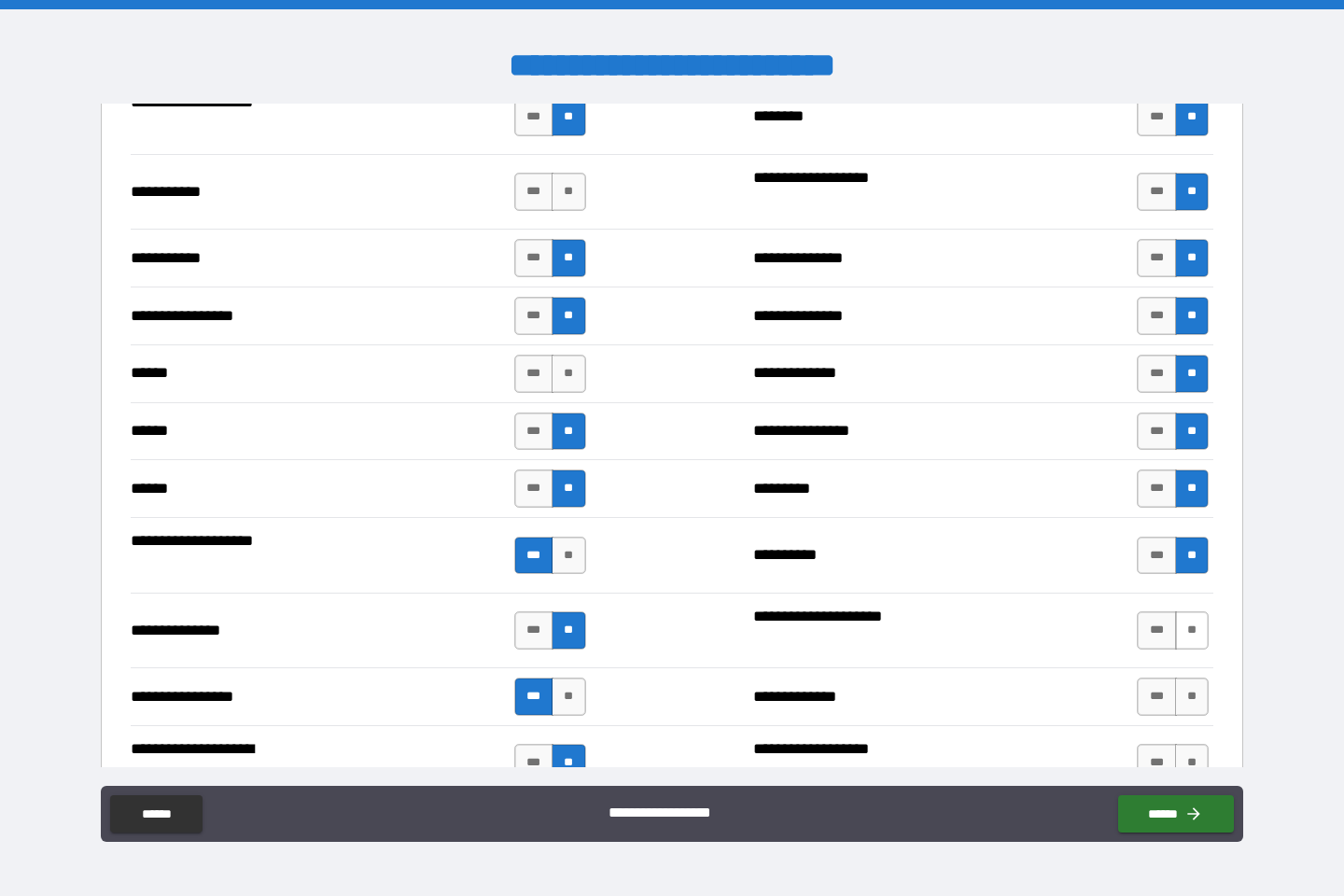 click on "**" at bounding box center [1192, 630] 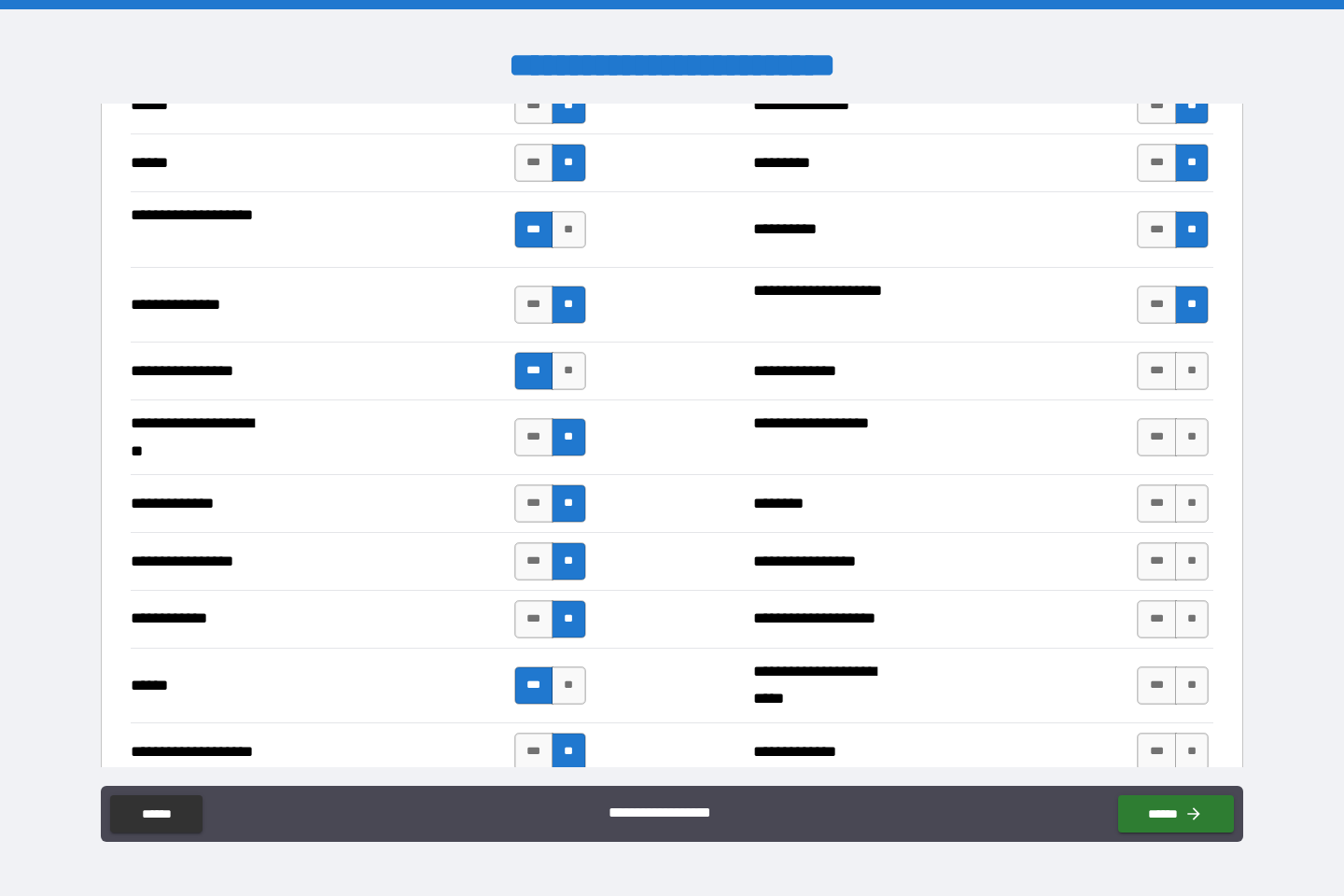 scroll, scrollTop: 2336, scrollLeft: 0, axis: vertical 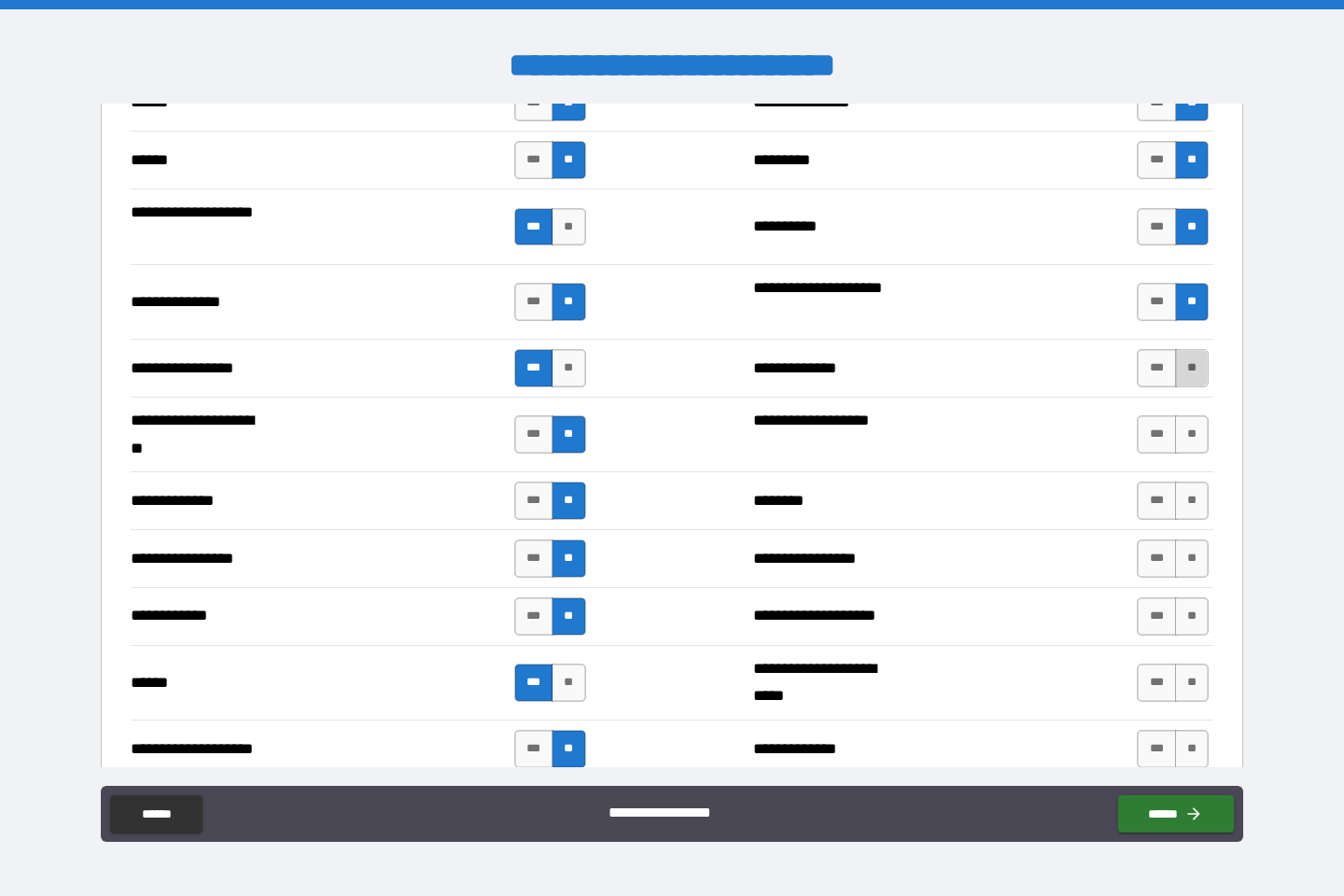 click on "**" at bounding box center (1192, 368) 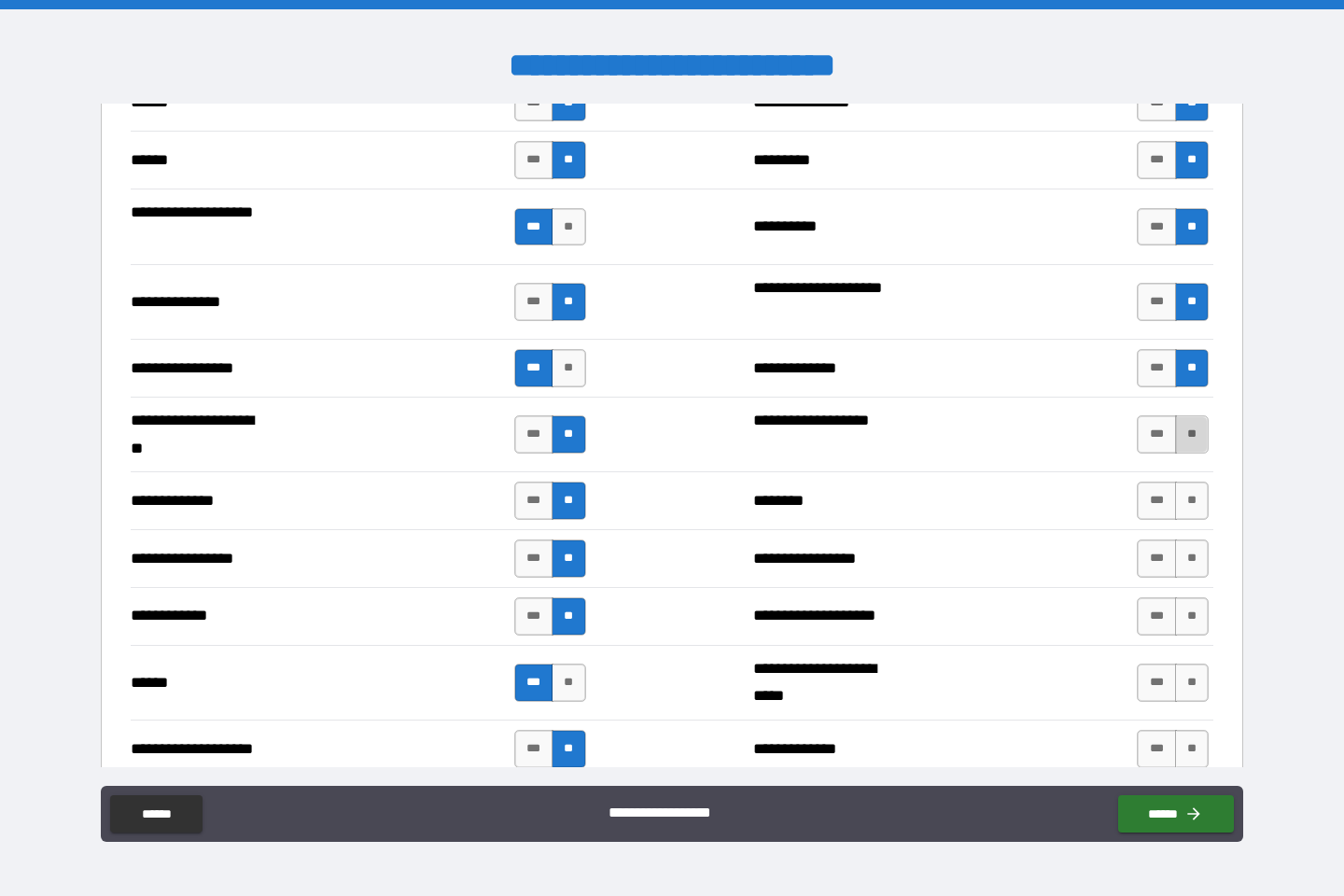 click on "**" at bounding box center (1192, 434) 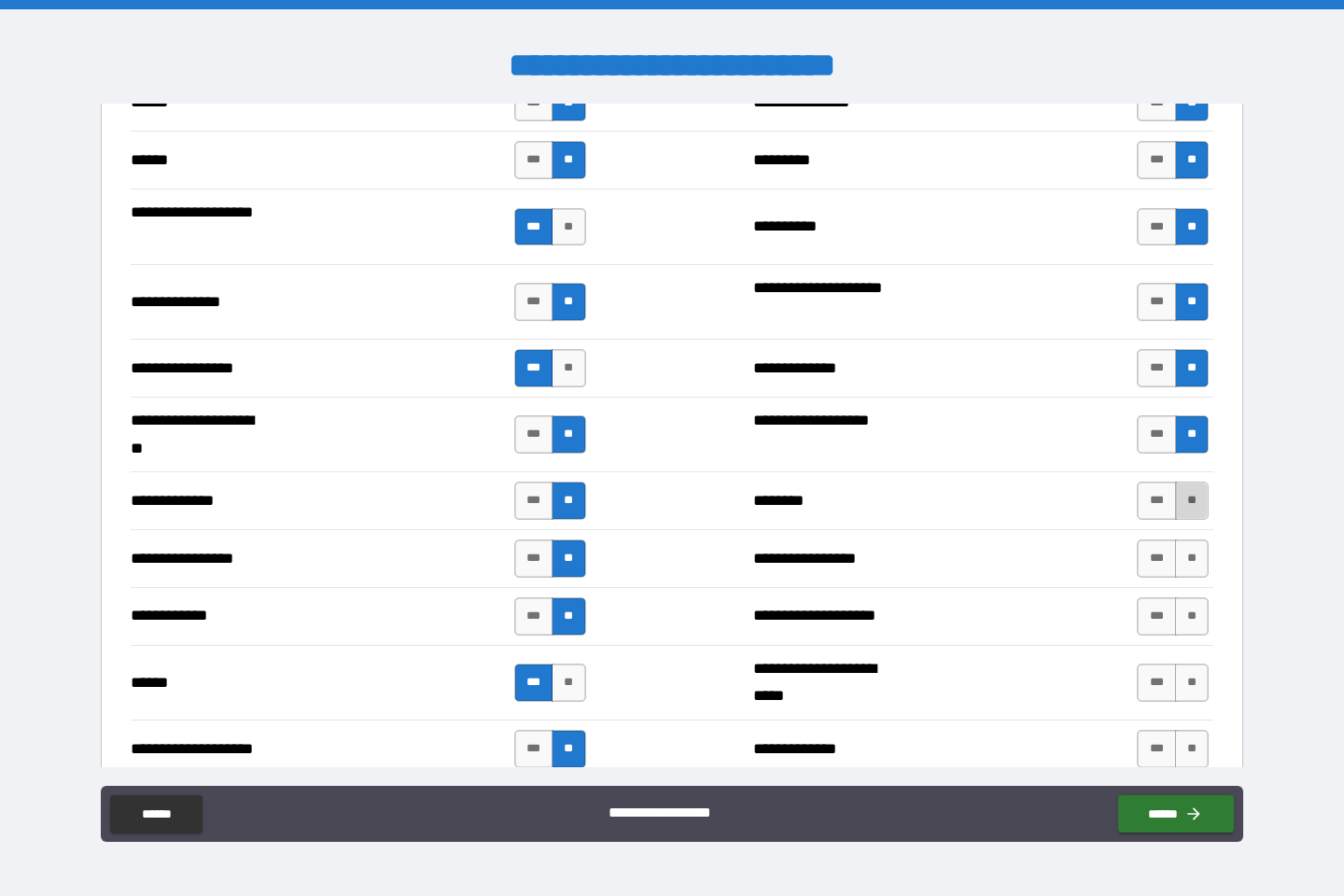 click on "**" at bounding box center [1192, 500] 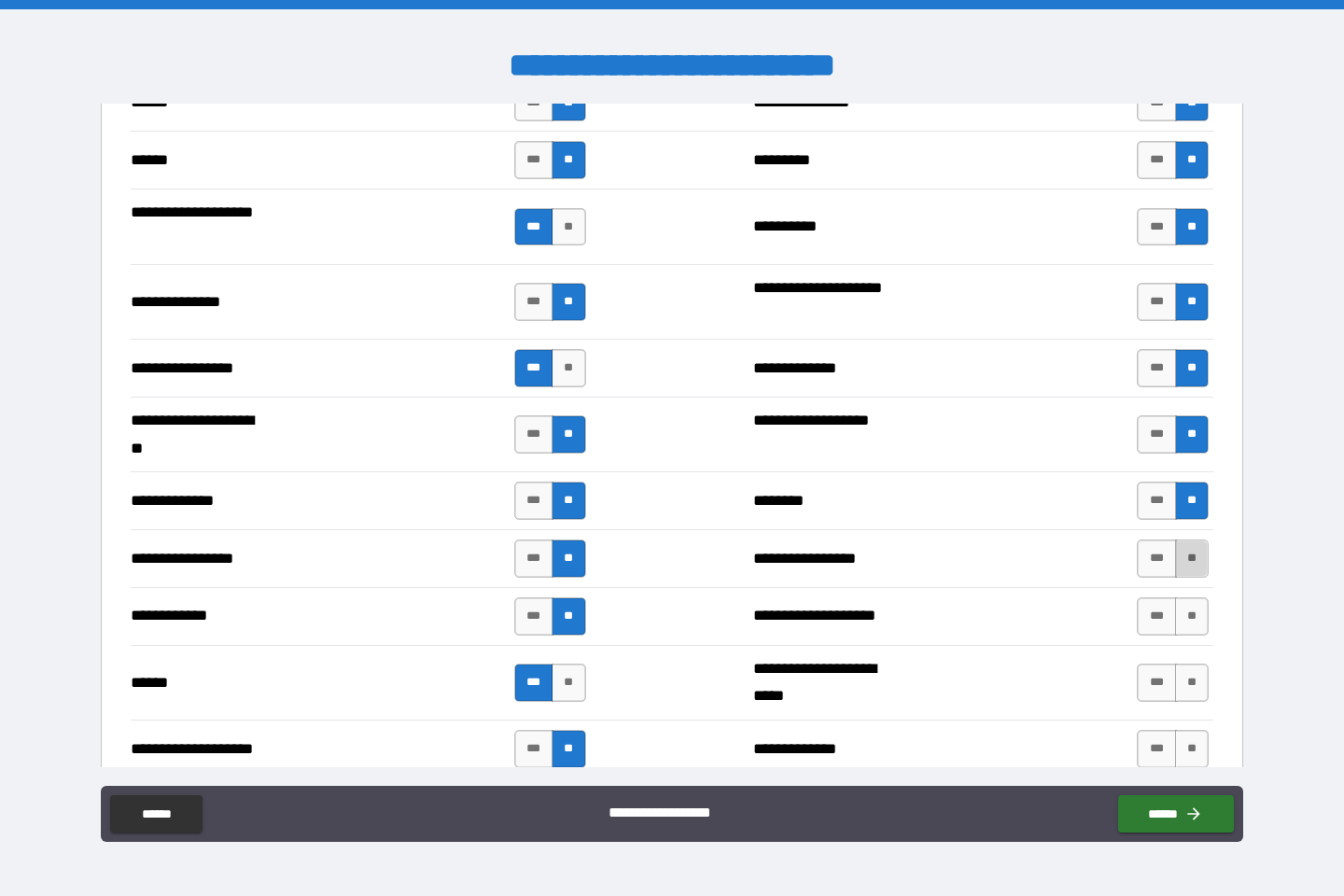 click on "**" at bounding box center [1192, 558] 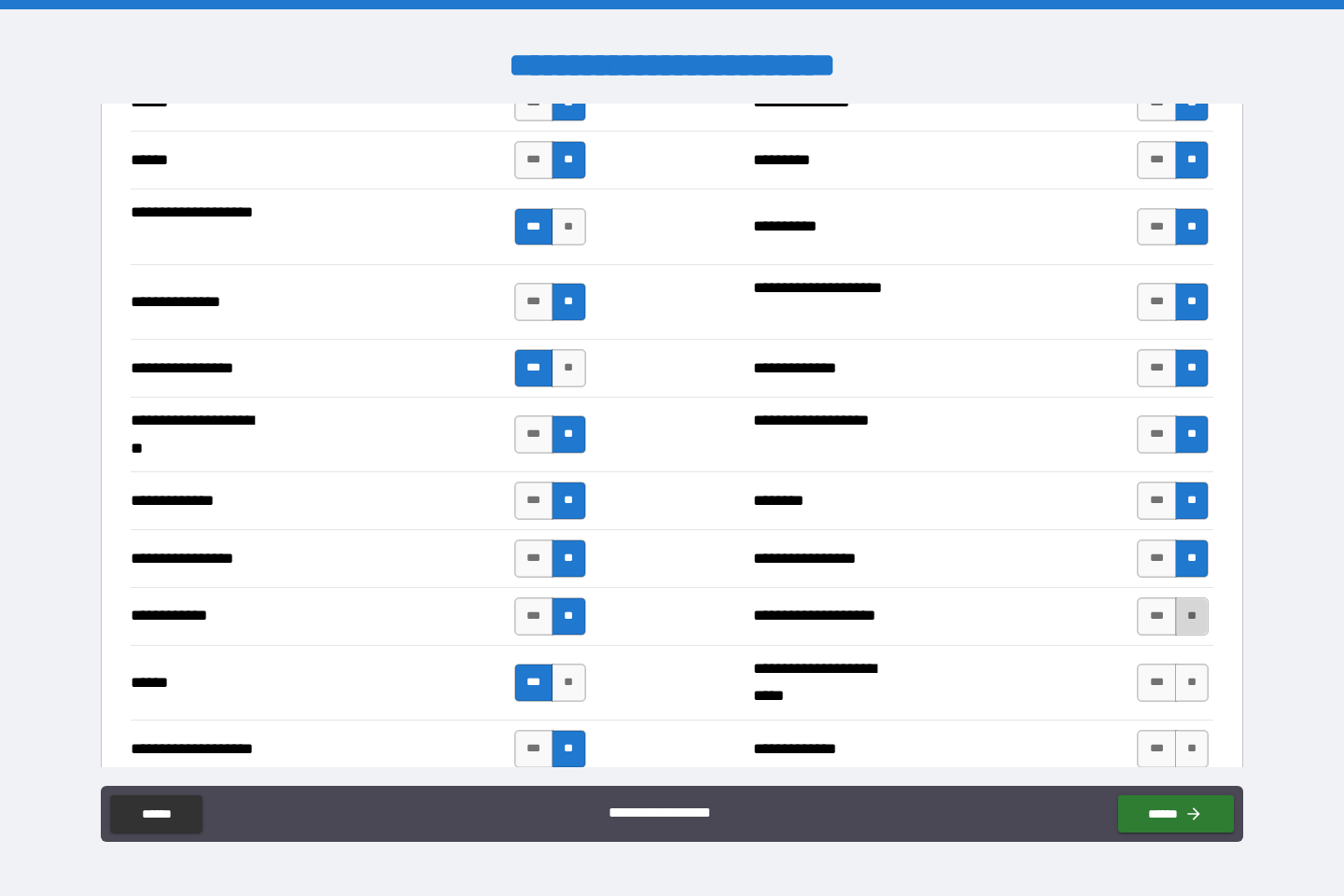 click on "**" at bounding box center [1192, 616] 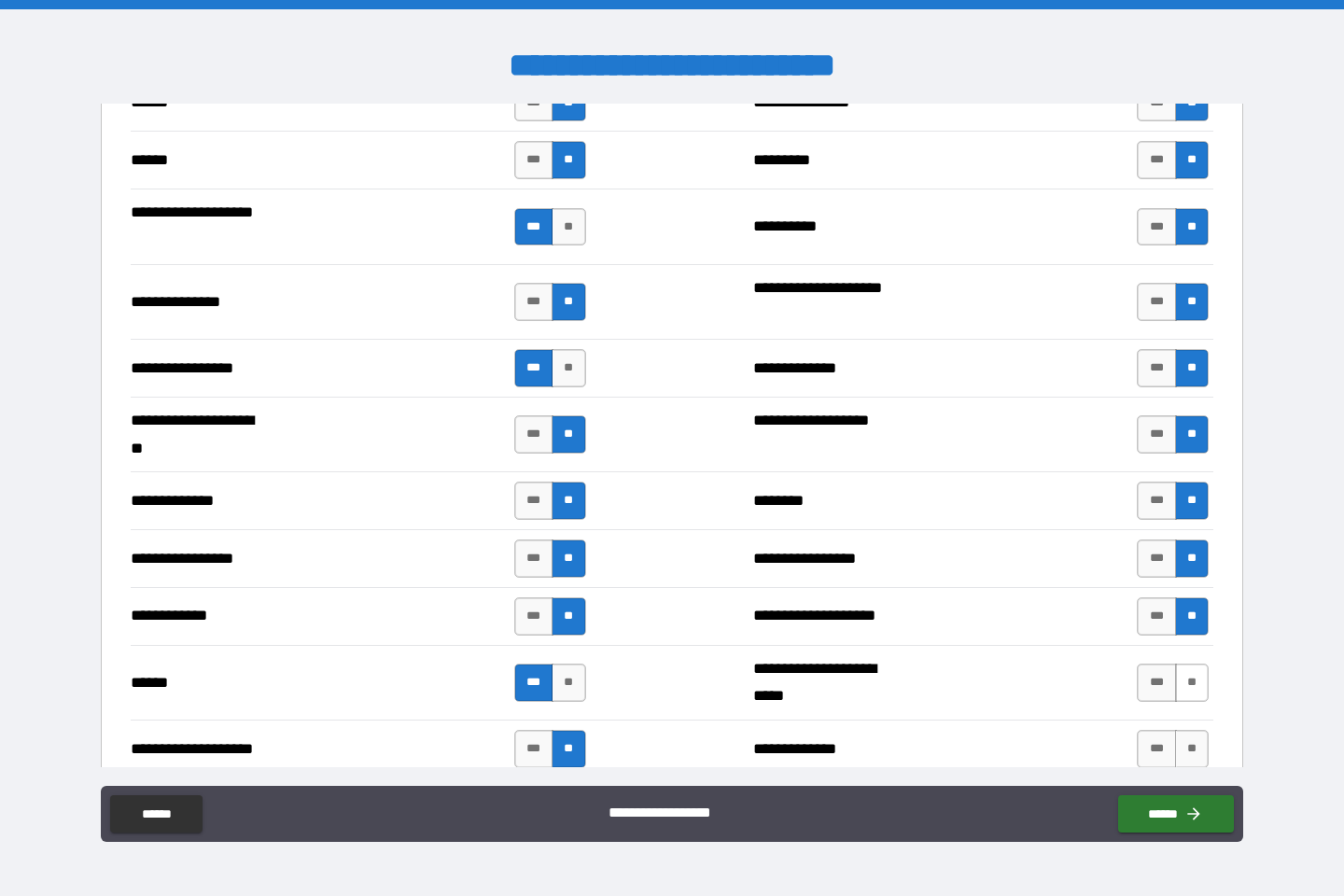 click on "**" at bounding box center (1192, 682) 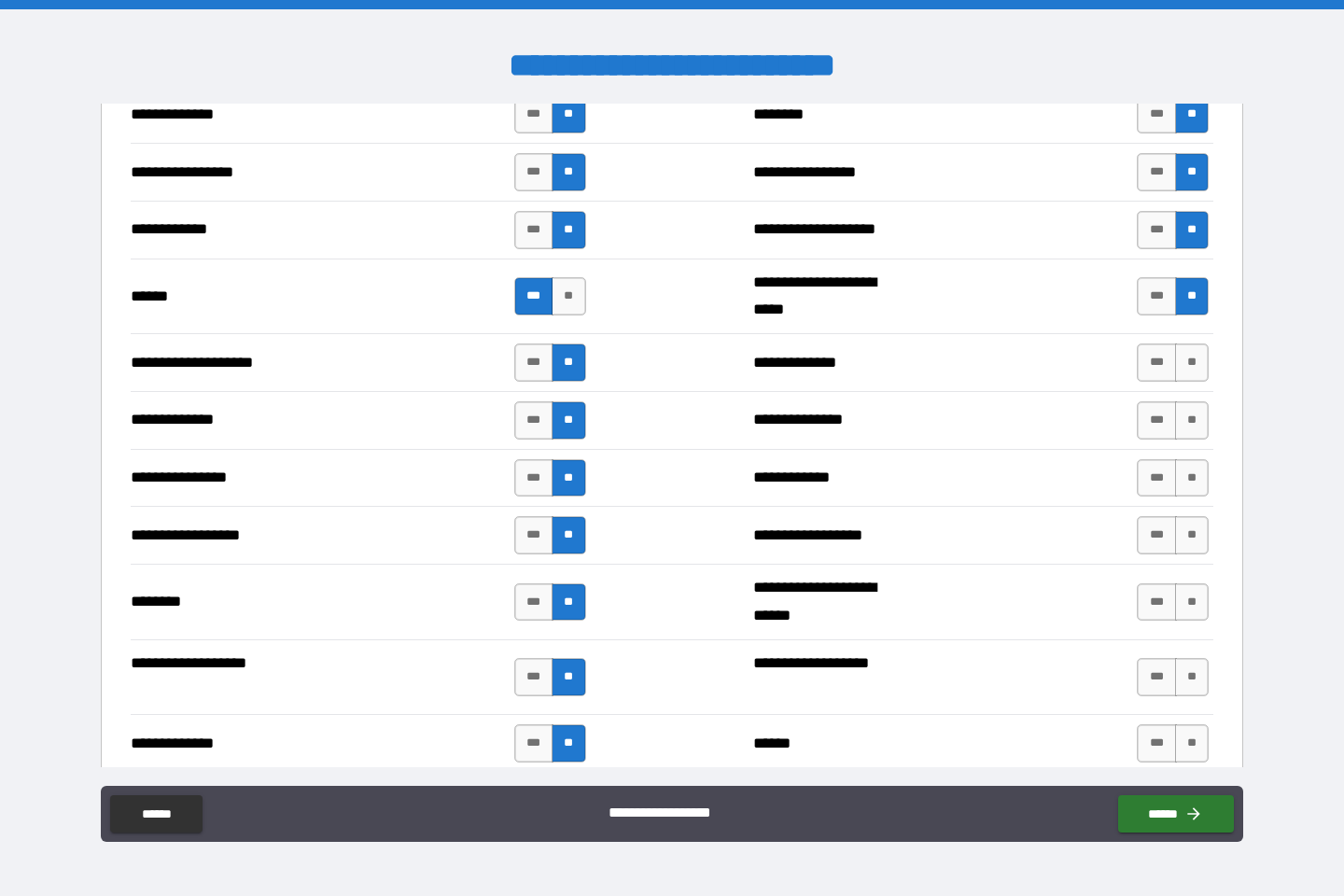 scroll, scrollTop: 2760, scrollLeft: 0, axis: vertical 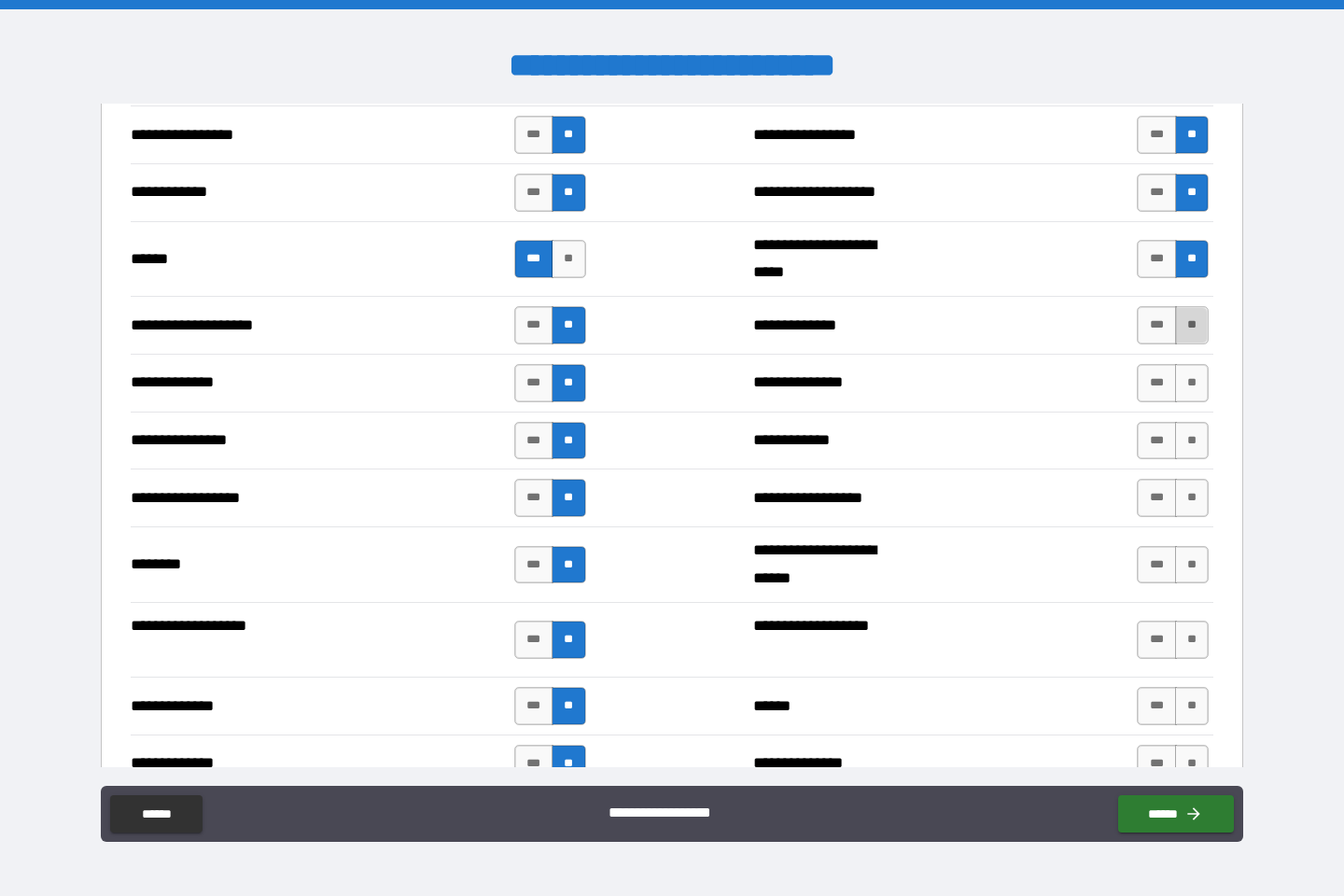 click on "**" at bounding box center (1192, 325) 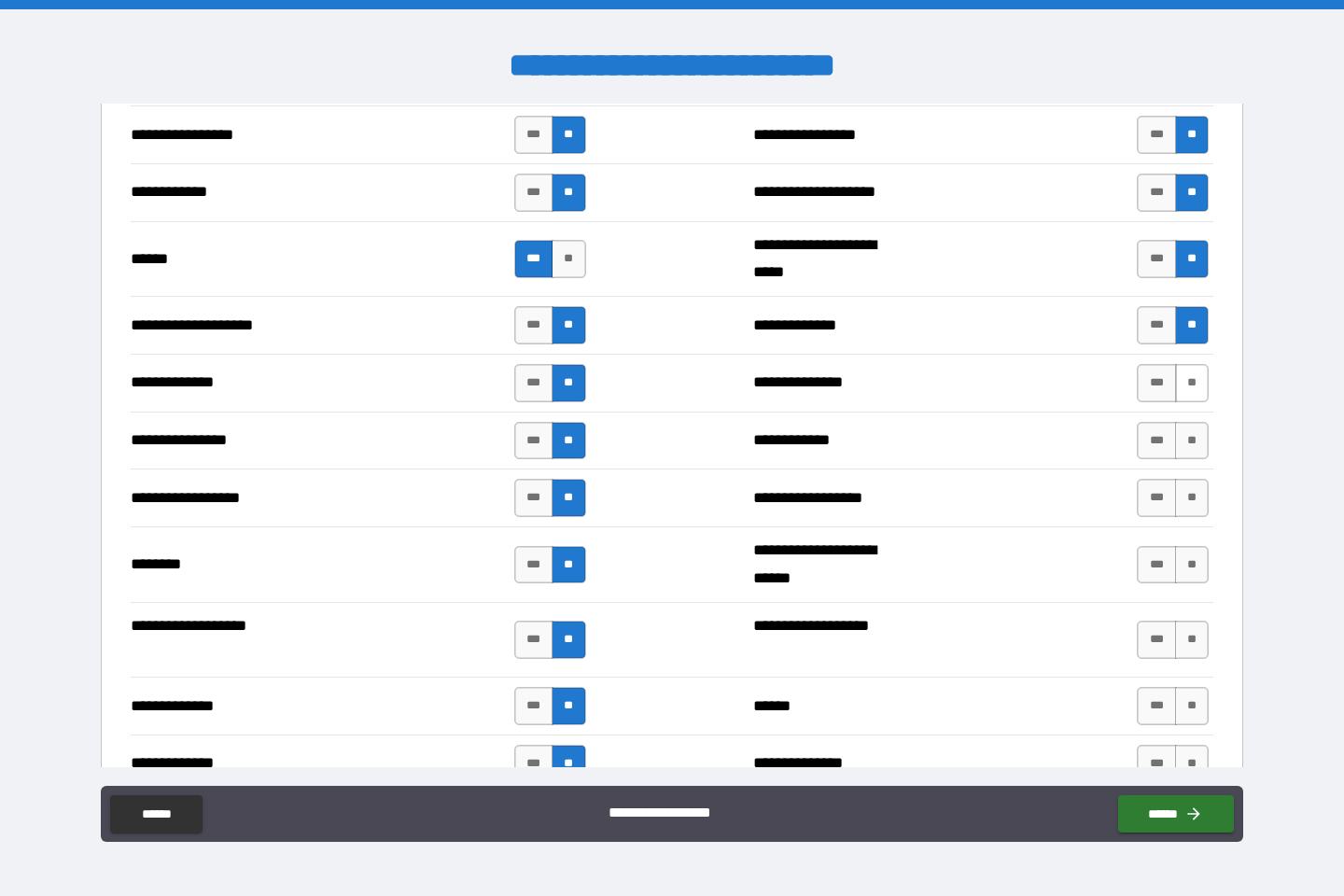 click on "**" at bounding box center (1192, 383) 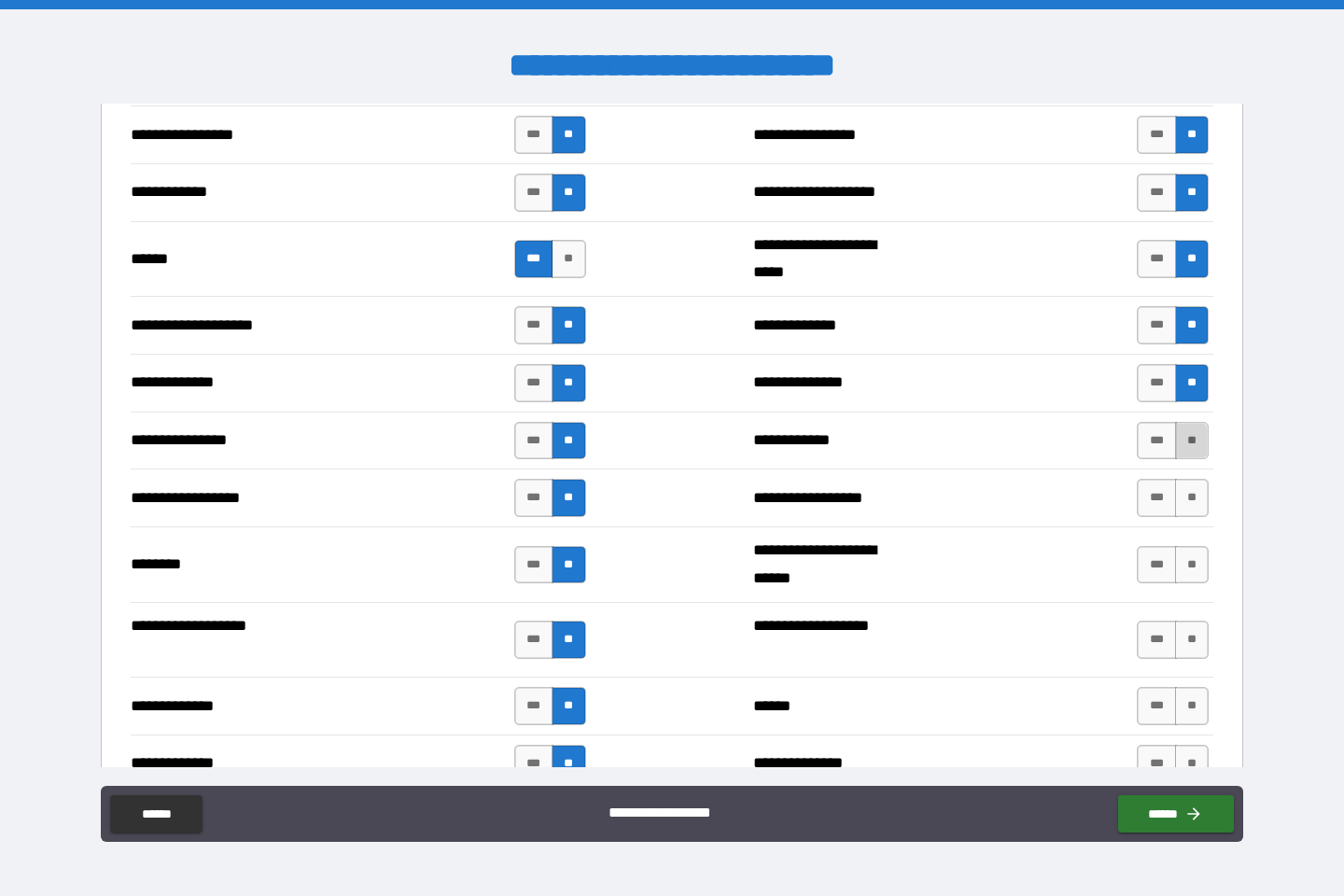 click on "**" at bounding box center [1192, 441] 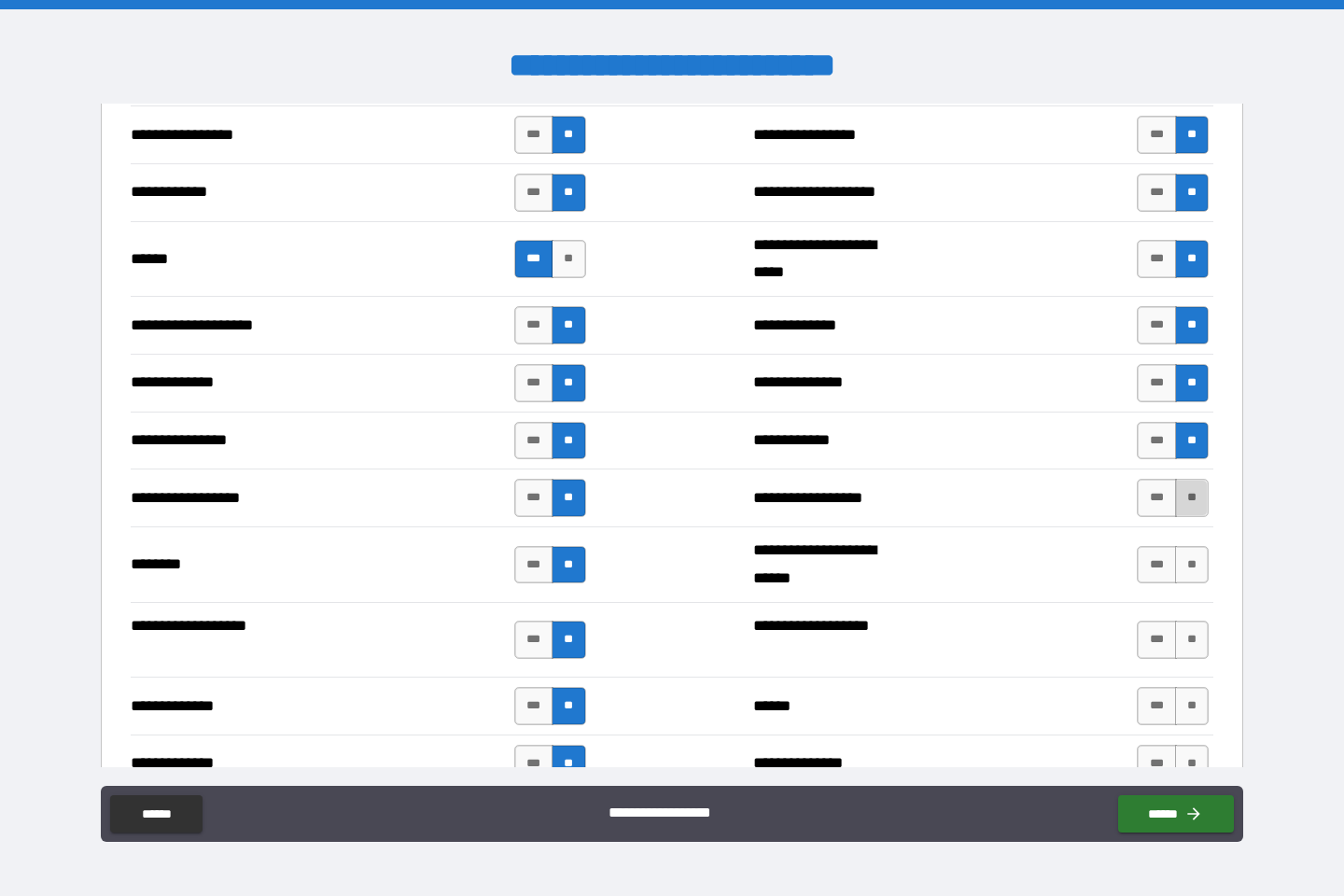 click on "**" at bounding box center (1192, 497) 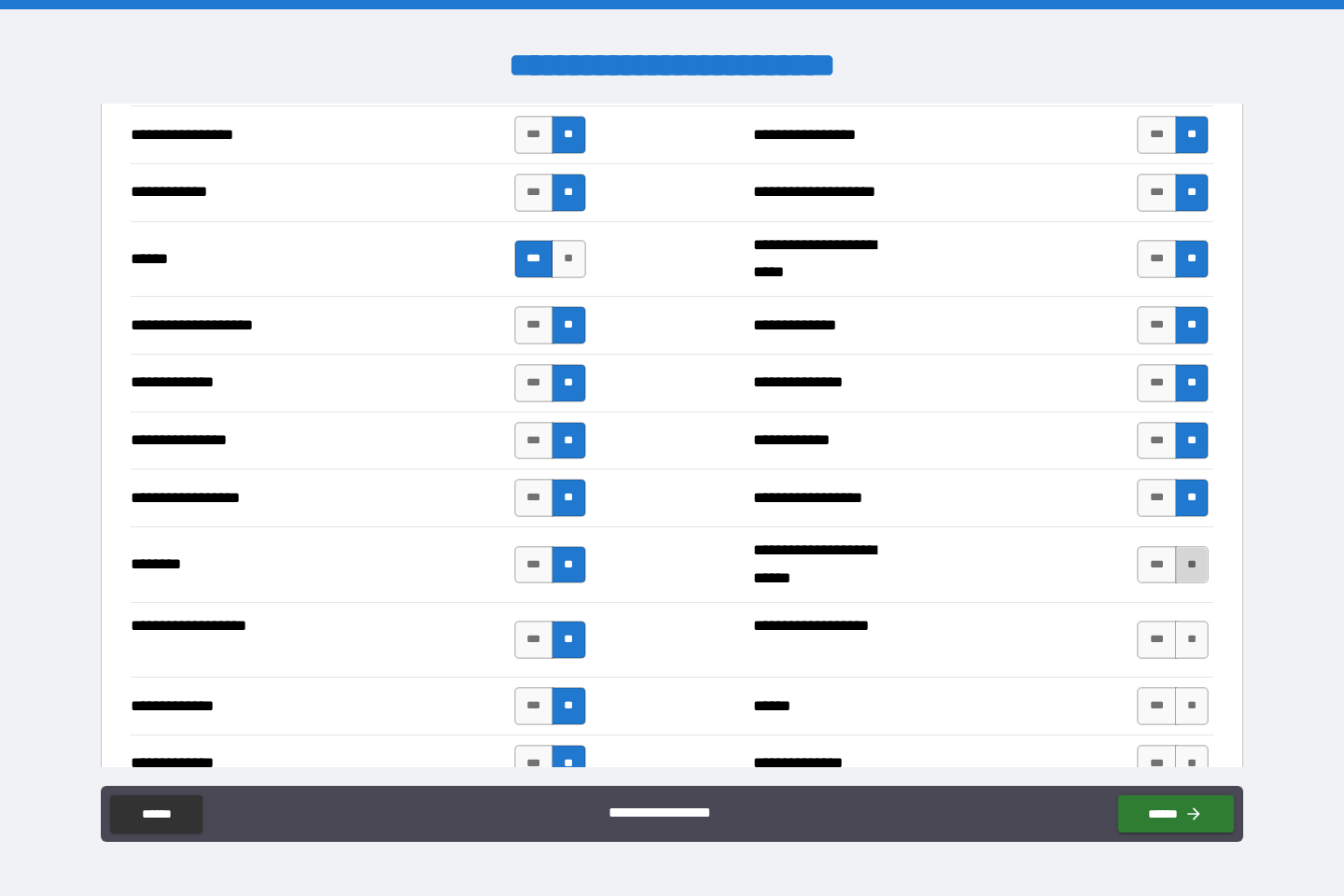 click on "**" at bounding box center [1192, 565] 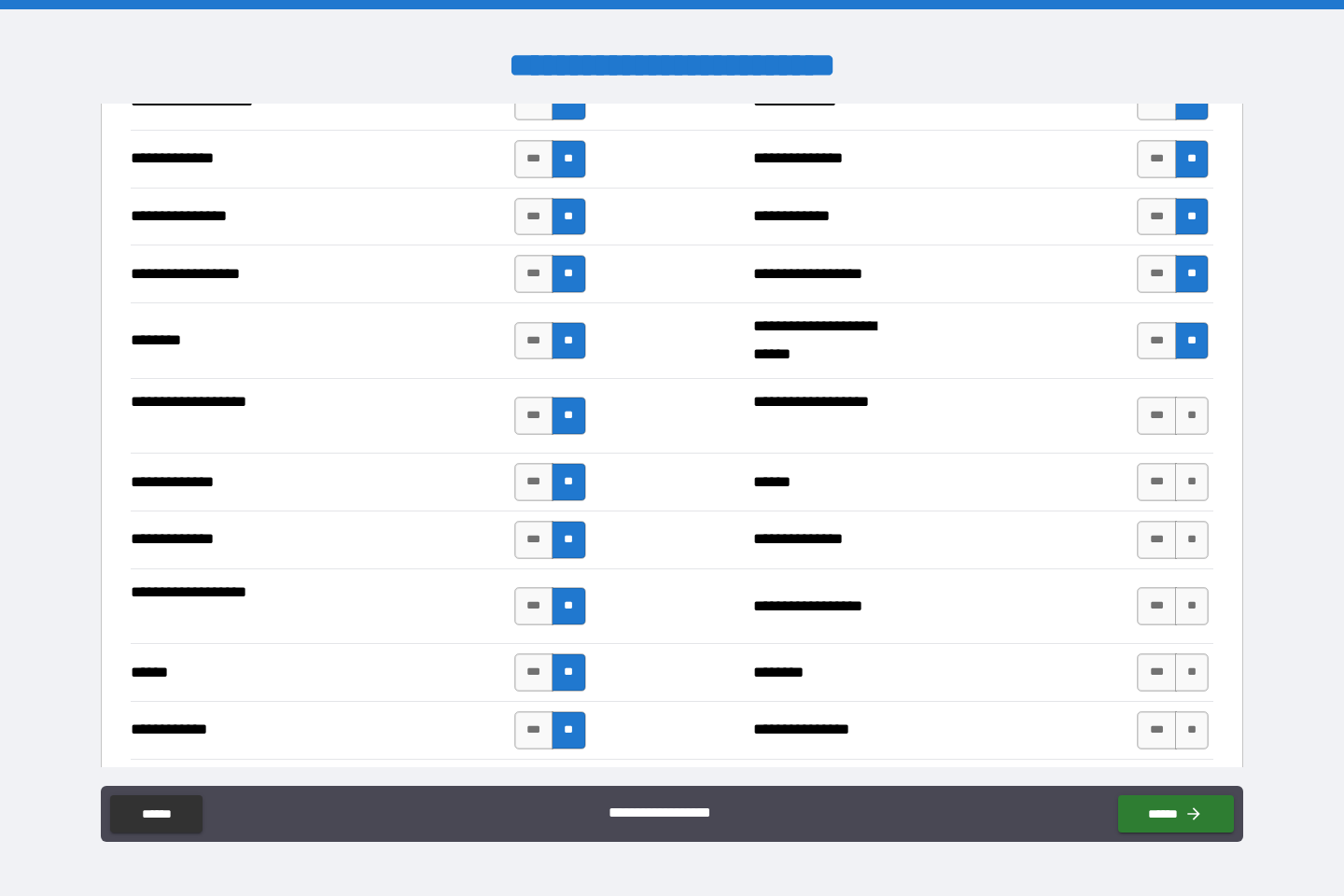 scroll, scrollTop: 2984, scrollLeft: 0, axis: vertical 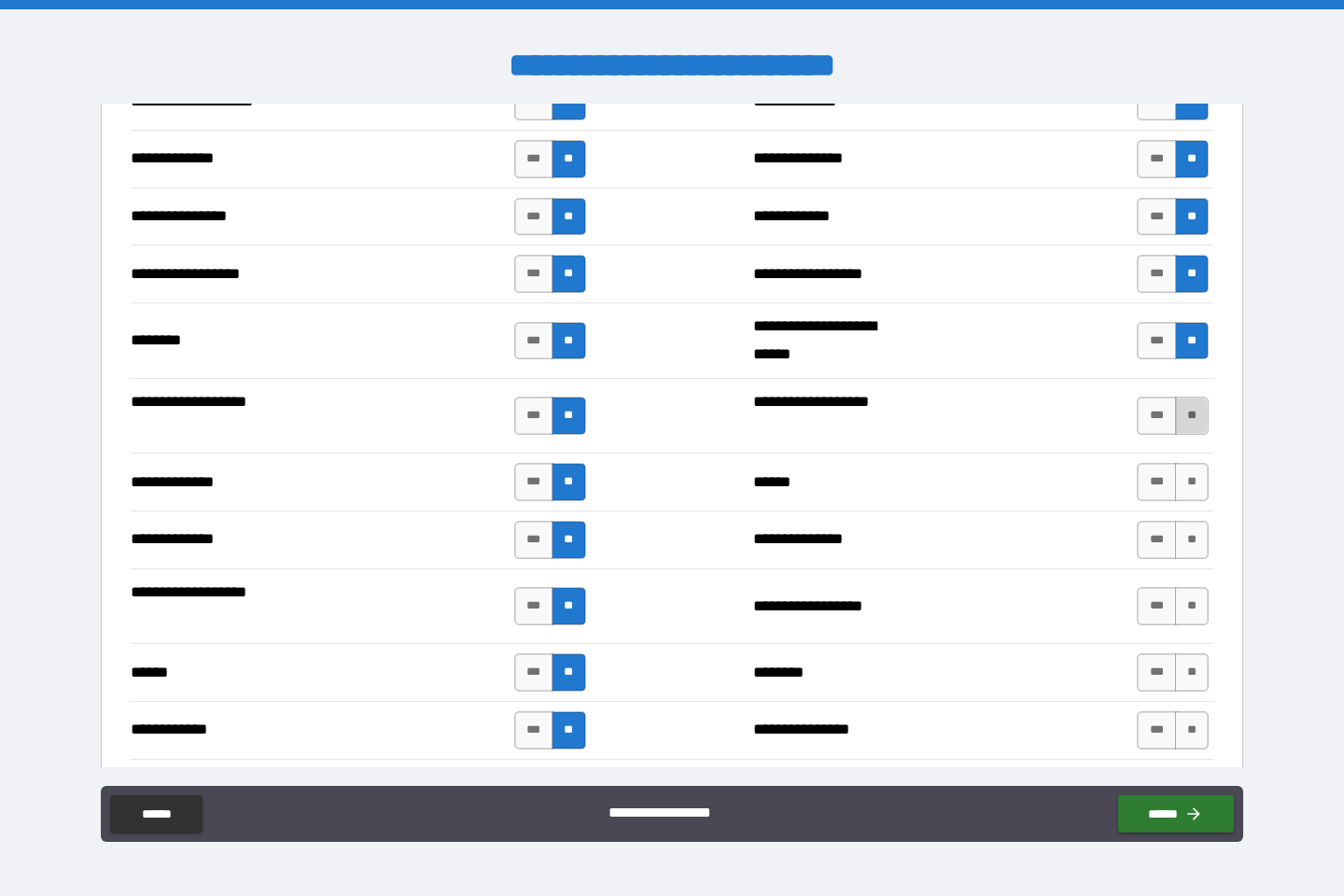 click on "**" at bounding box center (1192, 415) 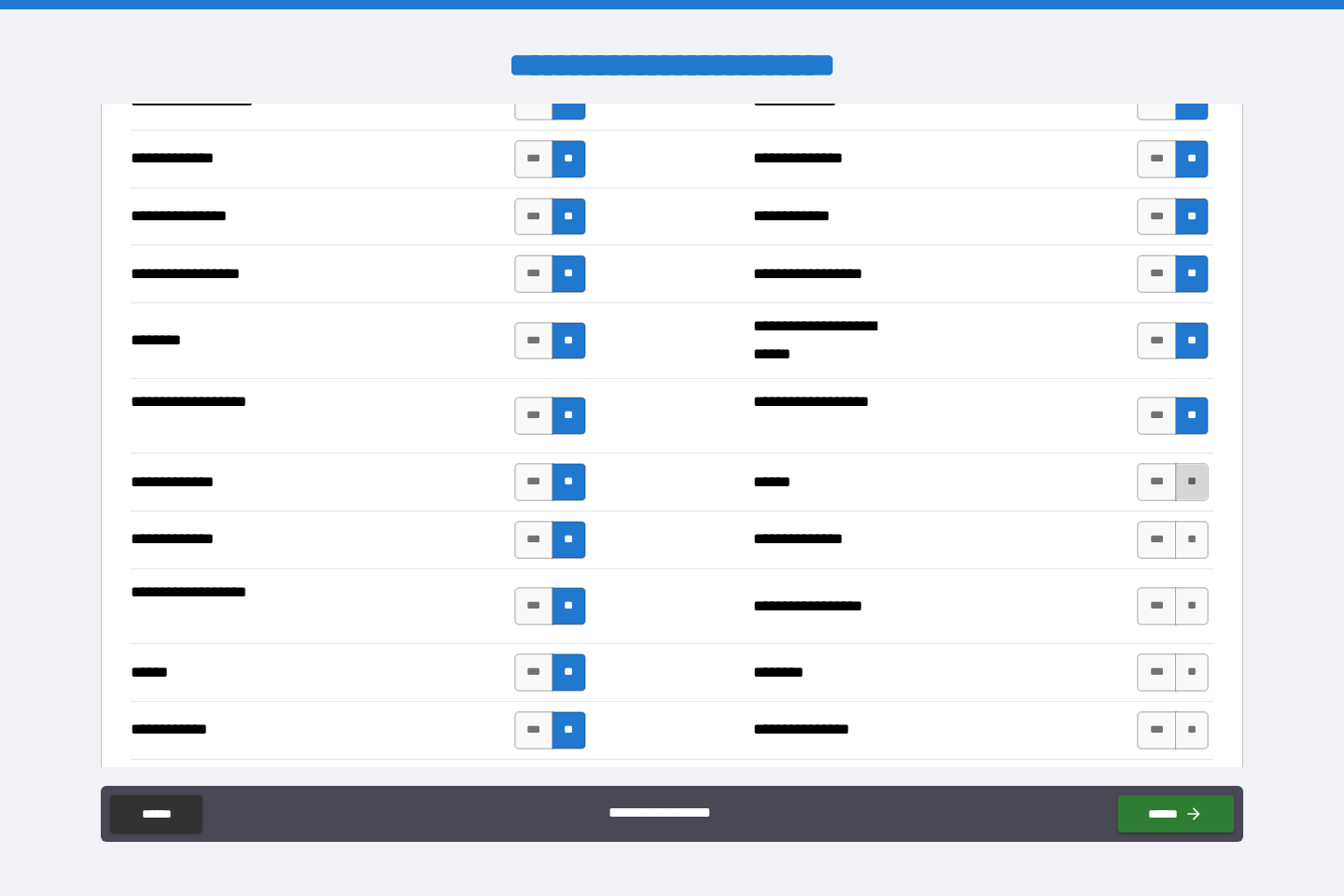 click on "**" at bounding box center (1192, 482) 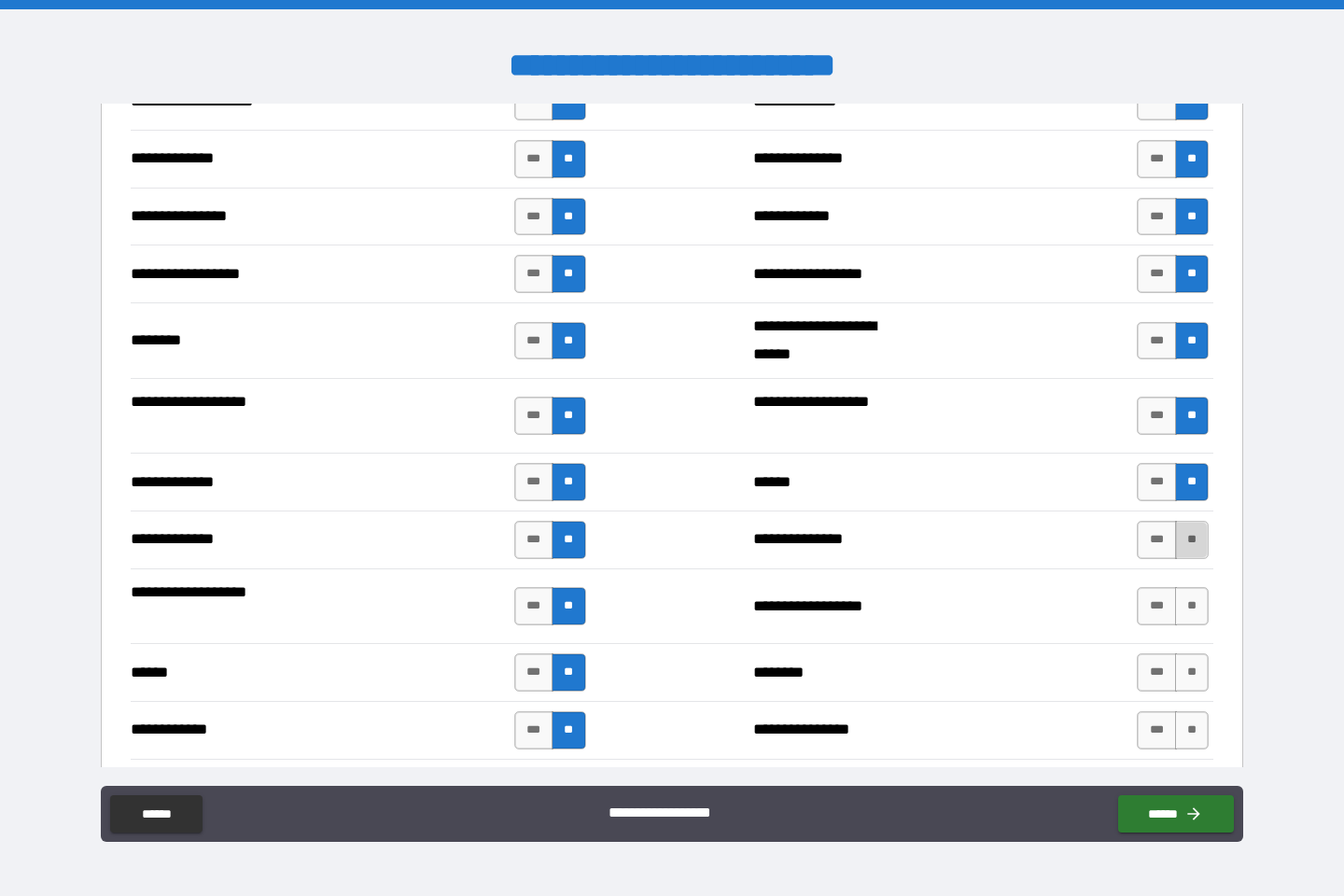 click on "**" at bounding box center (1192, 539) 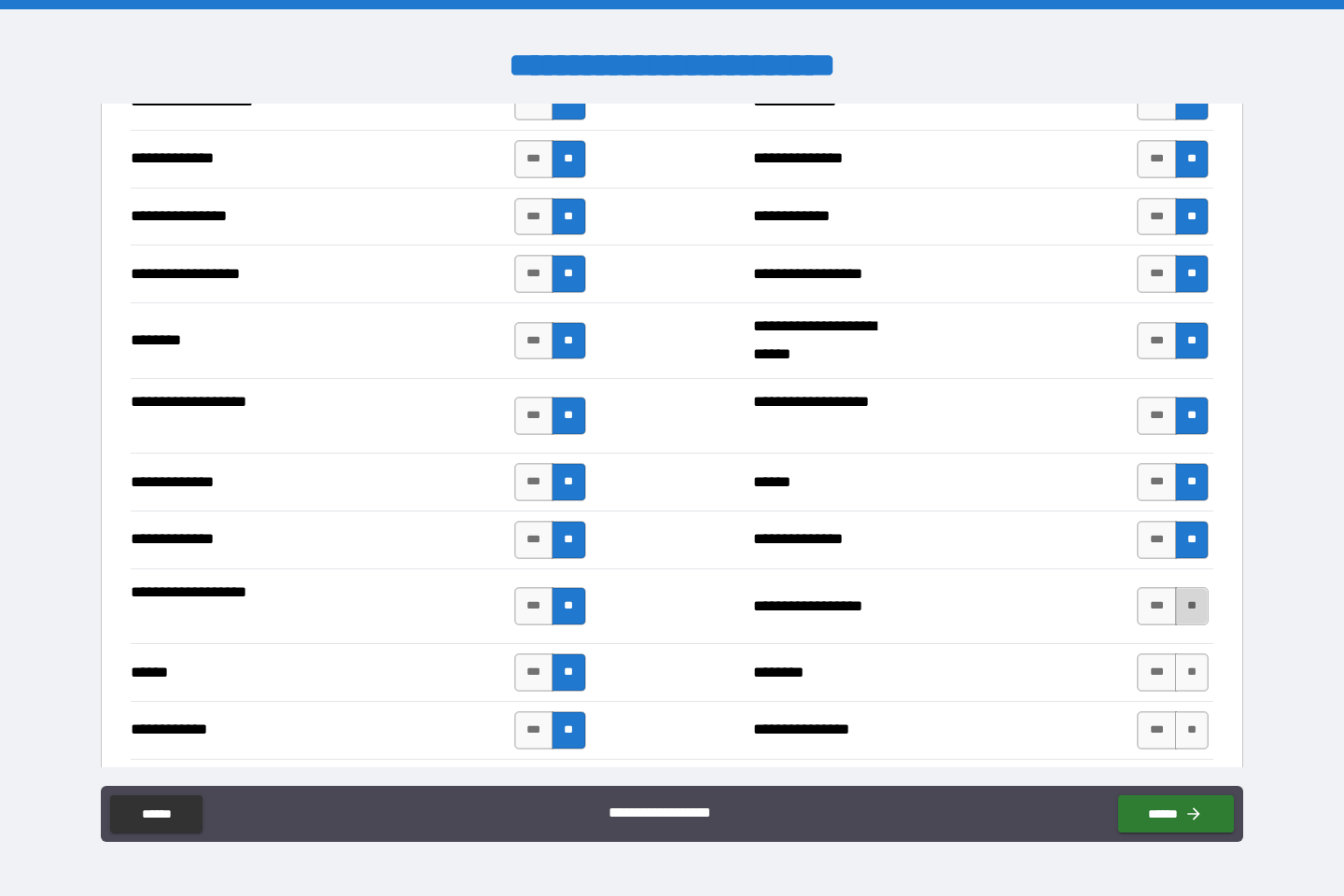 click on "**" at bounding box center (1192, 606) 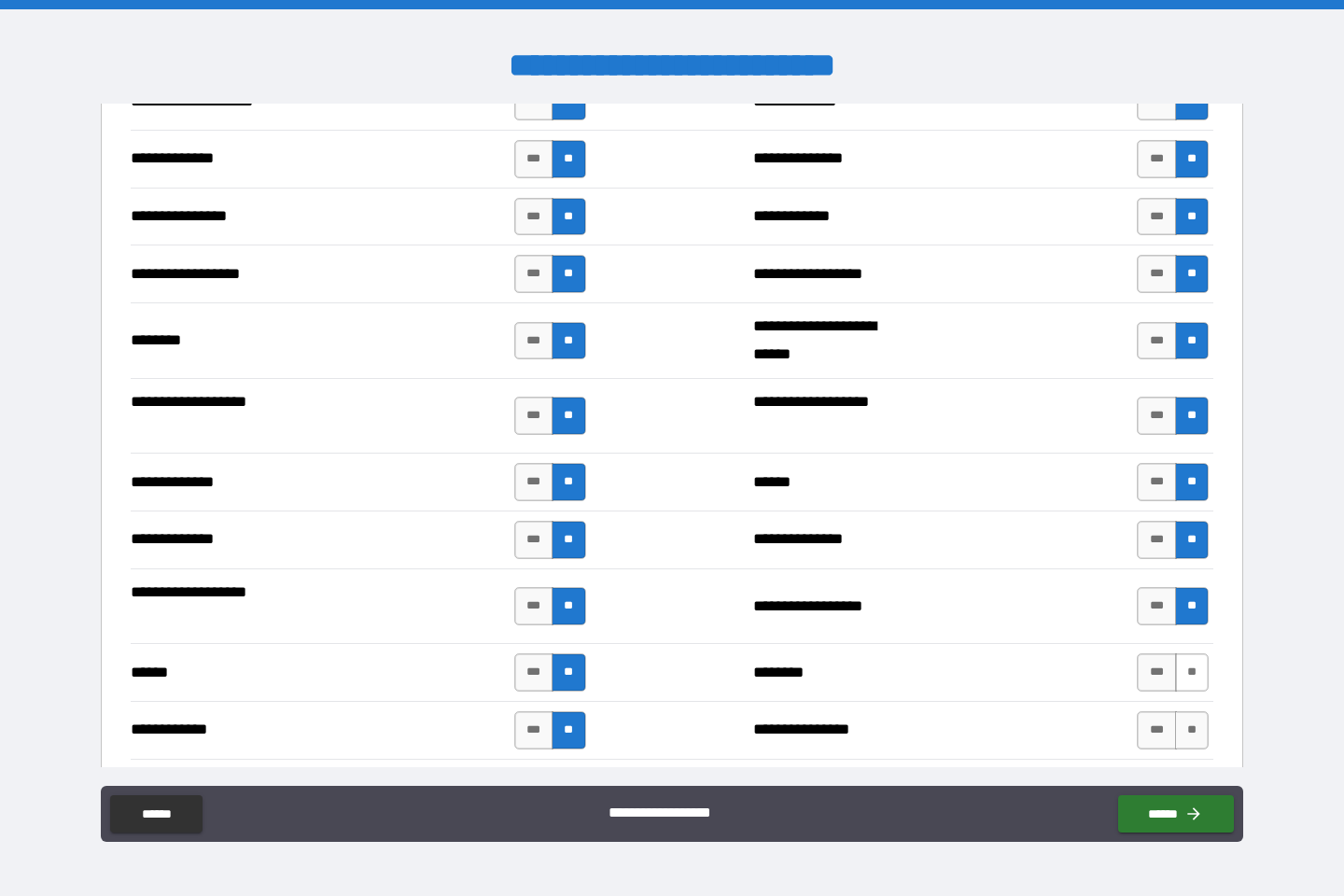 click on "**" at bounding box center (1192, 672) 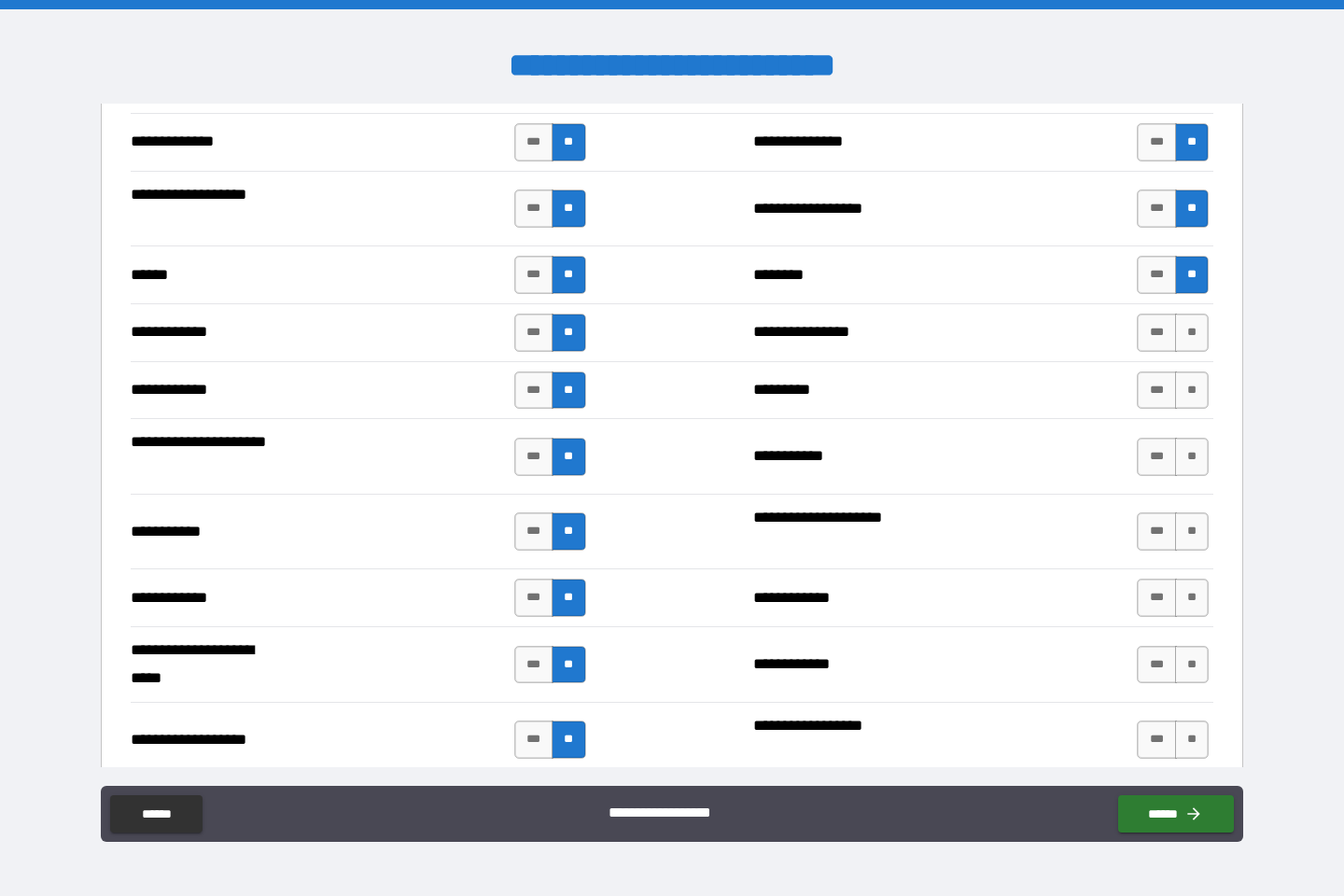scroll, scrollTop: 3383, scrollLeft: 0, axis: vertical 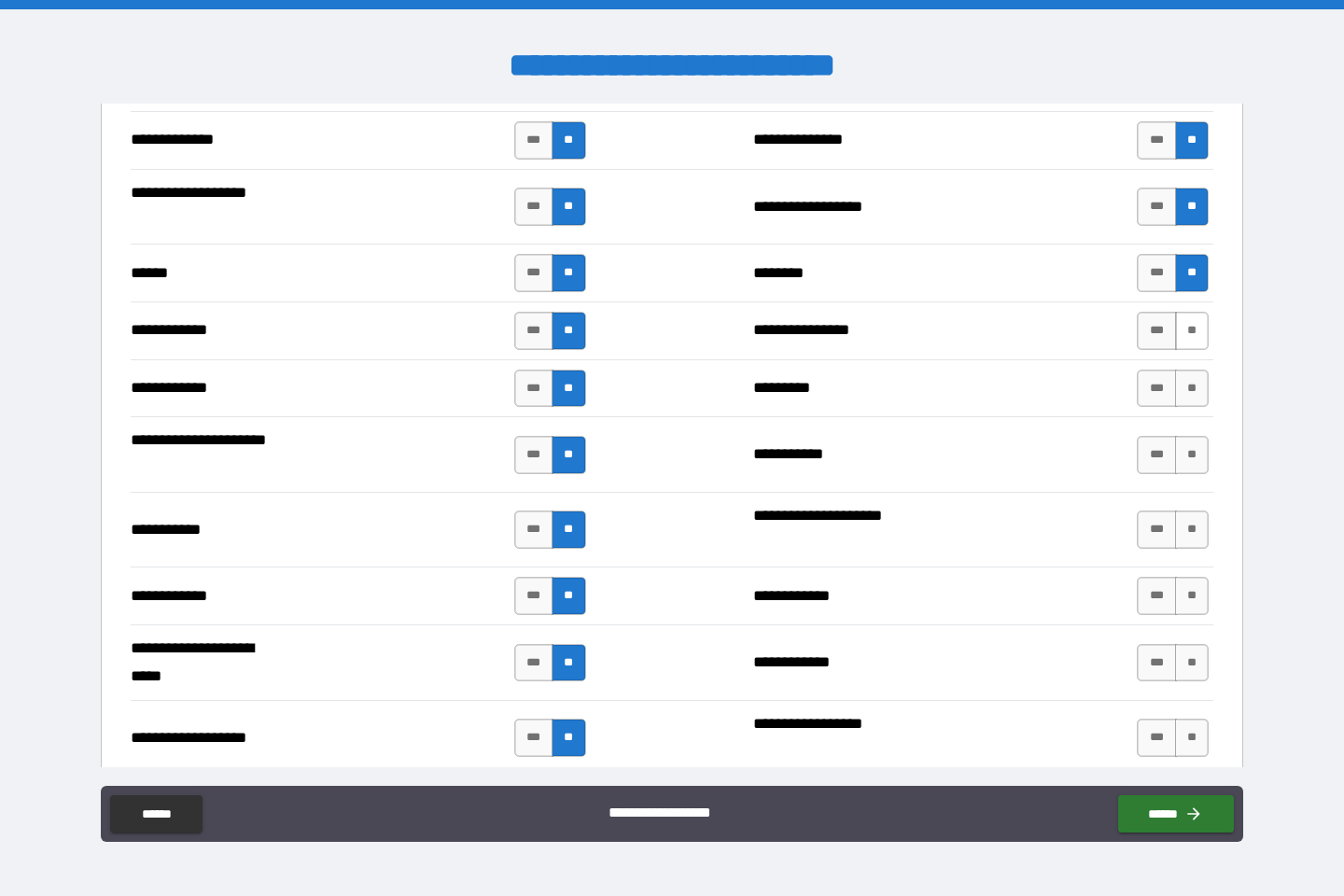 click on "**" at bounding box center [1192, 330] 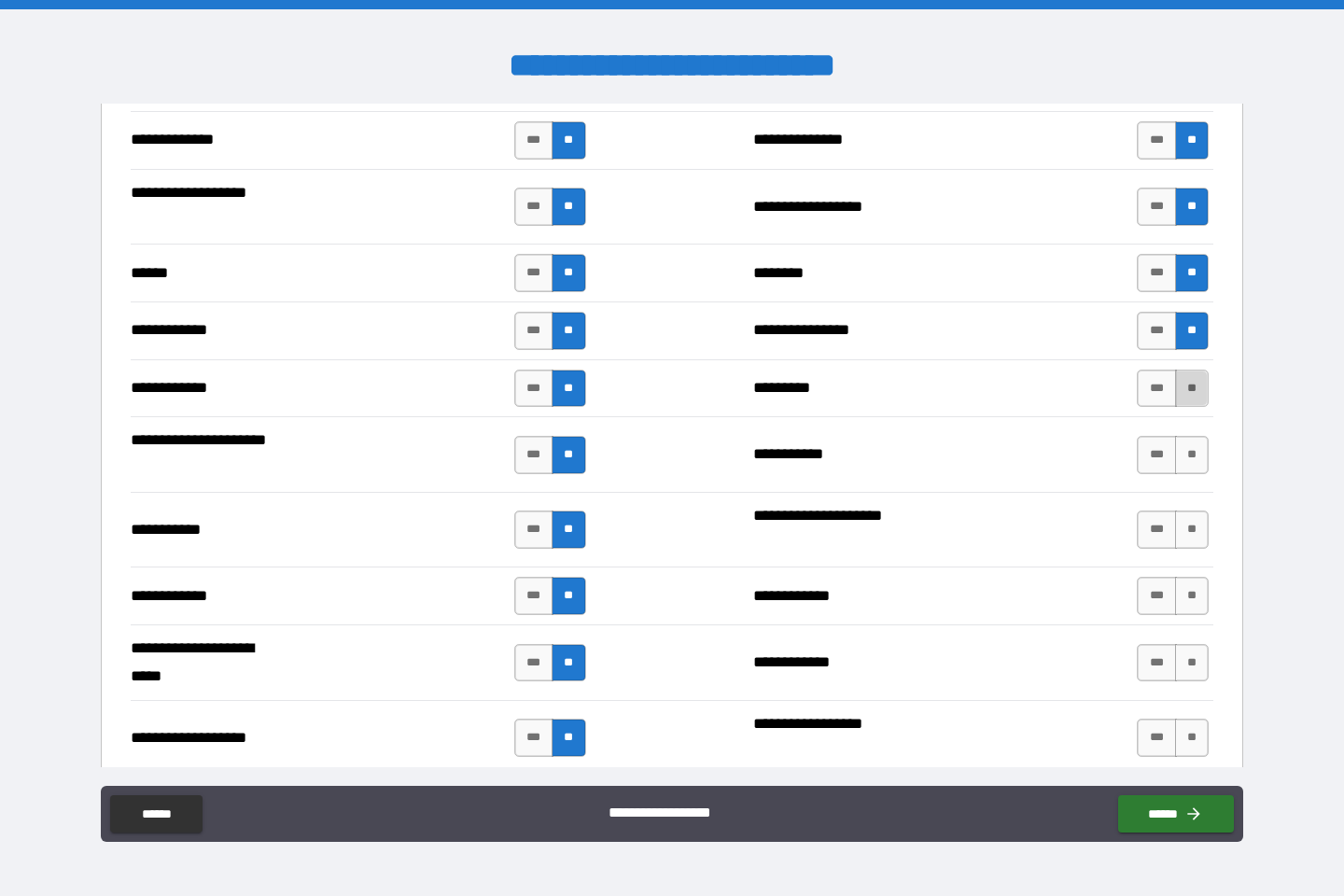 click on "**" at bounding box center (1192, 388) 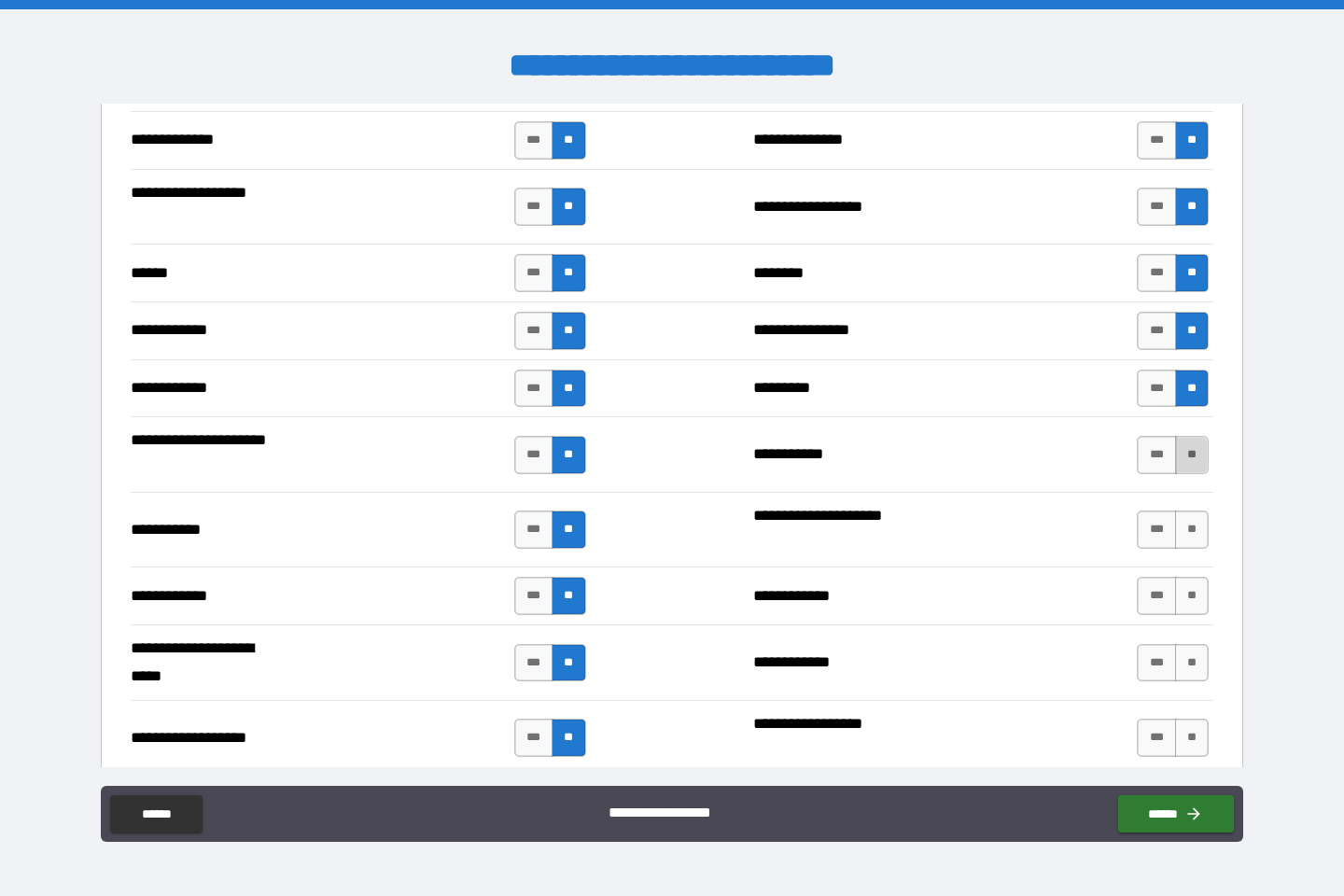 click on "**" at bounding box center [1192, 455] 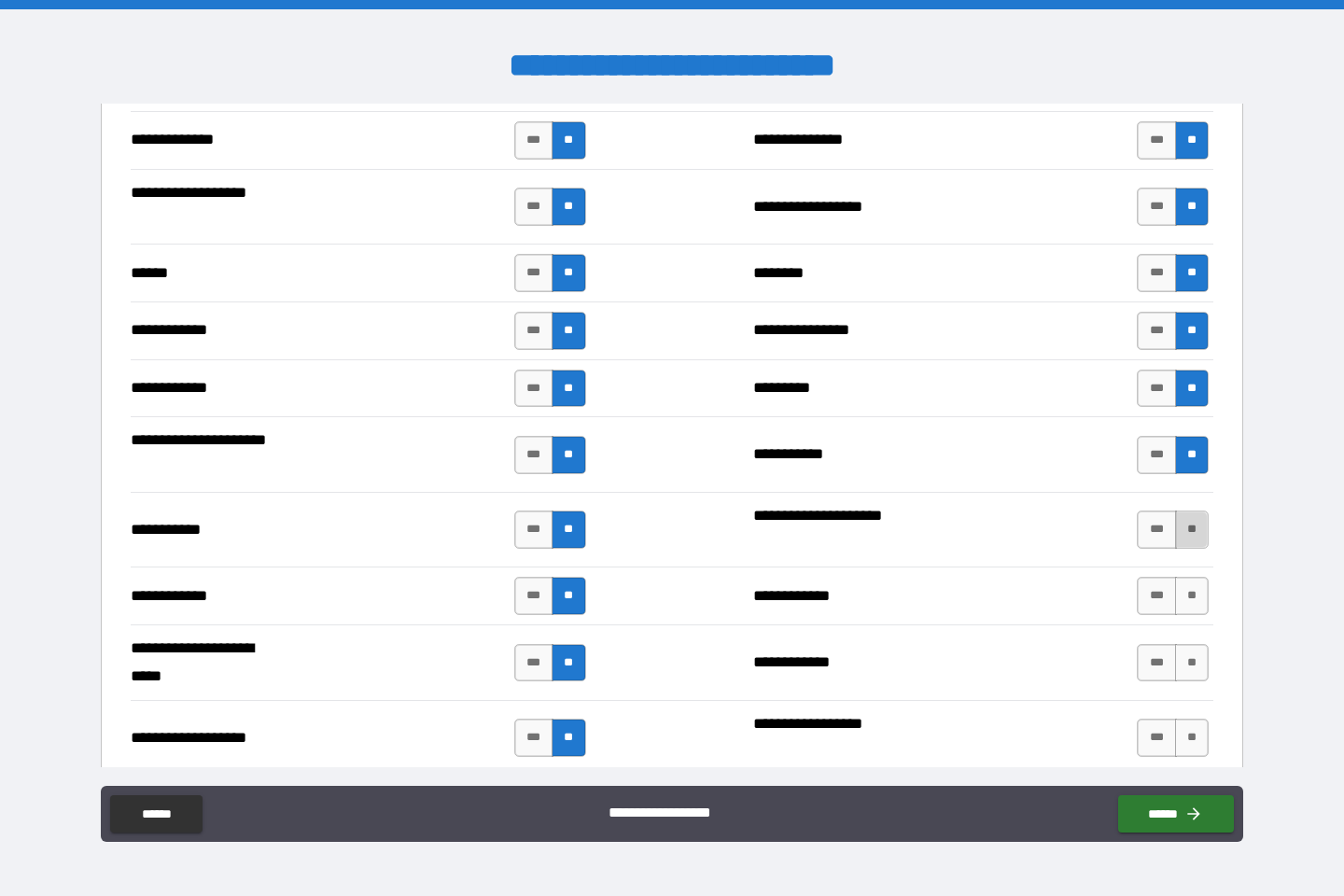 click on "**" at bounding box center (1192, 529) 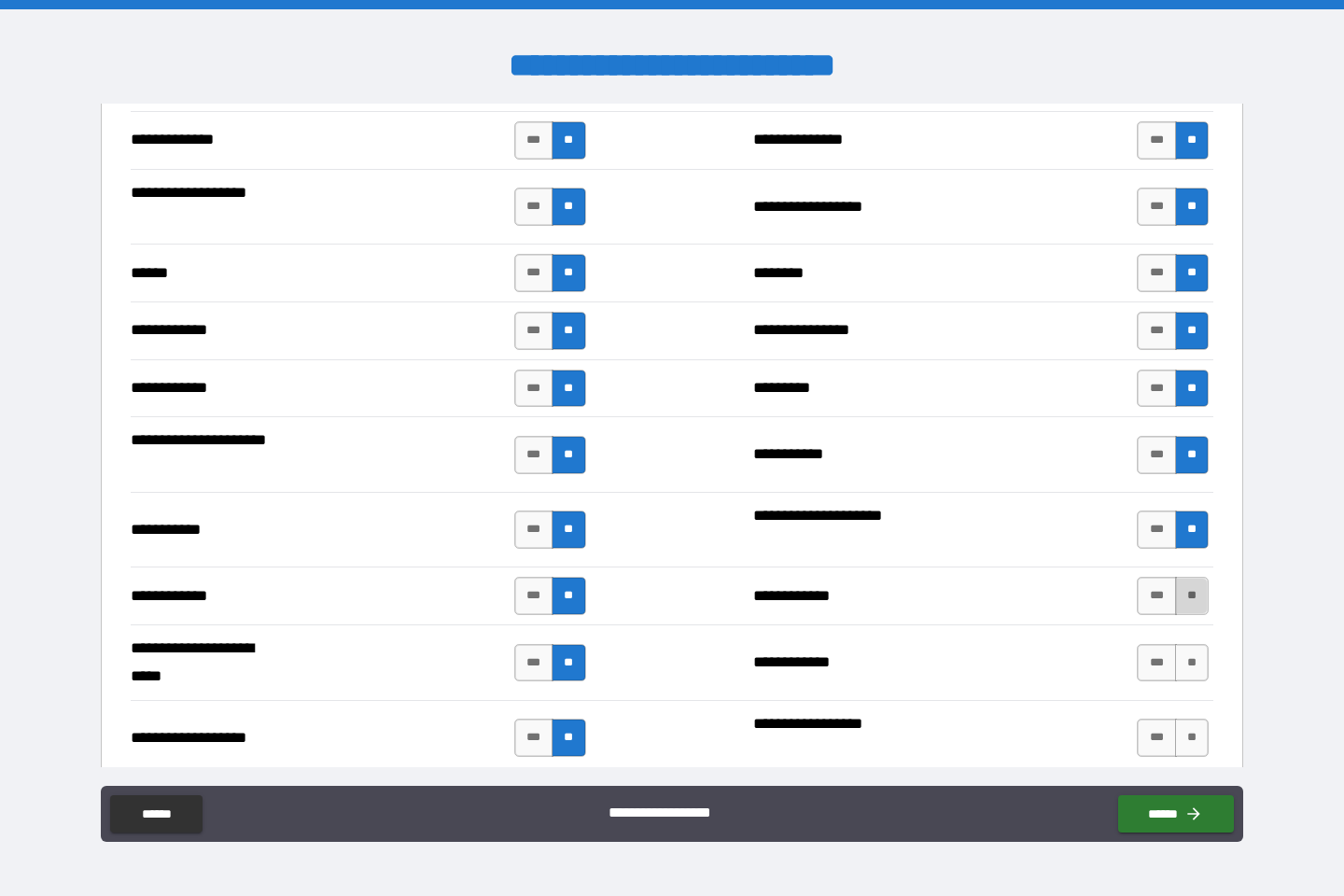 click on "**" at bounding box center [1192, 595] 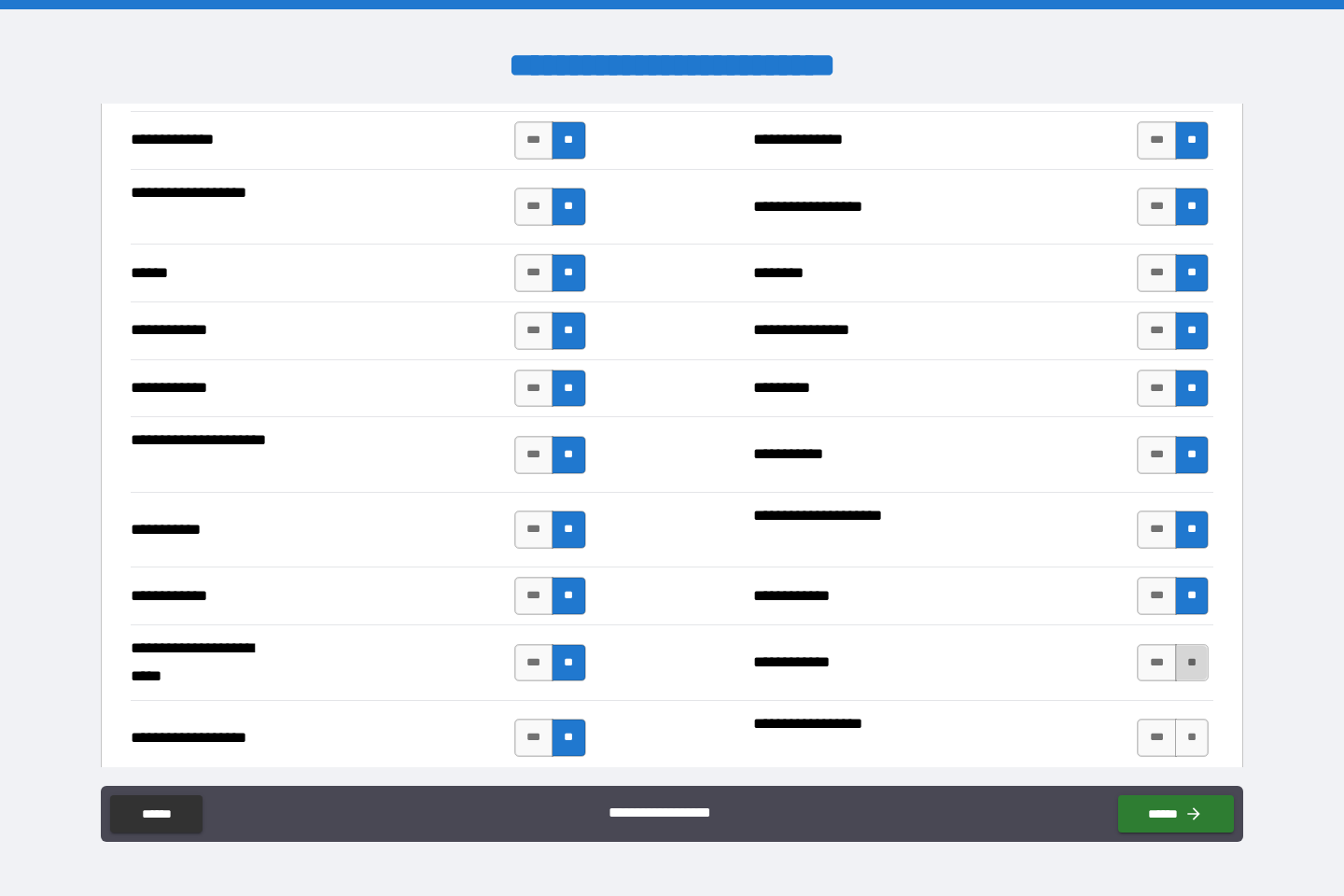 click on "**" at bounding box center (1192, 663) 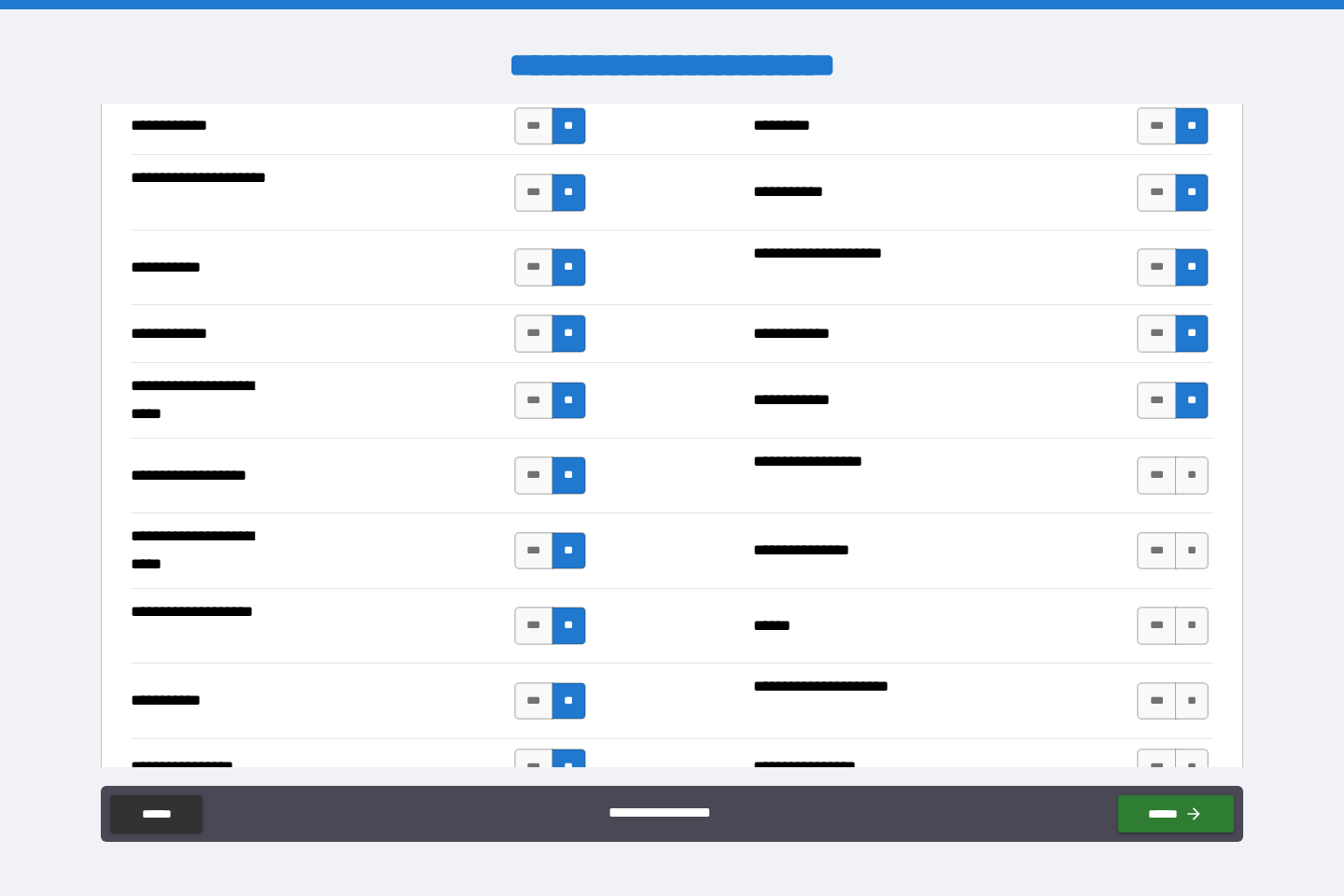 scroll, scrollTop: 3647, scrollLeft: 0, axis: vertical 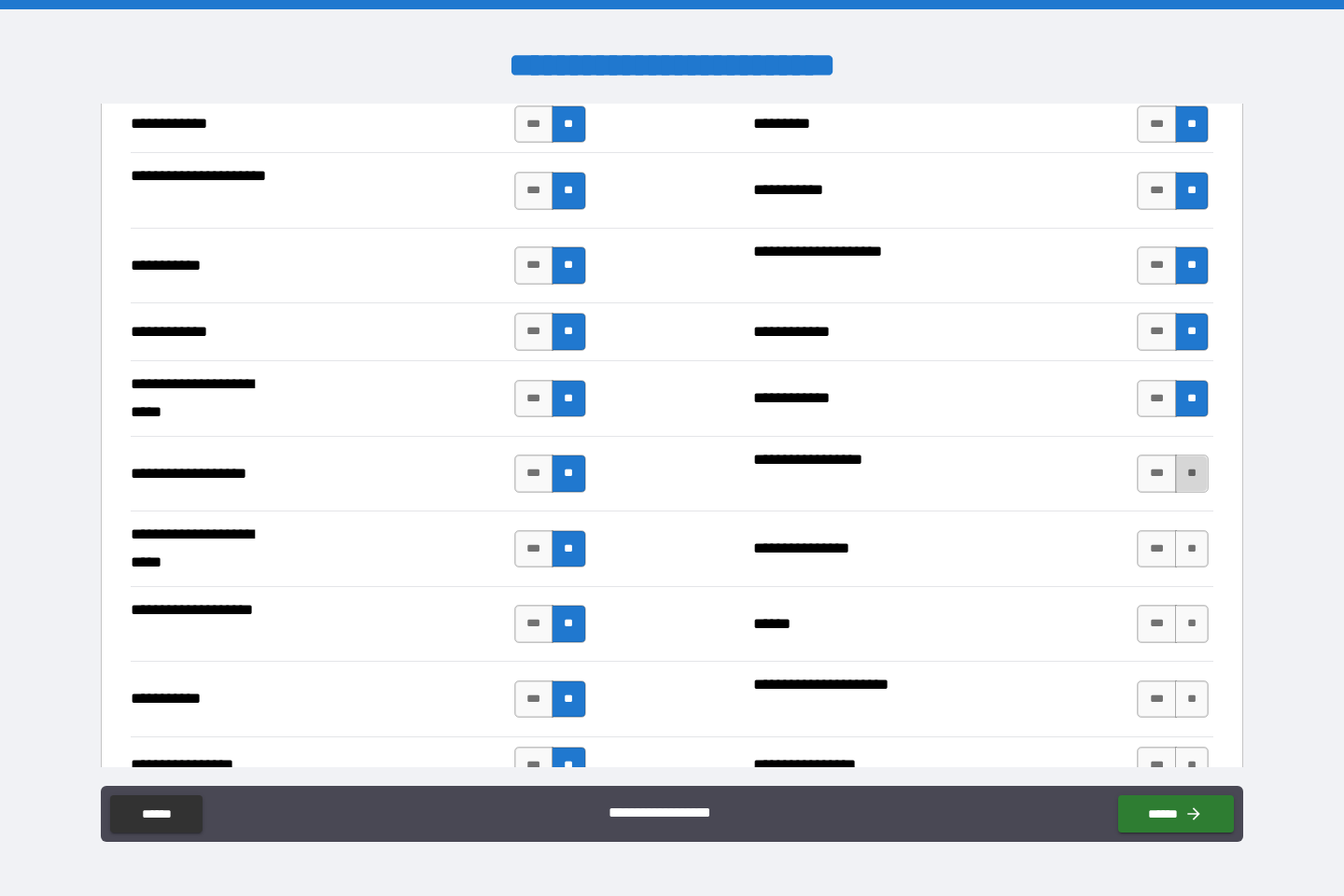 click on "**" at bounding box center [1192, 473] 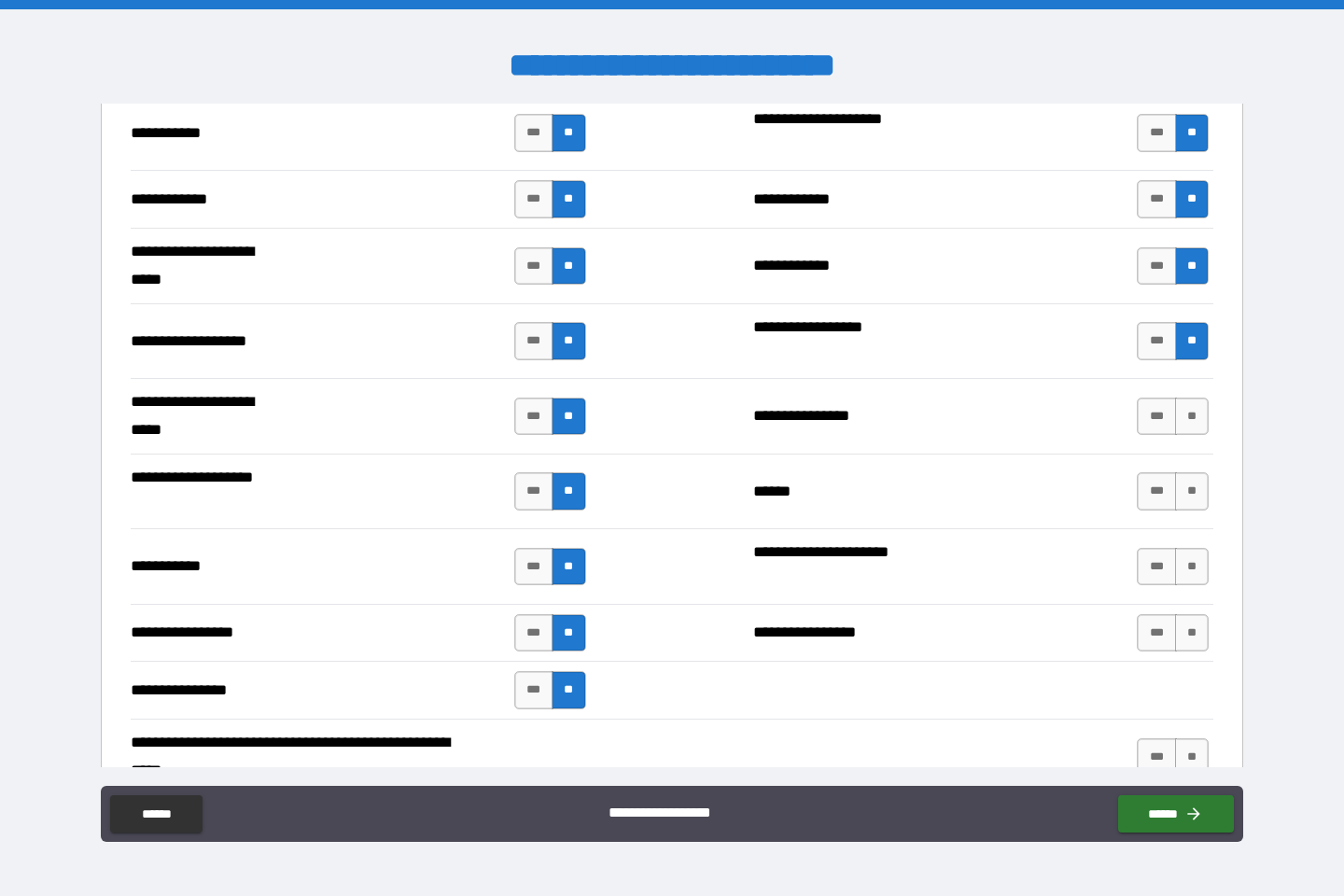scroll, scrollTop: 3781, scrollLeft: 0, axis: vertical 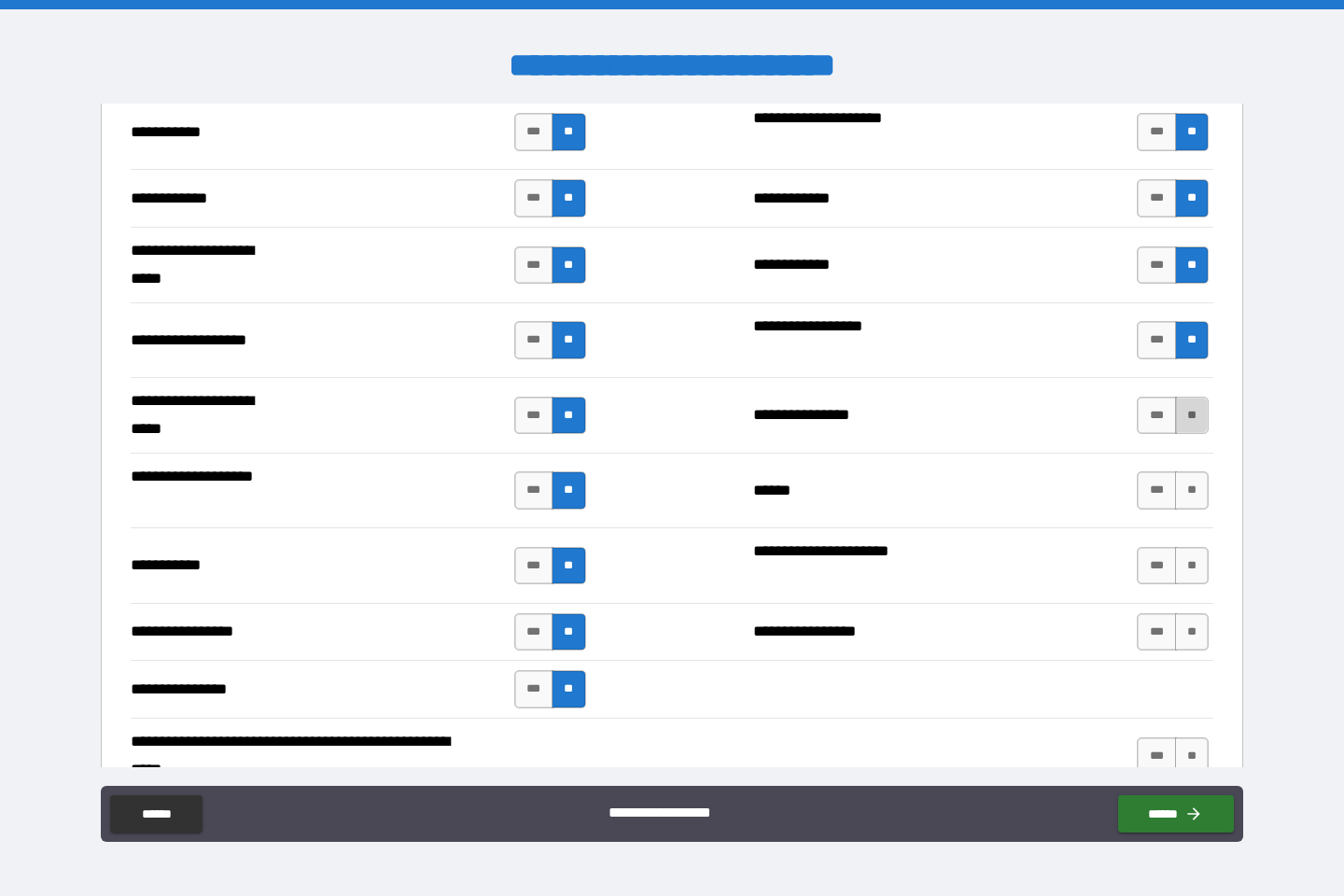click on "**" at bounding box center [1192, 415] 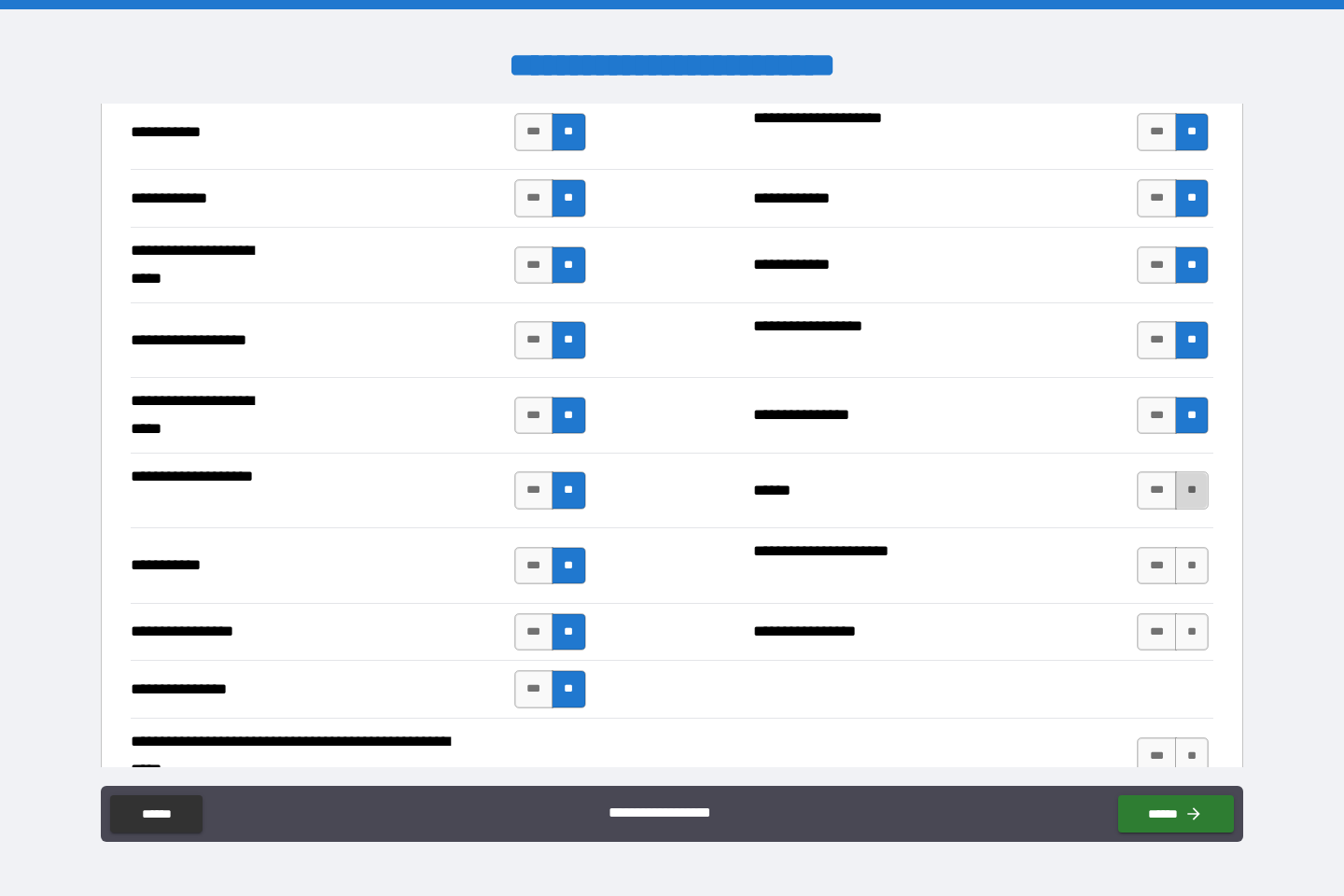 click on "**" at bounding box center (1192, 490) 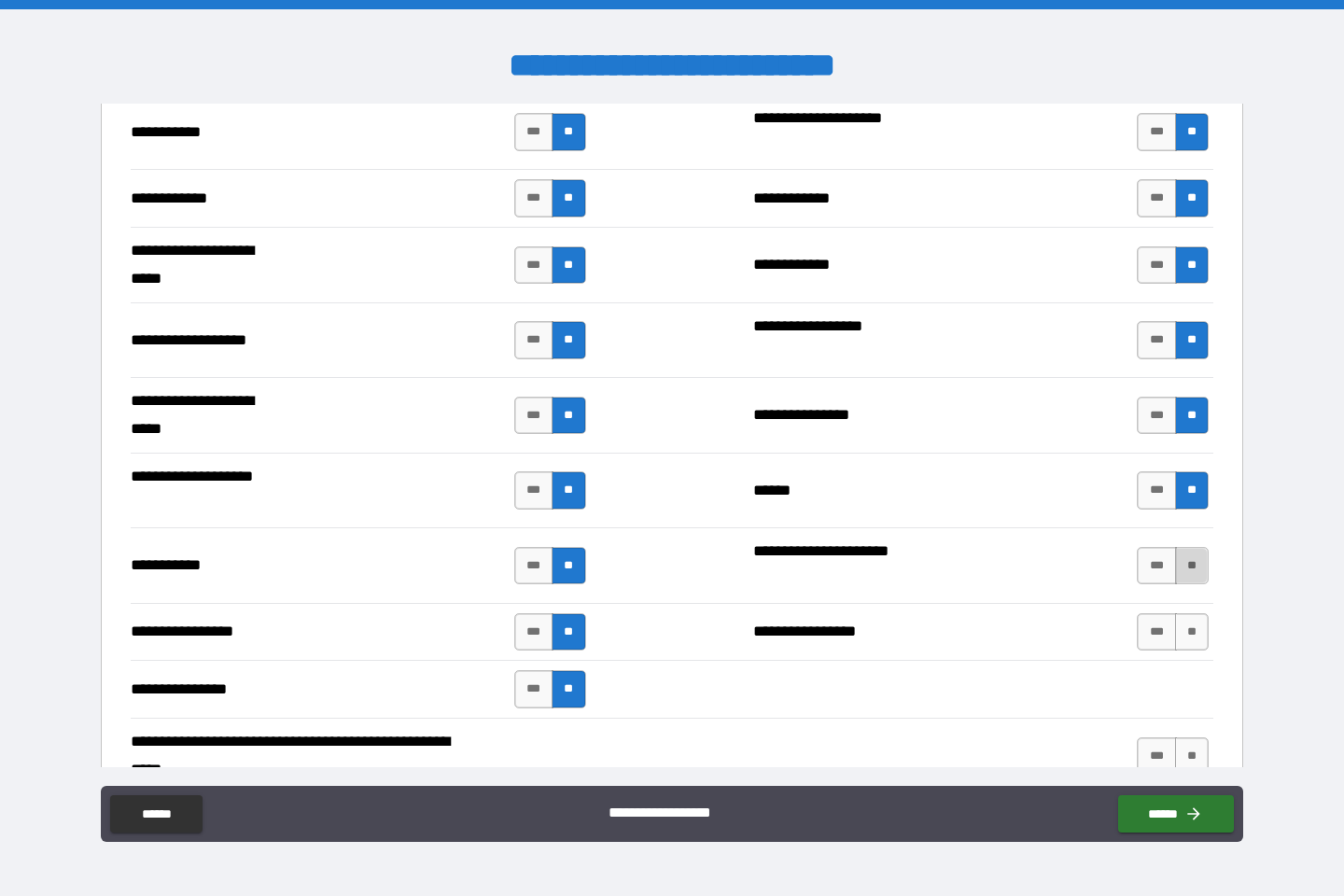 click on "**" at bounding box center (1192, 566) 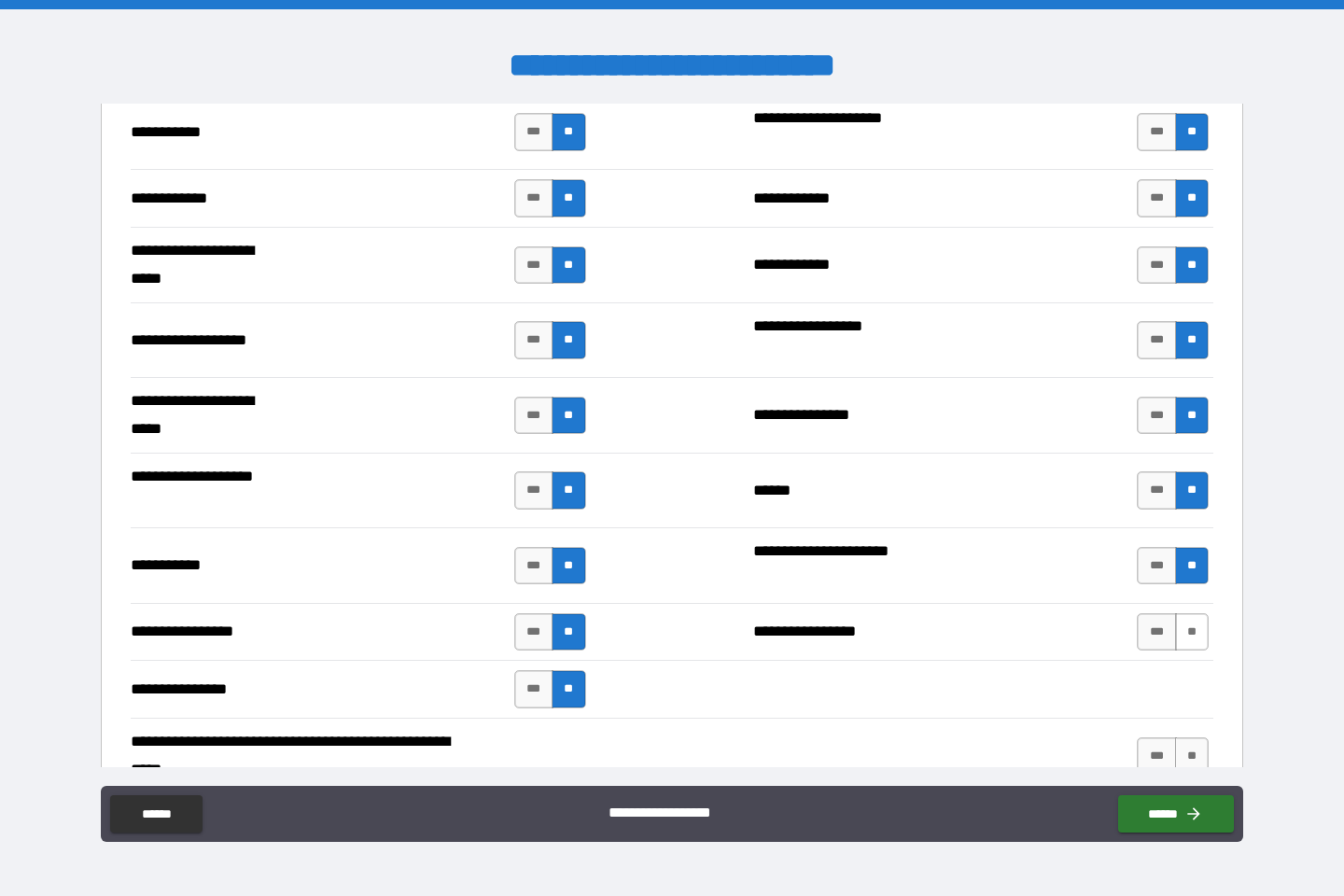 click on "**" at bounding box center [1192, 632] 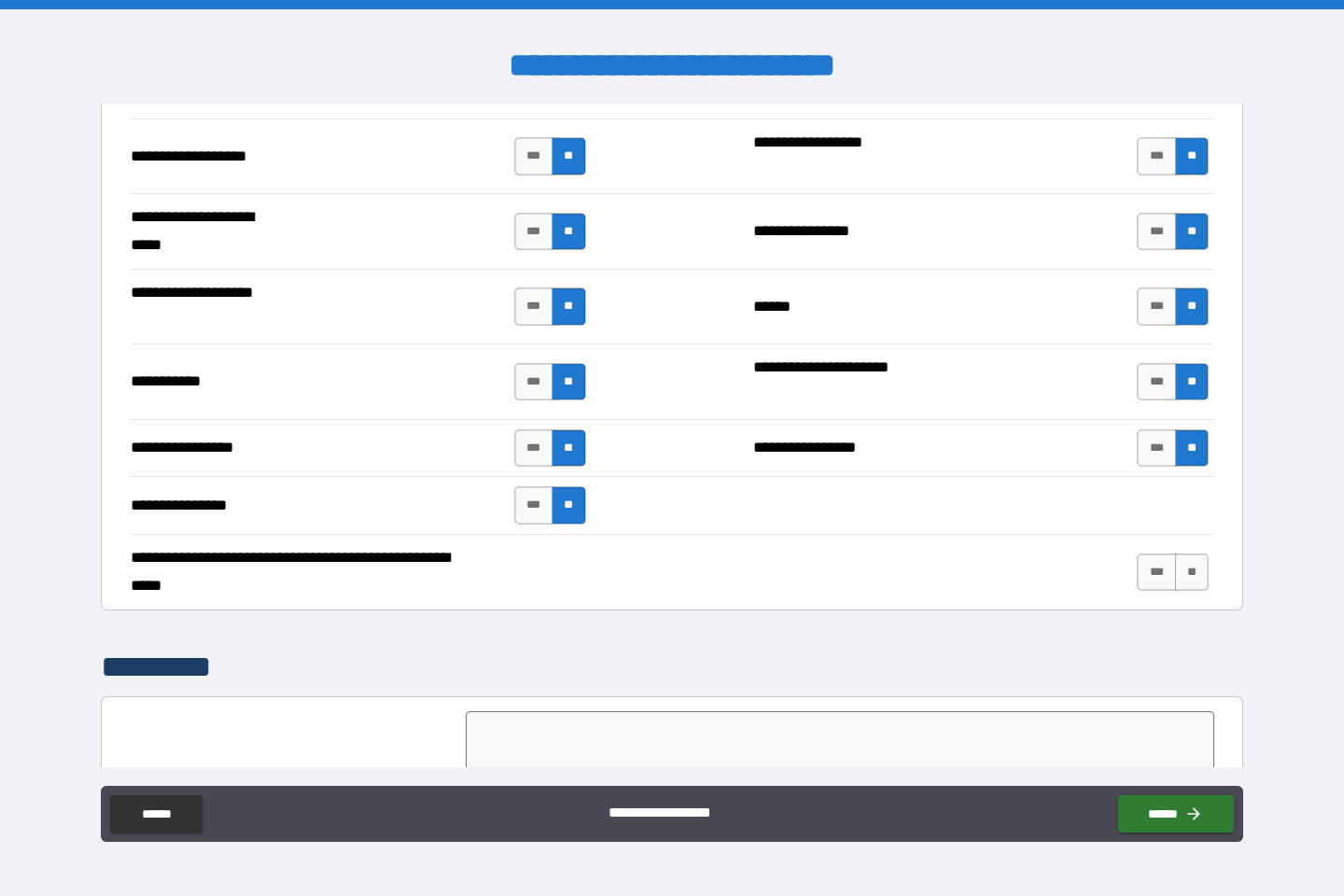 scroll, scrollTop: 3977, scrollLeft: 0, axis: vertical 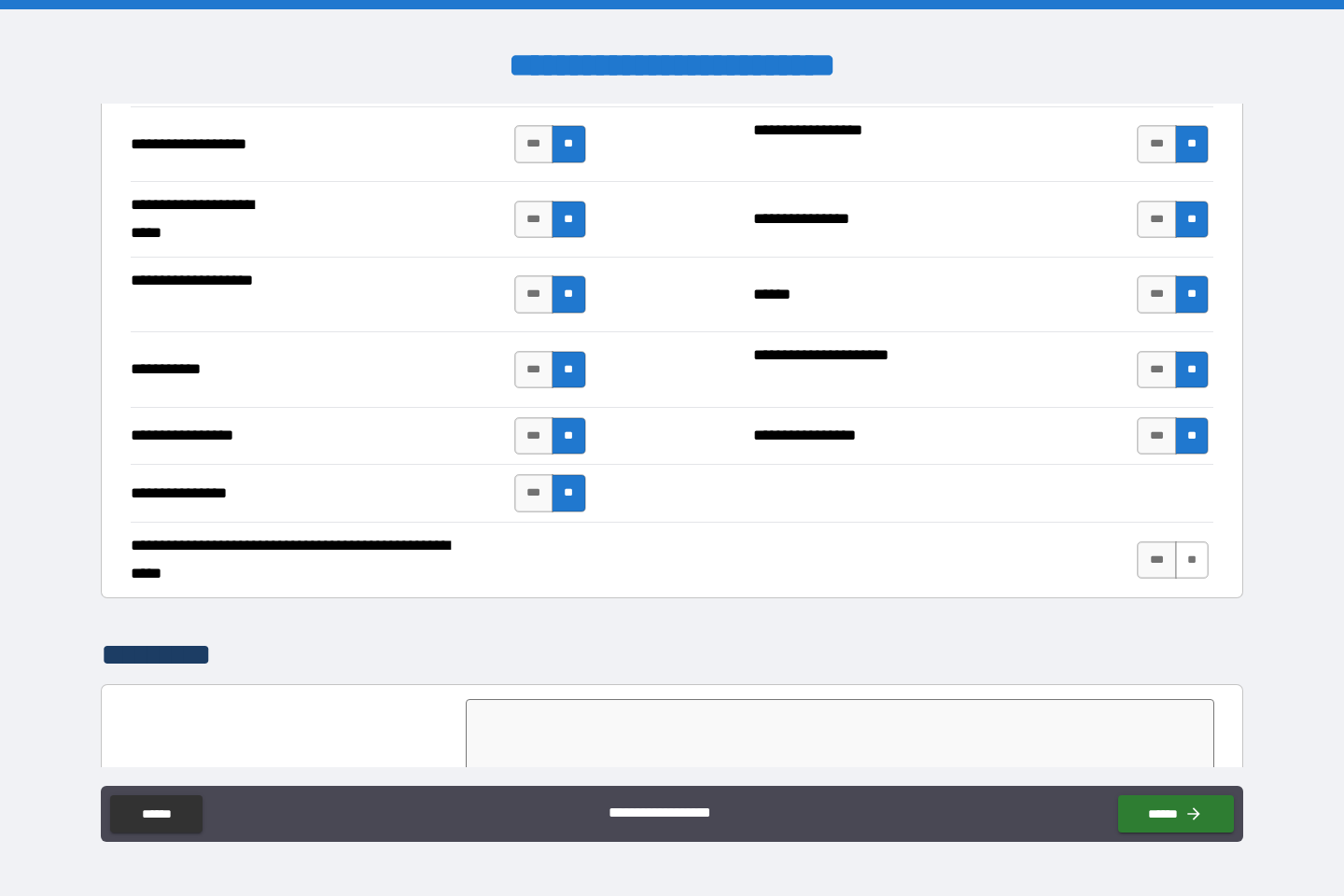 click on "**" at bounding box center (1192, 560) 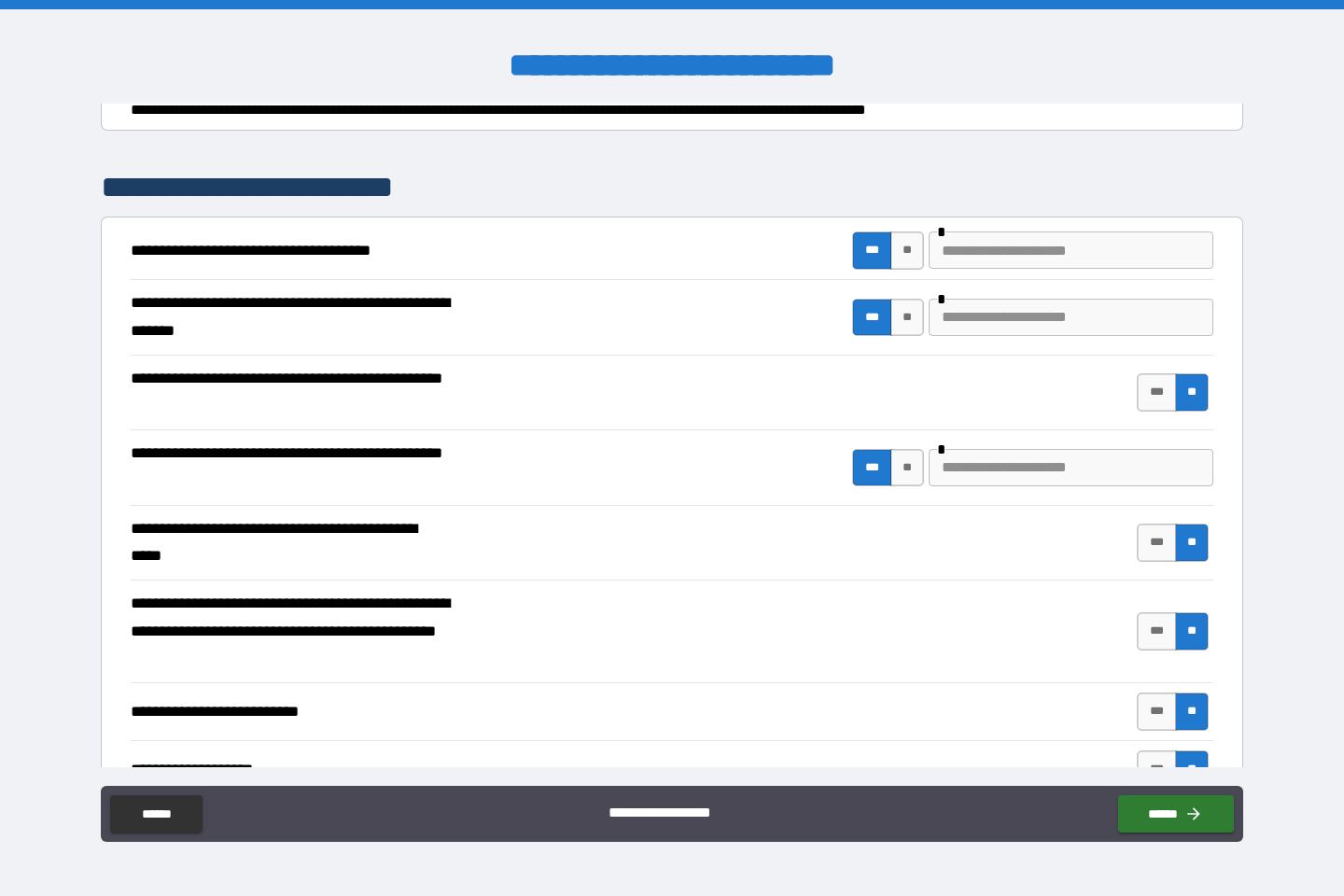 scroll, scrollTop: 256, scrollLeft: 0, axis: vertical 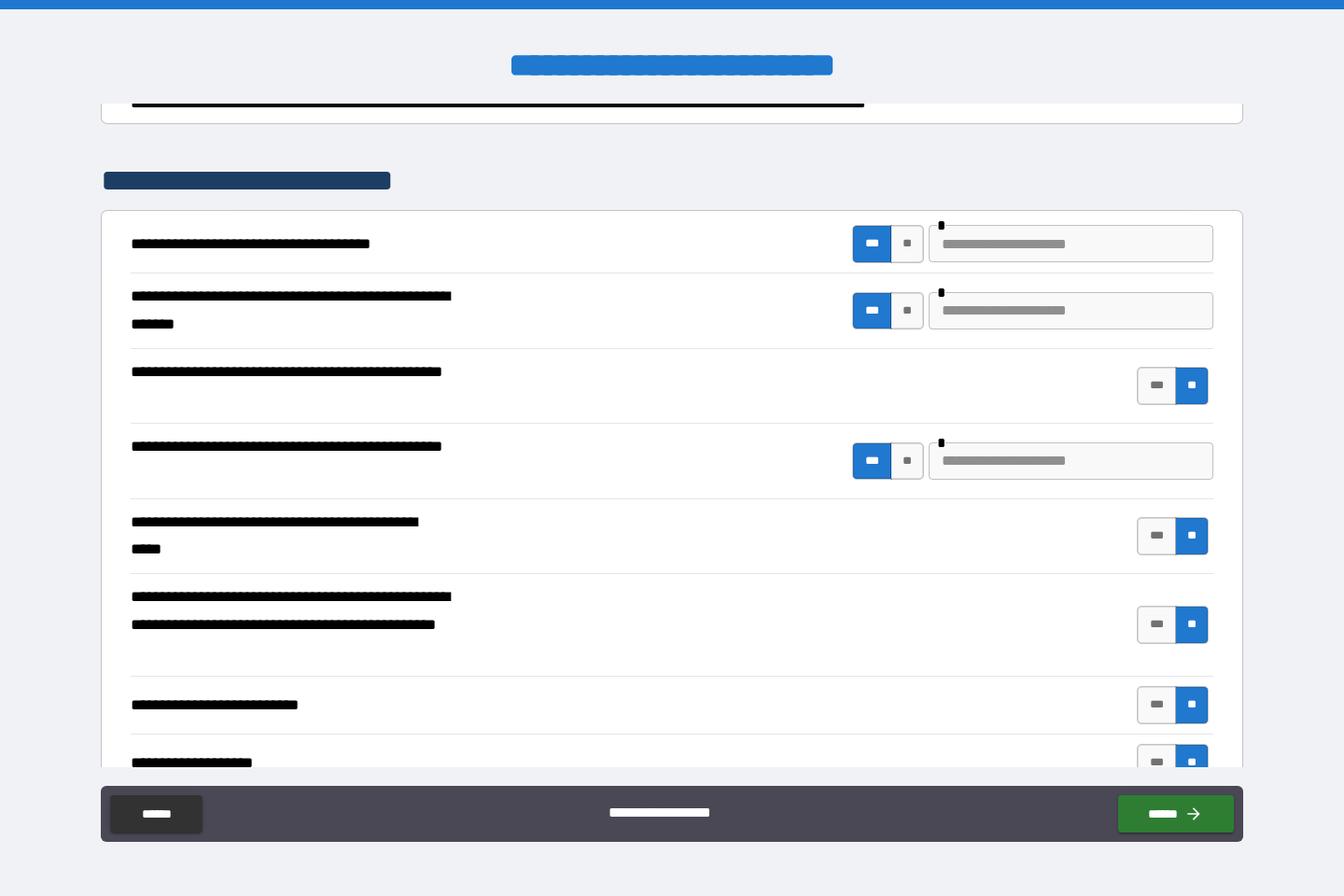 click at bounding box center [1071, 461] 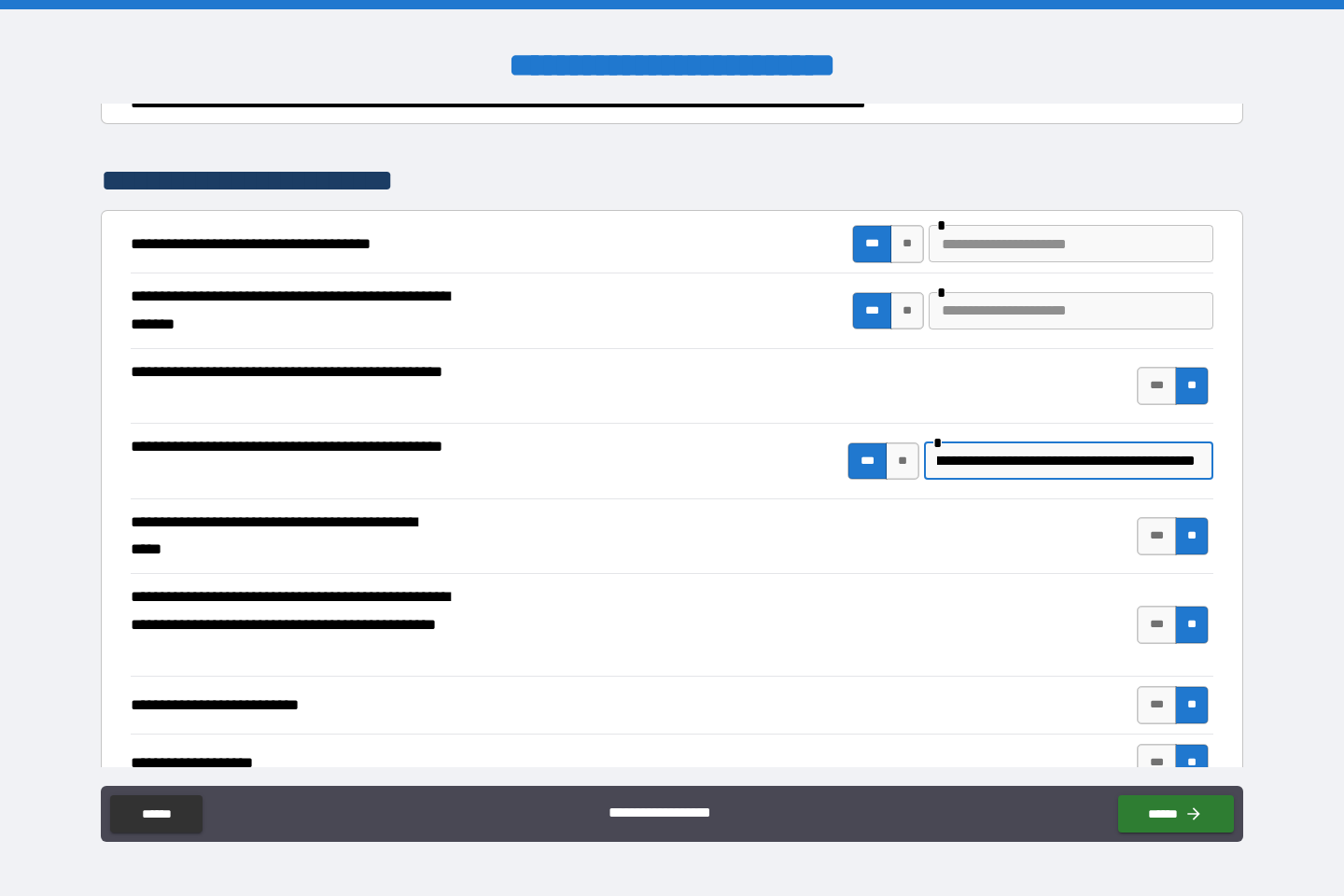 scroll, scrollTop: 0, scrollLeft: 201, axis: horizontal 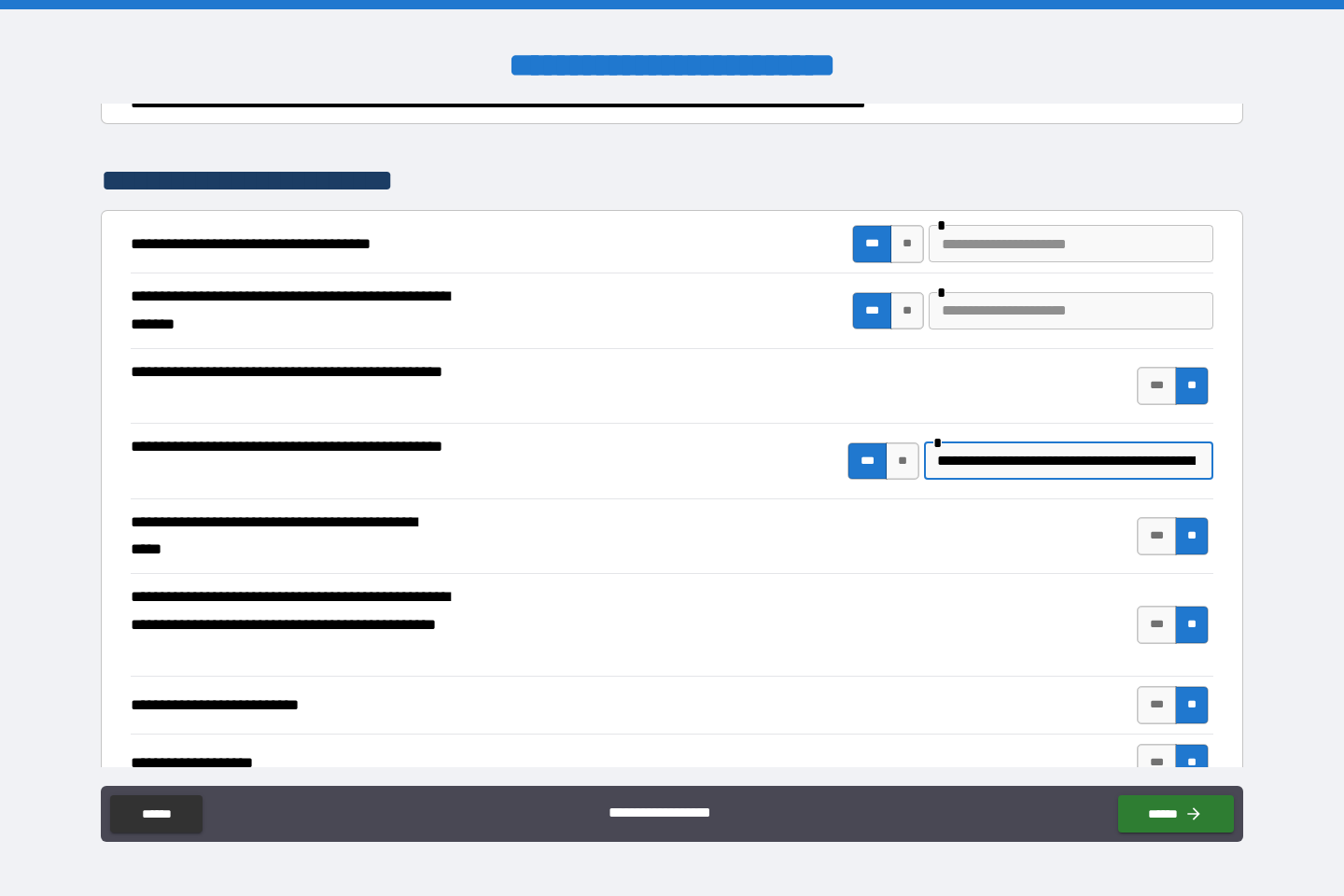 click at bounding box center [1071, 311] 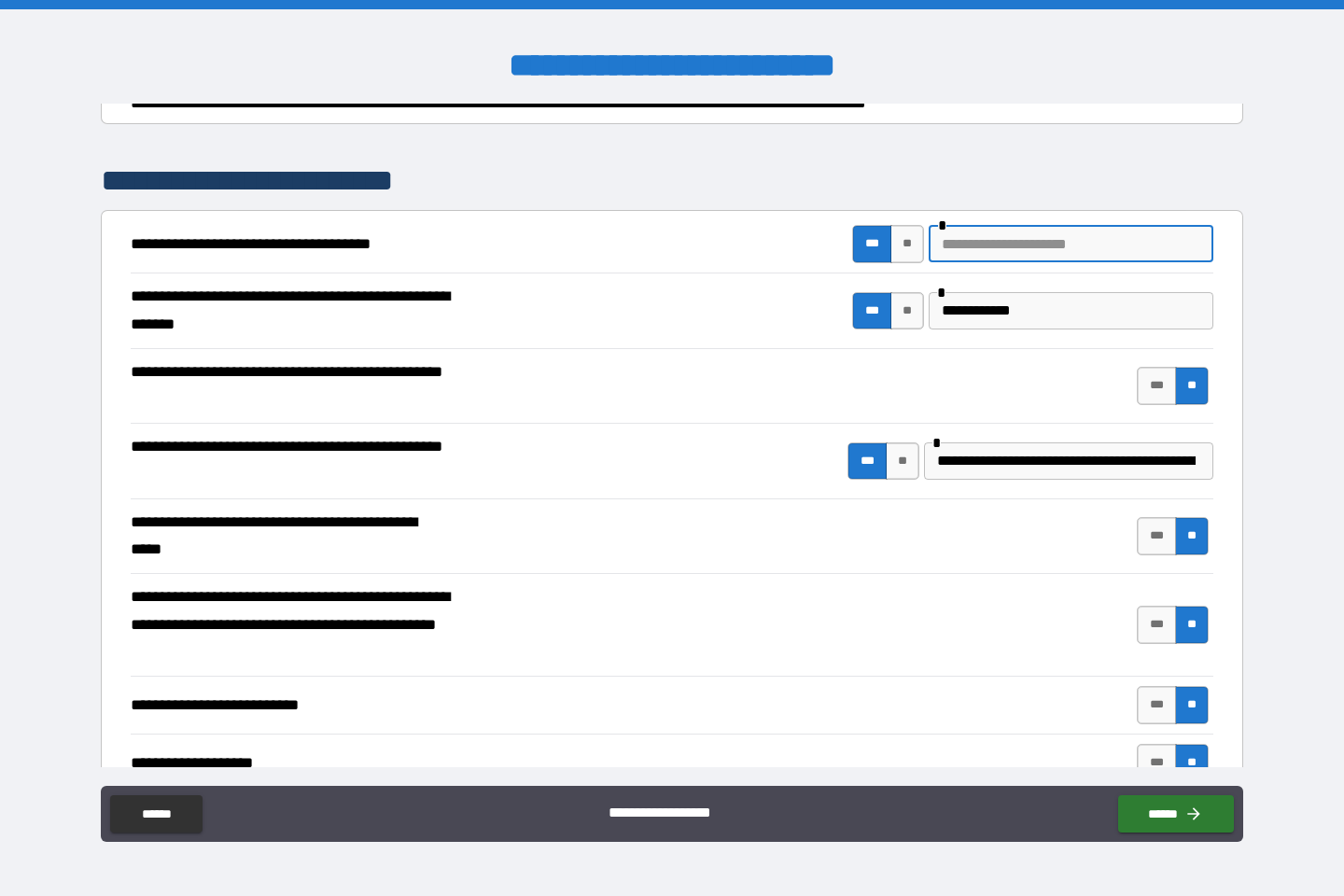 click at bounding box center (1071, 244) 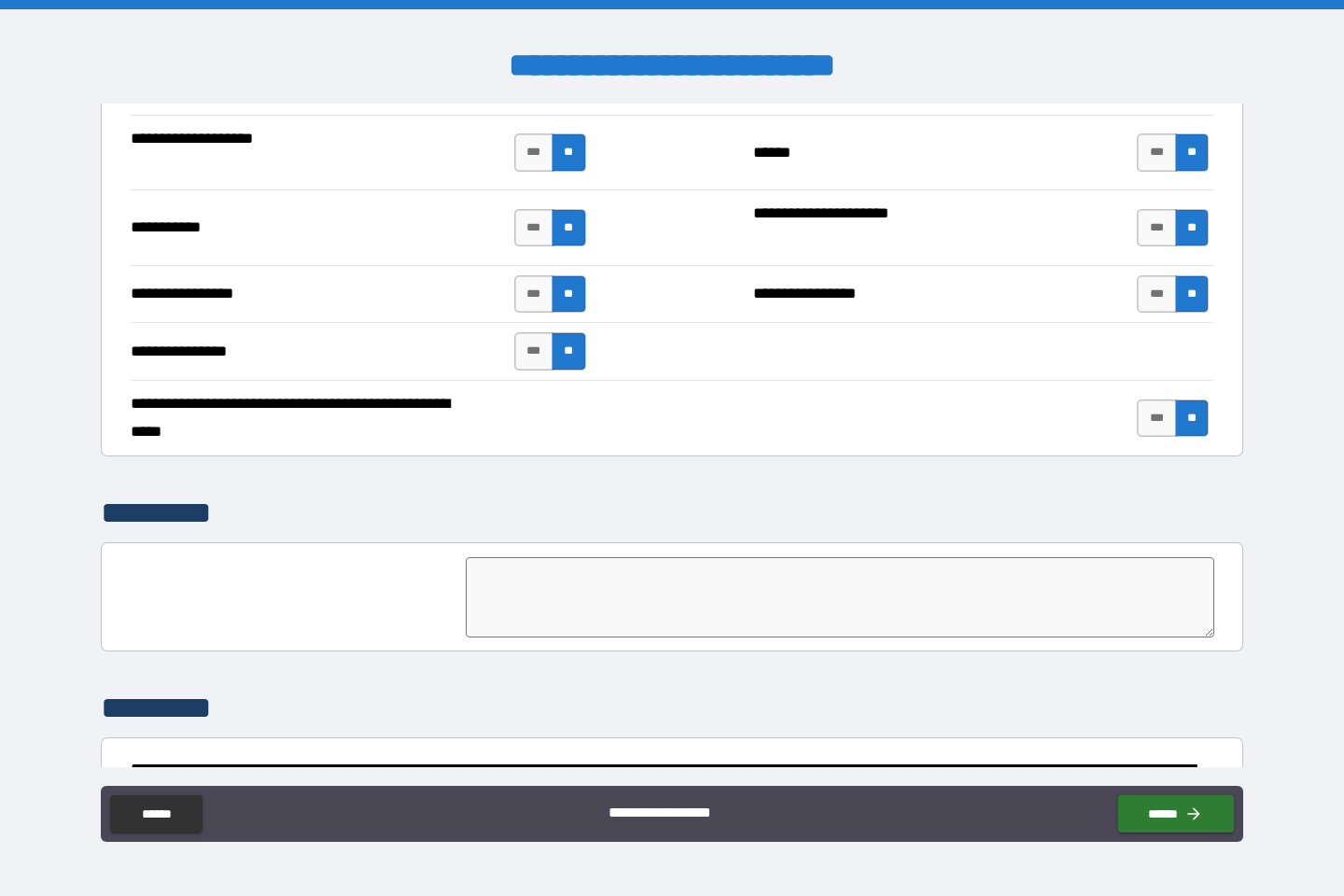 scroll, scrollTop: 4237, scrollLeft: 0, axis: vertical 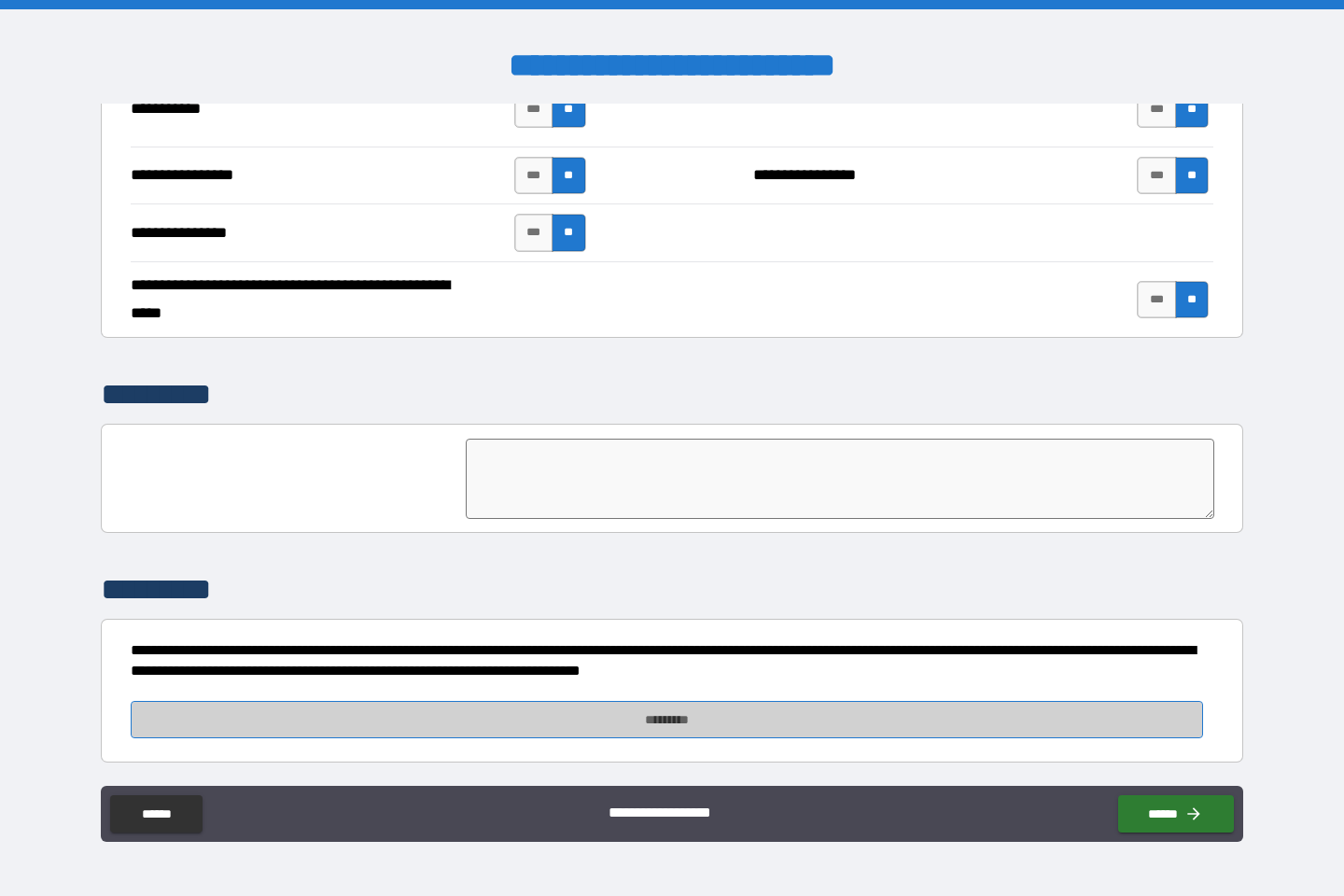 click on "*********" at bounding box center [666, 720] 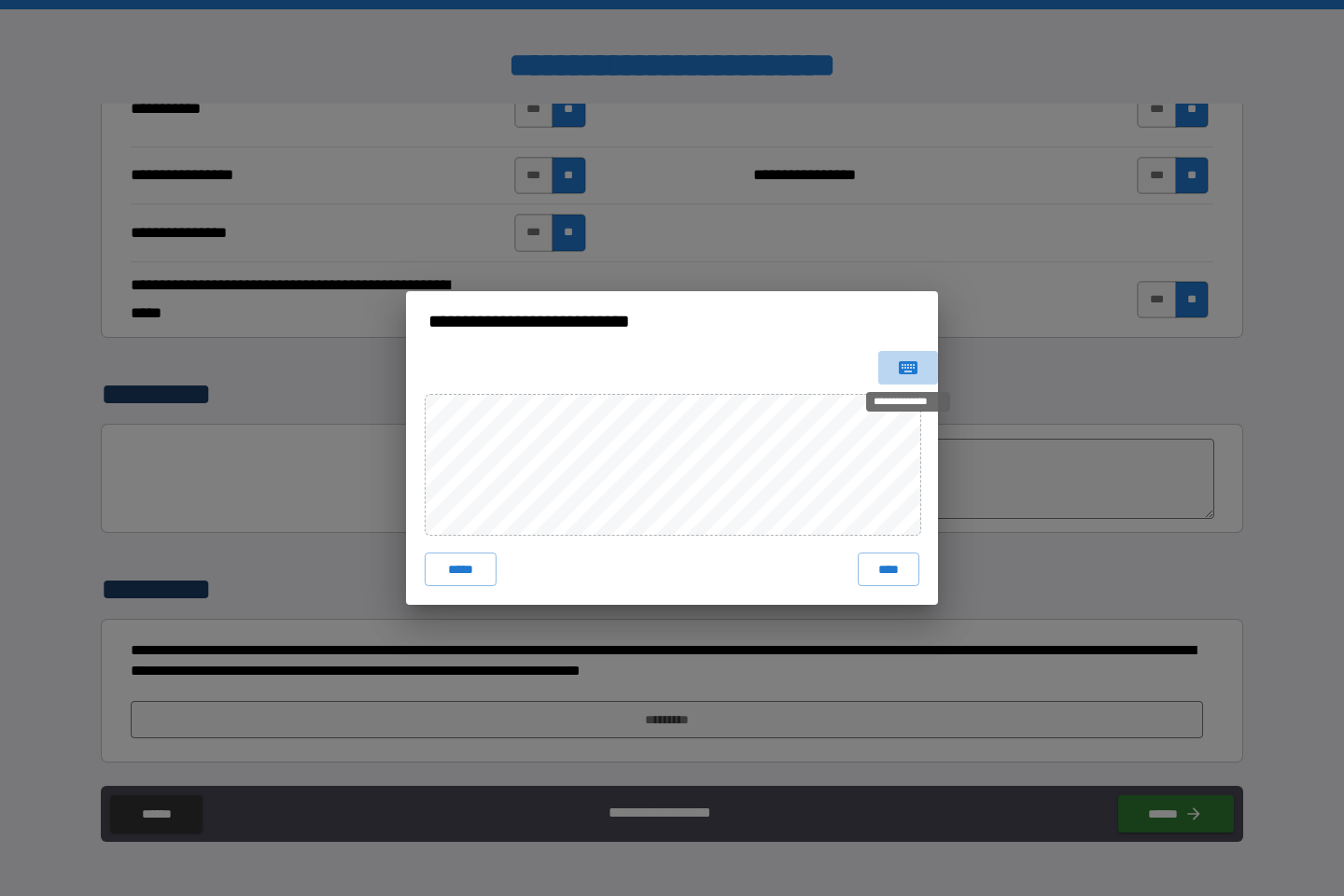 click 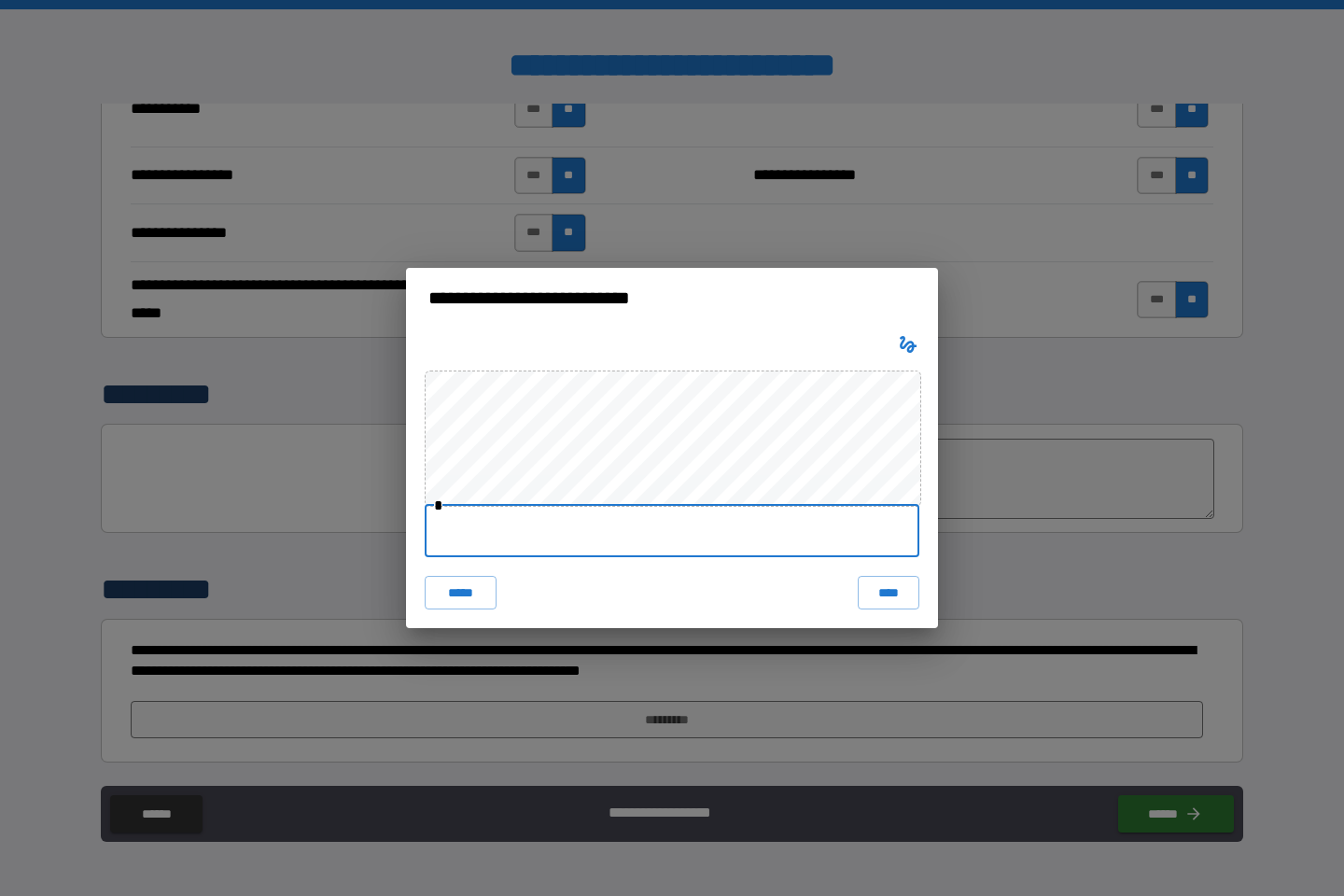 click at bounding box center [672, 531] 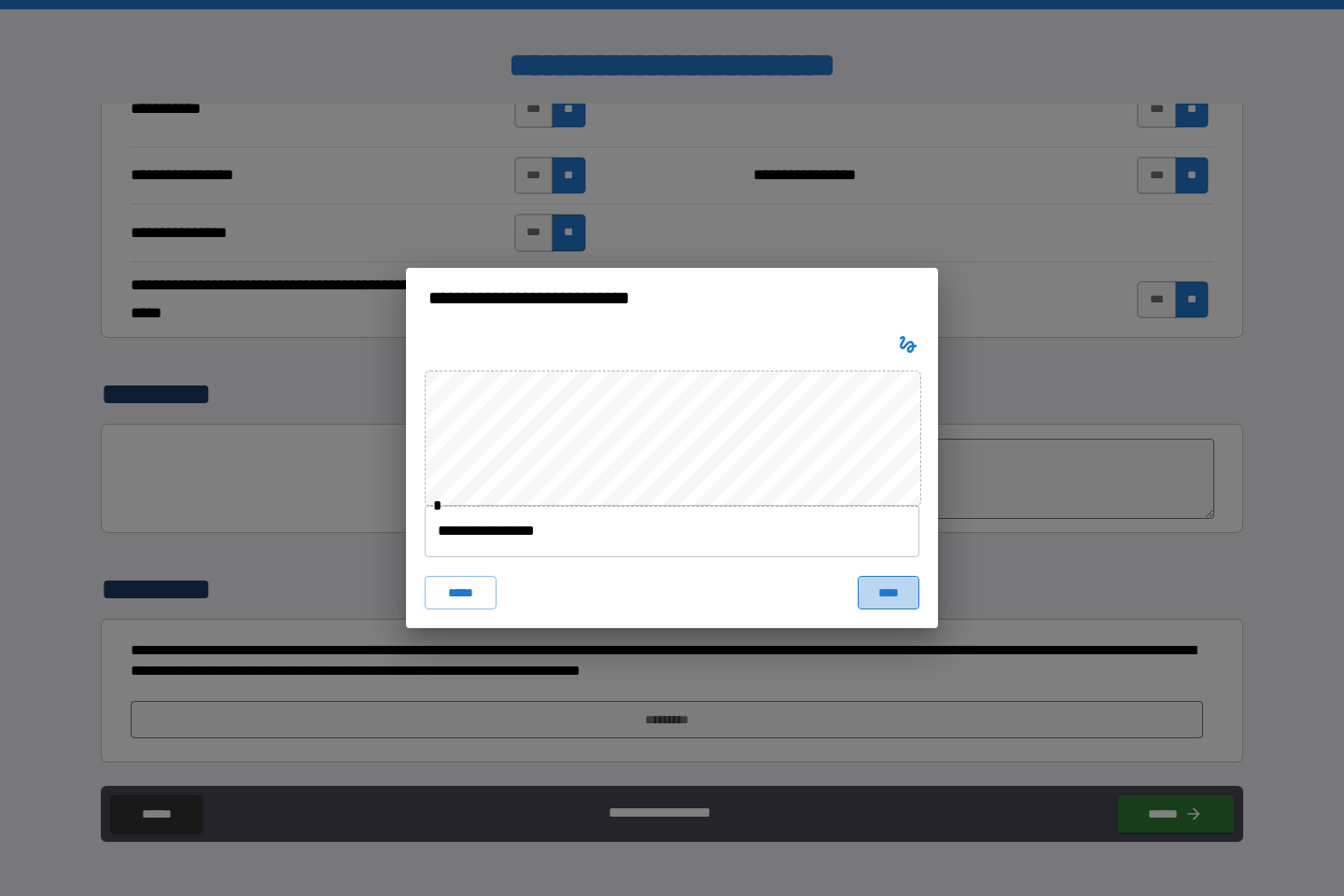 click on "****" at bounding box center [889, 593] 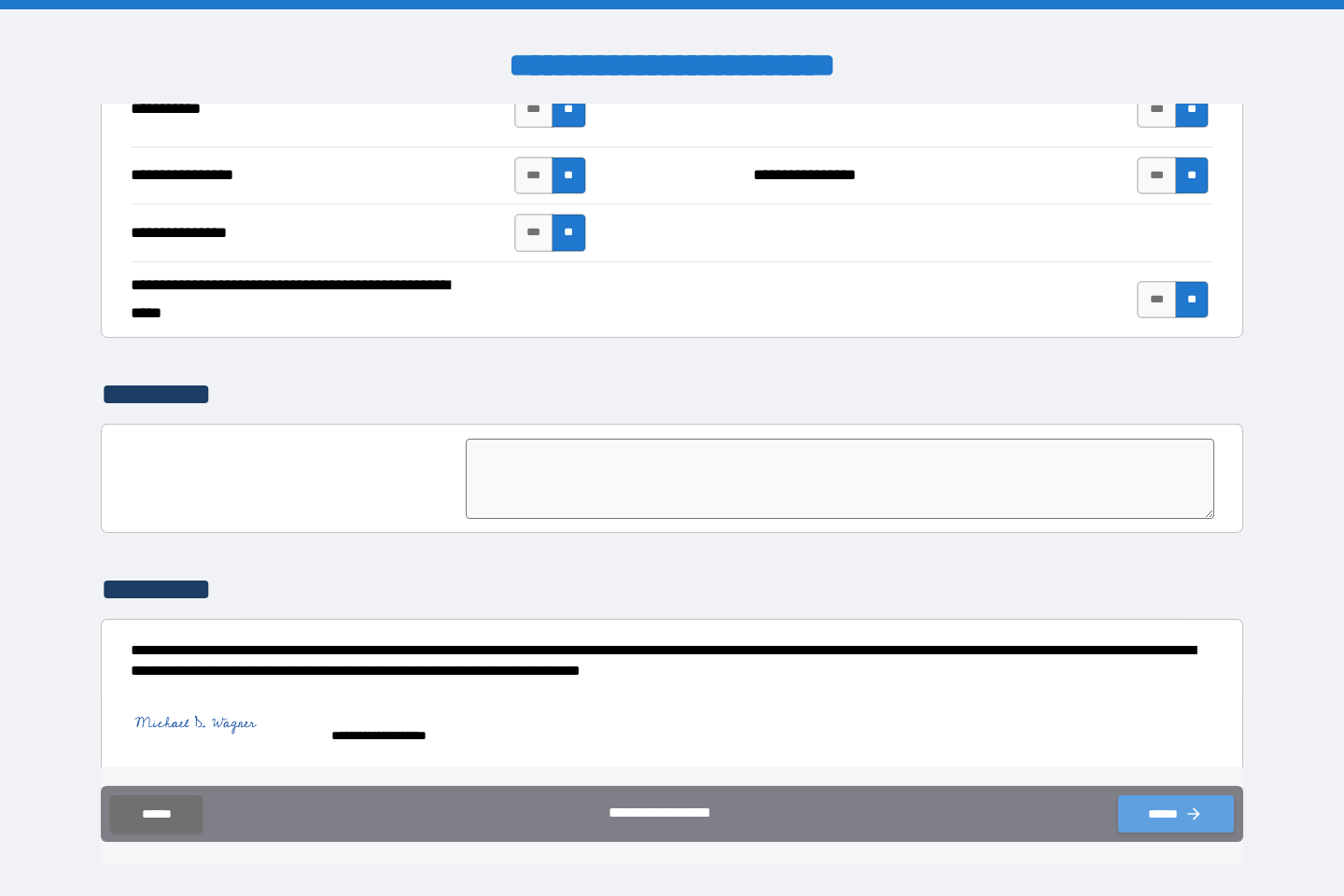 click on "******" at bounding box center (1176, 814) 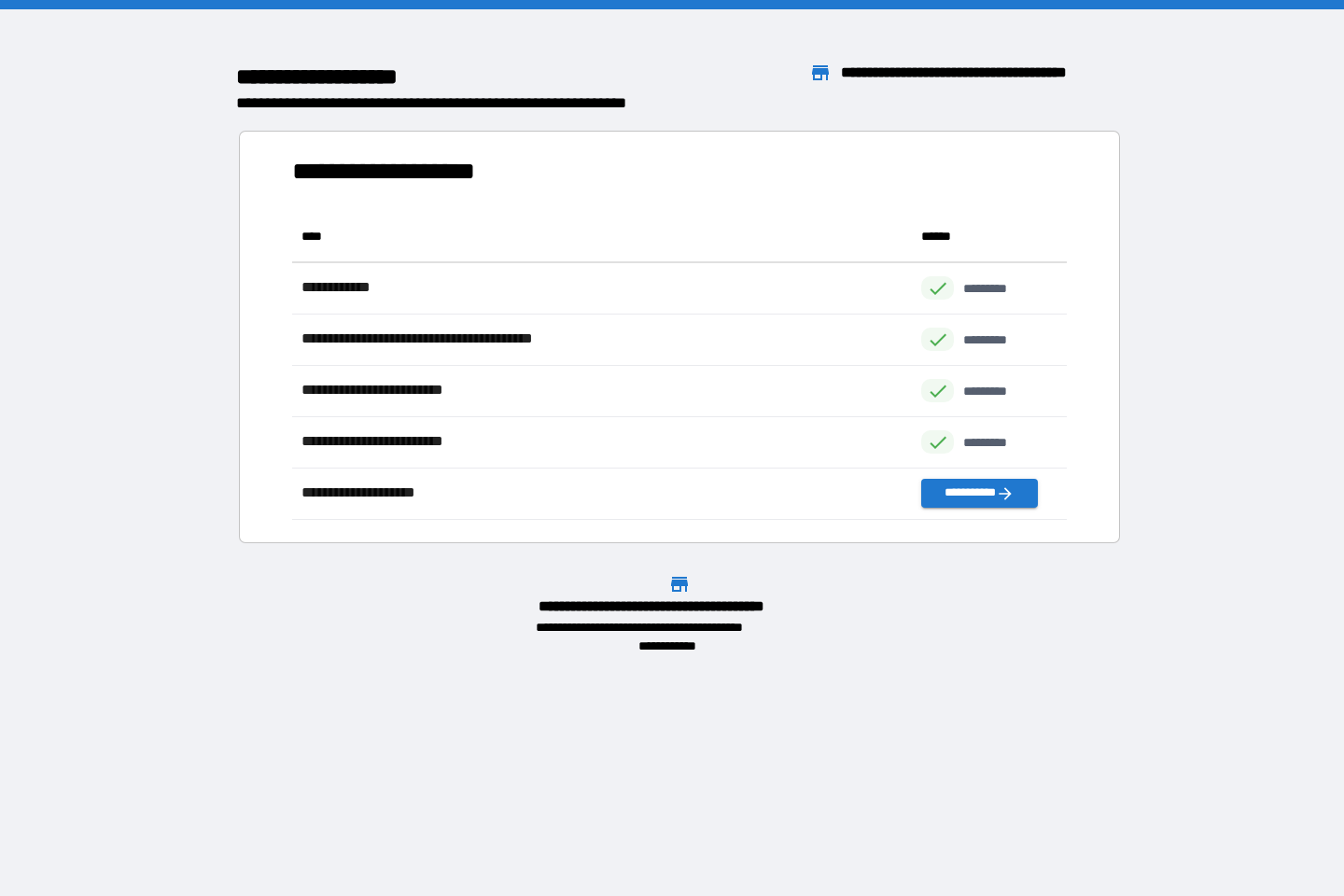 scroll, scrollTop: 15, scrollLeft: 15, axis: both 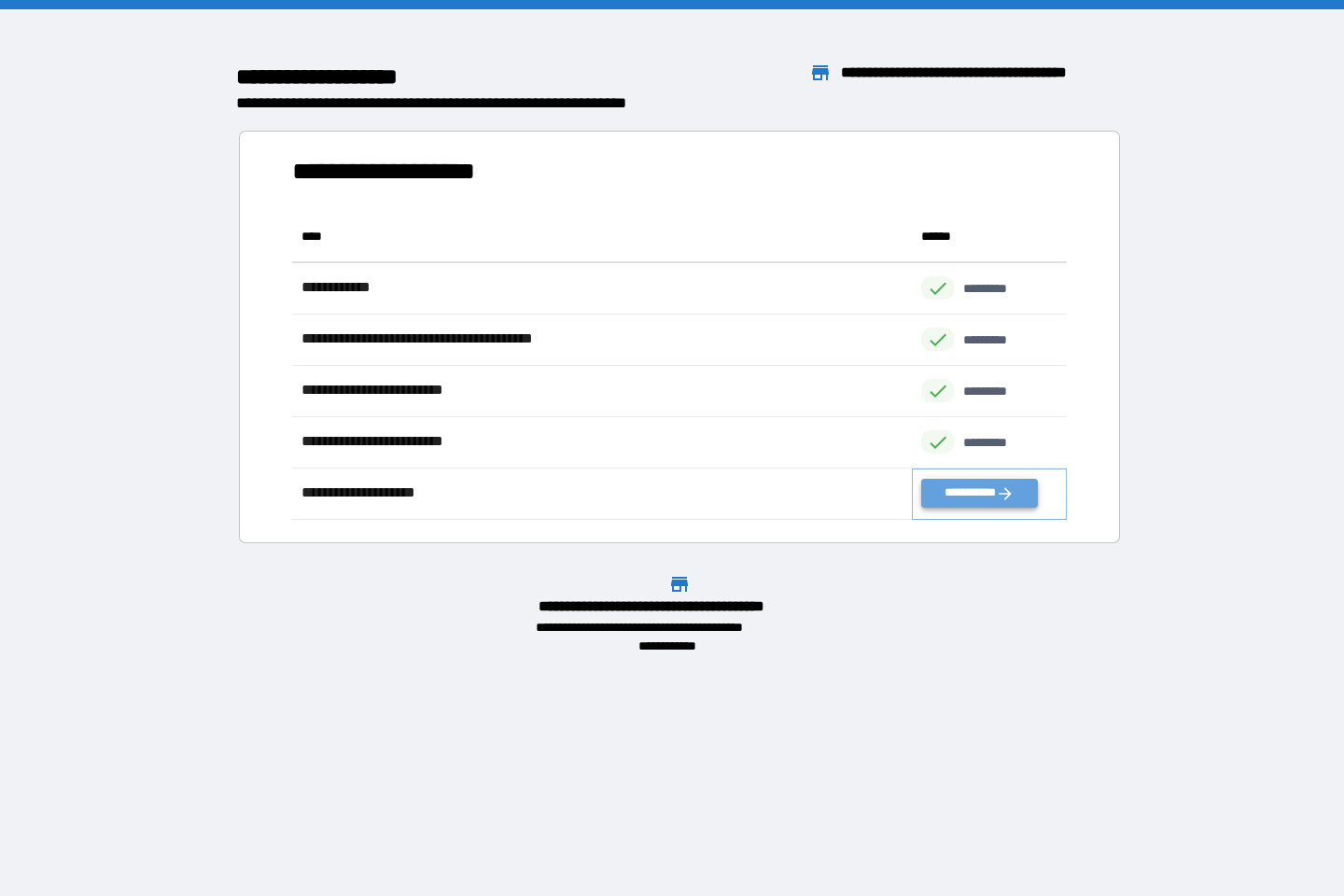 click on "**********" at bounding box center [979, 493] 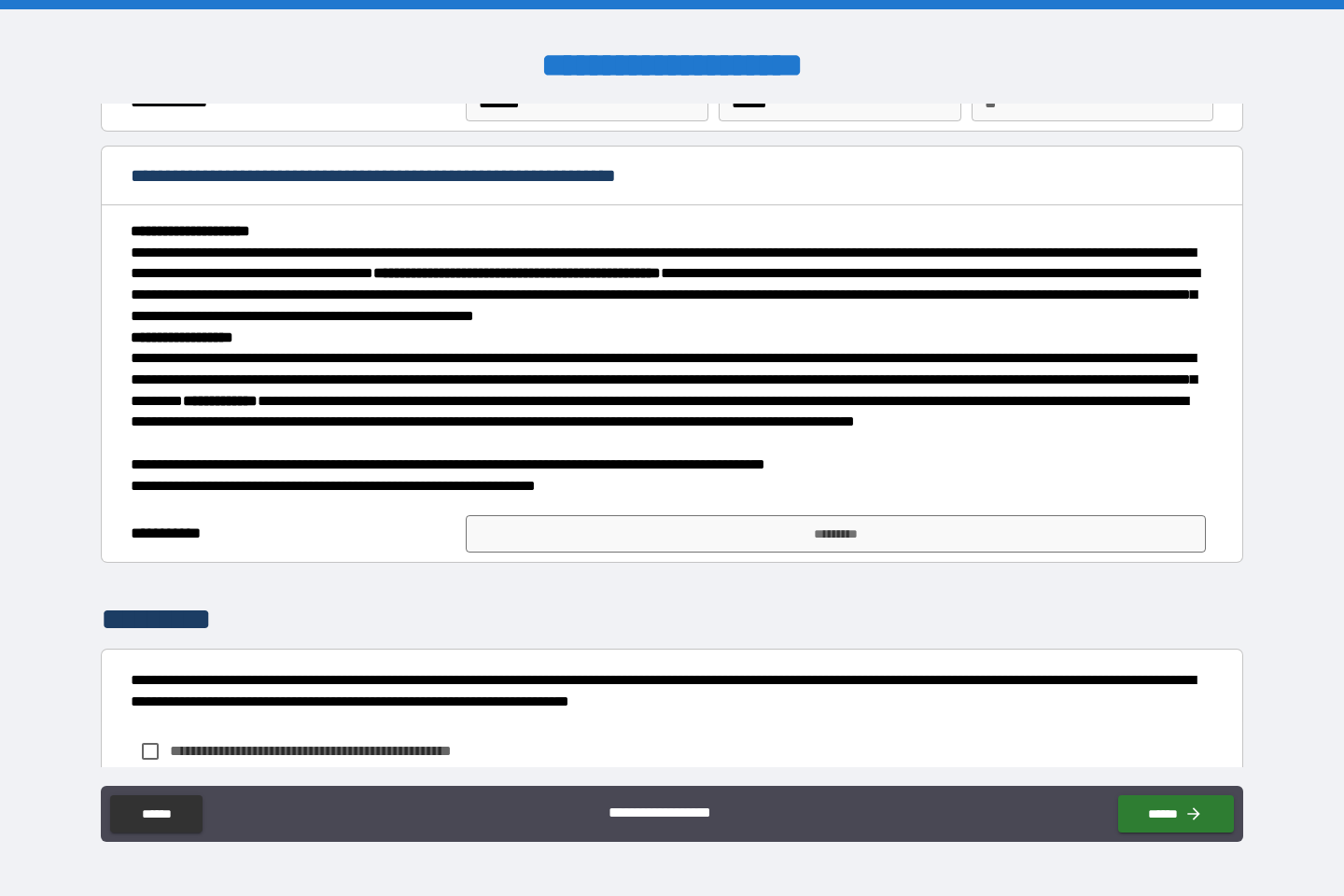 scroll, scrollTop: 115, scrollLeft: 0, axis: vertical 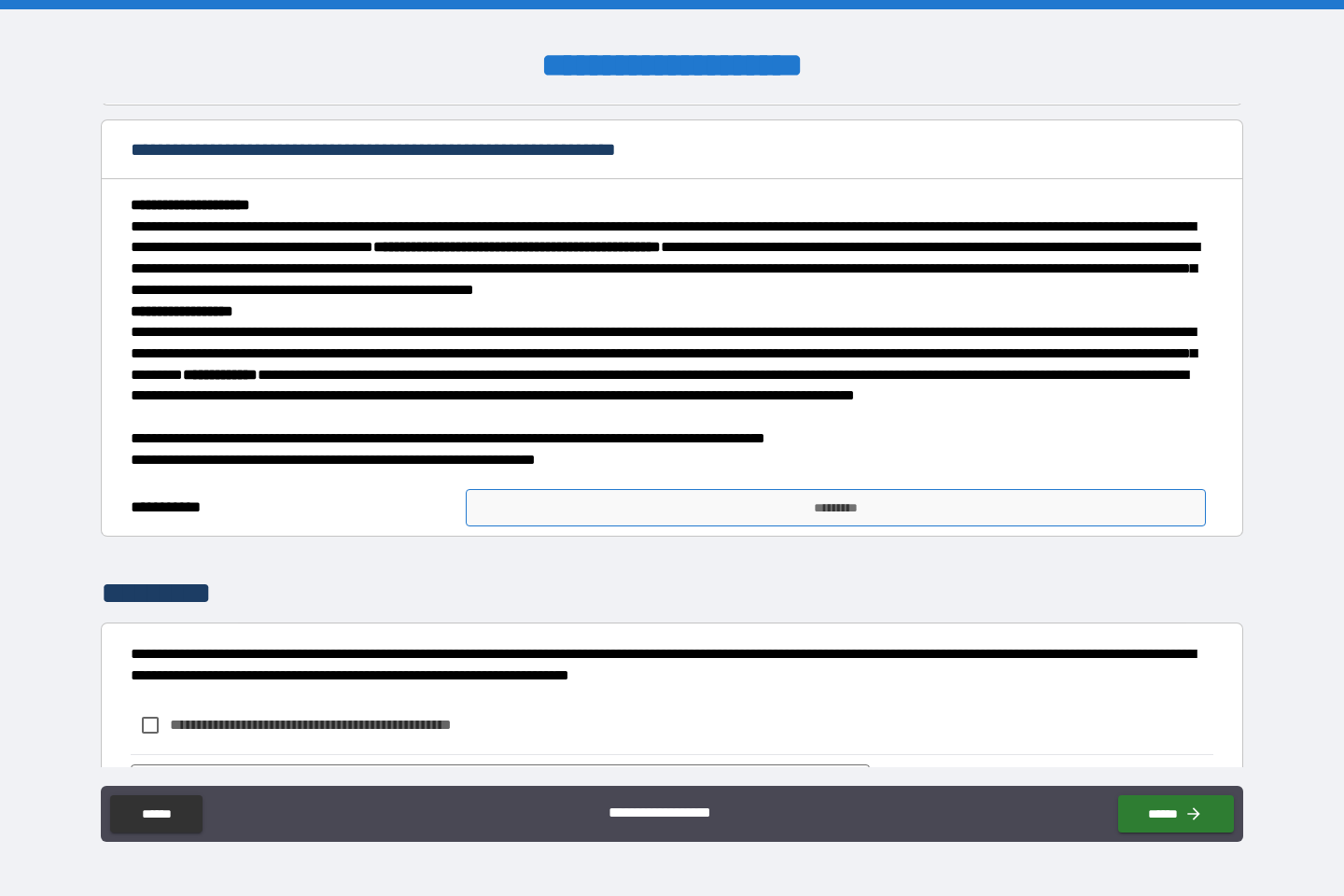 click on "*********" at bounding box center [835, 508] 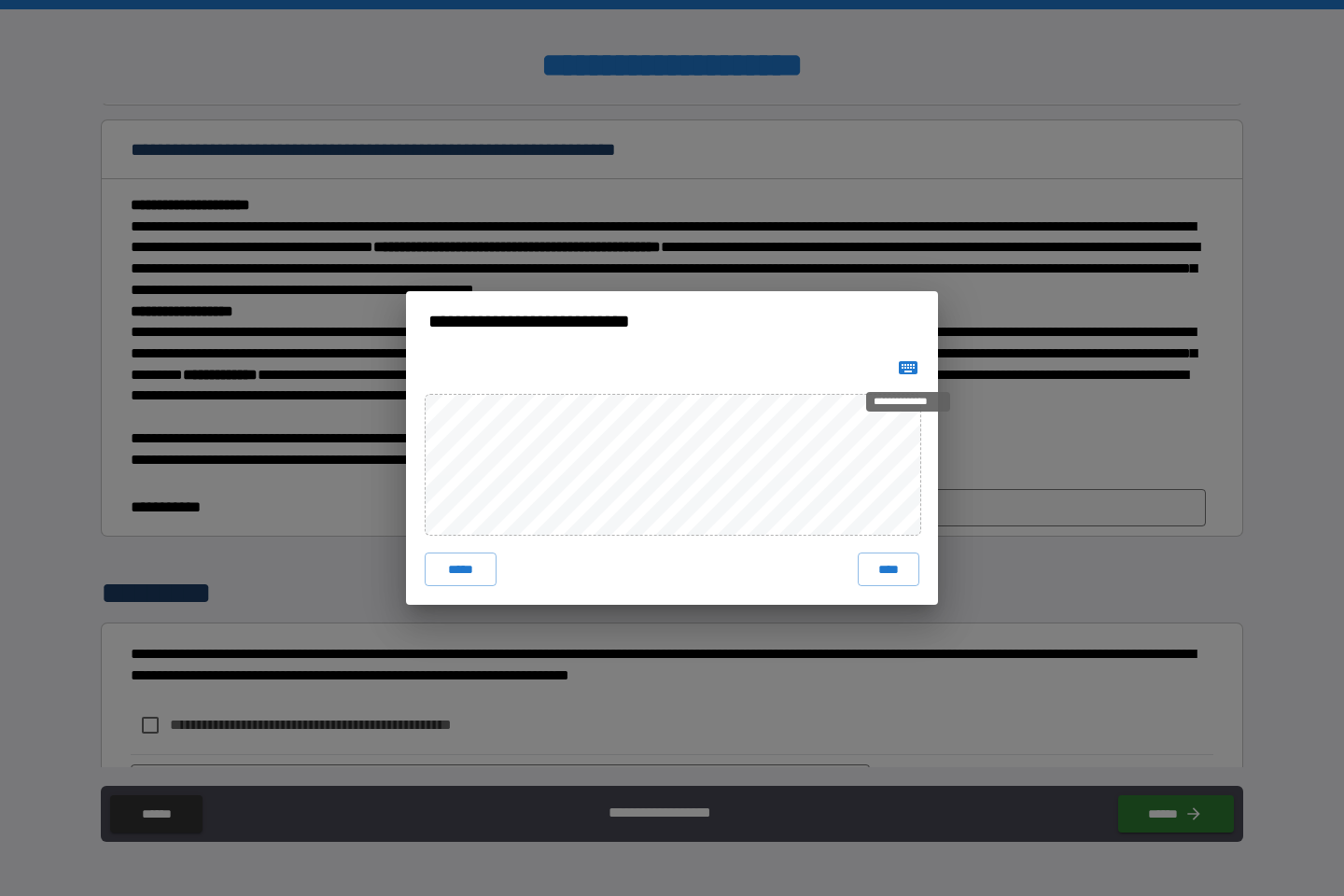 click 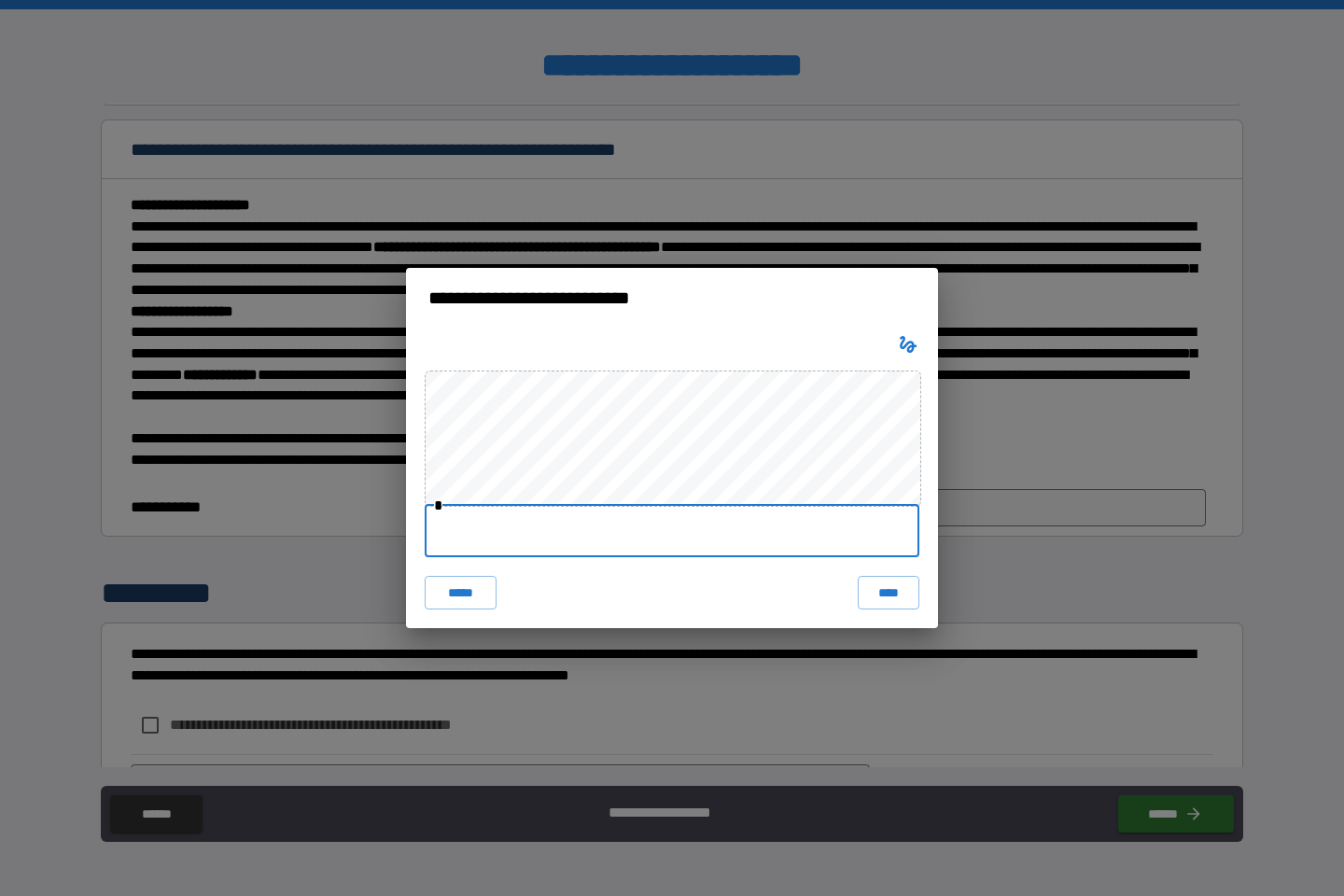 click at bounding box center [672, 531] 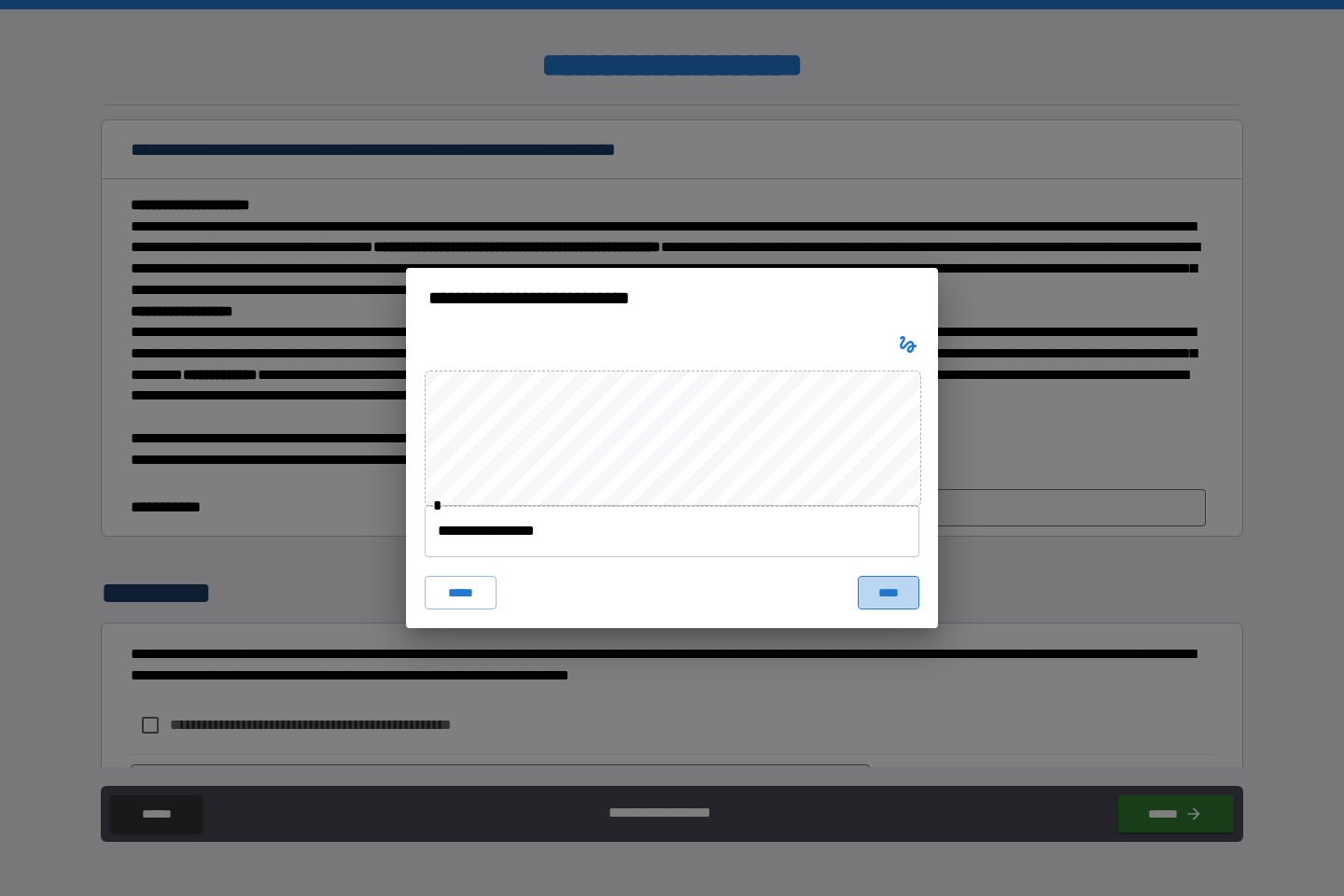 click on "****" at bounding box center (889, 593) 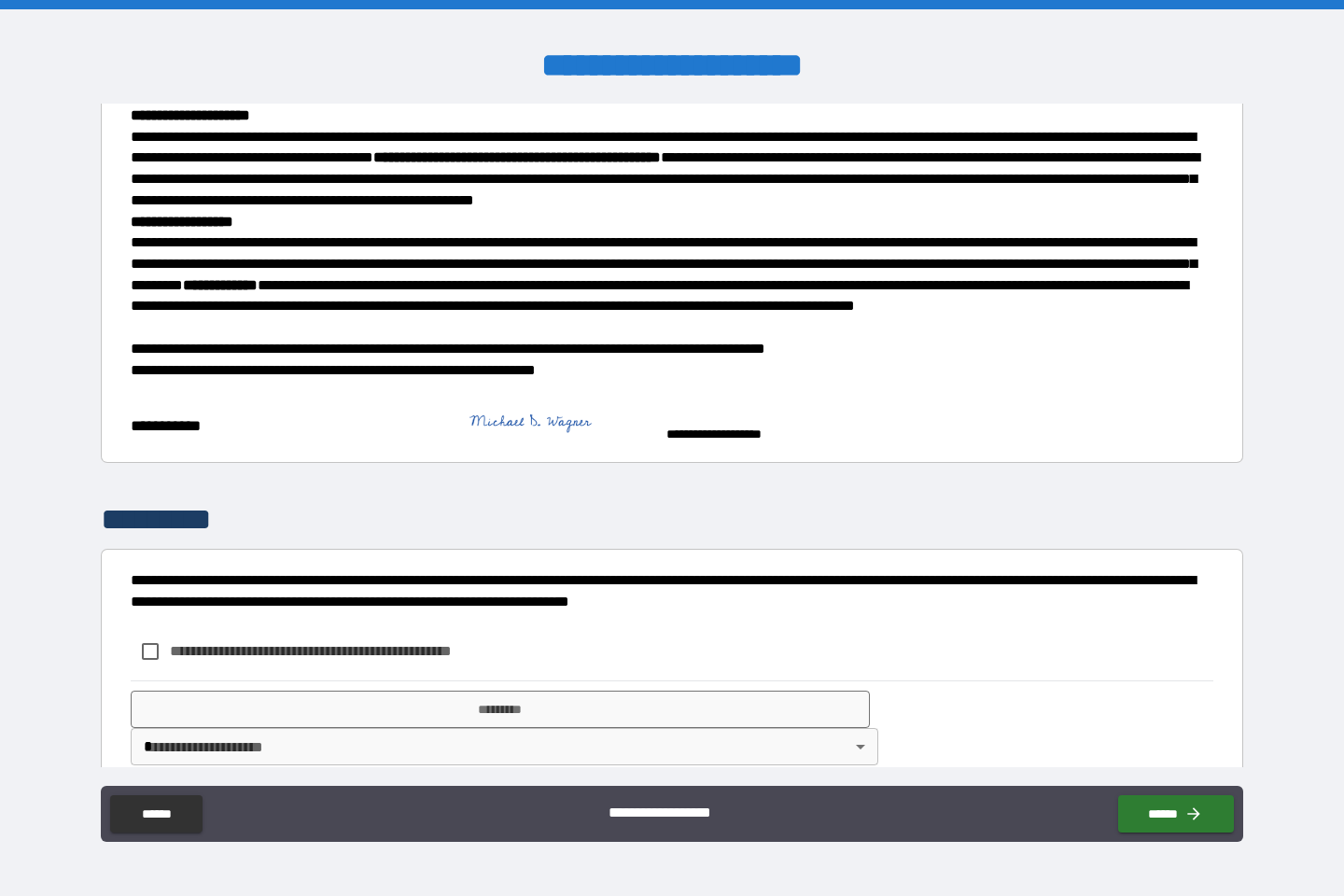 scroll, scrollTop: 231, scrollLeft: 0, axis: vertical 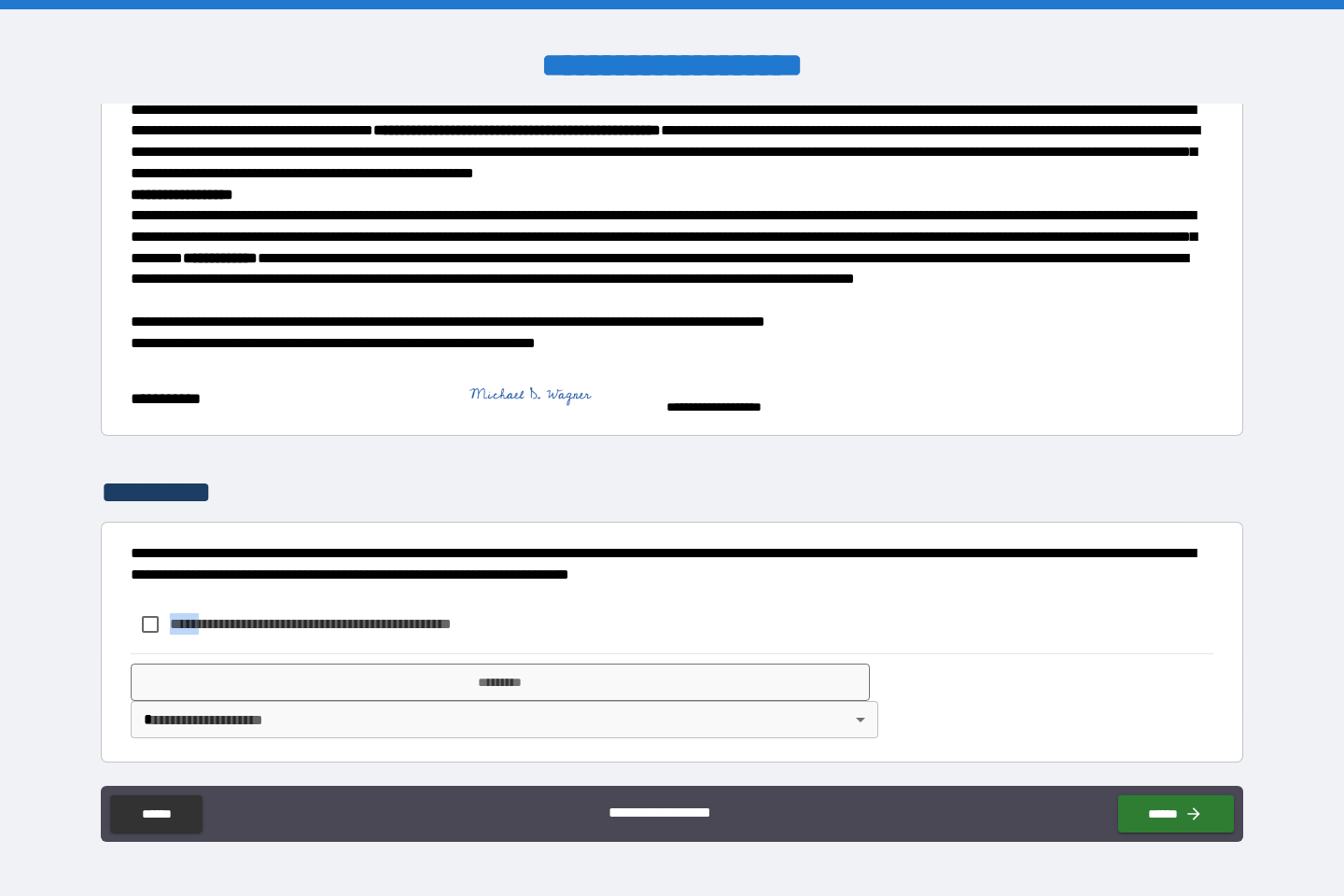 click on "**********" at bounding box center [322, 624] 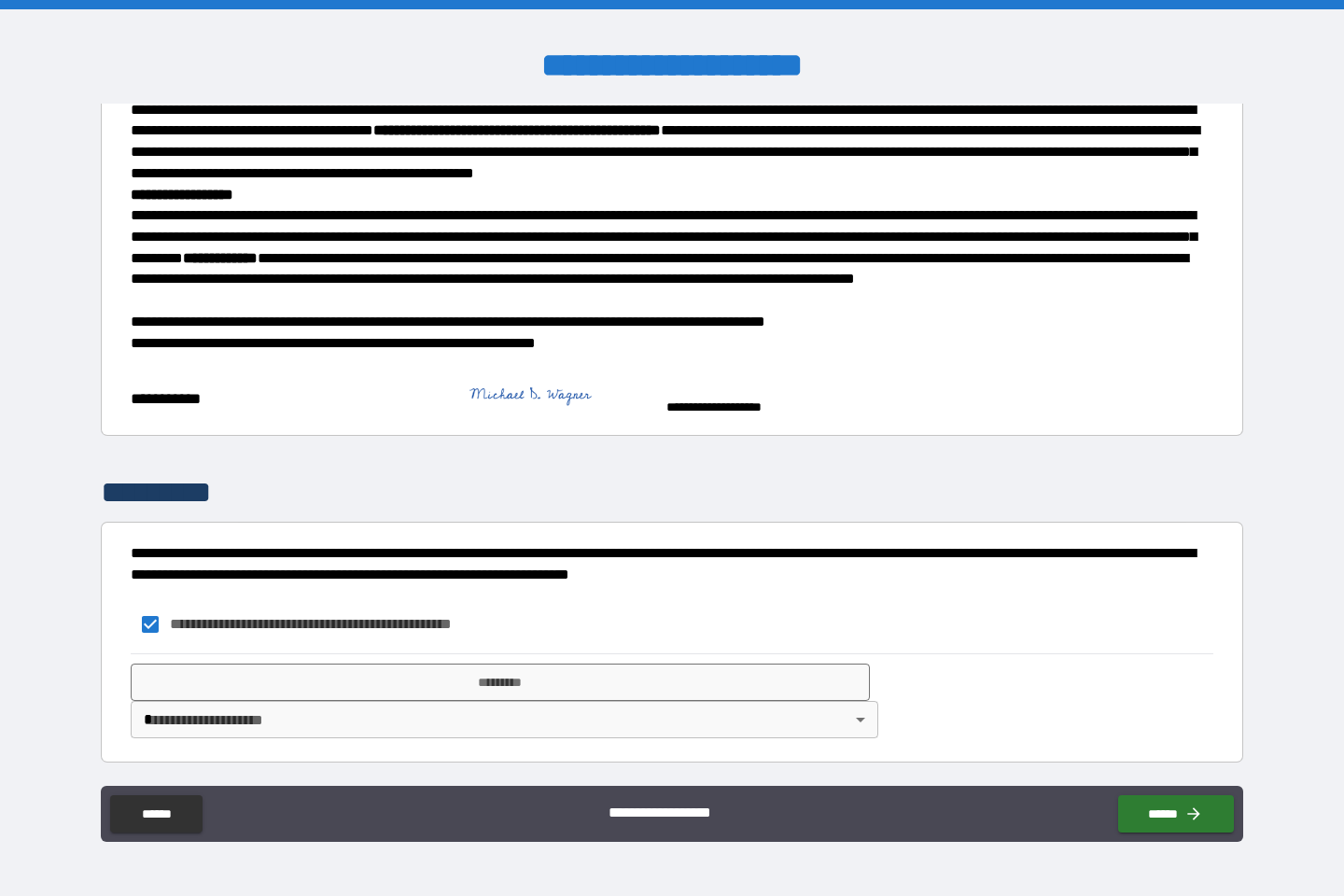 click on "**********" at bounding box center [342, 623] 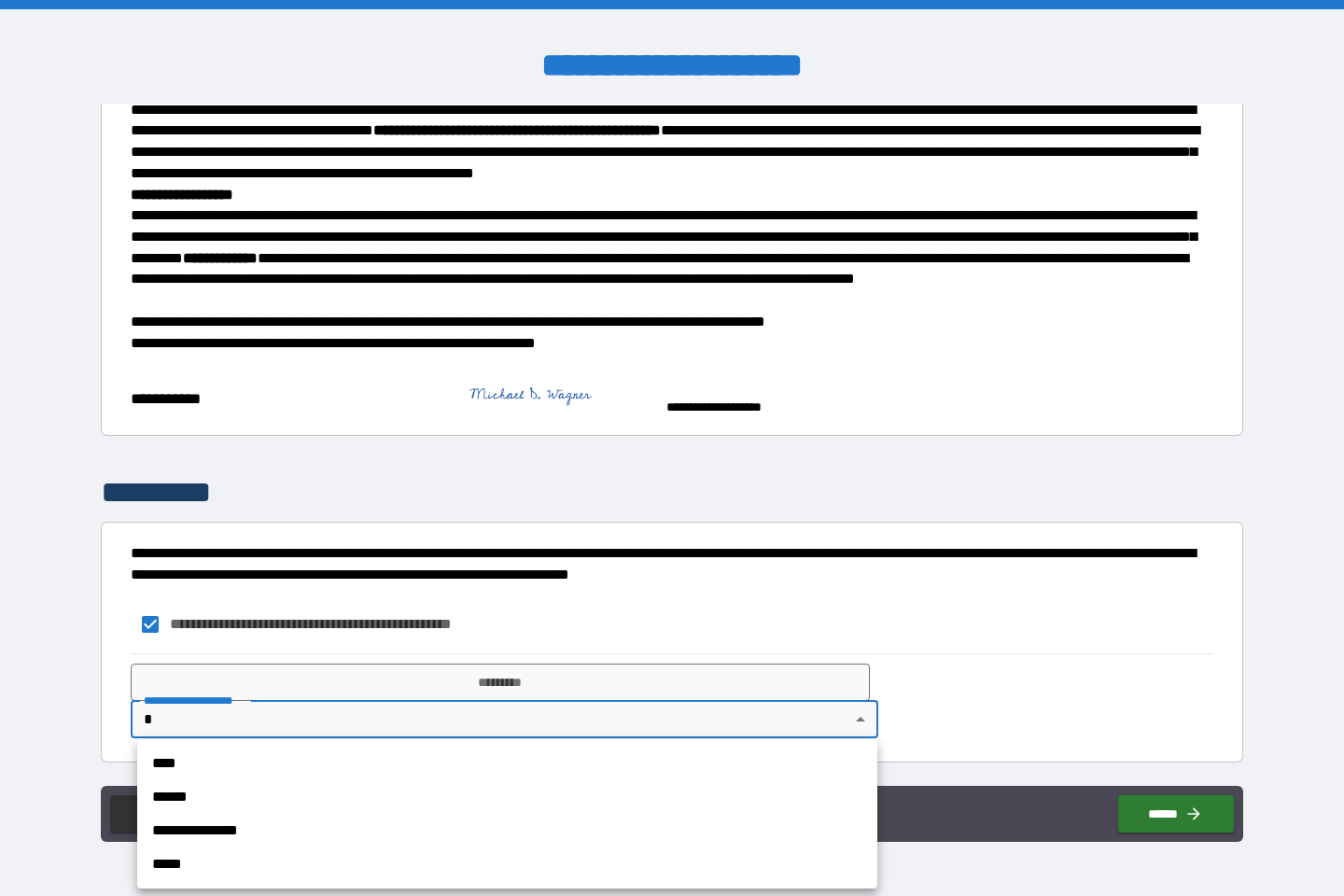 click on "**********" at bounding box center [672, 448] 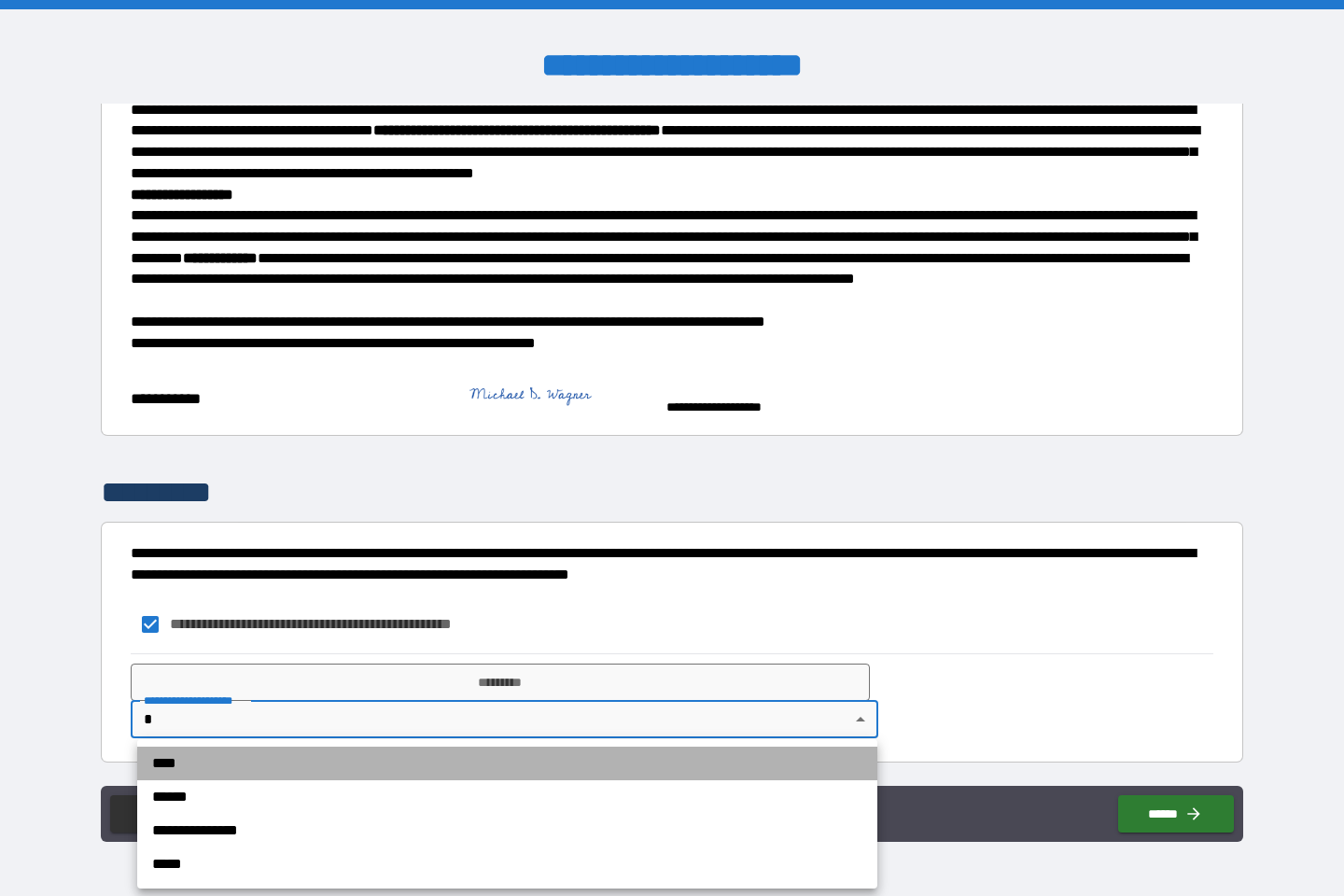 click on "****" at bounding box center (507, 763) 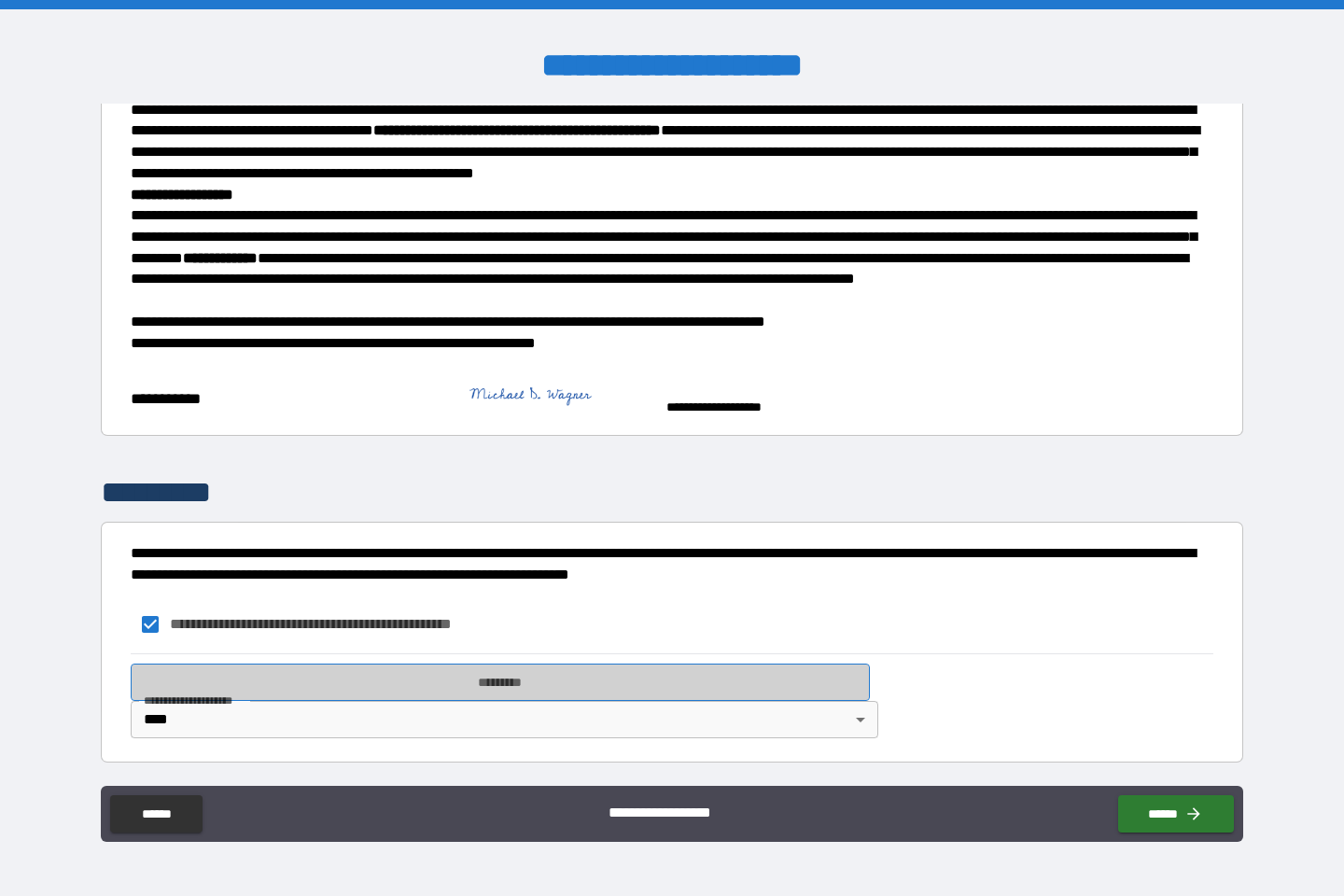 click on "*********" at bounding box center [500, 682] 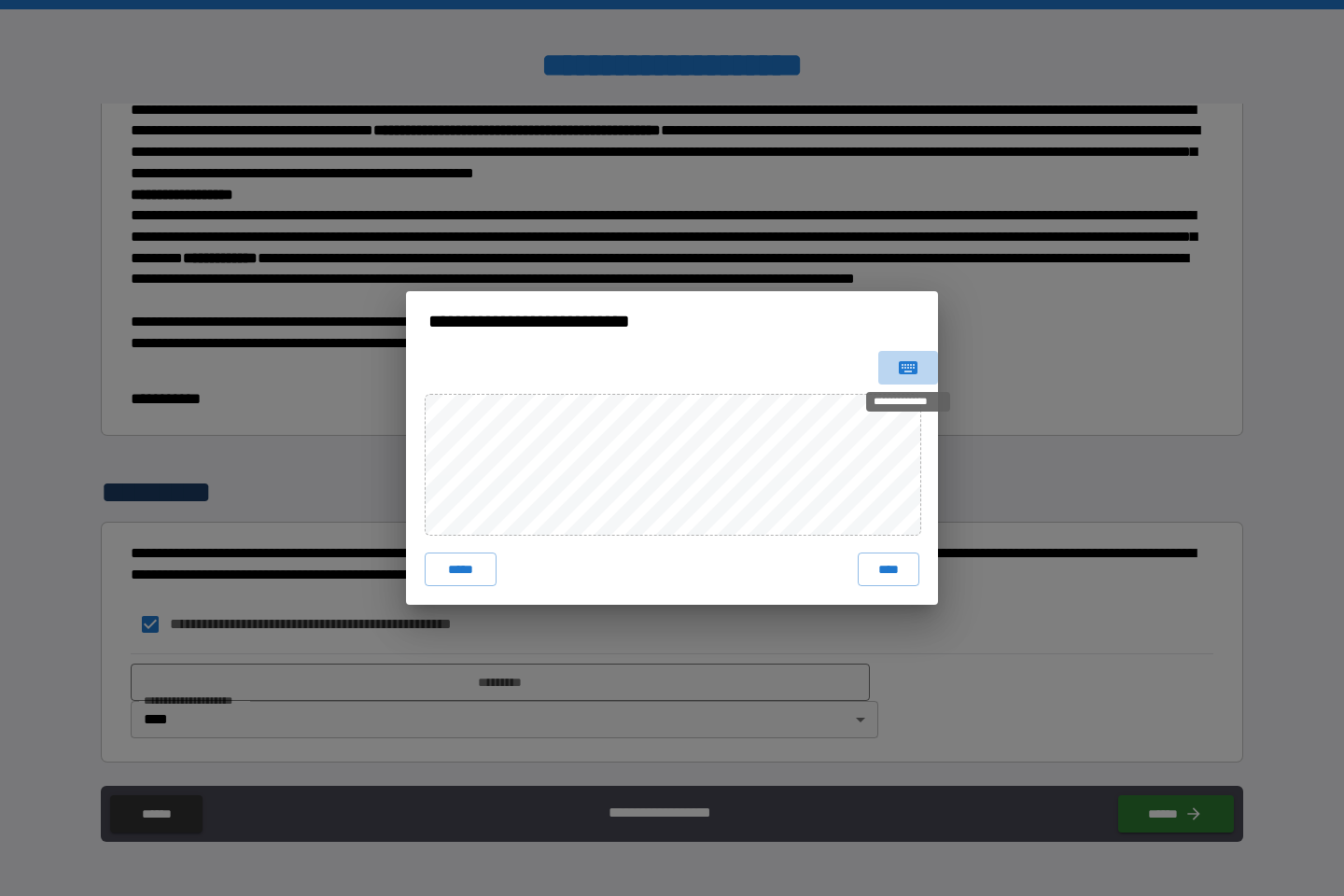 click 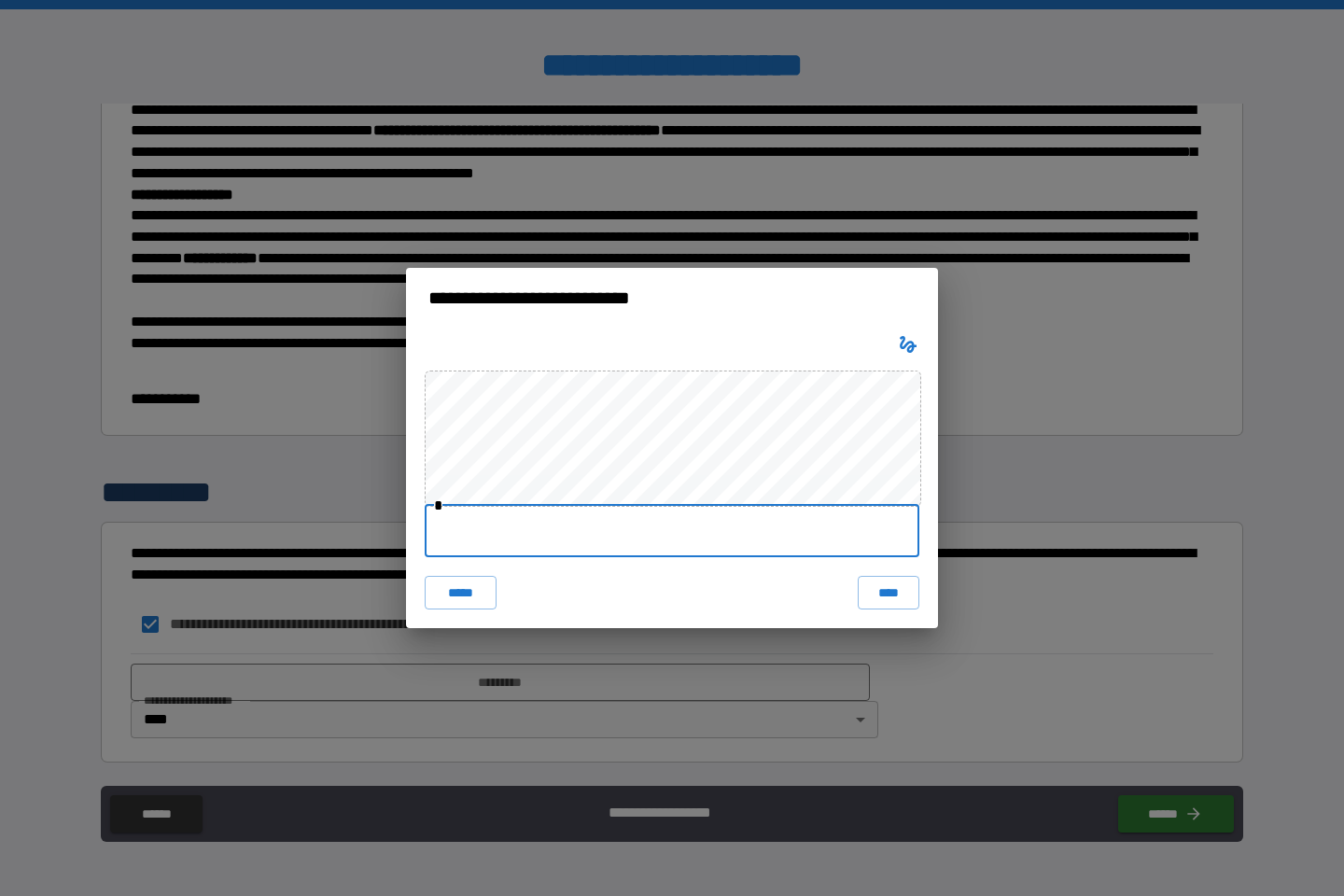 click at bounding box center [672, 531] 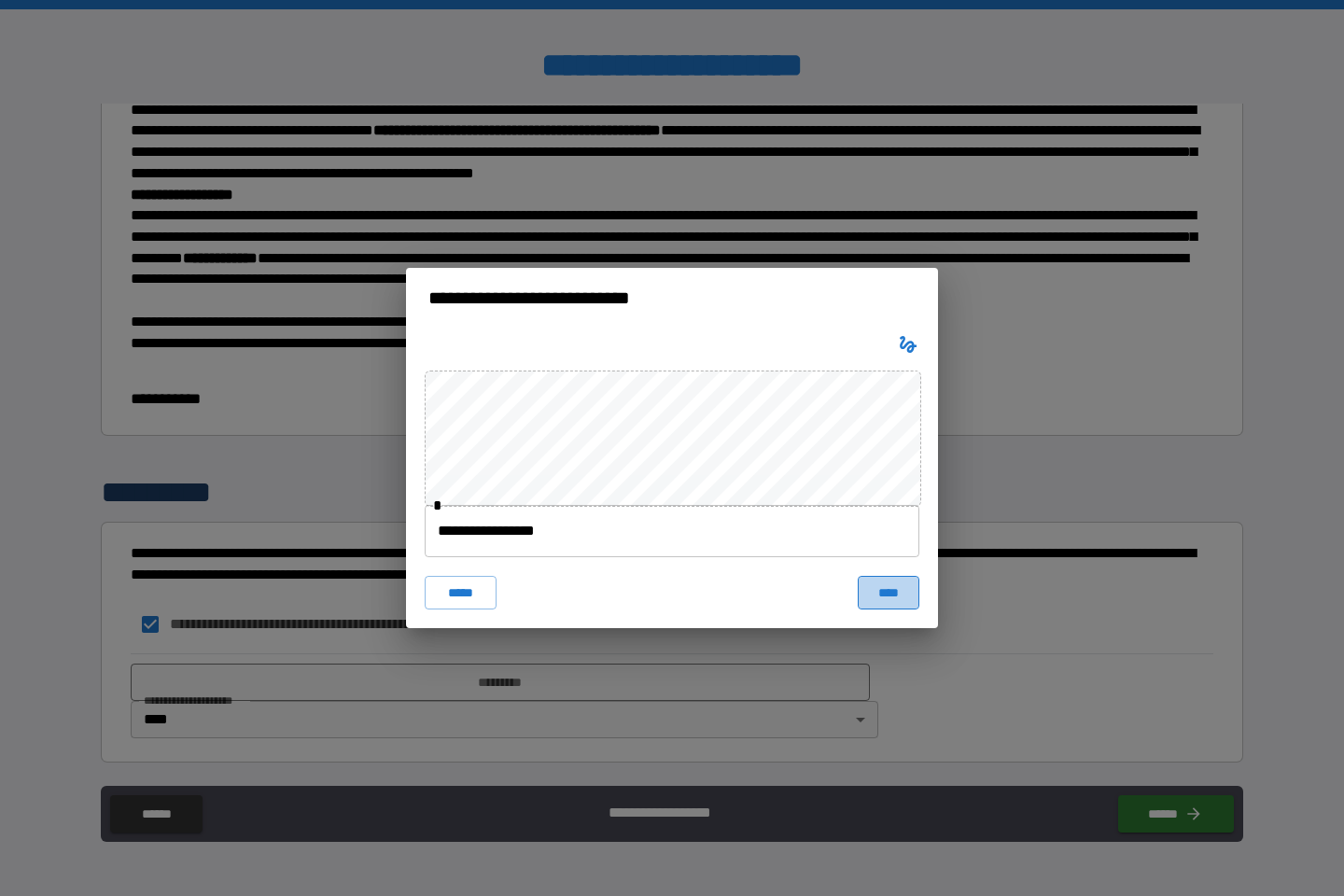 click on "****" at bounding box center [889, 593] 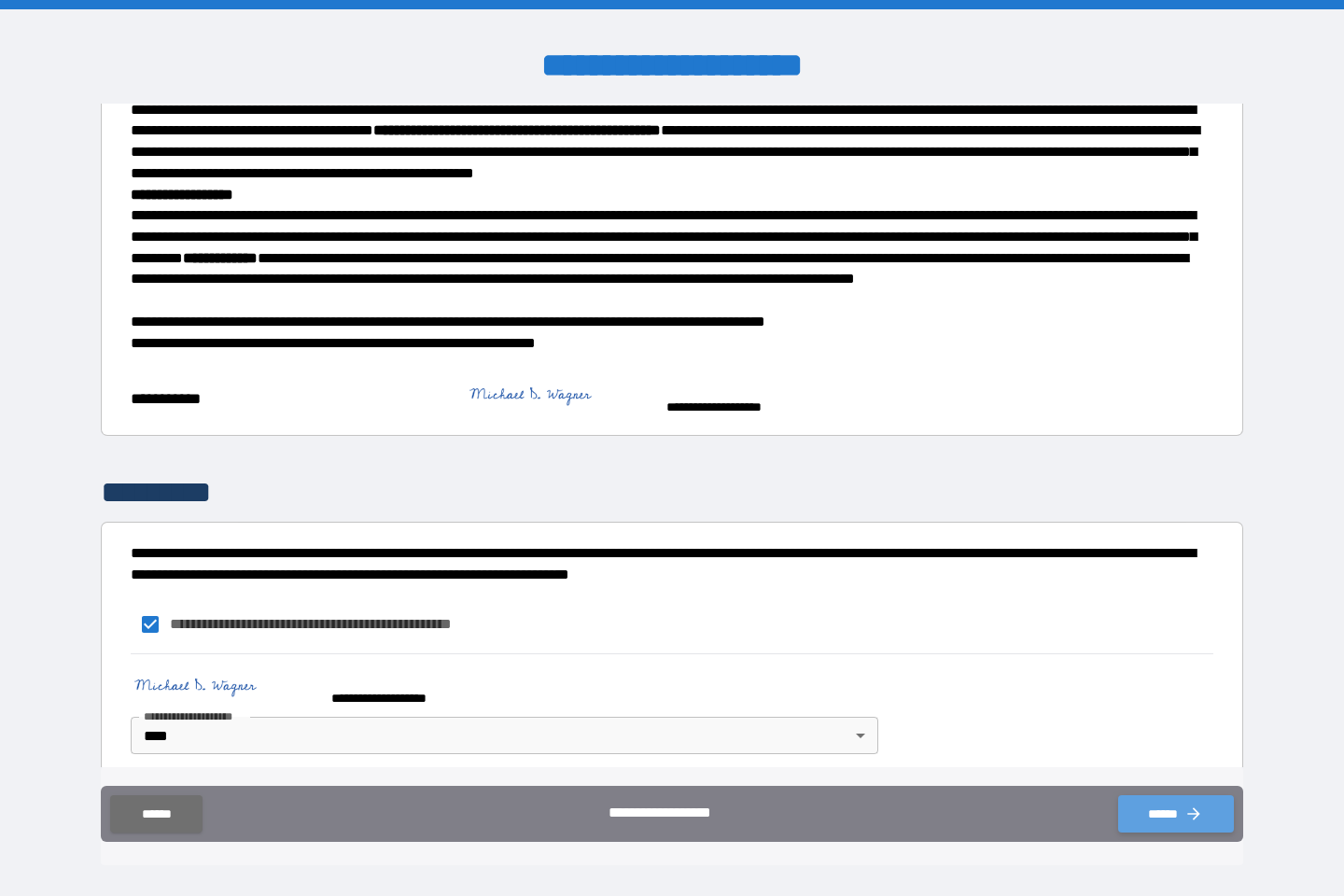 click on "******" at bounding box center [1176, 814] 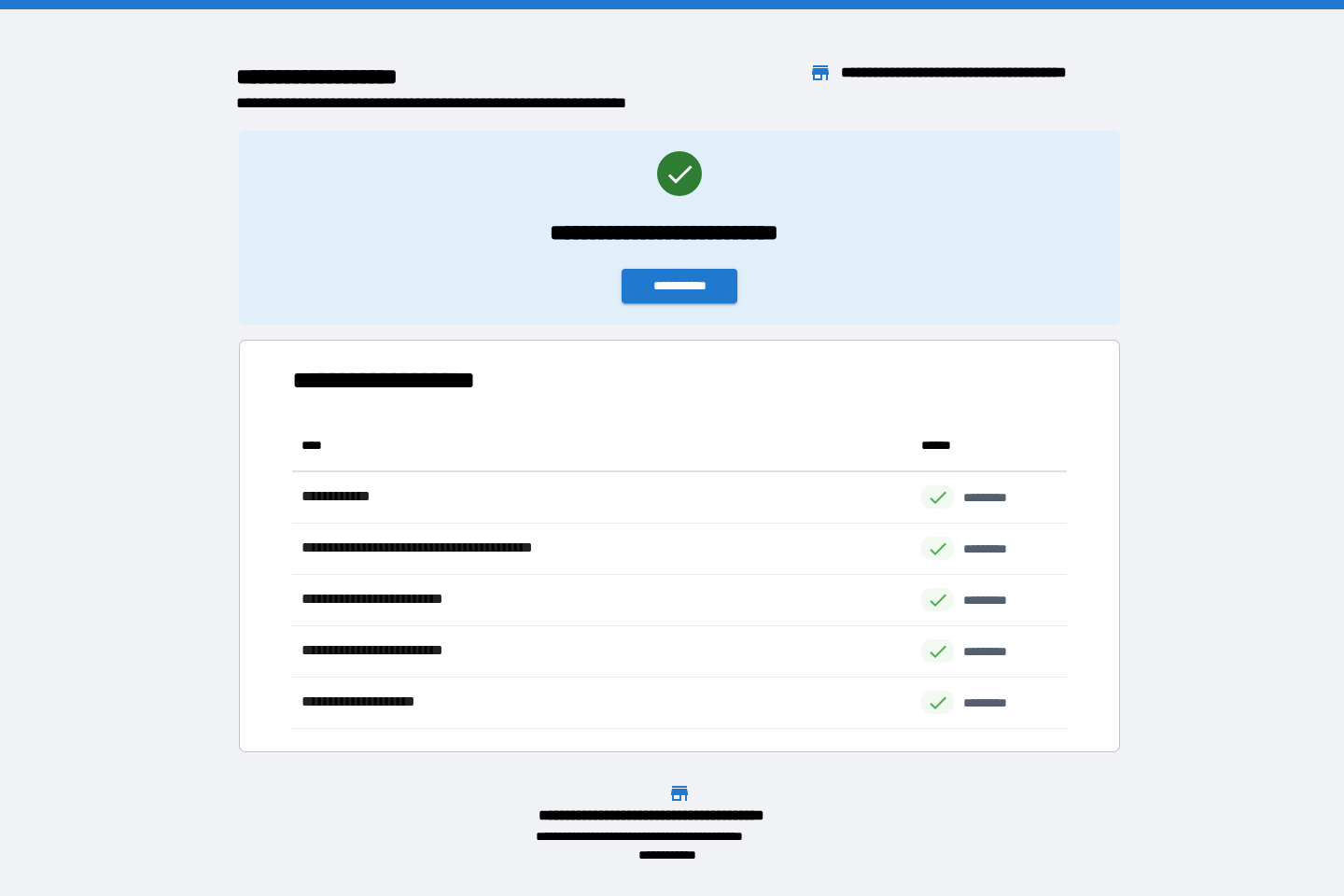 scroll, scrollTop: 15, scrollLeft: 15, axis: both 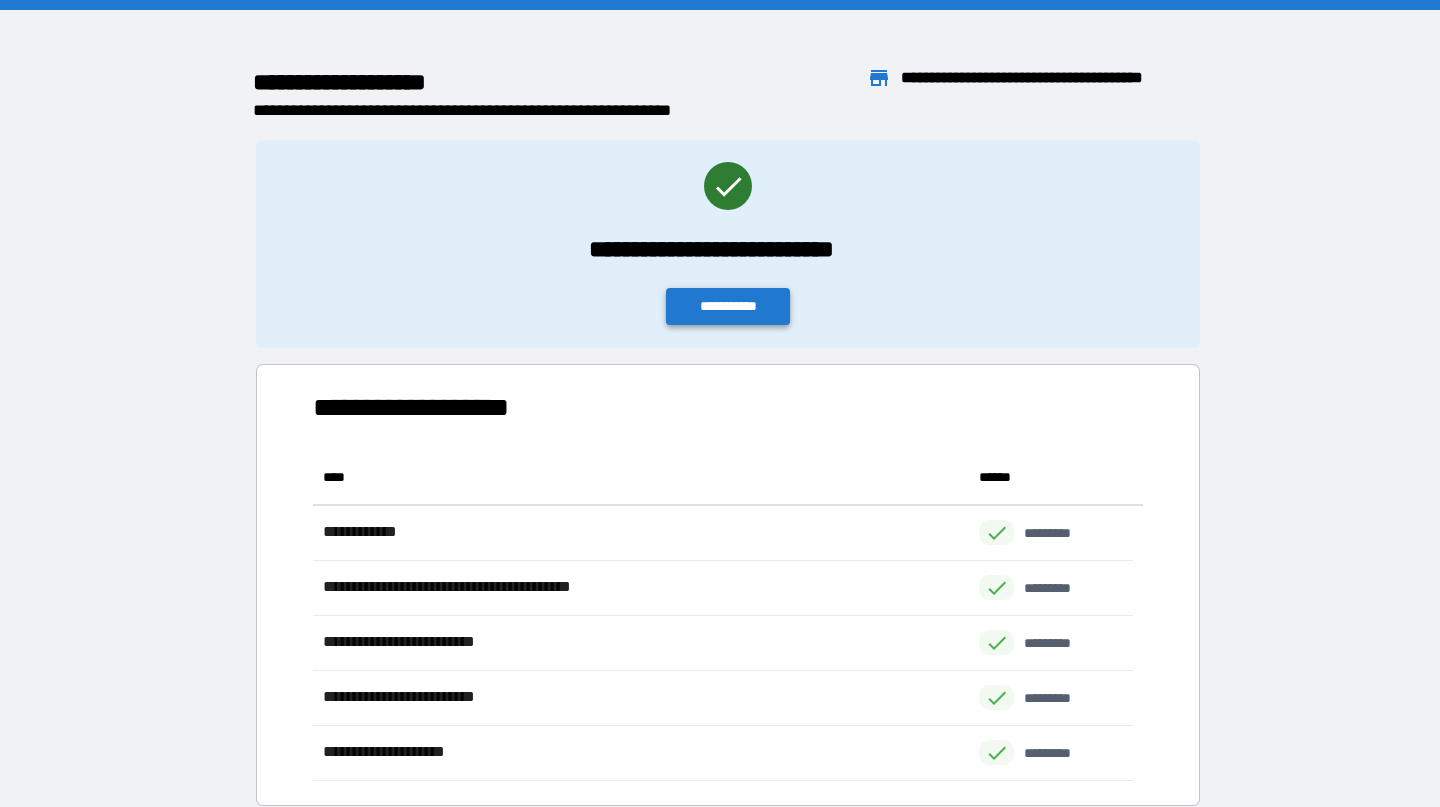click on "**********" at bounding box center (728, 306) 